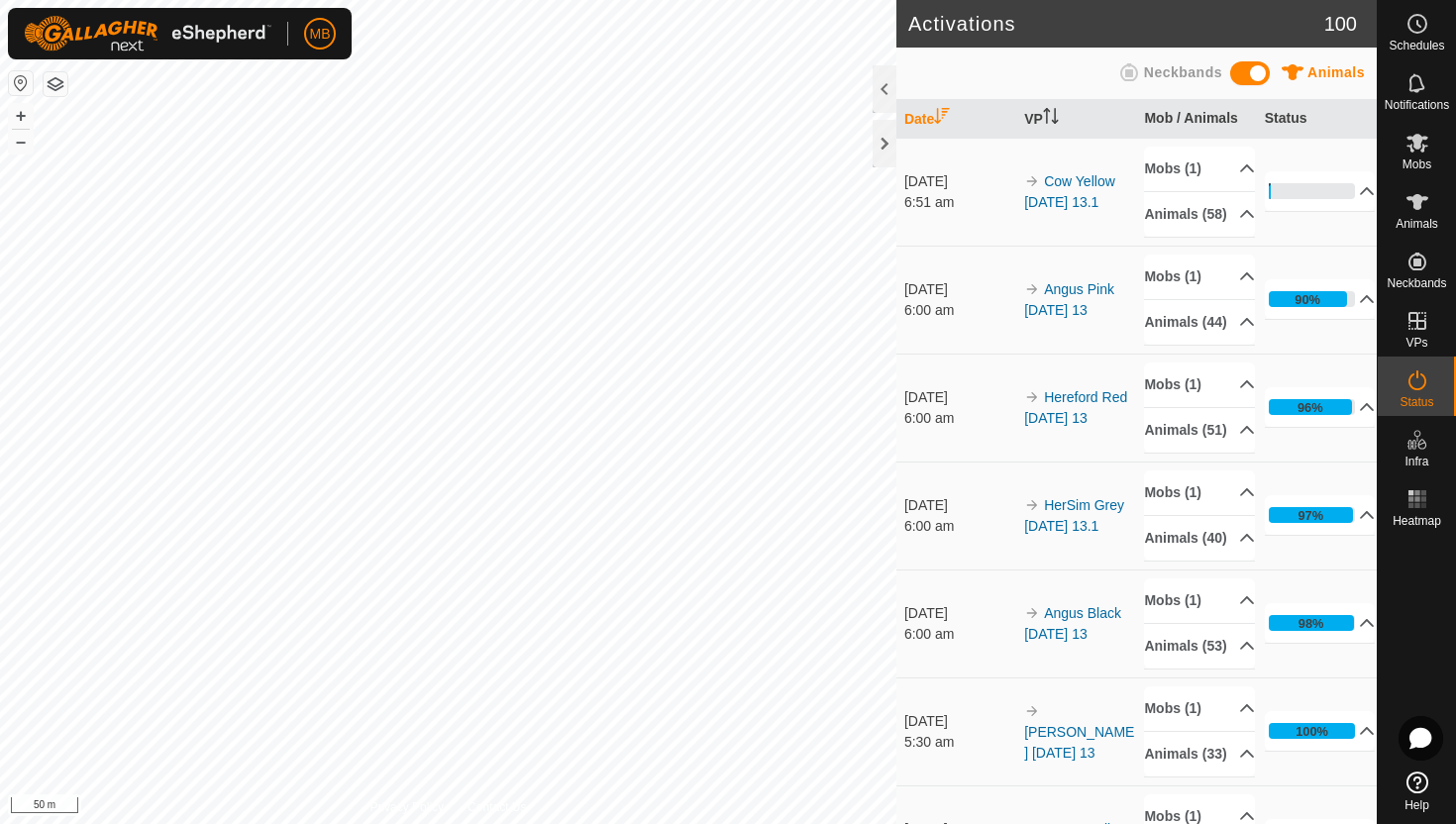 scroll, scrollTop: 0, scrollLeft: 0, axis: both 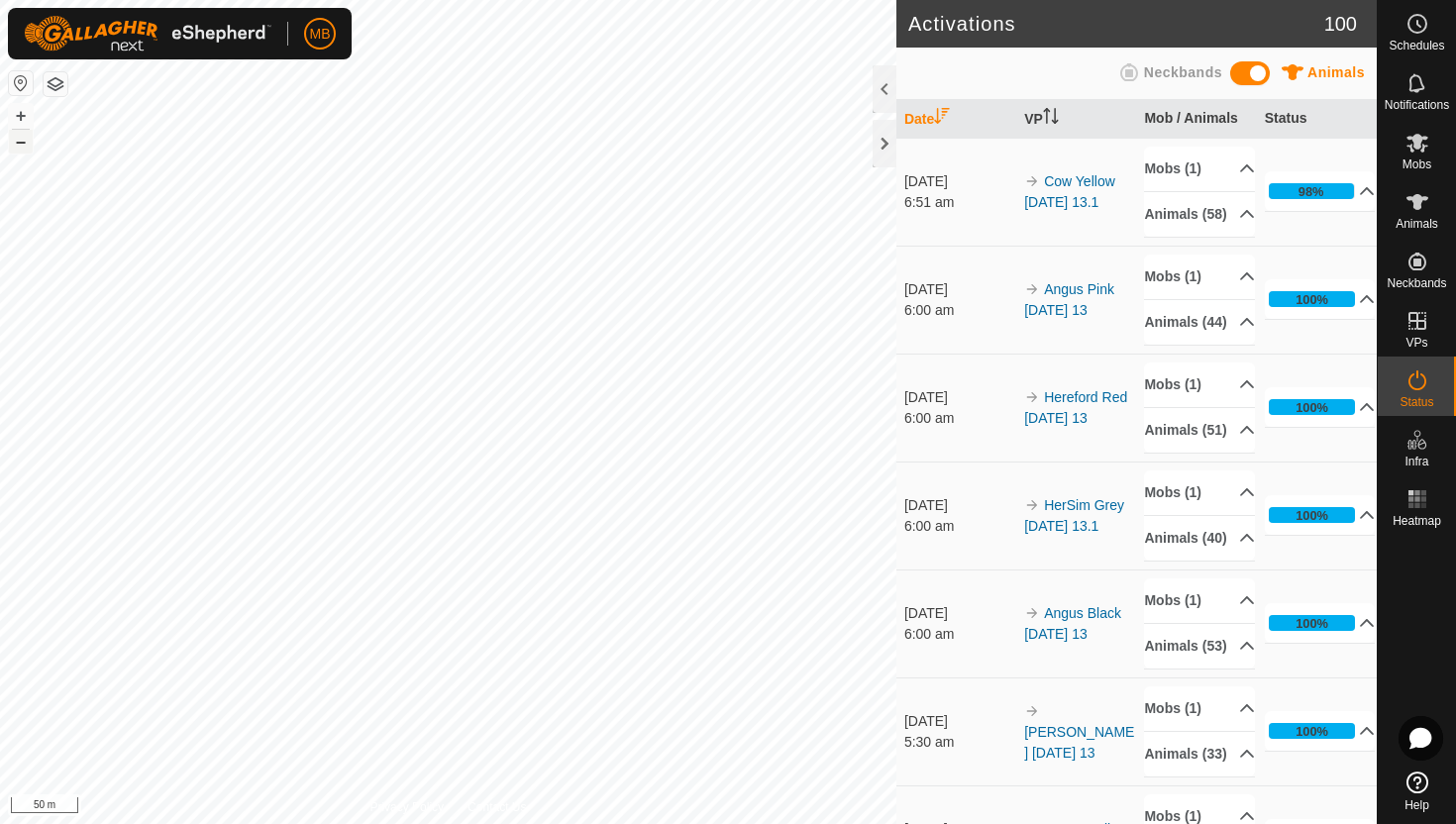 click on "–" at bounding box center (21, 142) 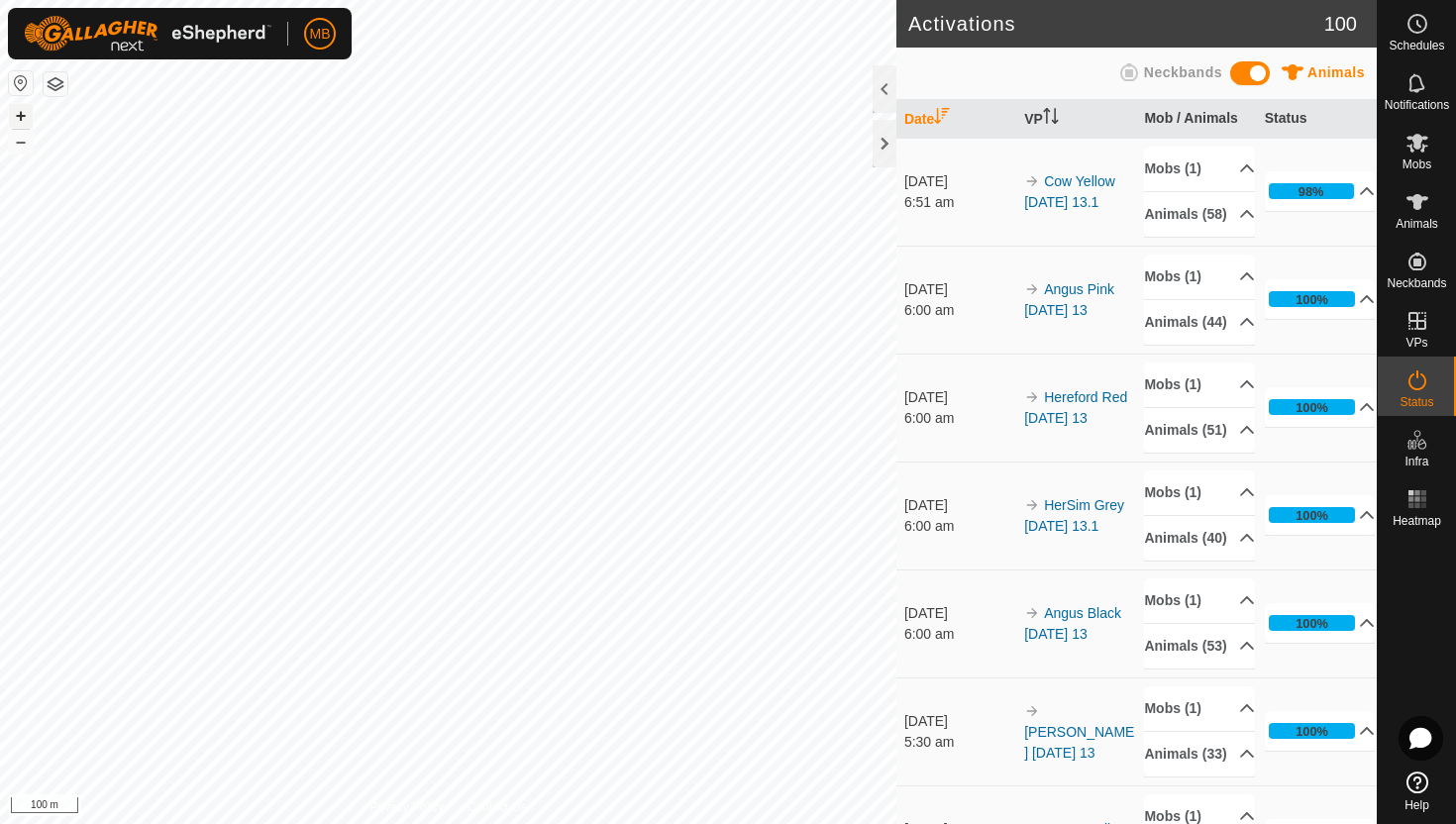click on "+" at bounding box center (21, 116) 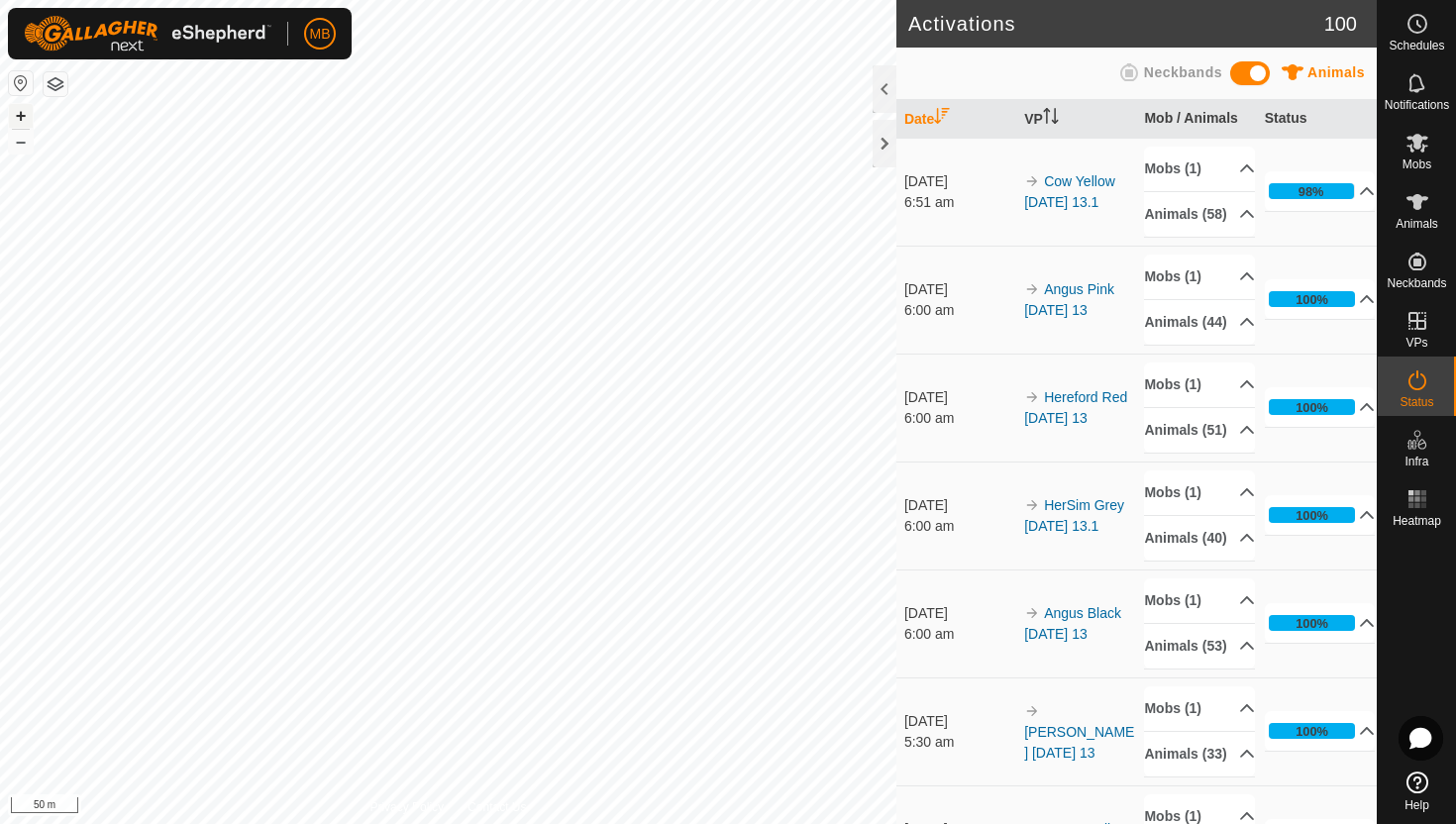 click on "+" at bounding box center [21, 116] 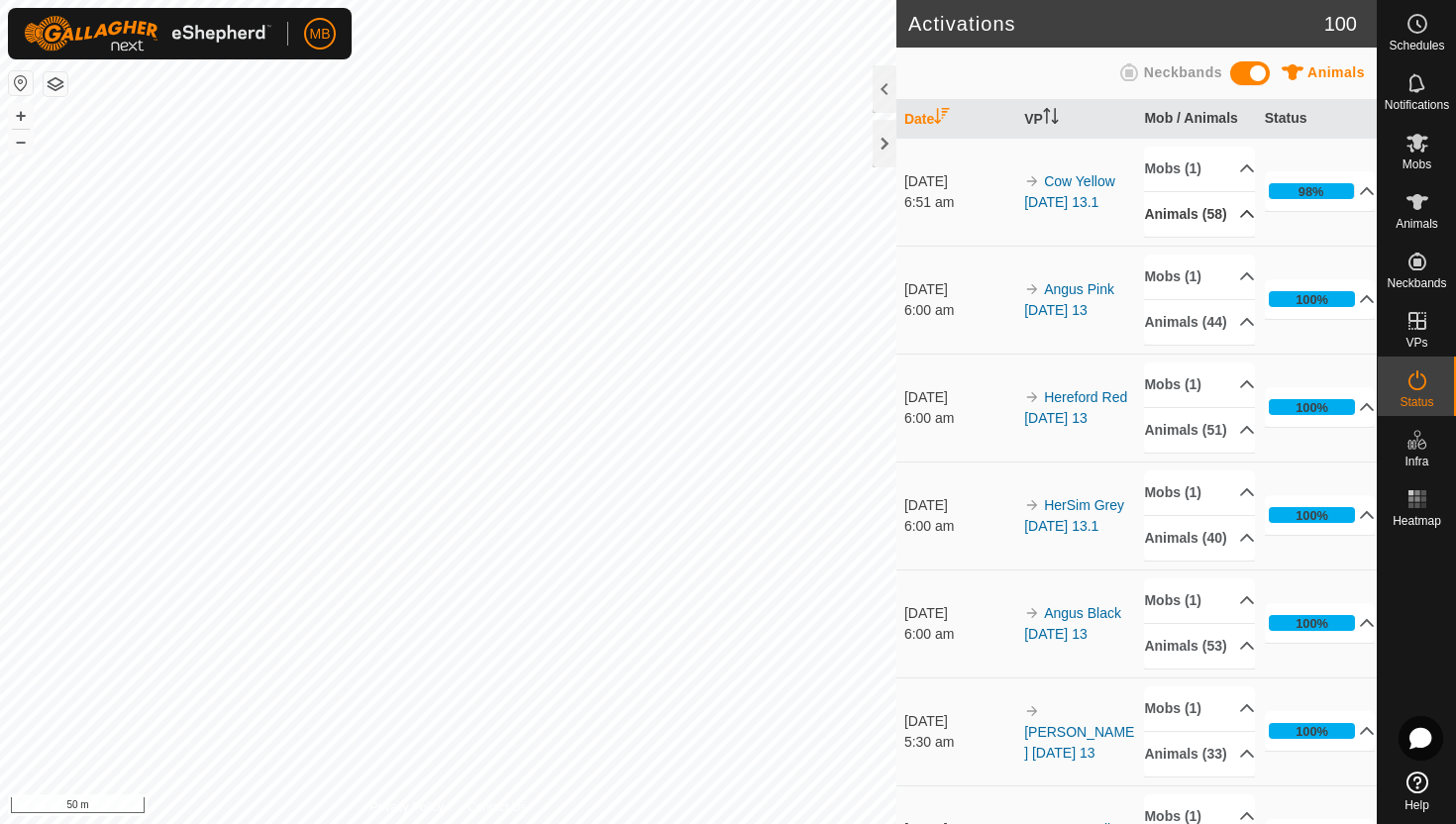 click 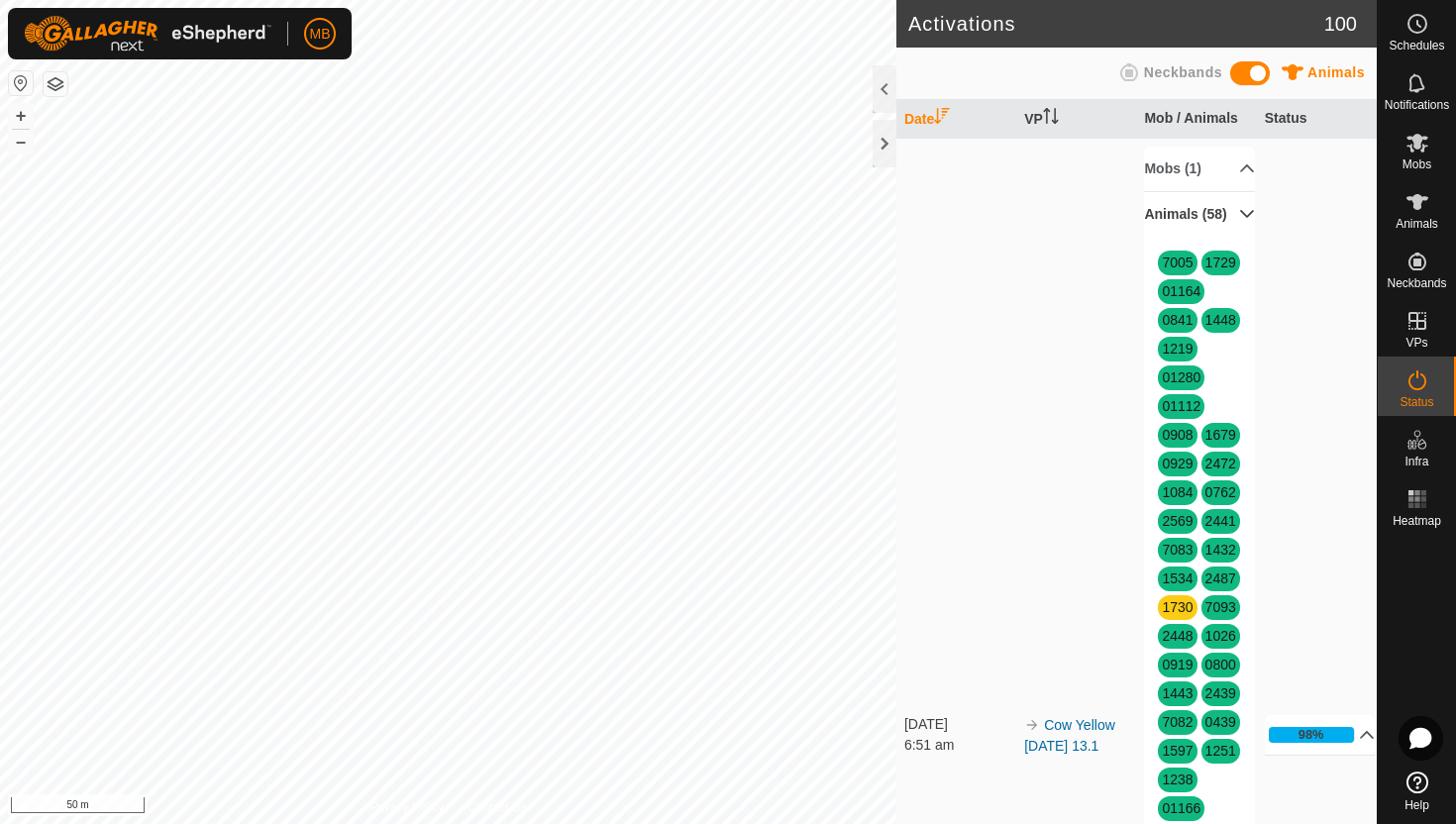 click on "Animals (58)" at bounding box center [1199, 214] 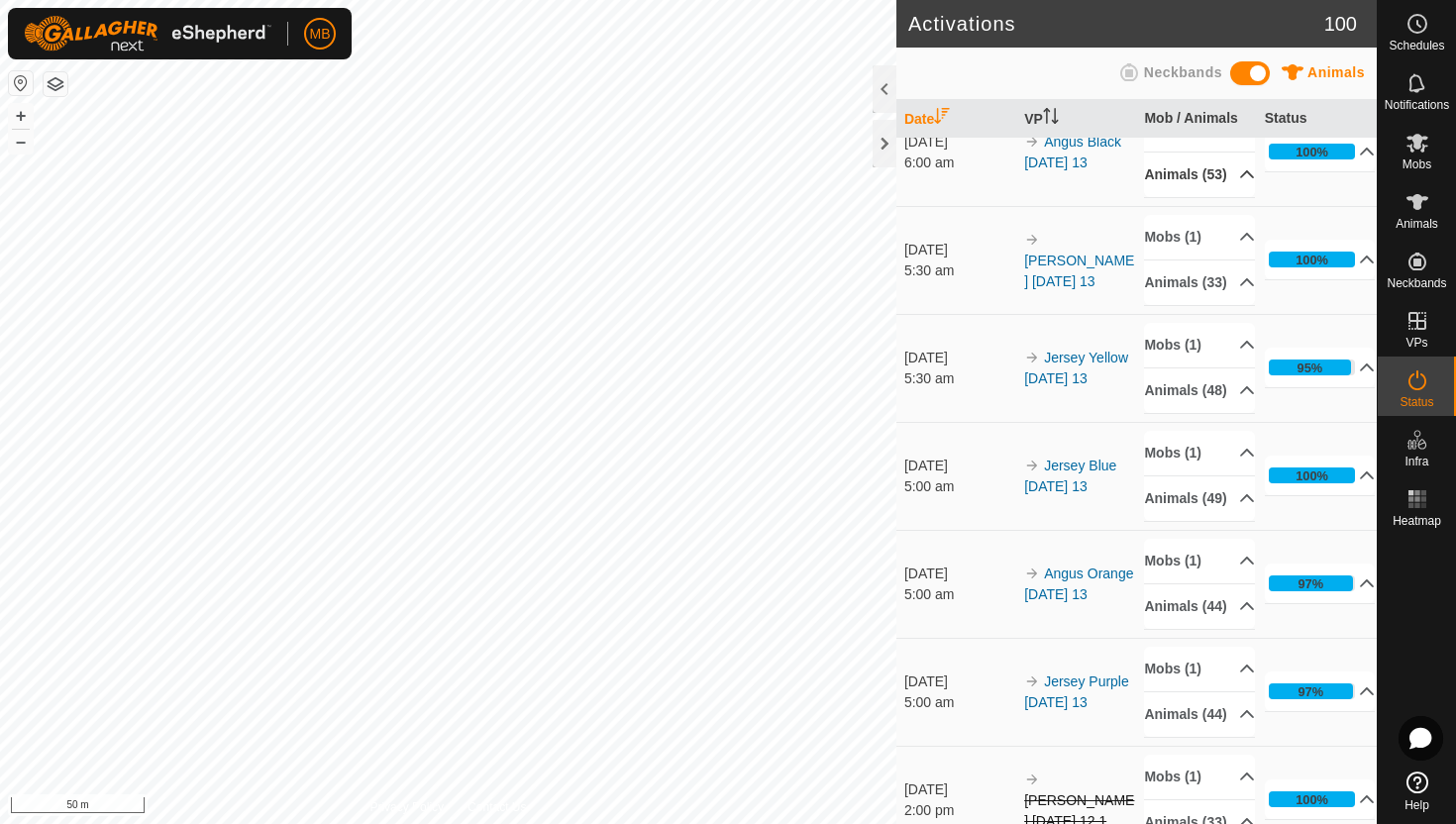 scroll, scrollTop: 480, scrollLeft: 0, axis: vertical 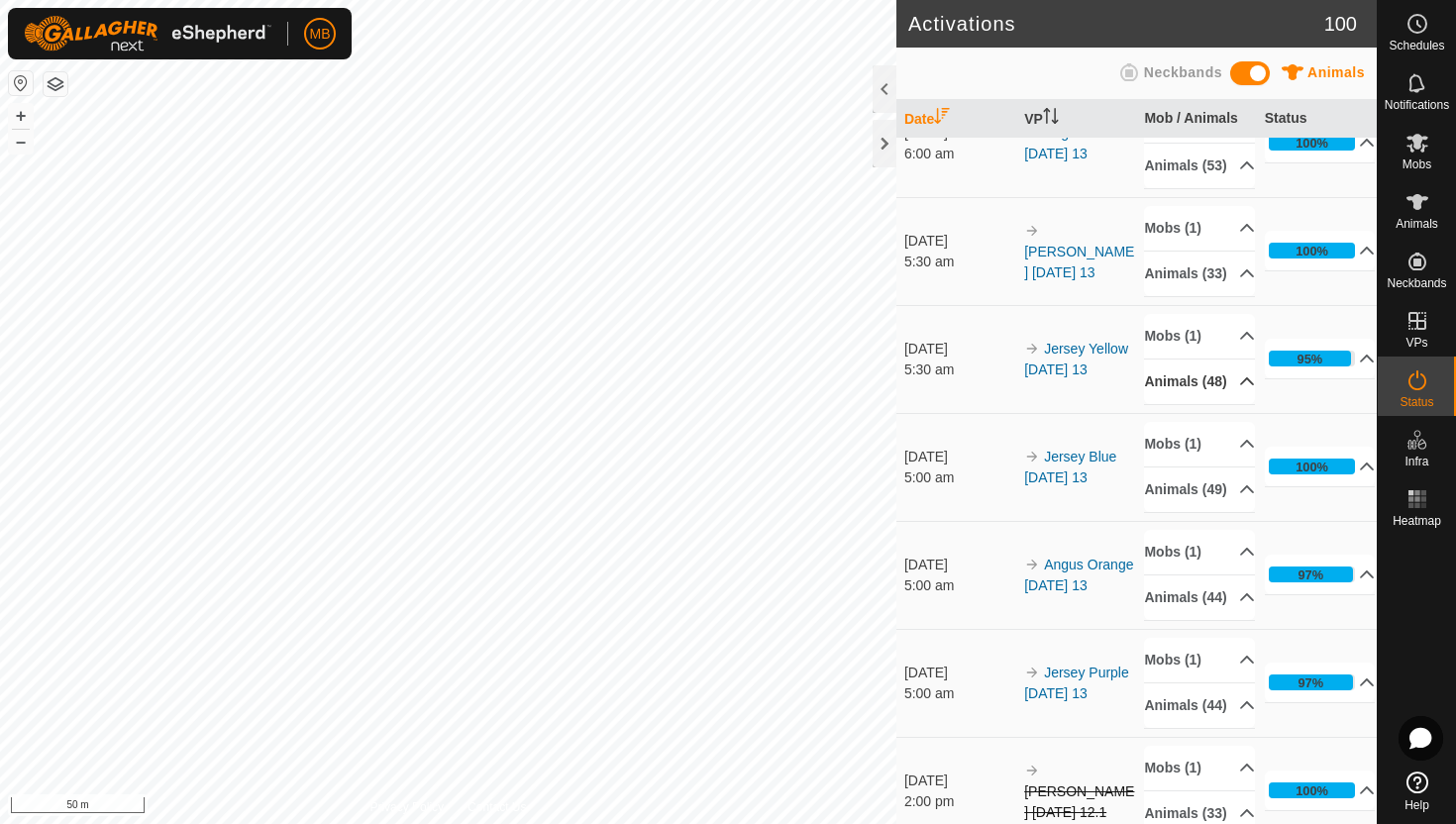 click on "Animals (48)" at bounding box center (1199, 381) 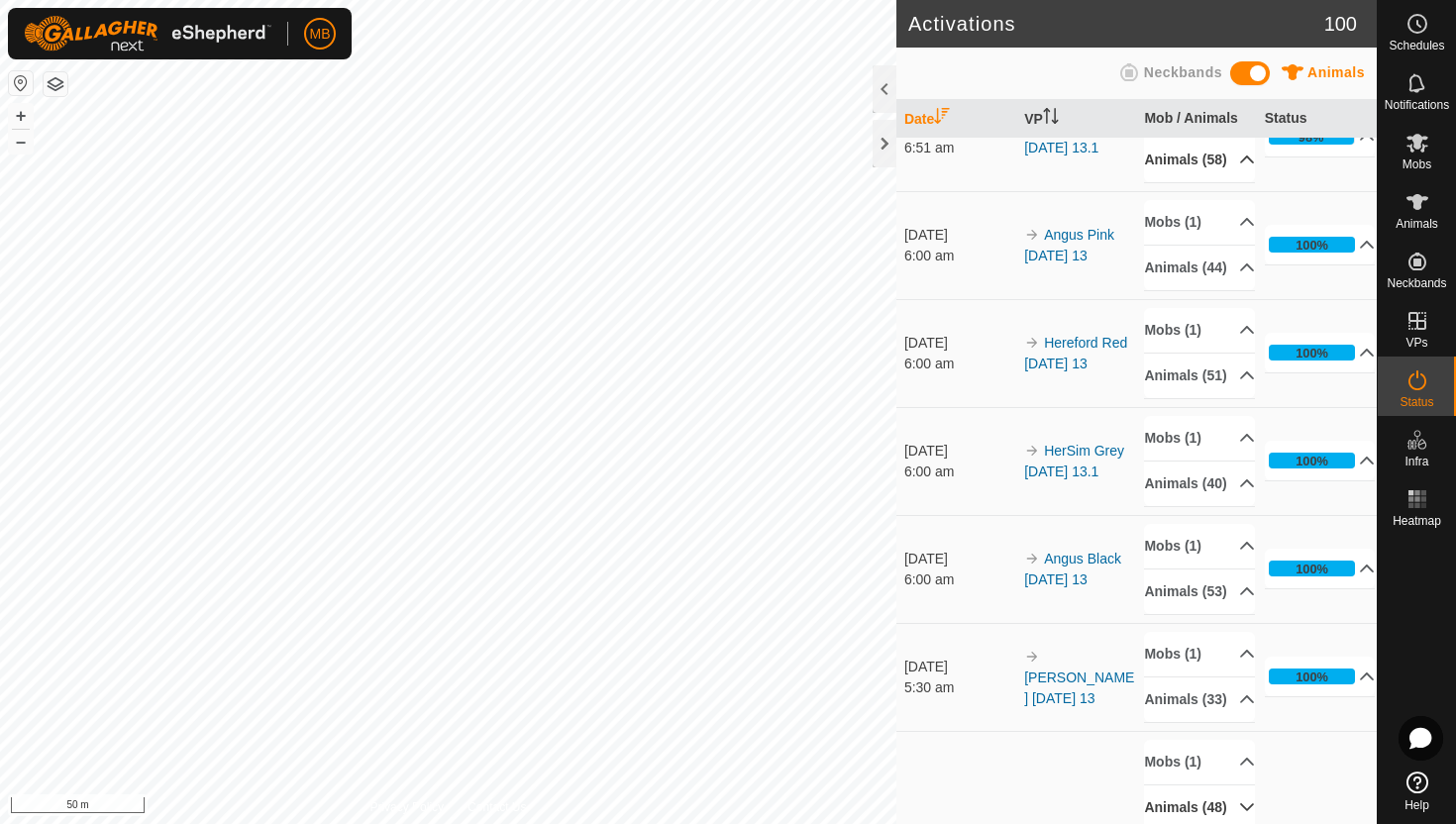 scroll, scrollTop: 0, scrollLeft: 0, axis: both 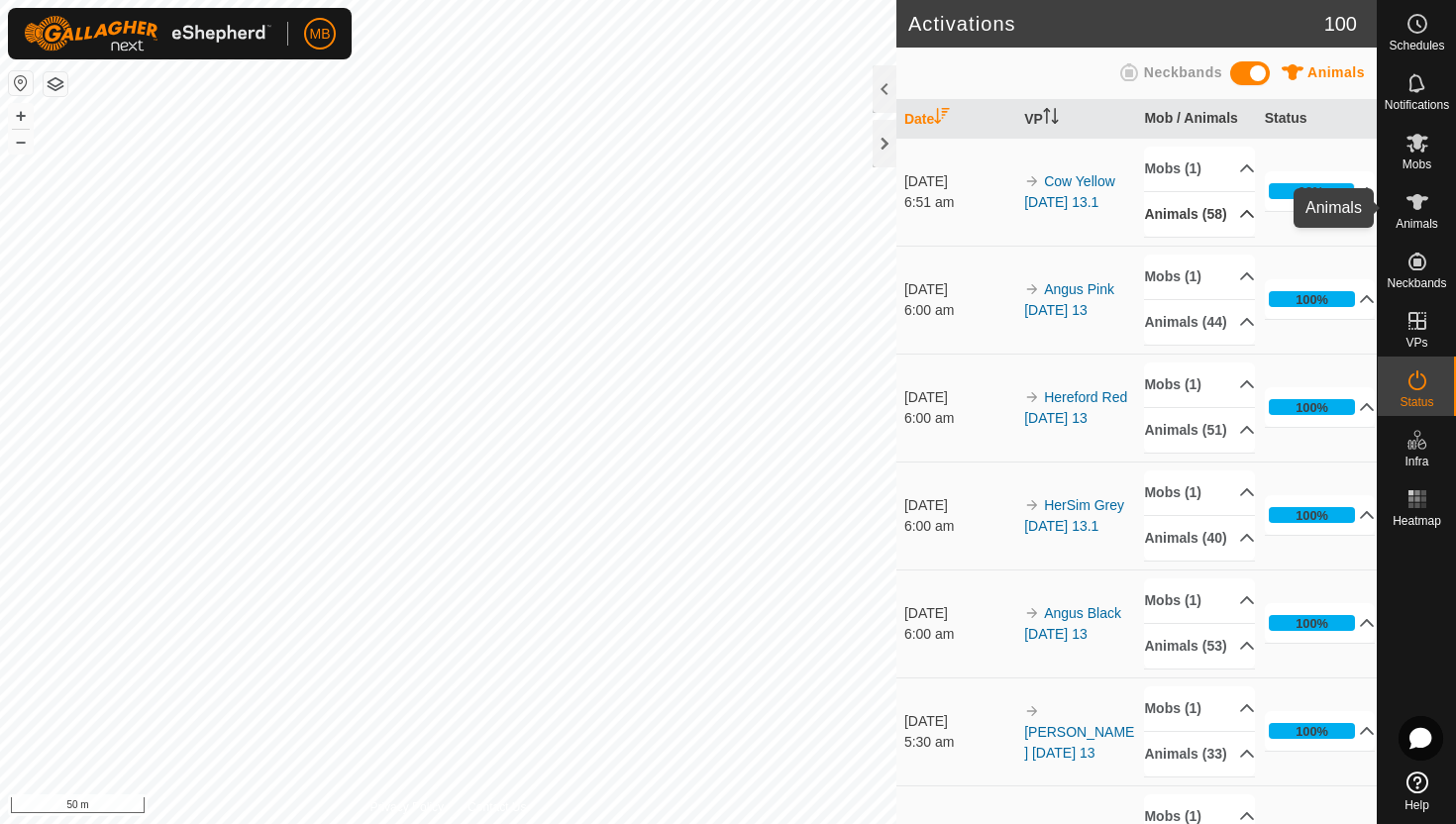 click 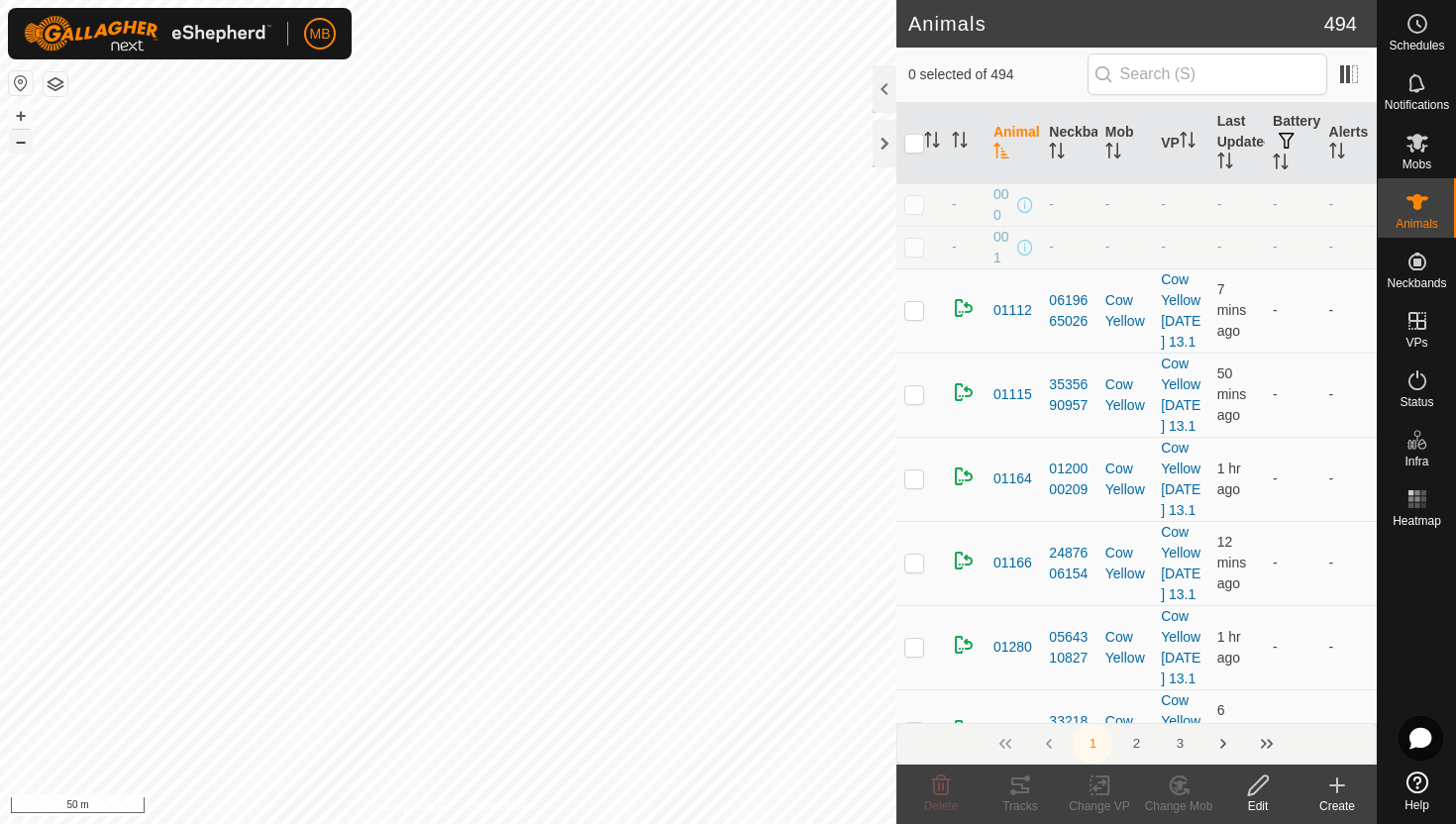 click on "–" at bounding box center (21, 142) 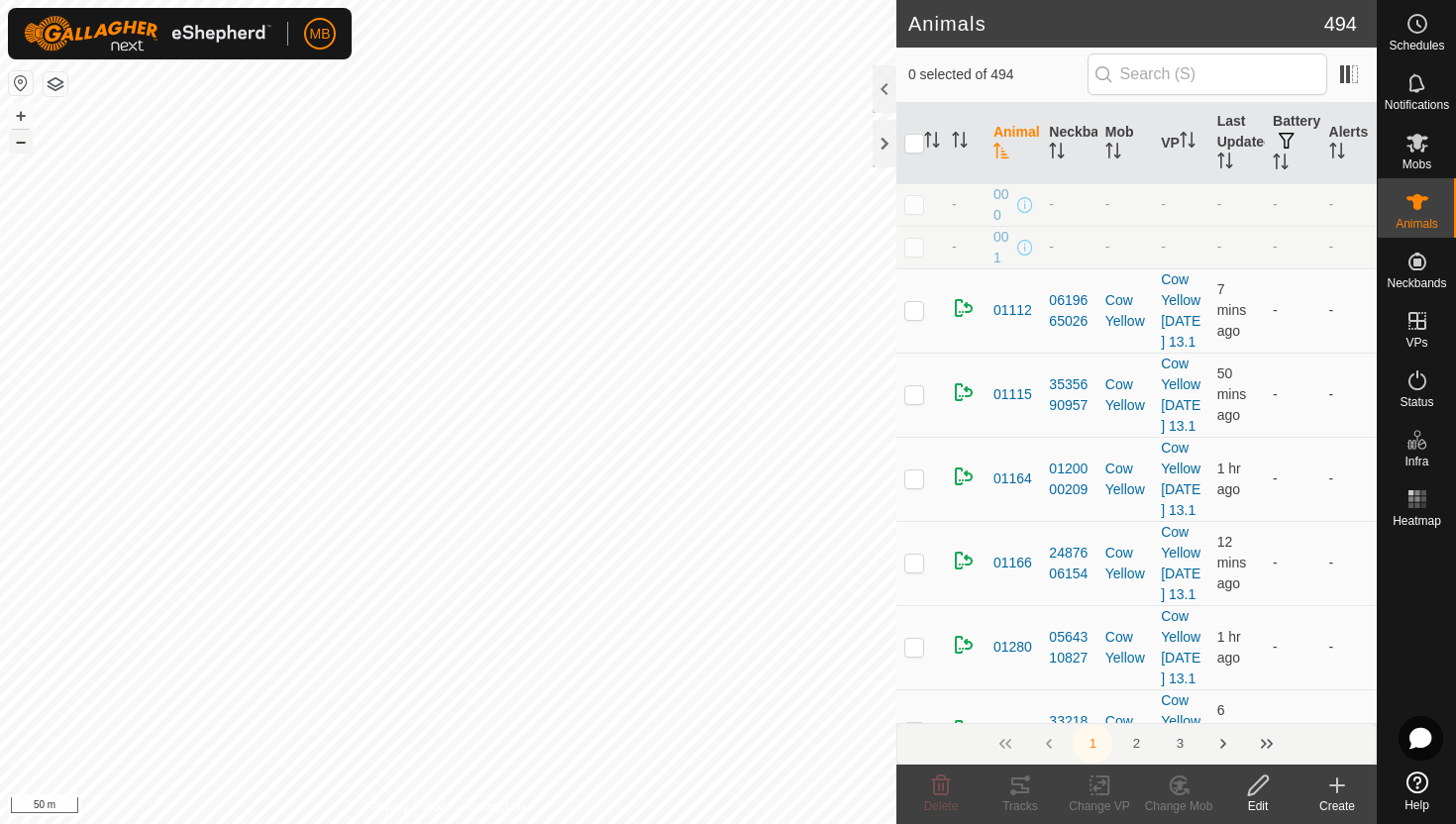 click on "–" at bounding box center [21, 142] 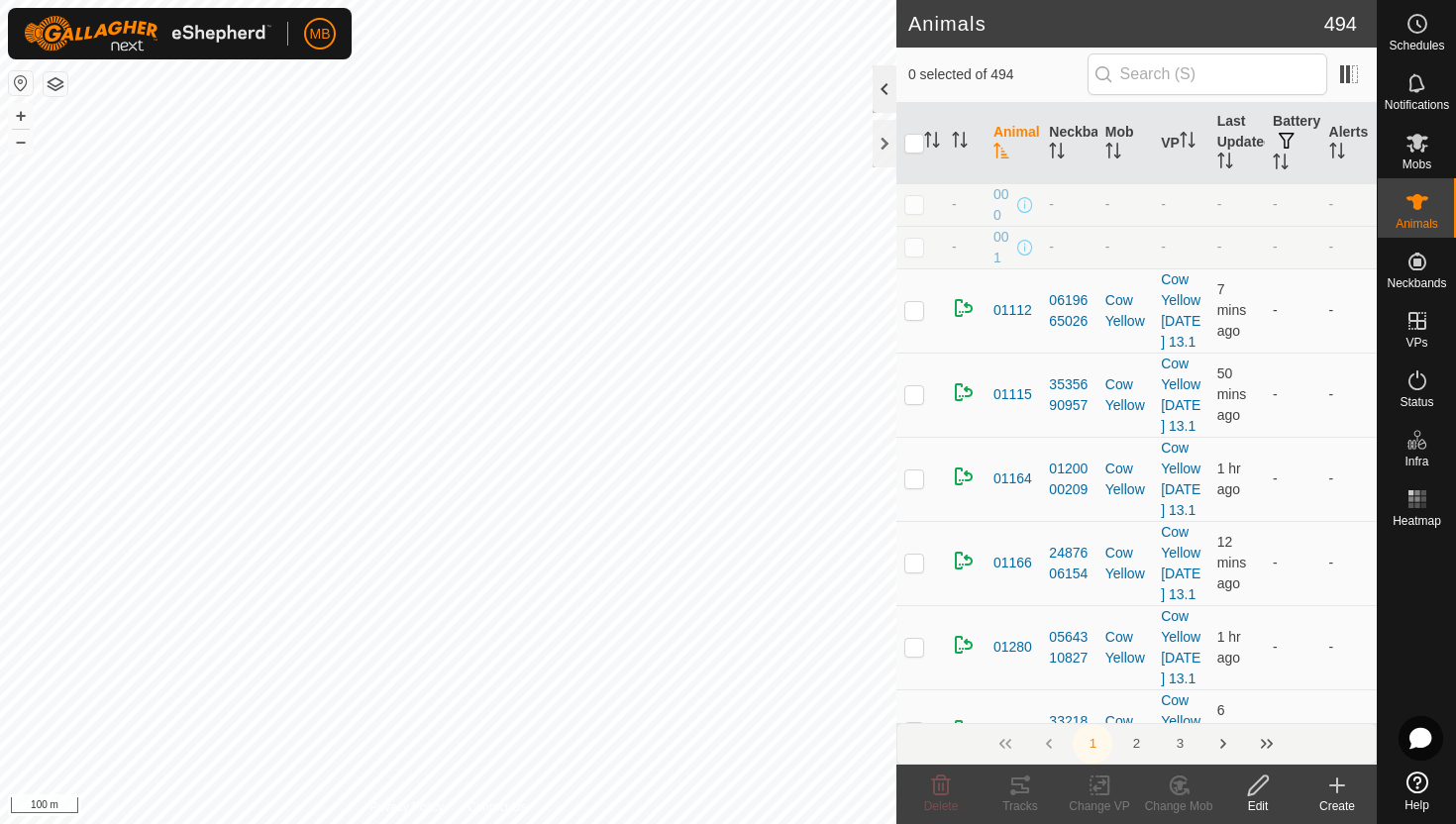 click 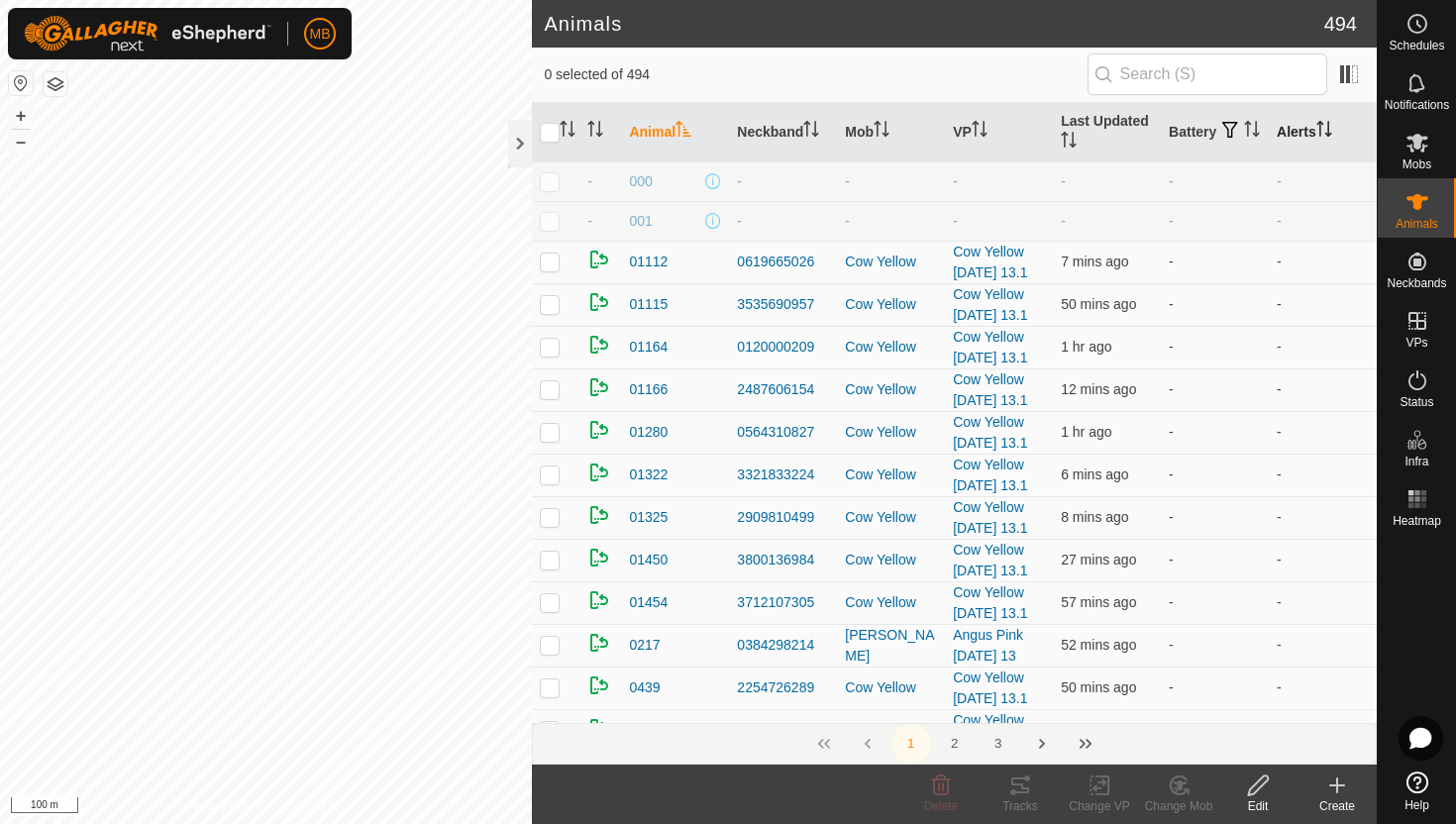 click 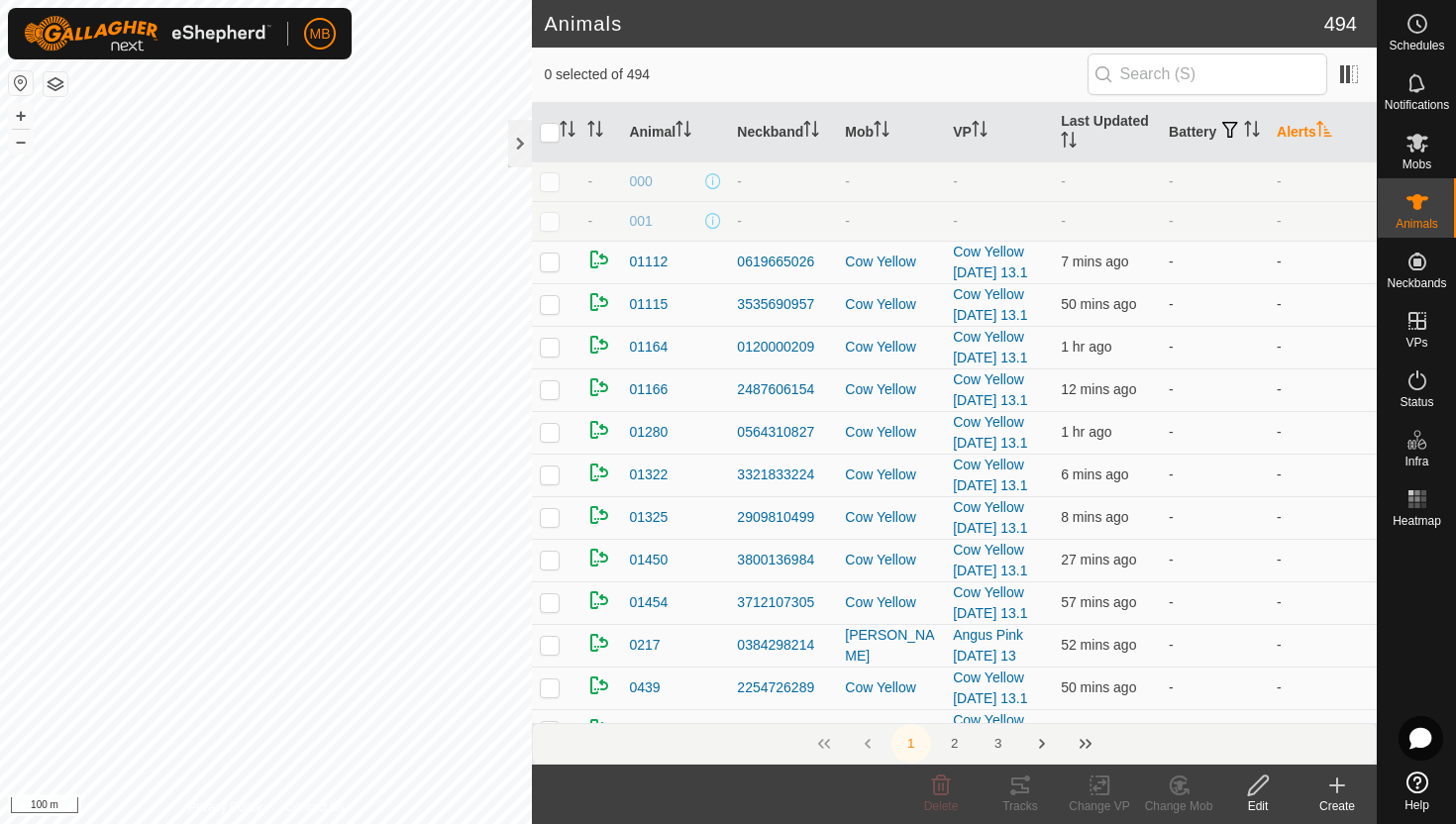 click 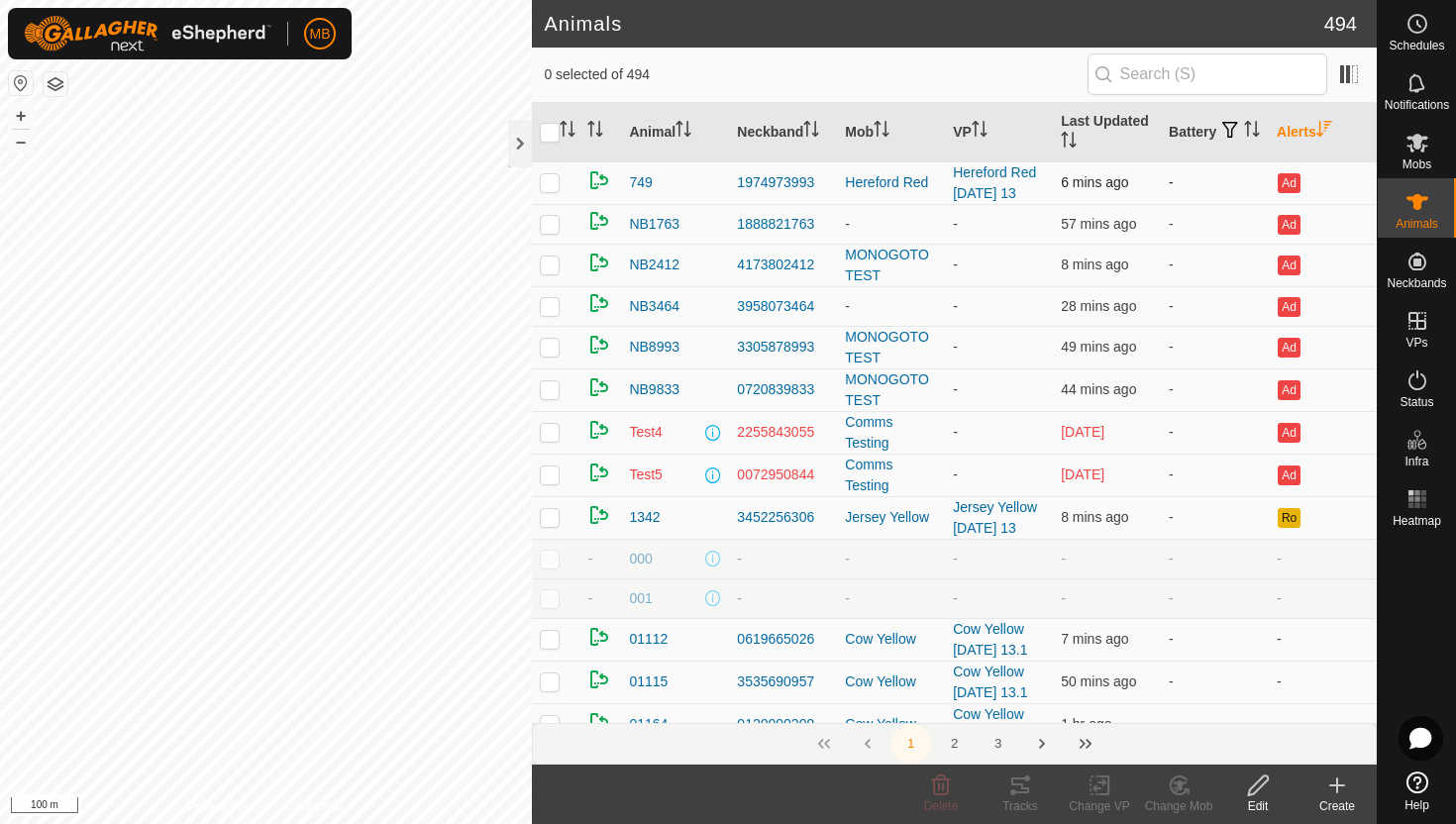 click at bounding box center [550, 182] 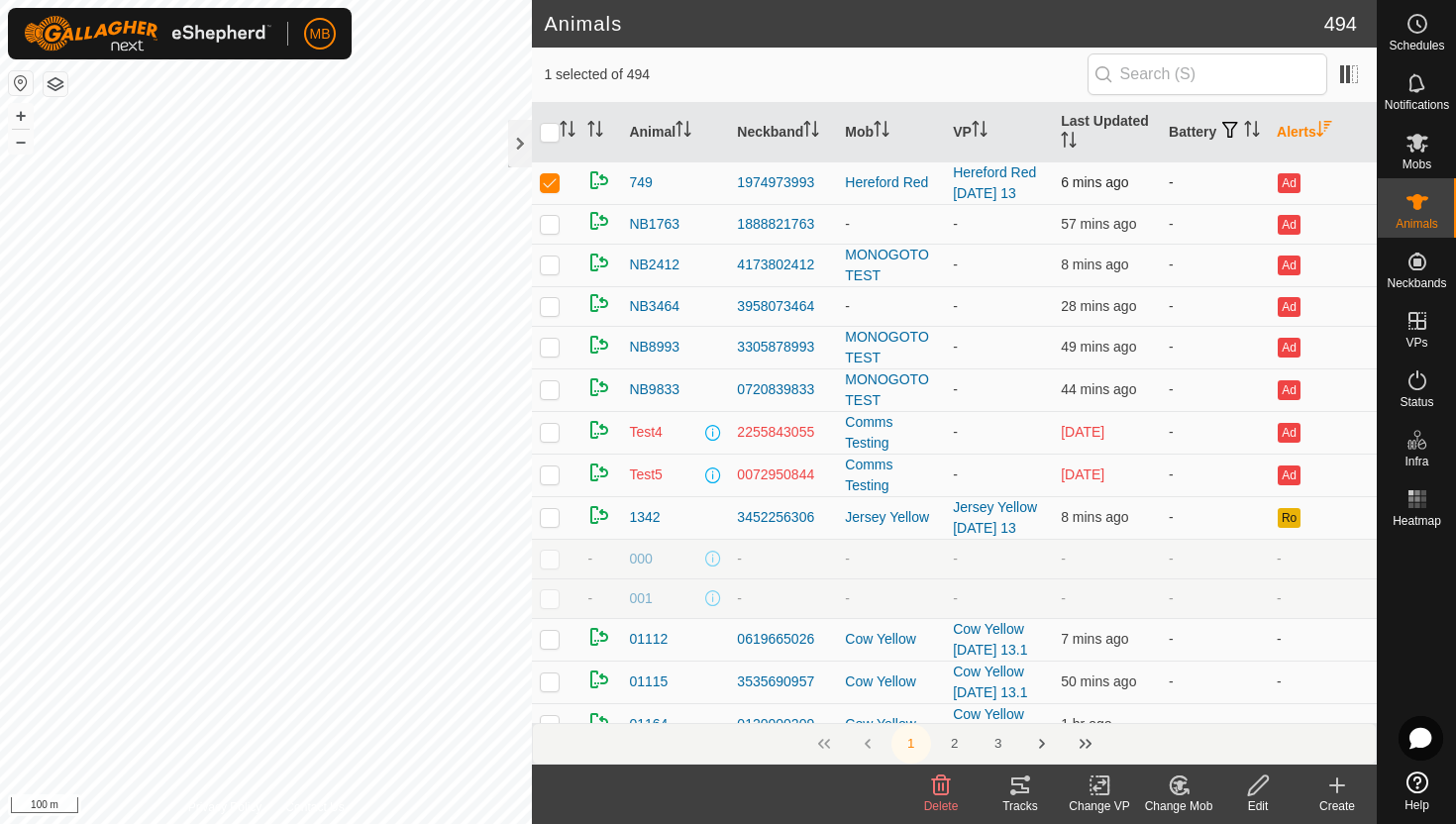 click at bounding box center [550, 182] 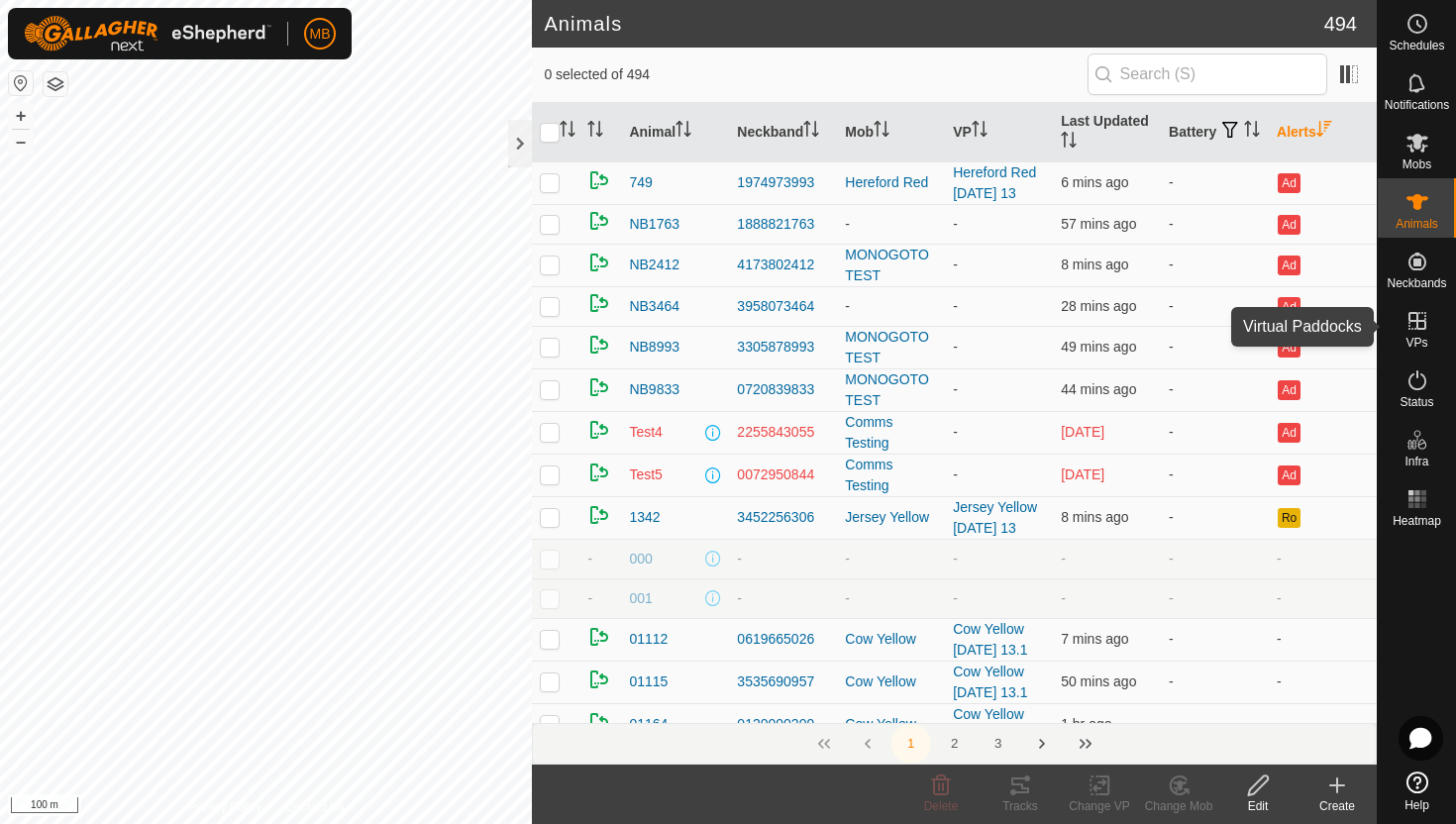 click 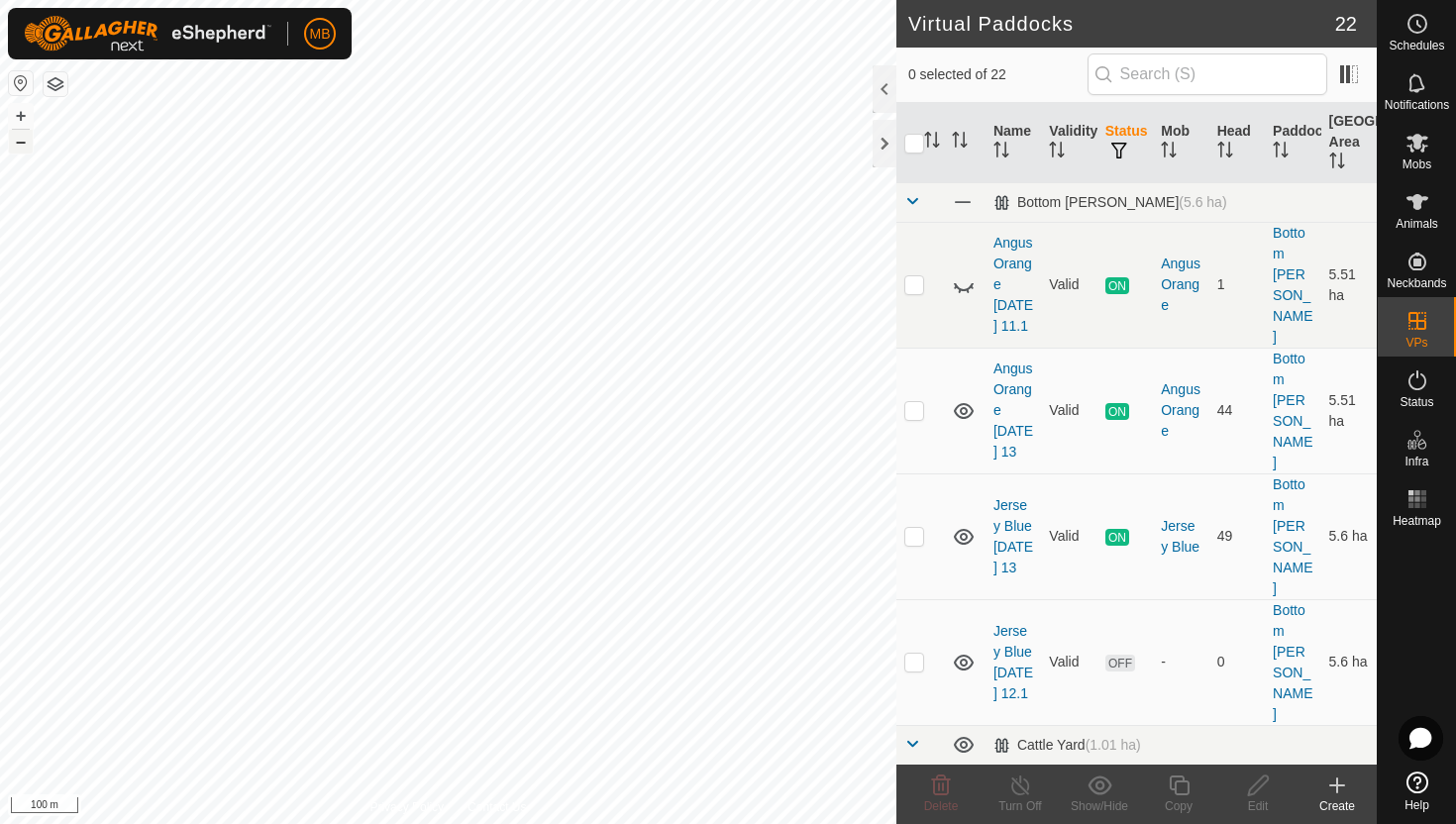 click on "–" at bounding box center [21, 142] 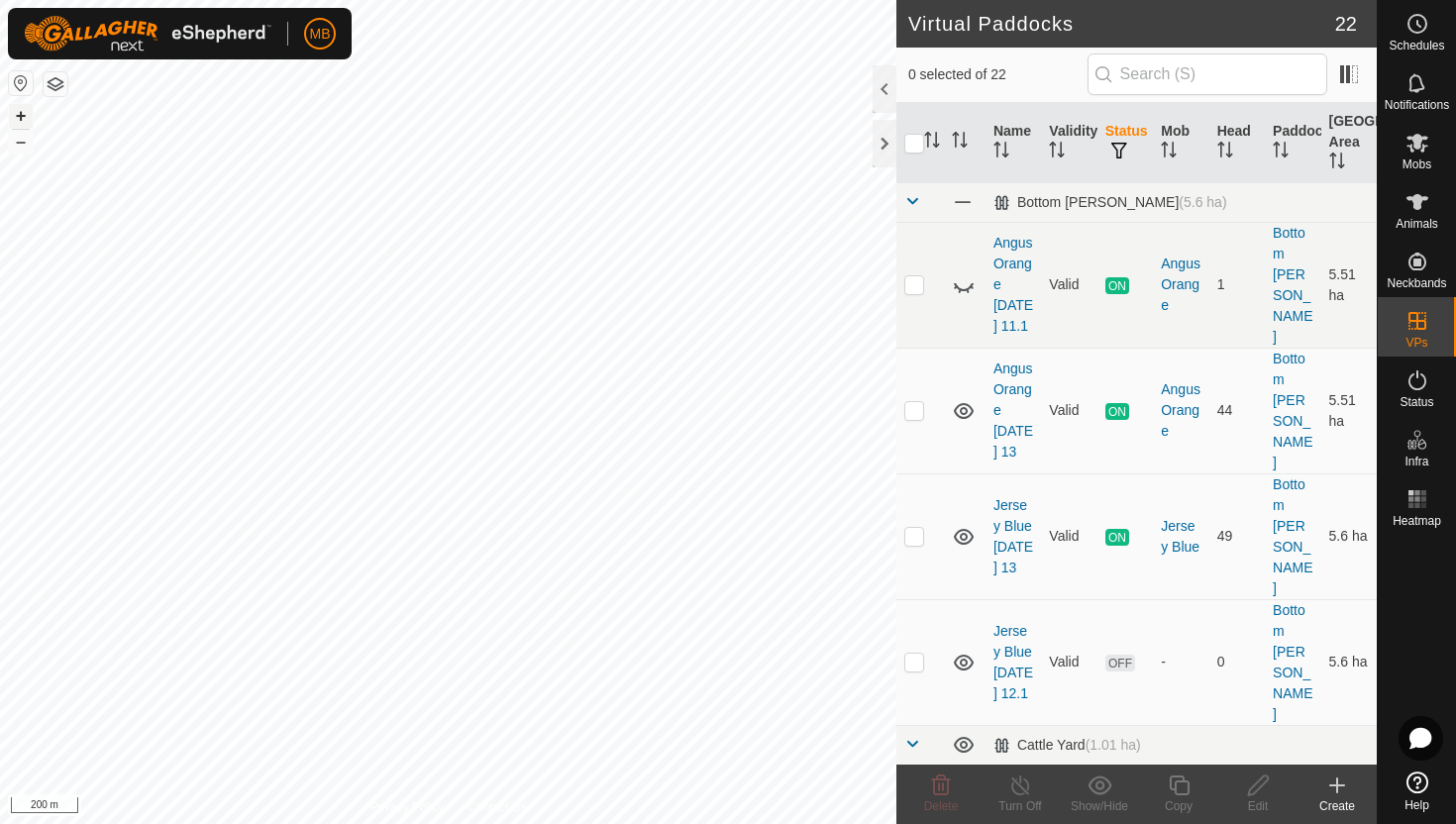 click on "+" at bounding box center (21, 116) 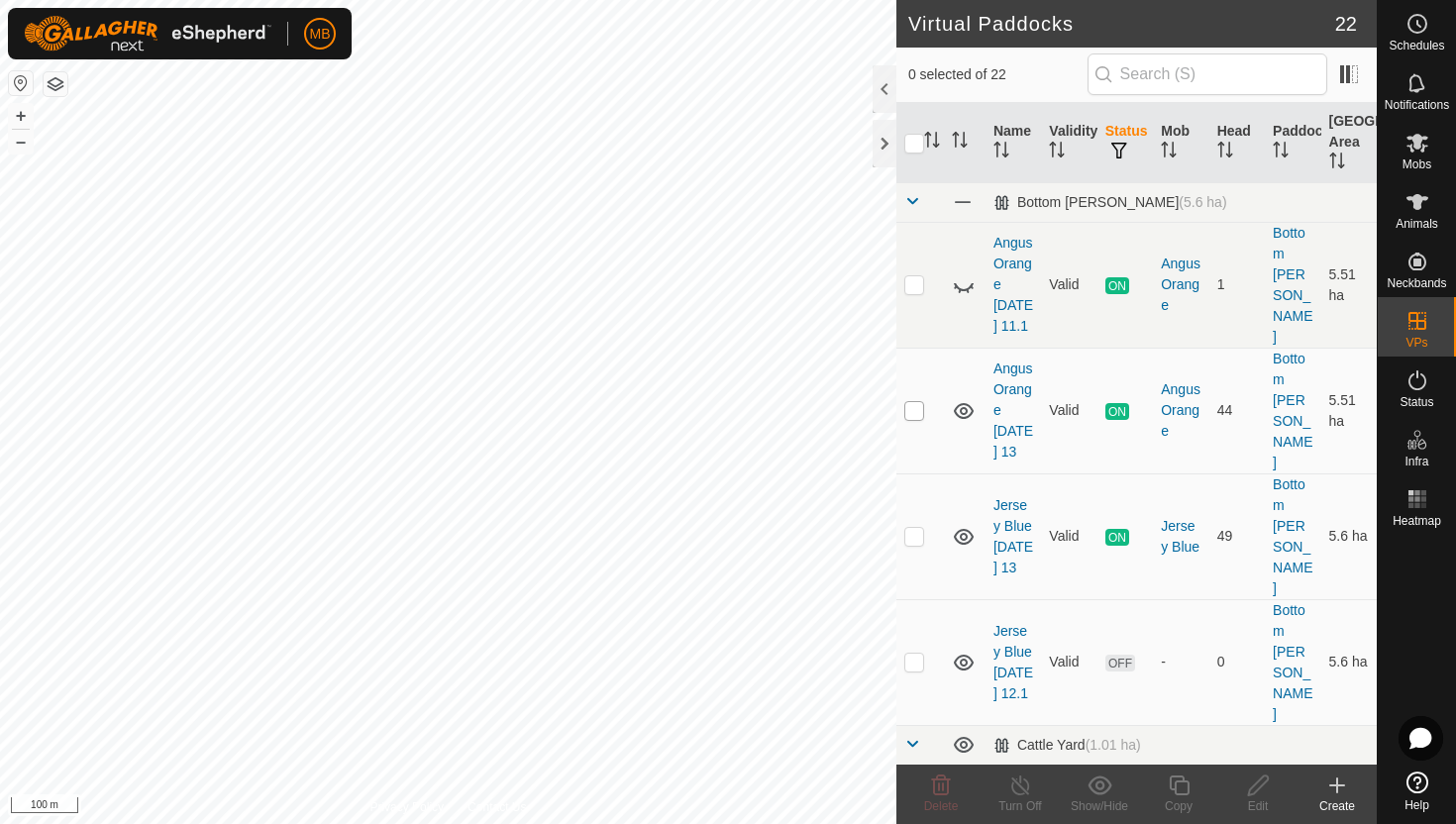click at bounding box center [914, 411] 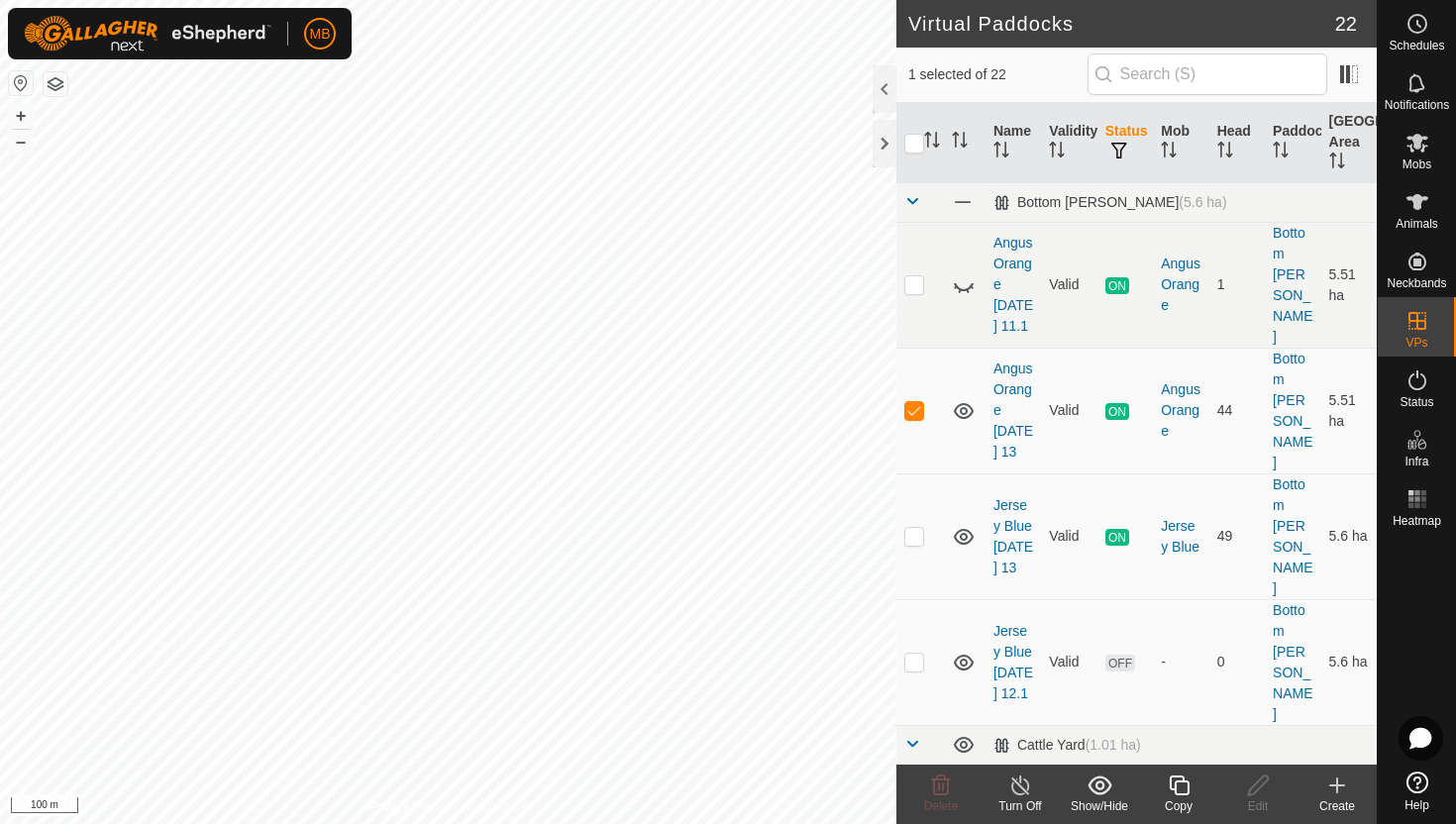 click 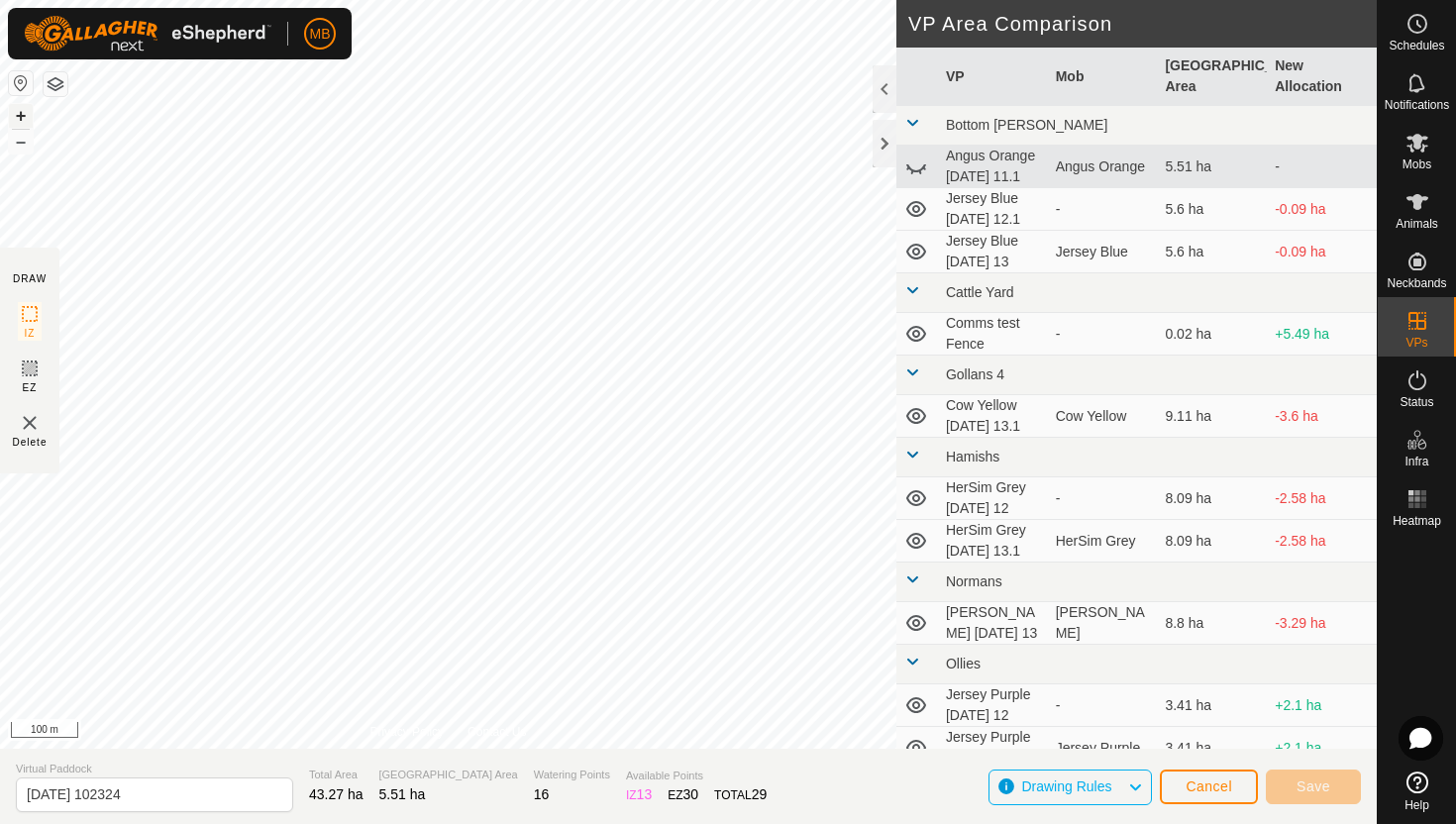 click on "+" at bounding box center [21, 116] 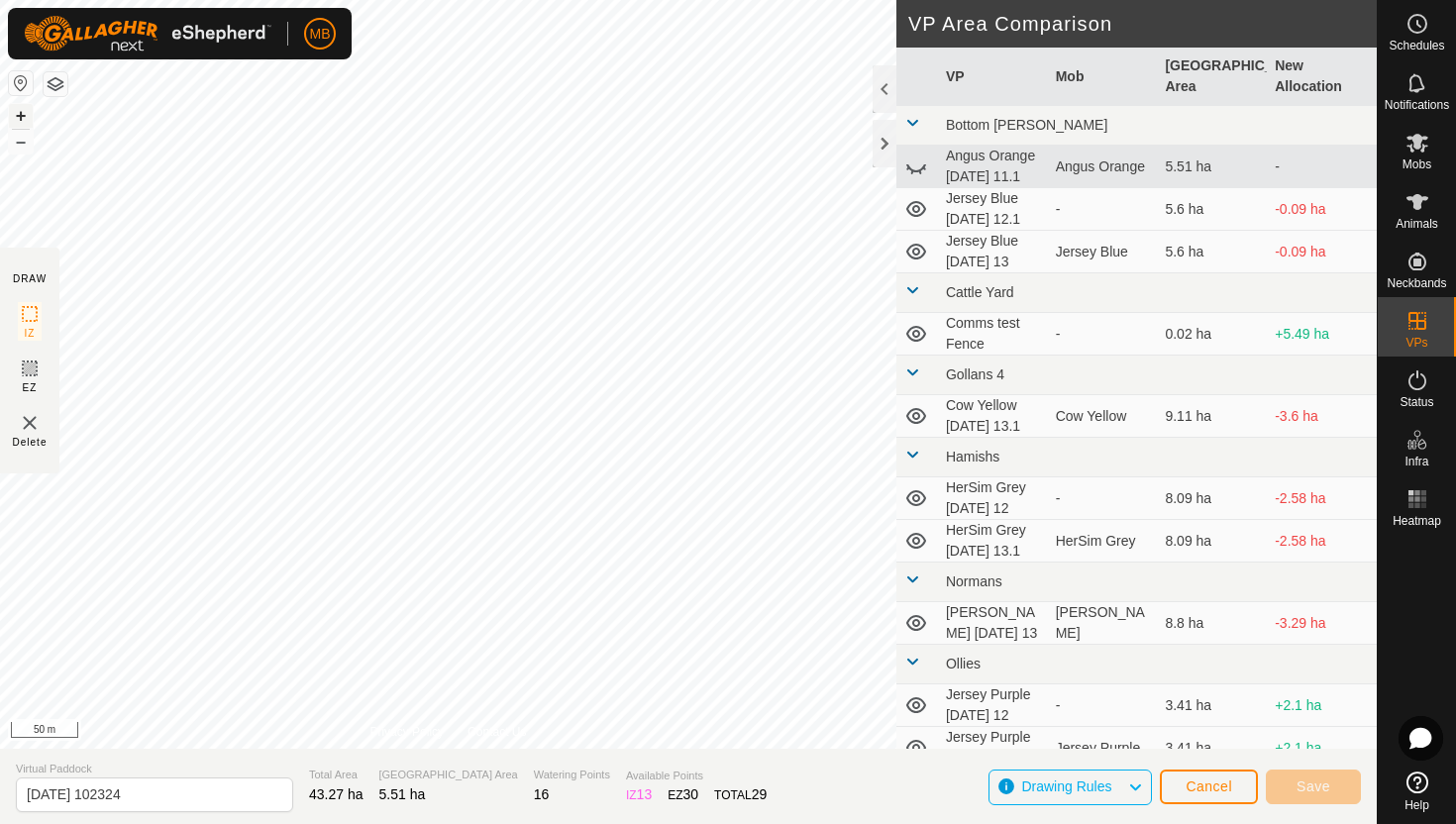 click on "+" at bounding box center (21, 116) 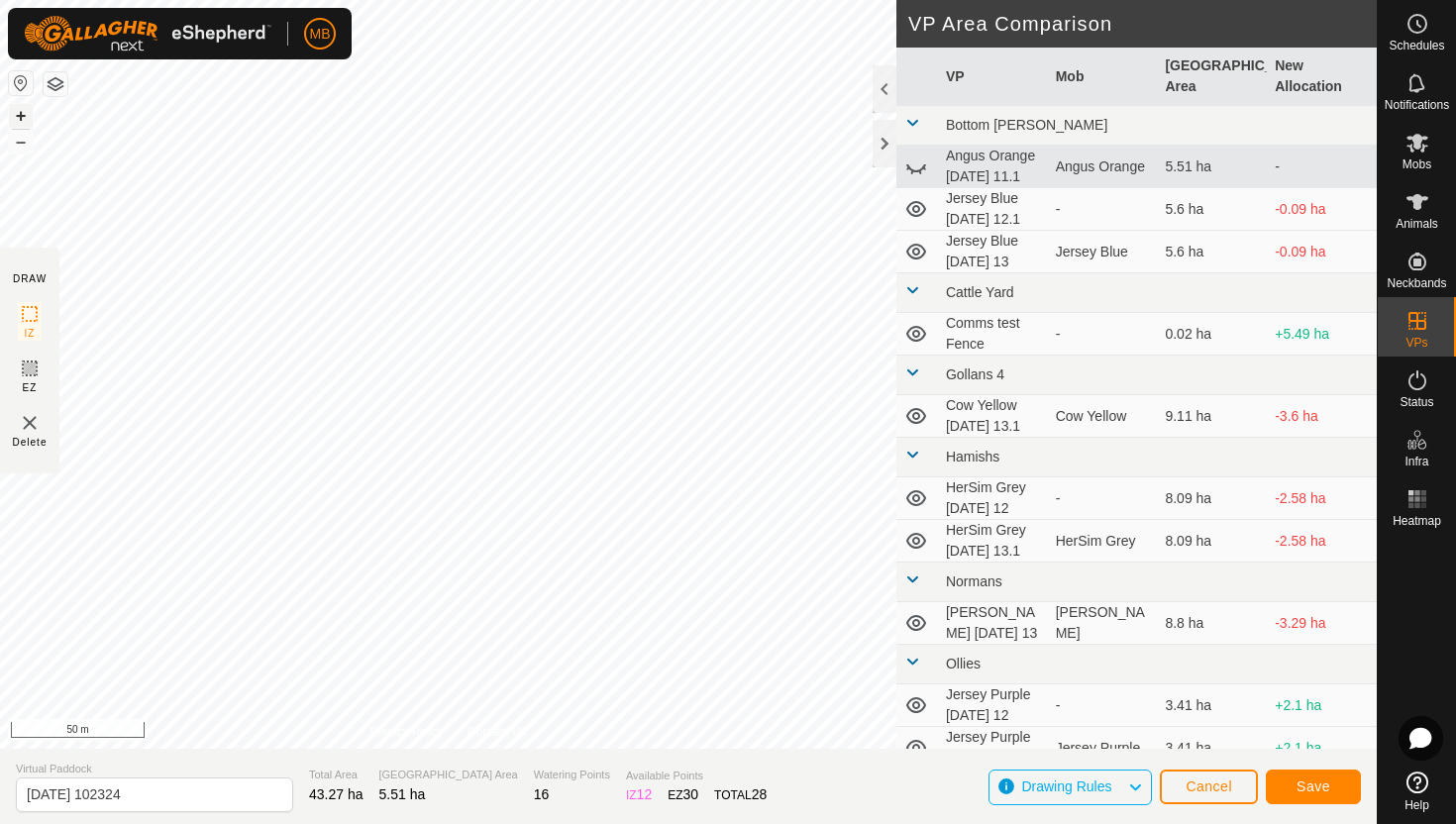 click on "+" at bounding box center (21, 116) 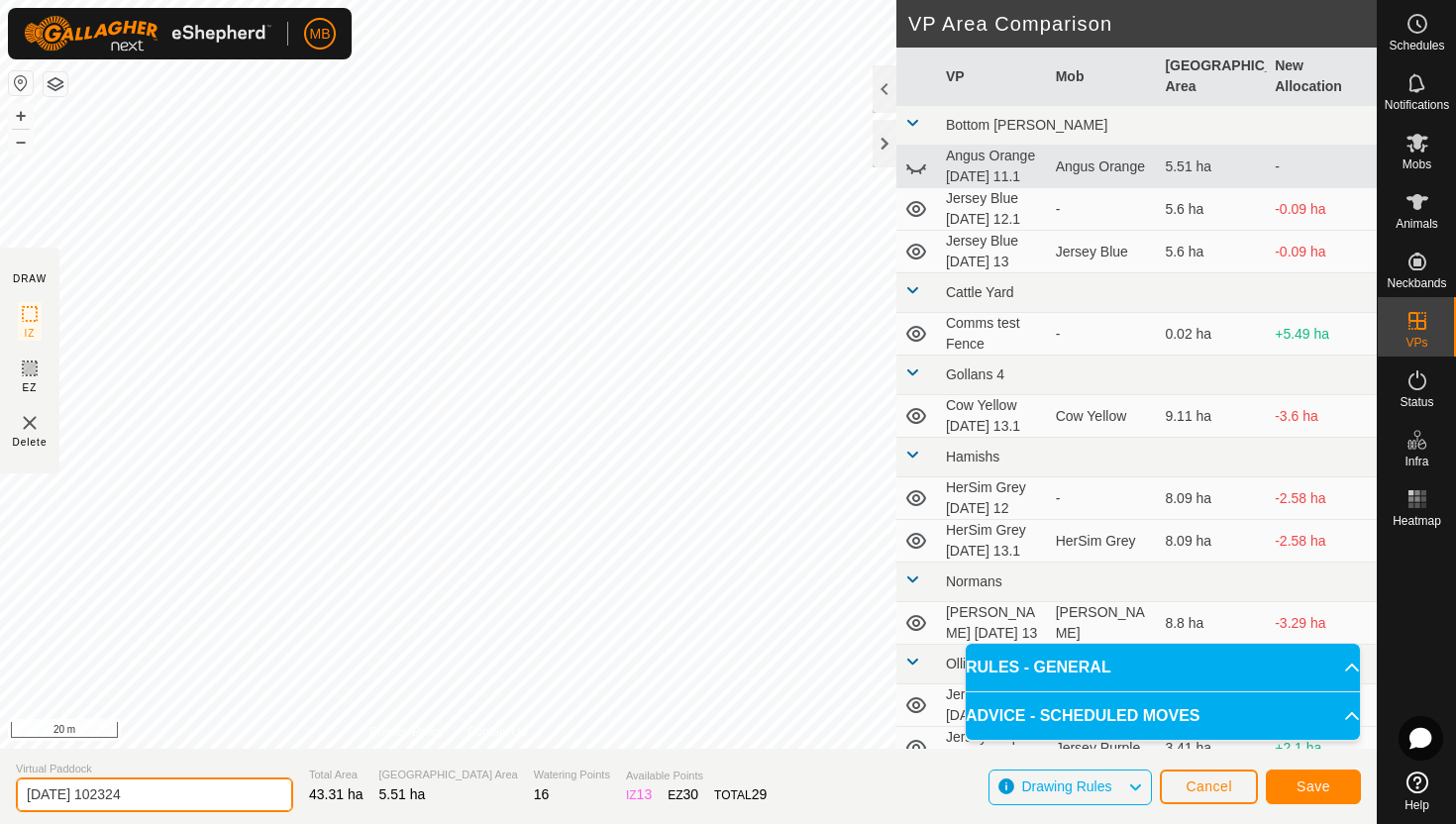 click on "2025-07-13 102324" 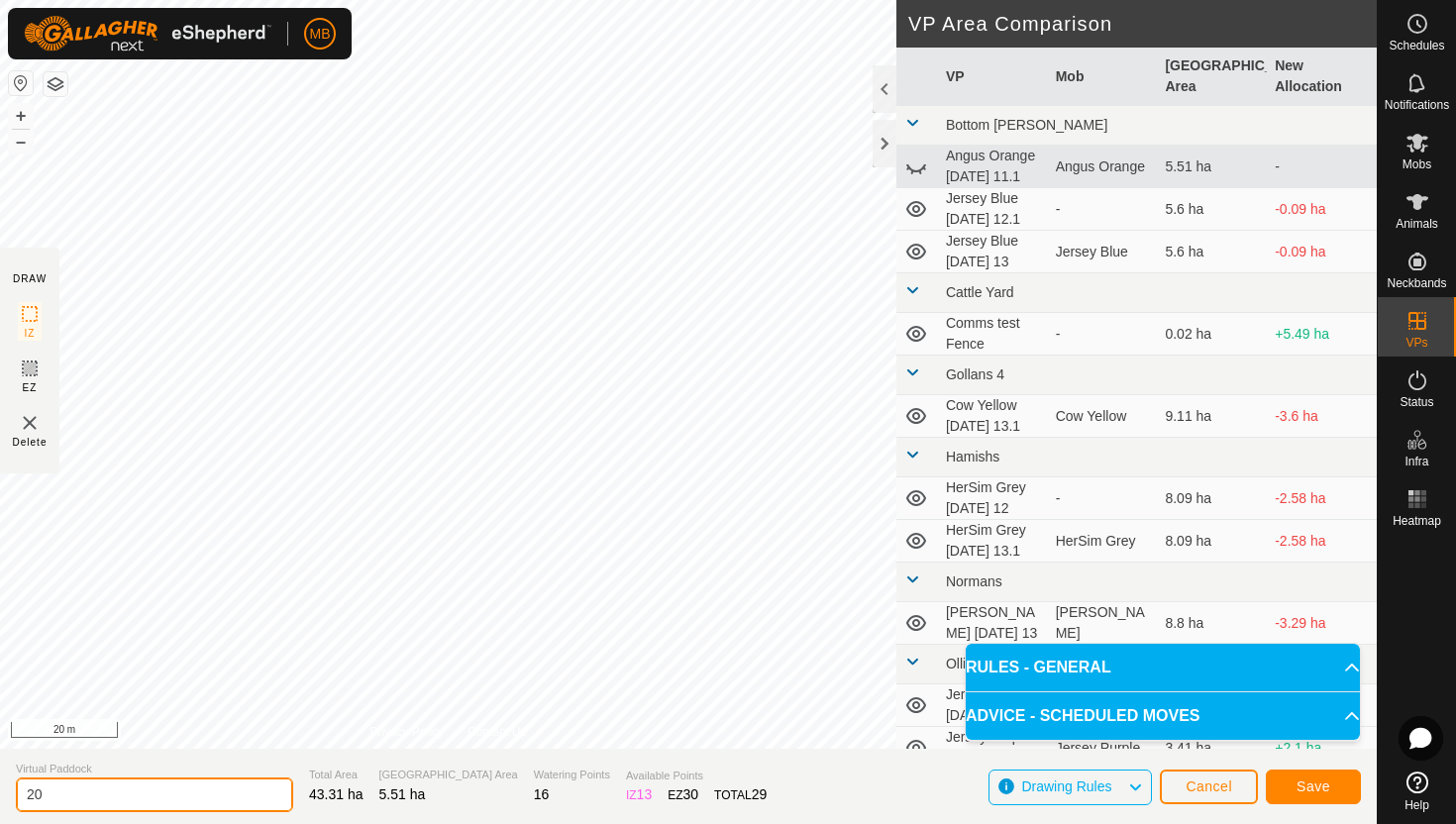 type on "2" 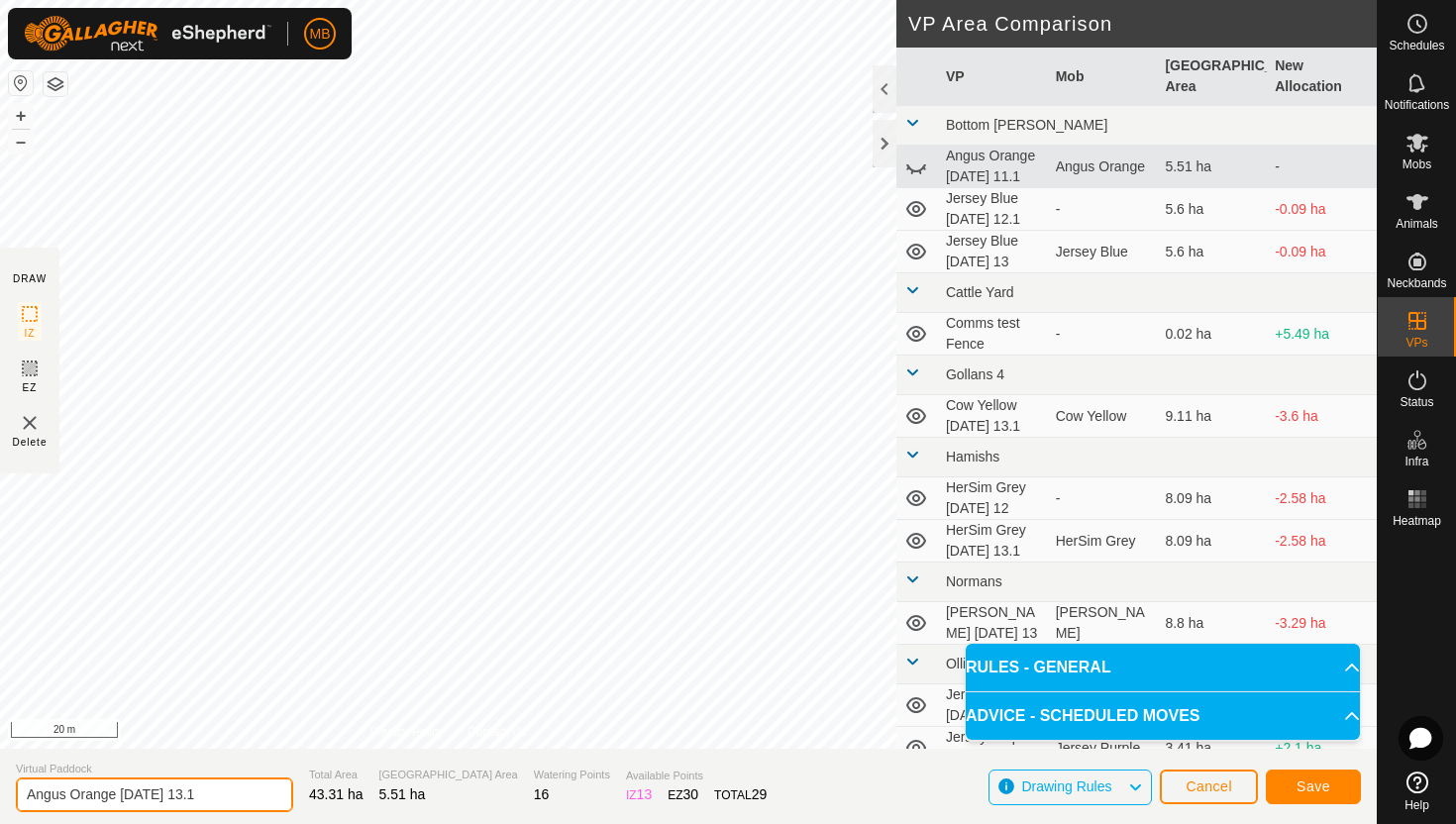 type on "Angus Orange Sunday 13.1" 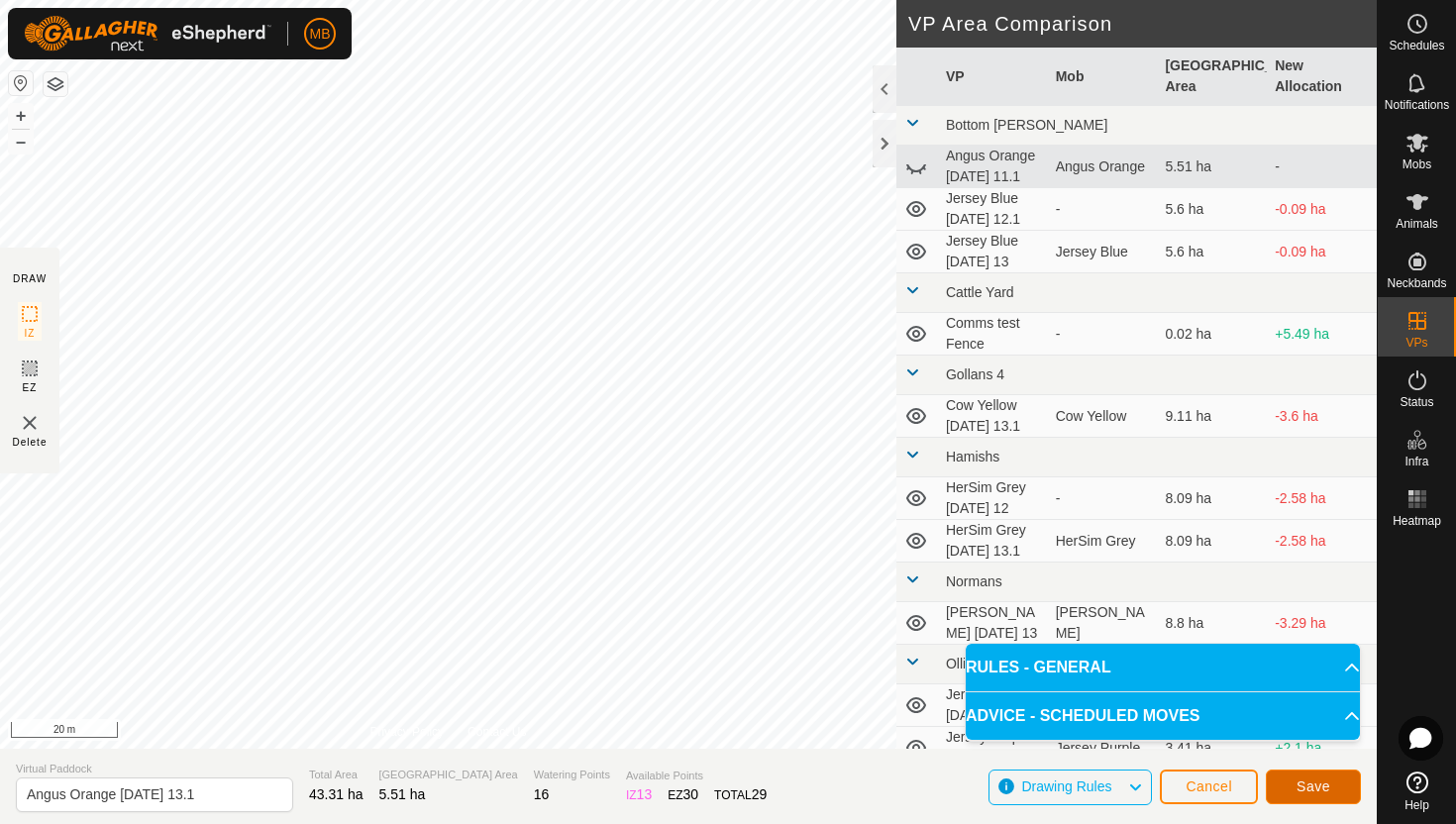 click on "Save" 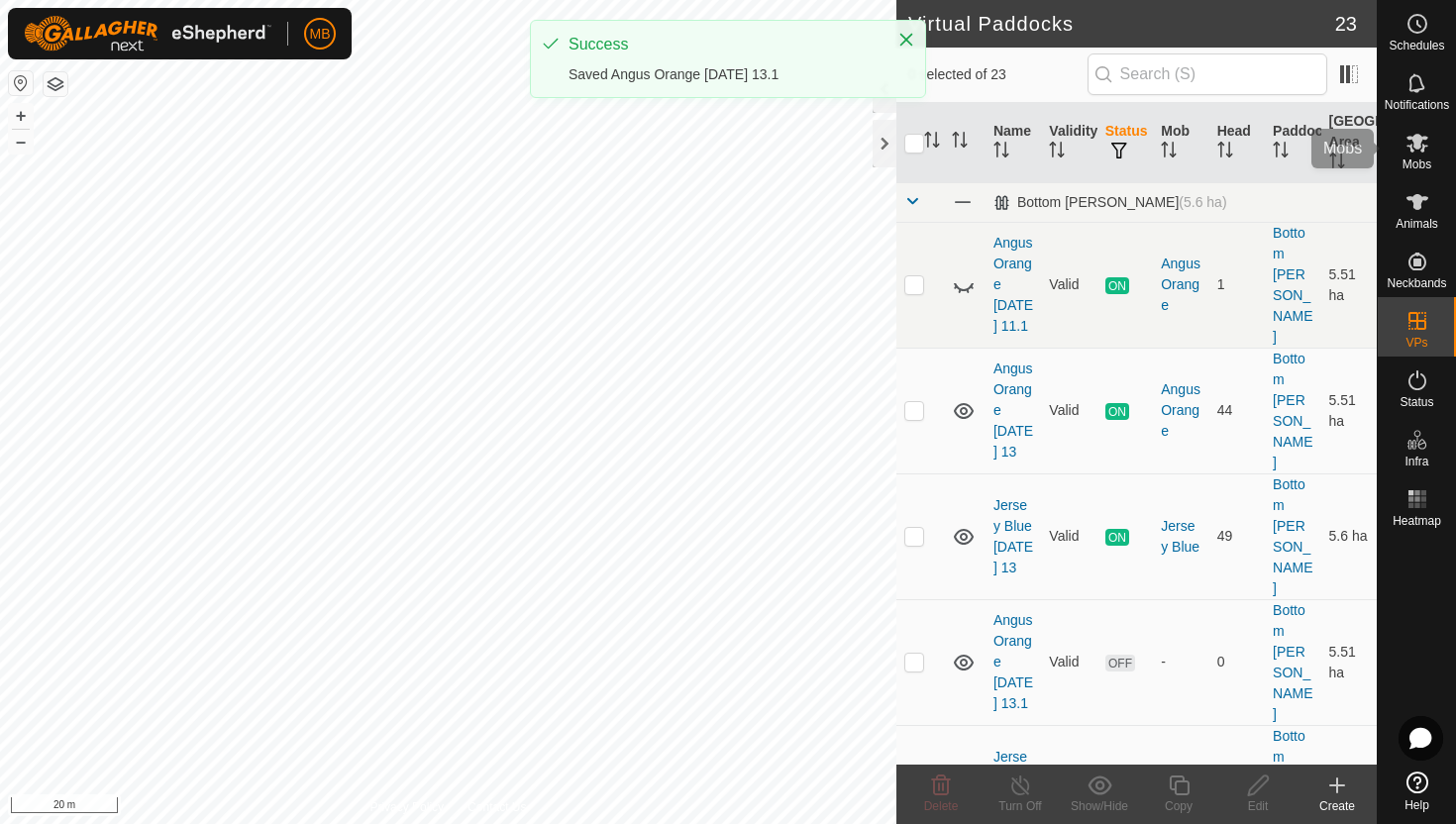click on "Mobs" at bounding box center (1416, 164) 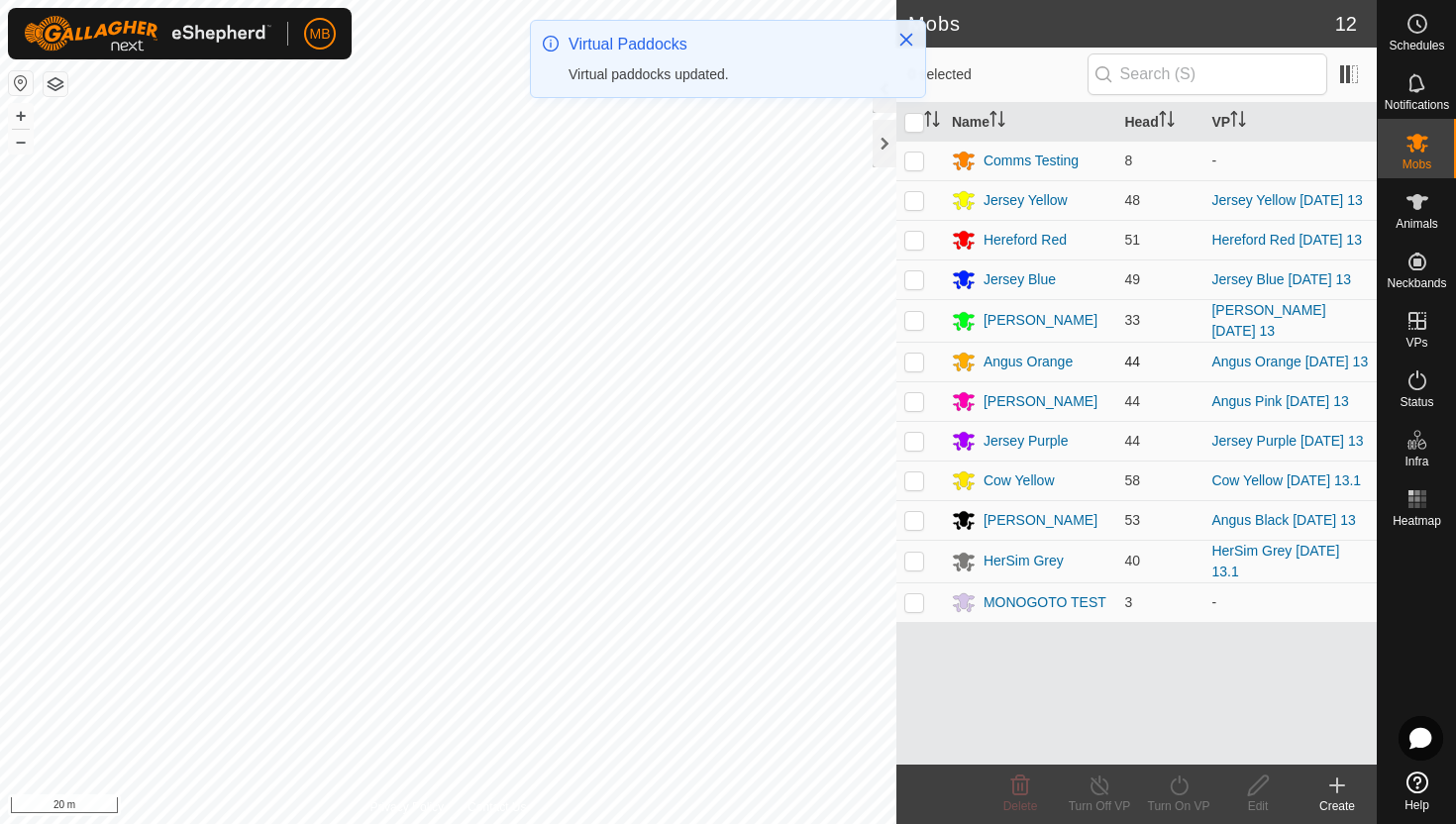 click at bounding box center [914, 361] 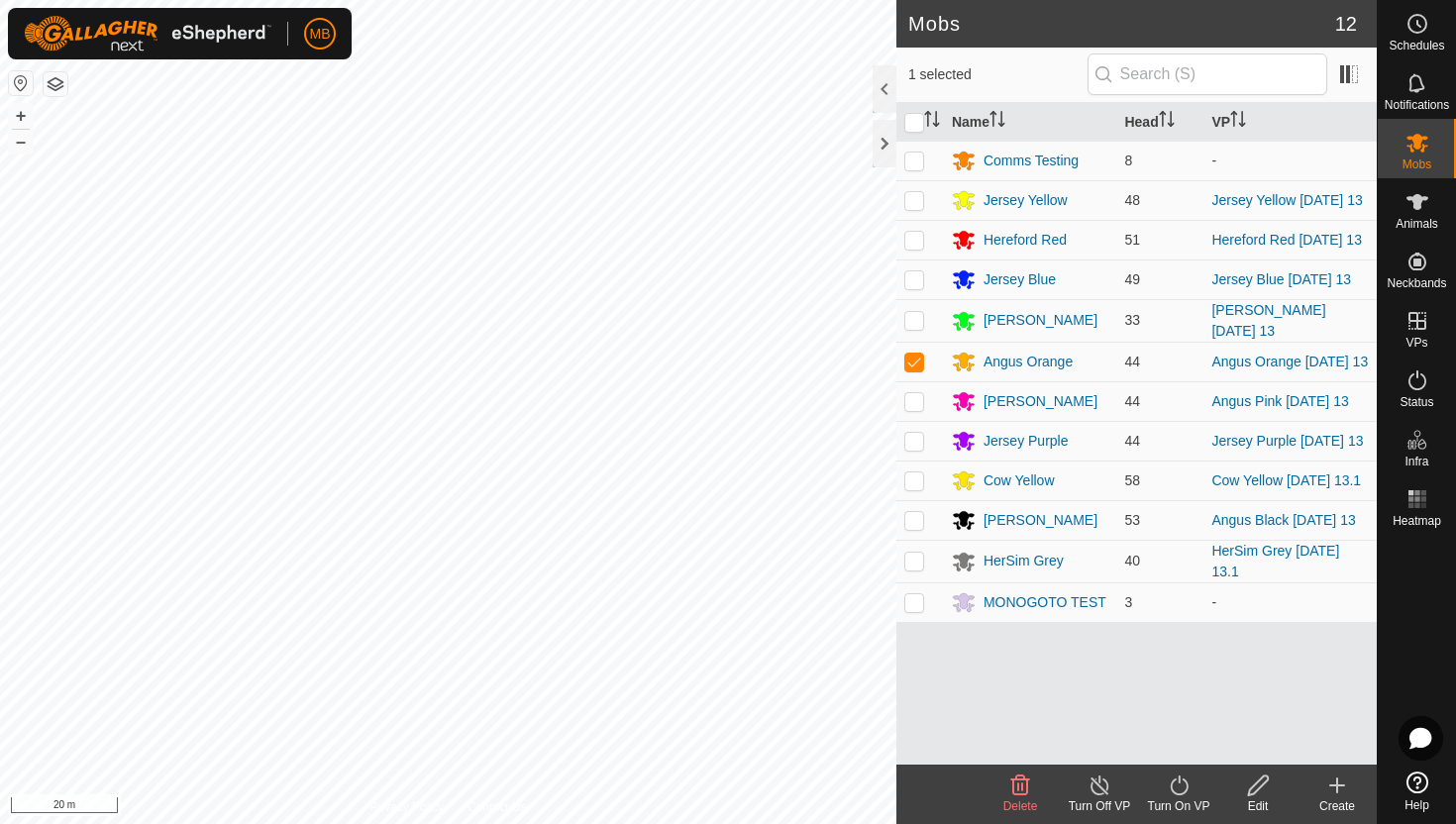 click 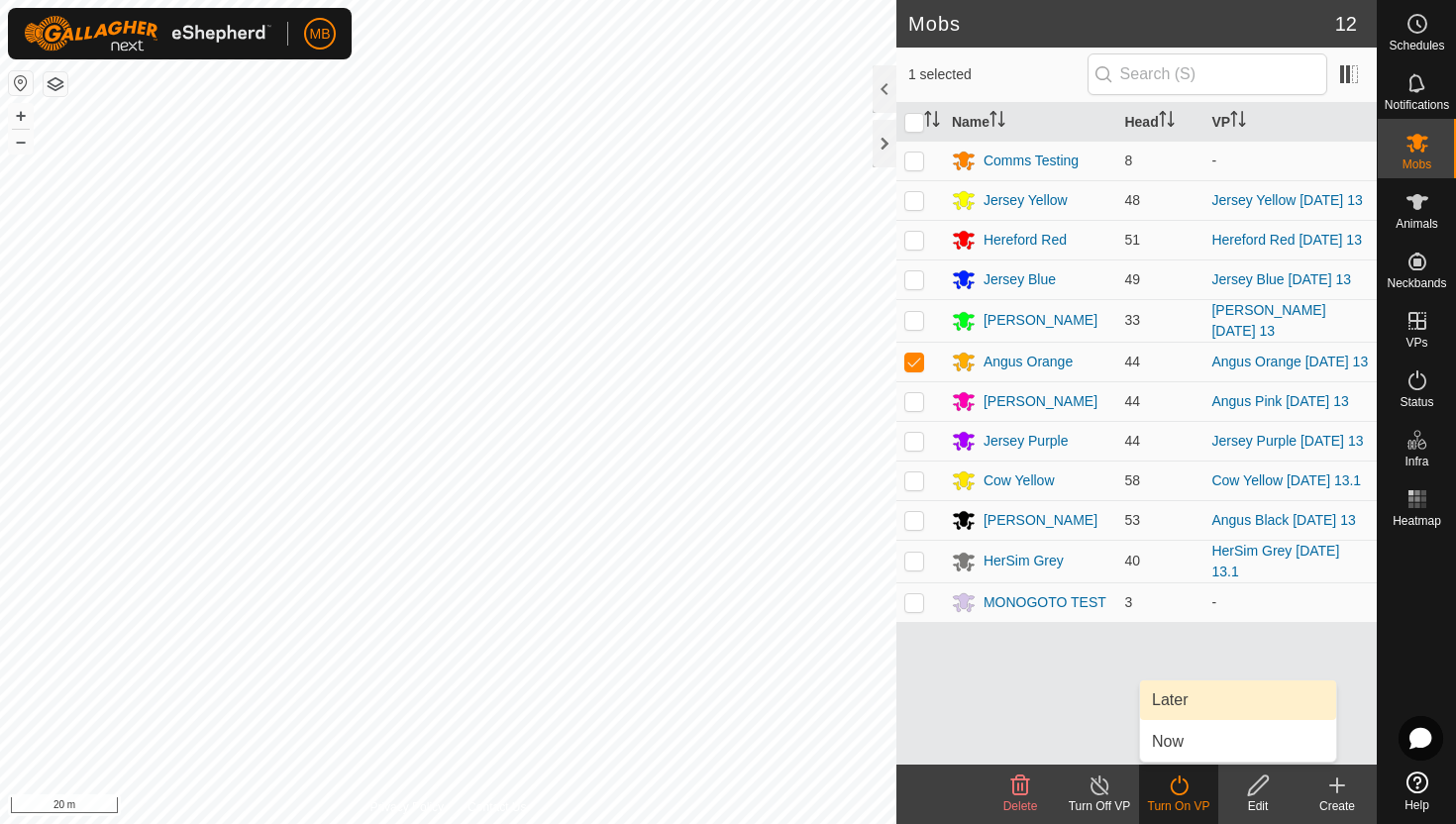 click on "Later" at bounding box center [1238, 700] 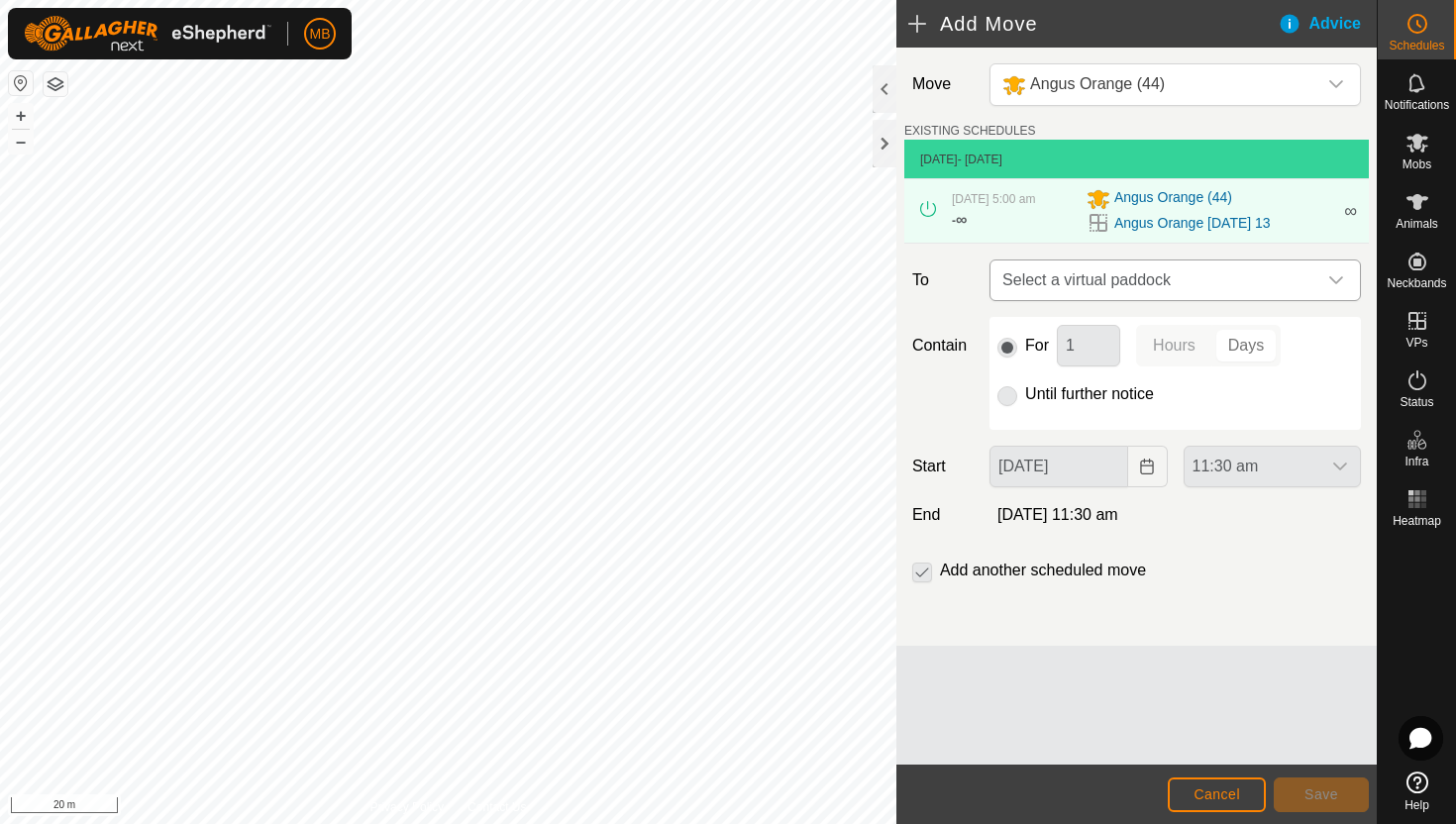 click 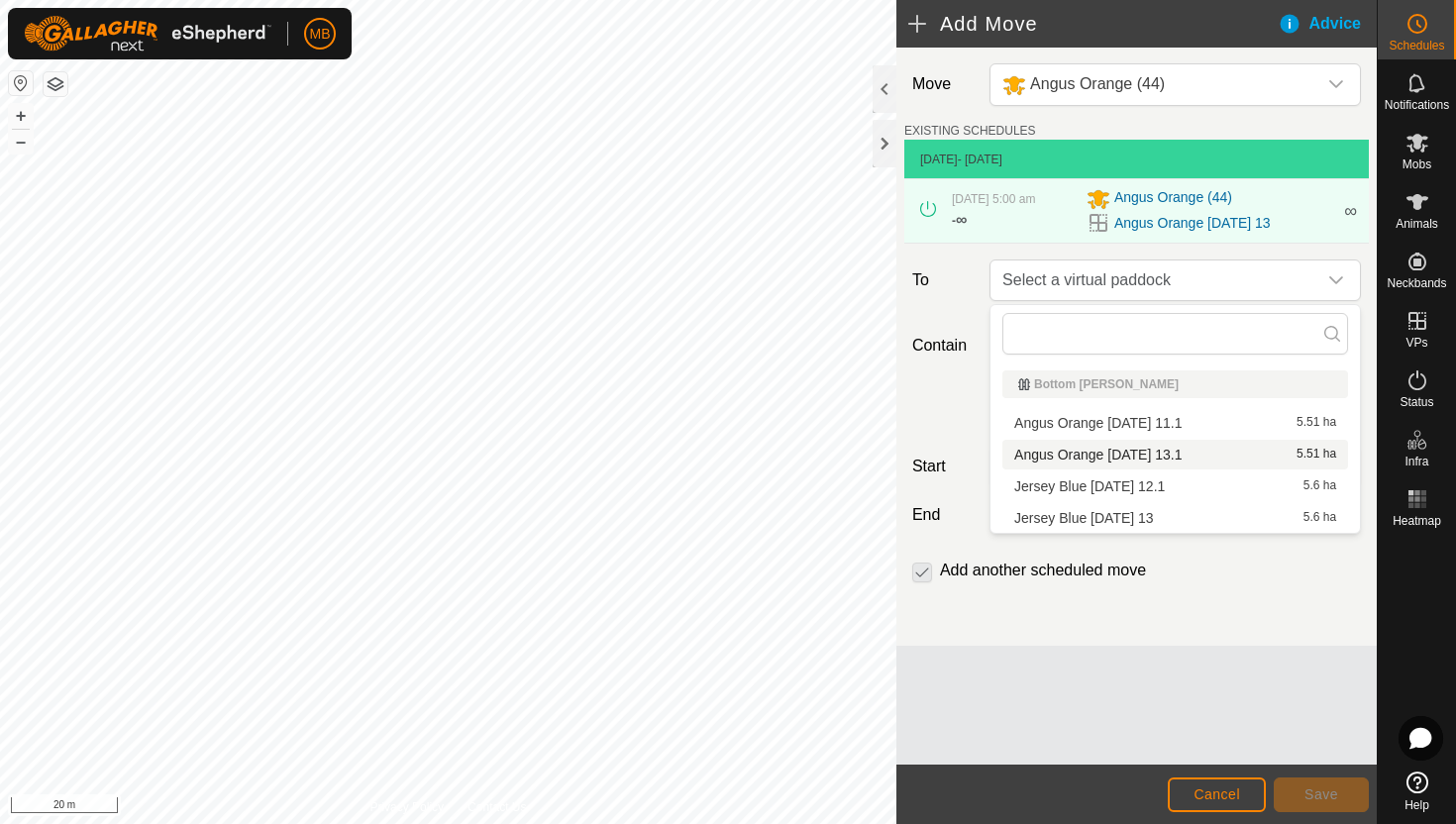click on "Angus Orange Sunday 13.1  5.51 ha" at bounding box center [1175, 455] 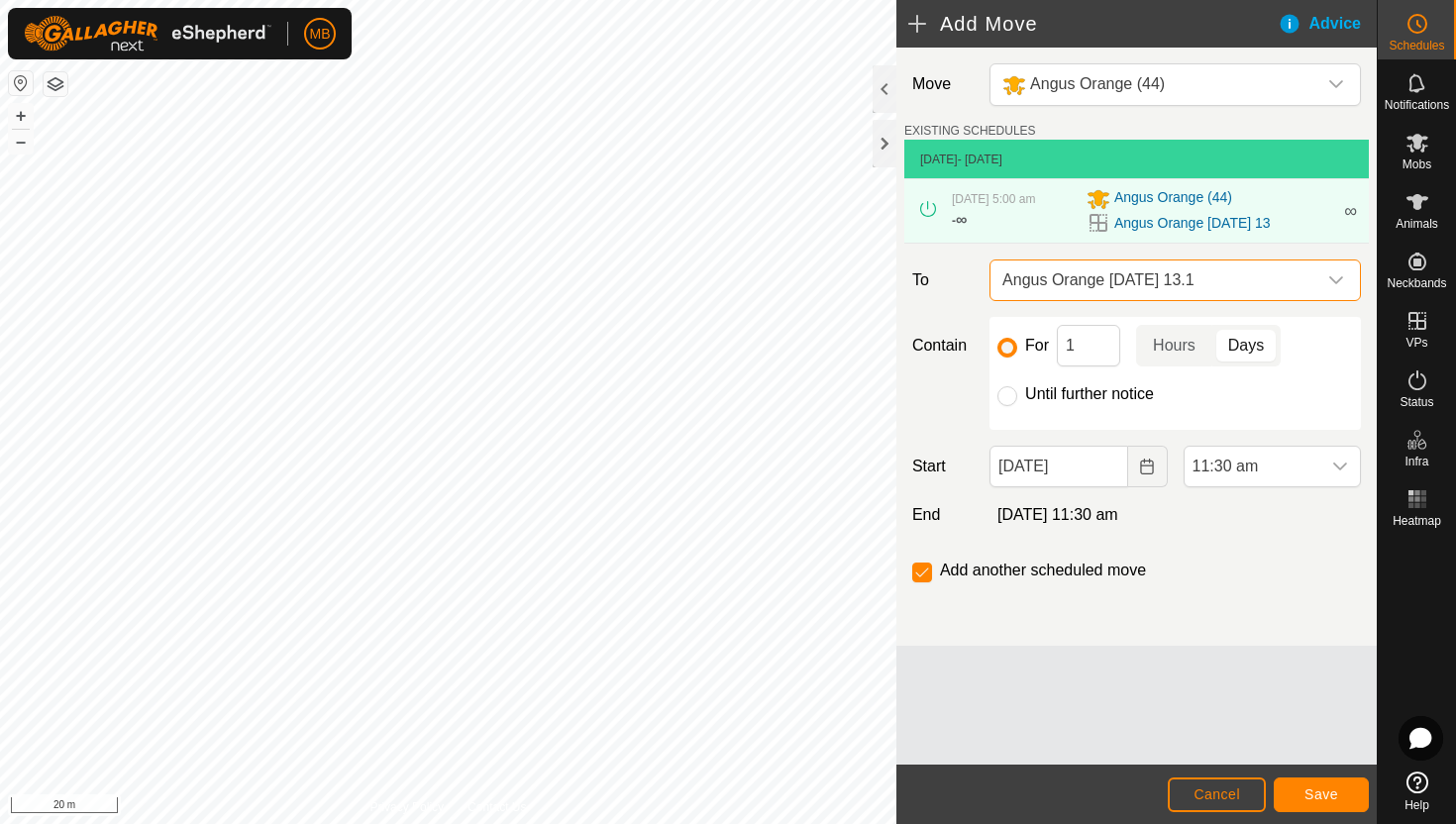 click on "Until further notice" 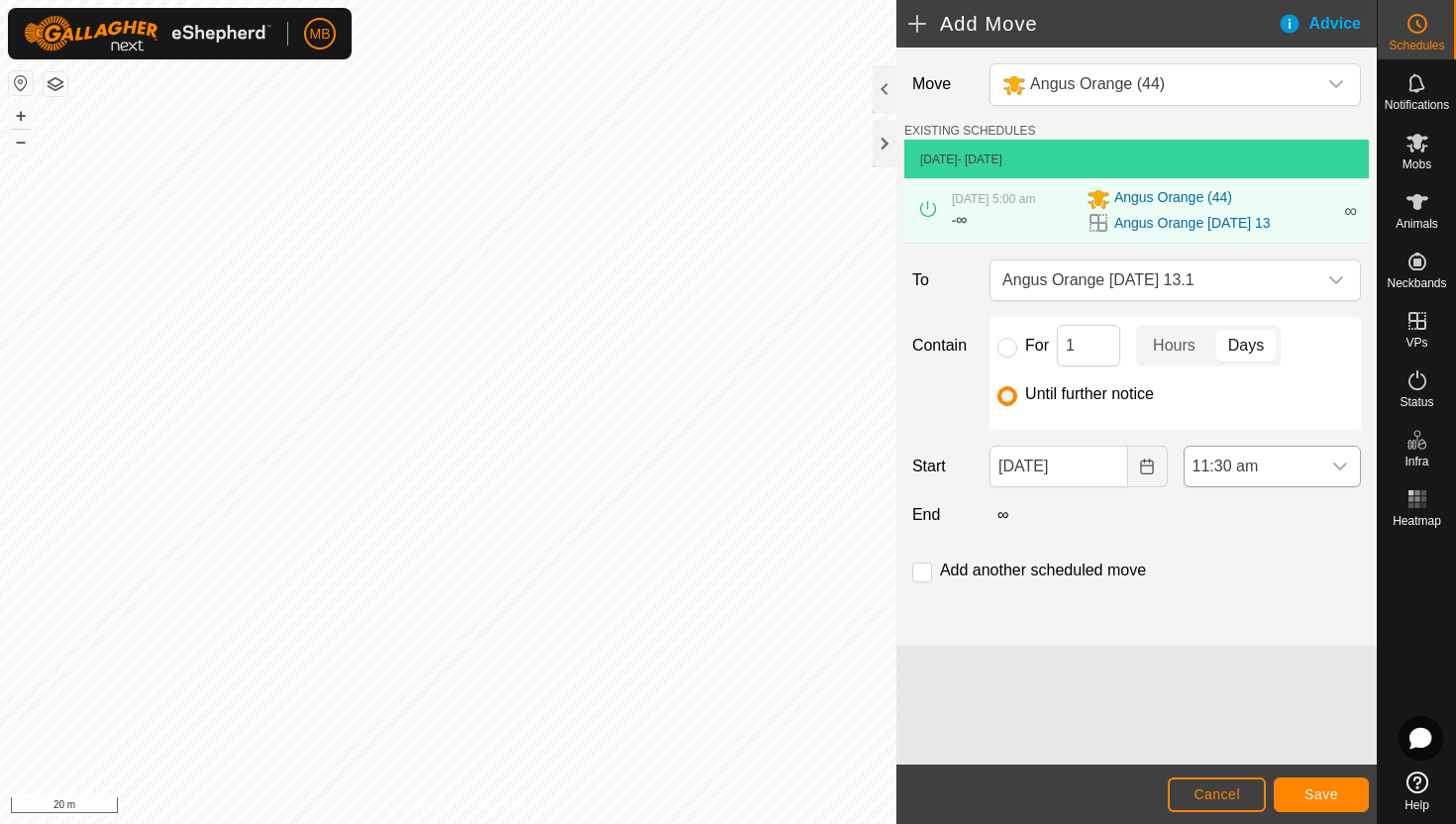 click on "11:30 am" at bounding box center [1252, 466] 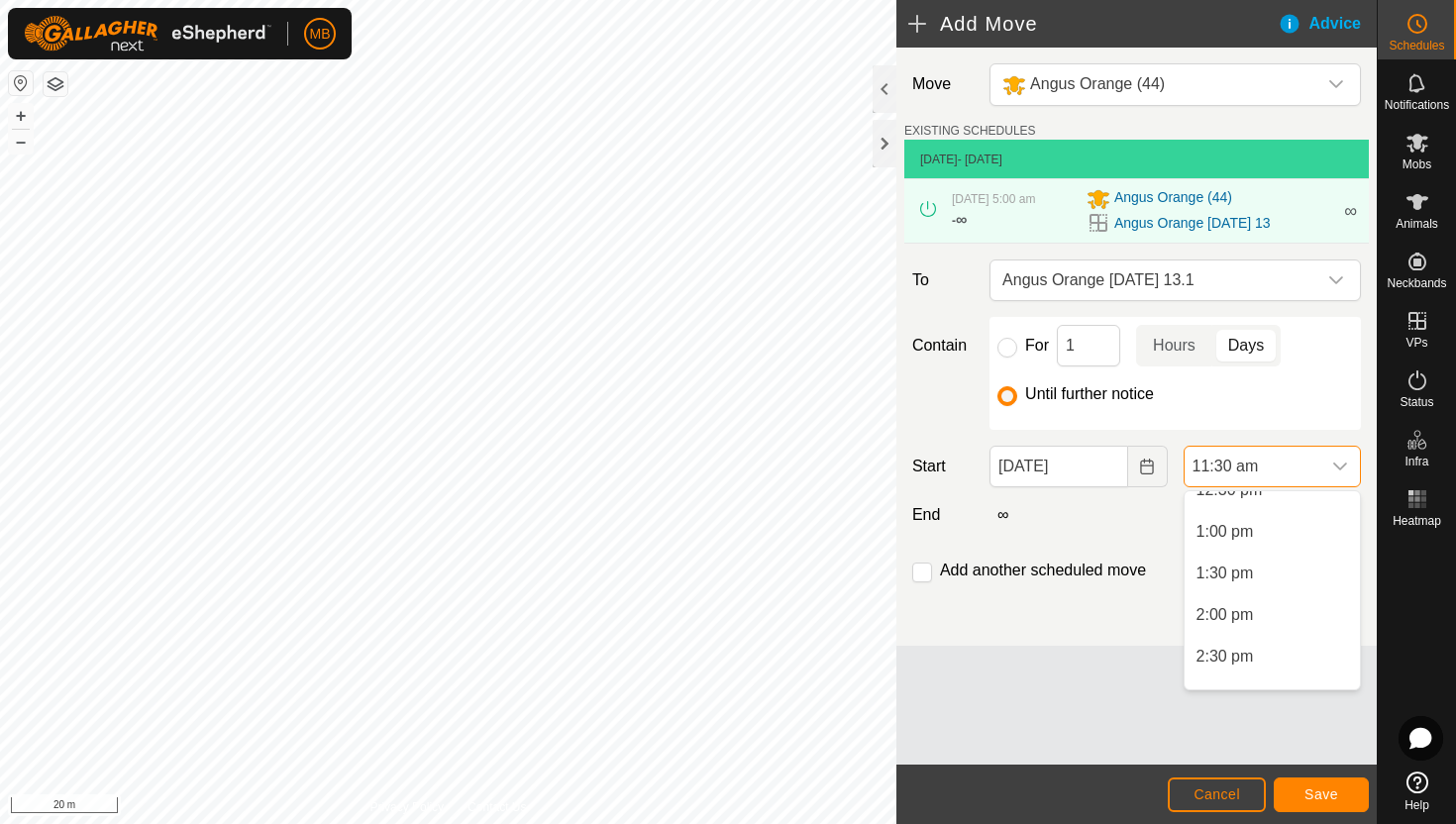 scroll, scrollTop: 1064, scrollLeft: 0, axis: vertical 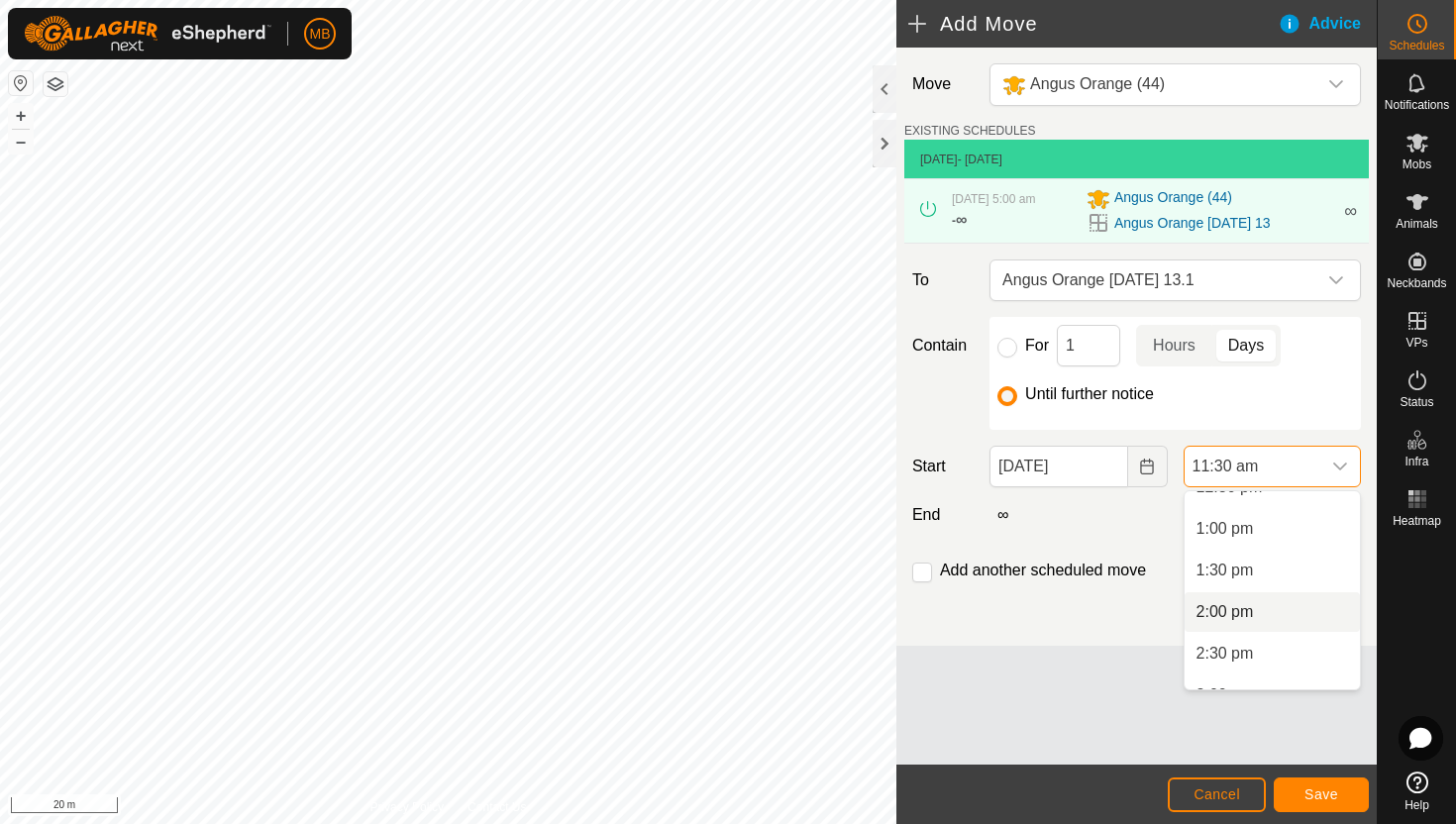 click on "2:00 pm" at bounding box center (1272, 612) 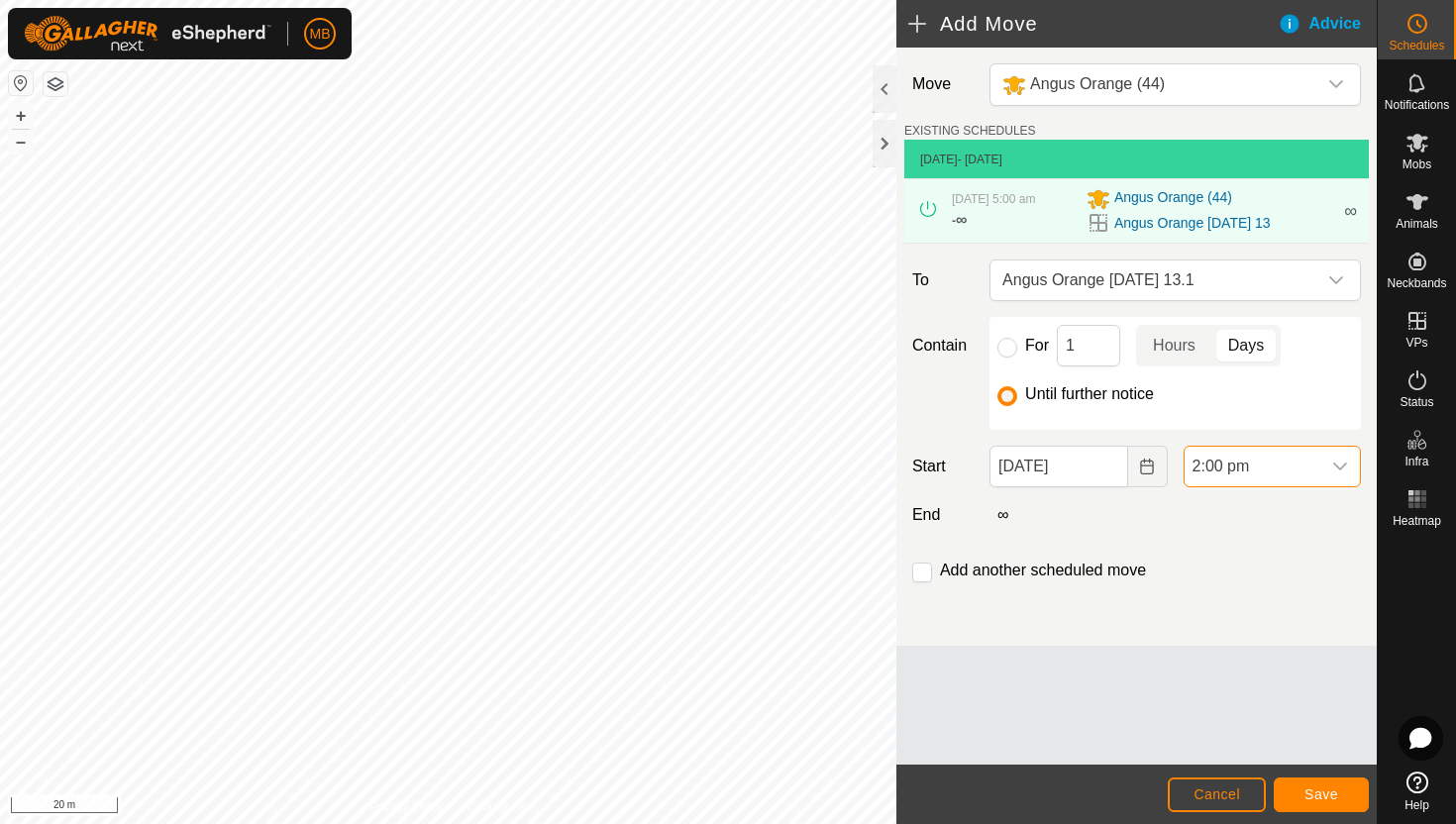 scroll, scrollTop: 957, scrollLeft: 0, axis: vertical 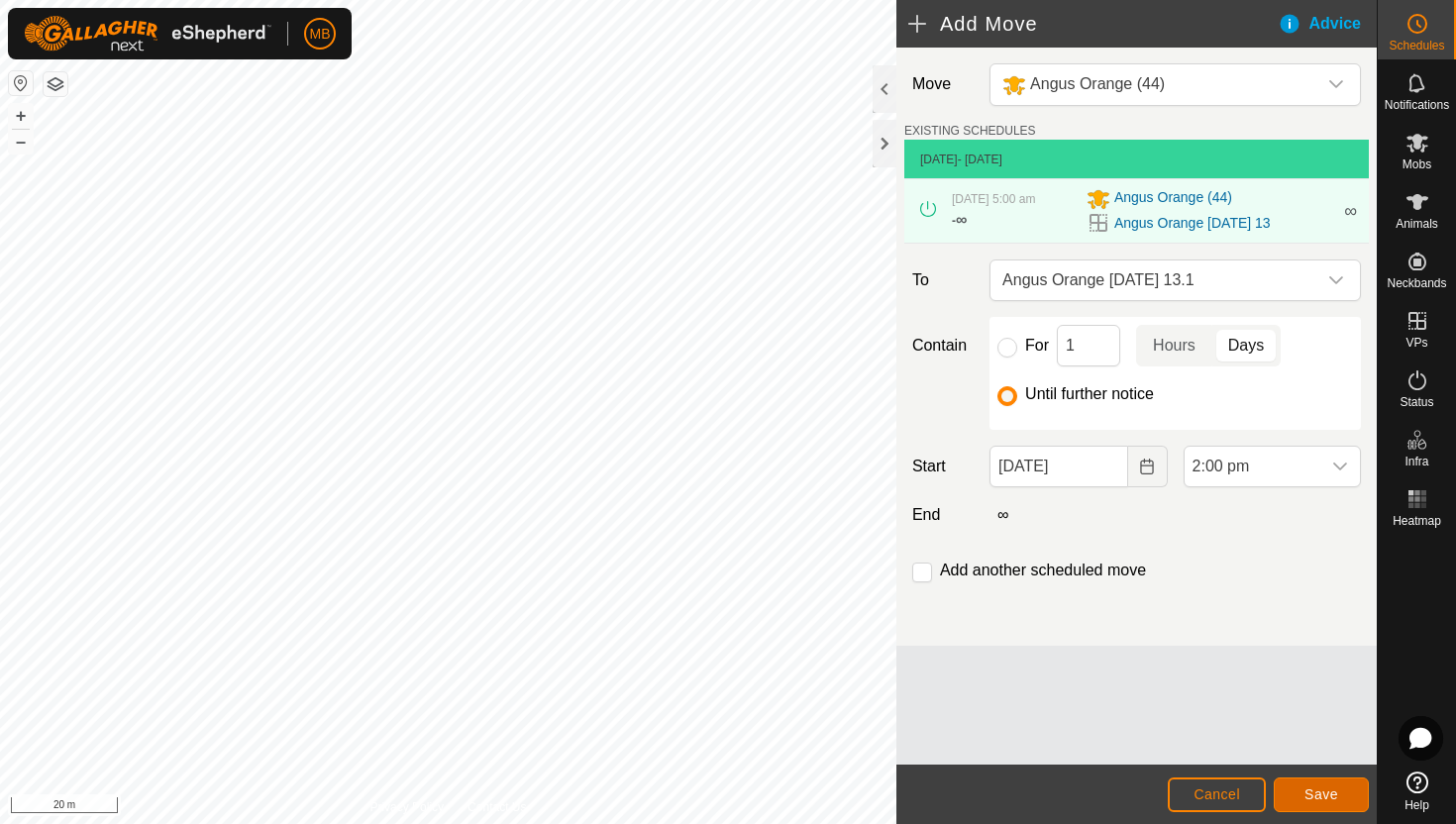 click on "Save" 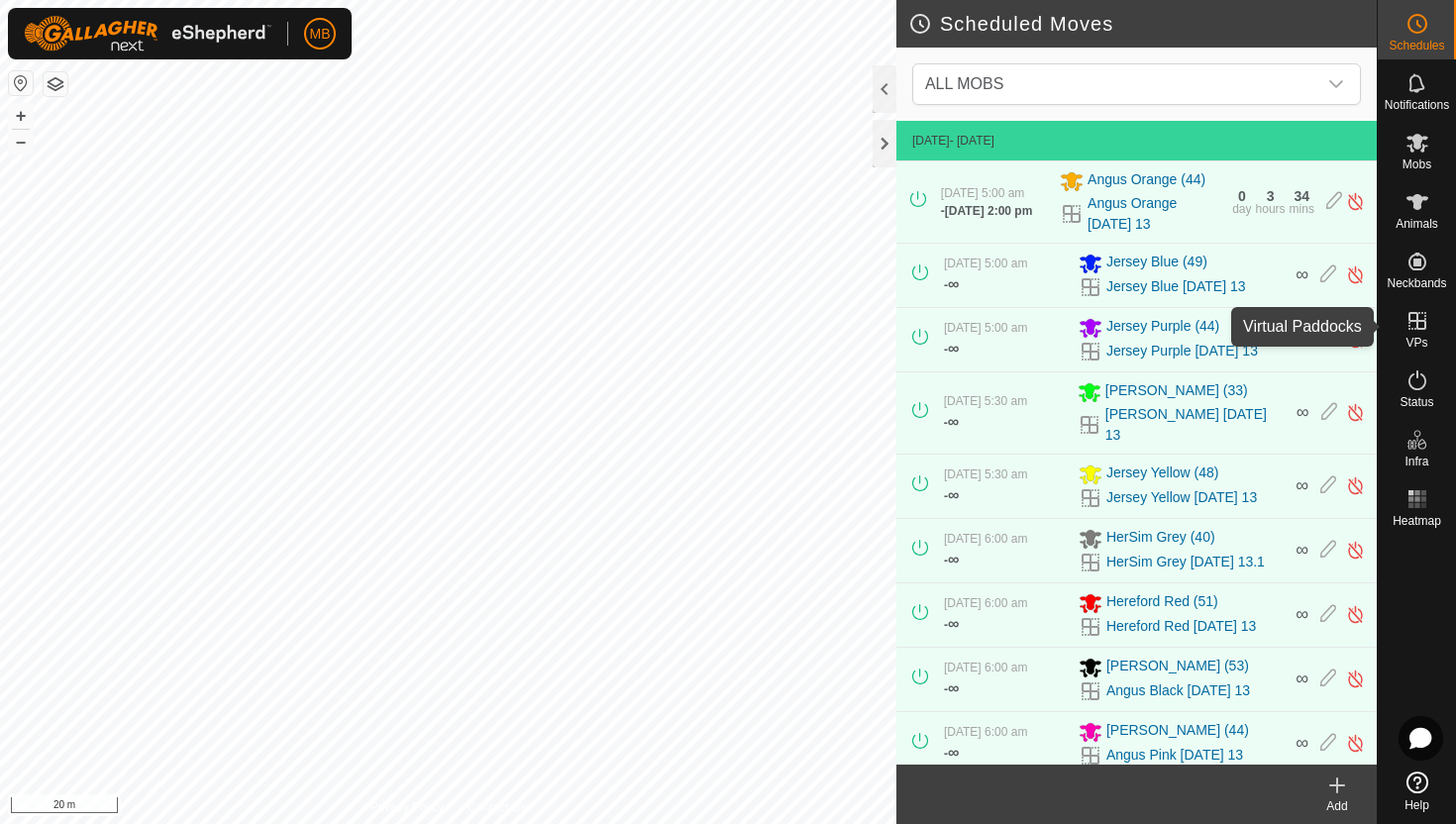 click 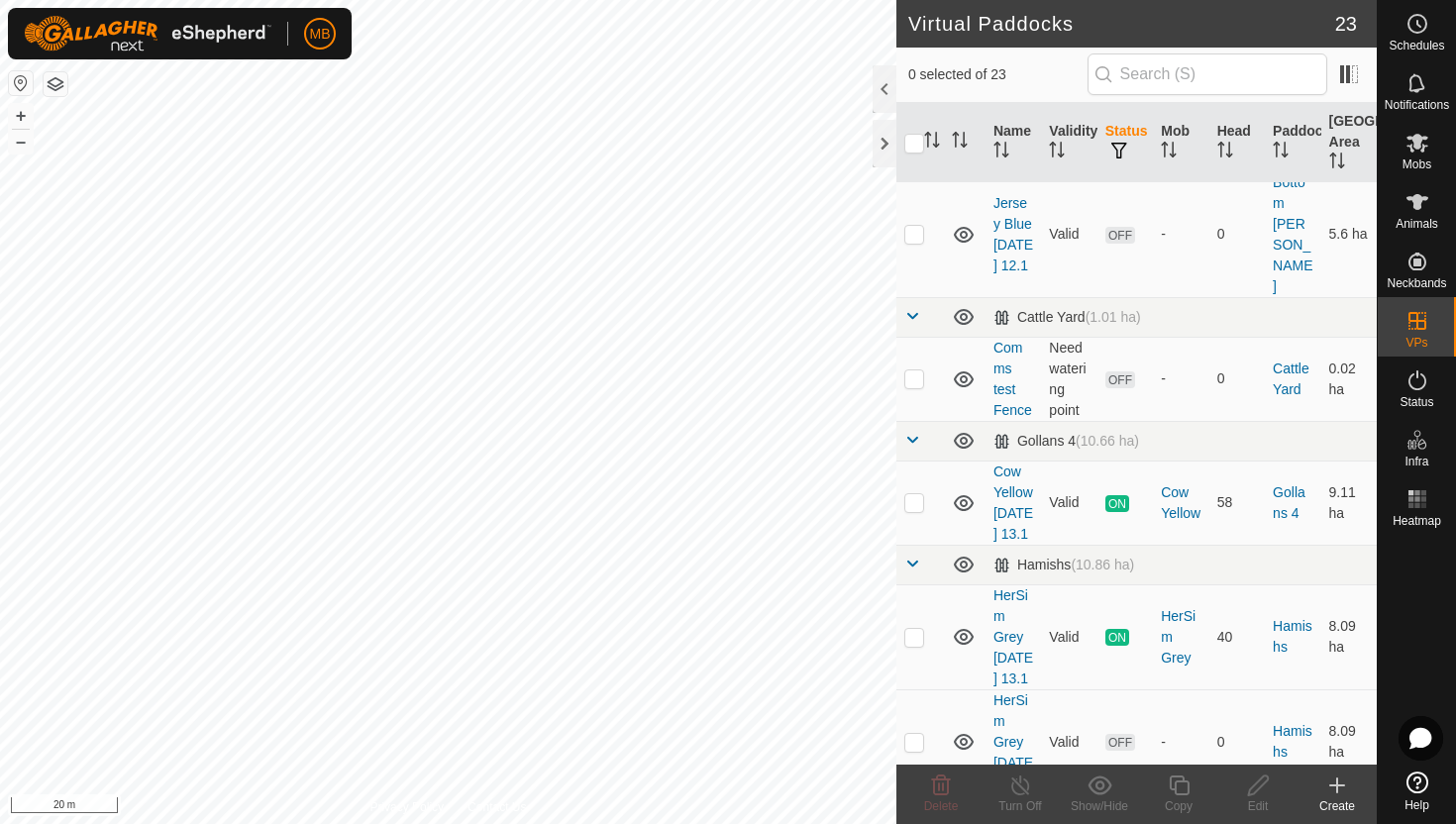 scroll, scrollTop: 560, scrollLeft: 0, axis: vertical 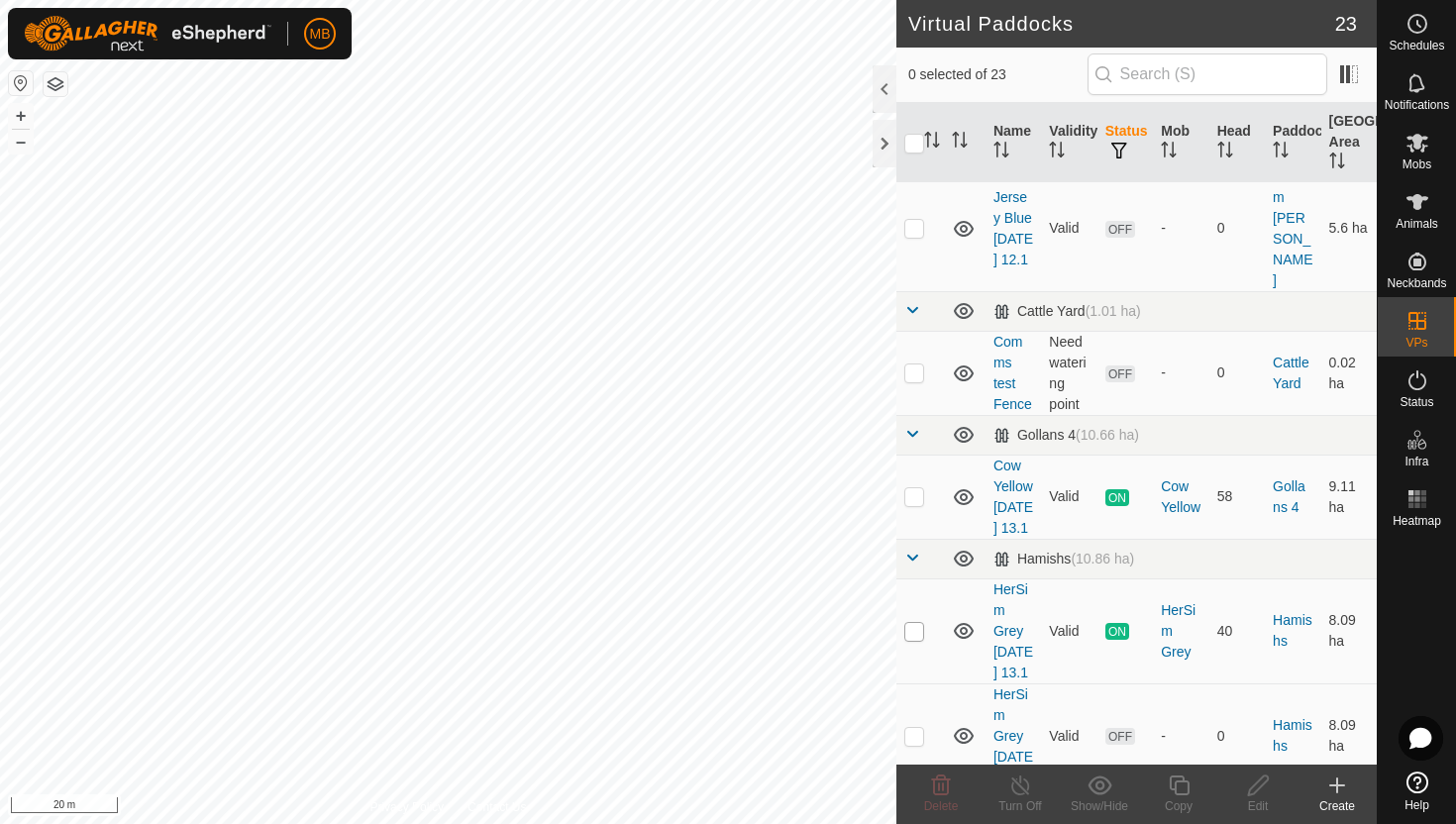 click at bounding box center (914, 632) 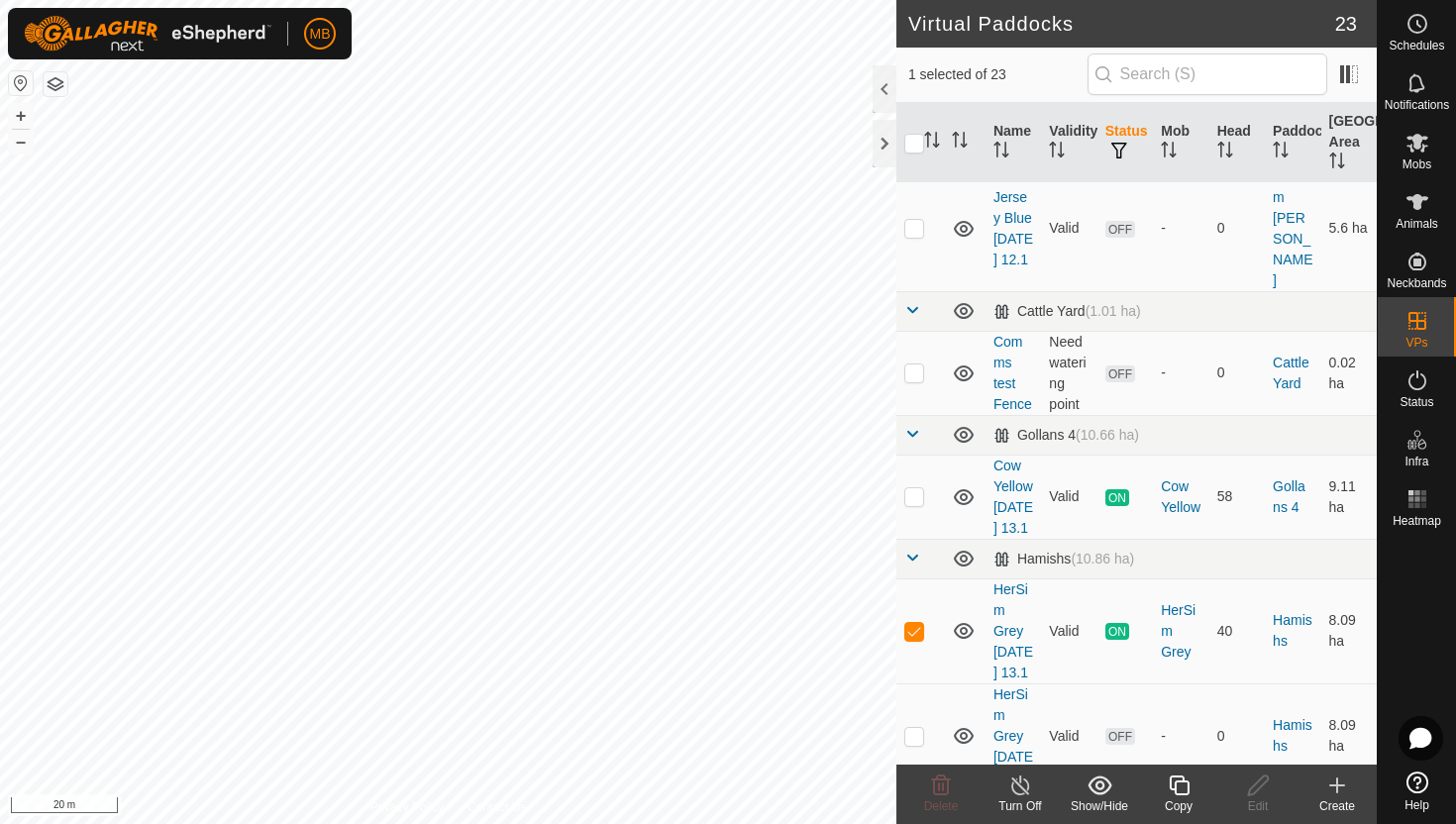 click 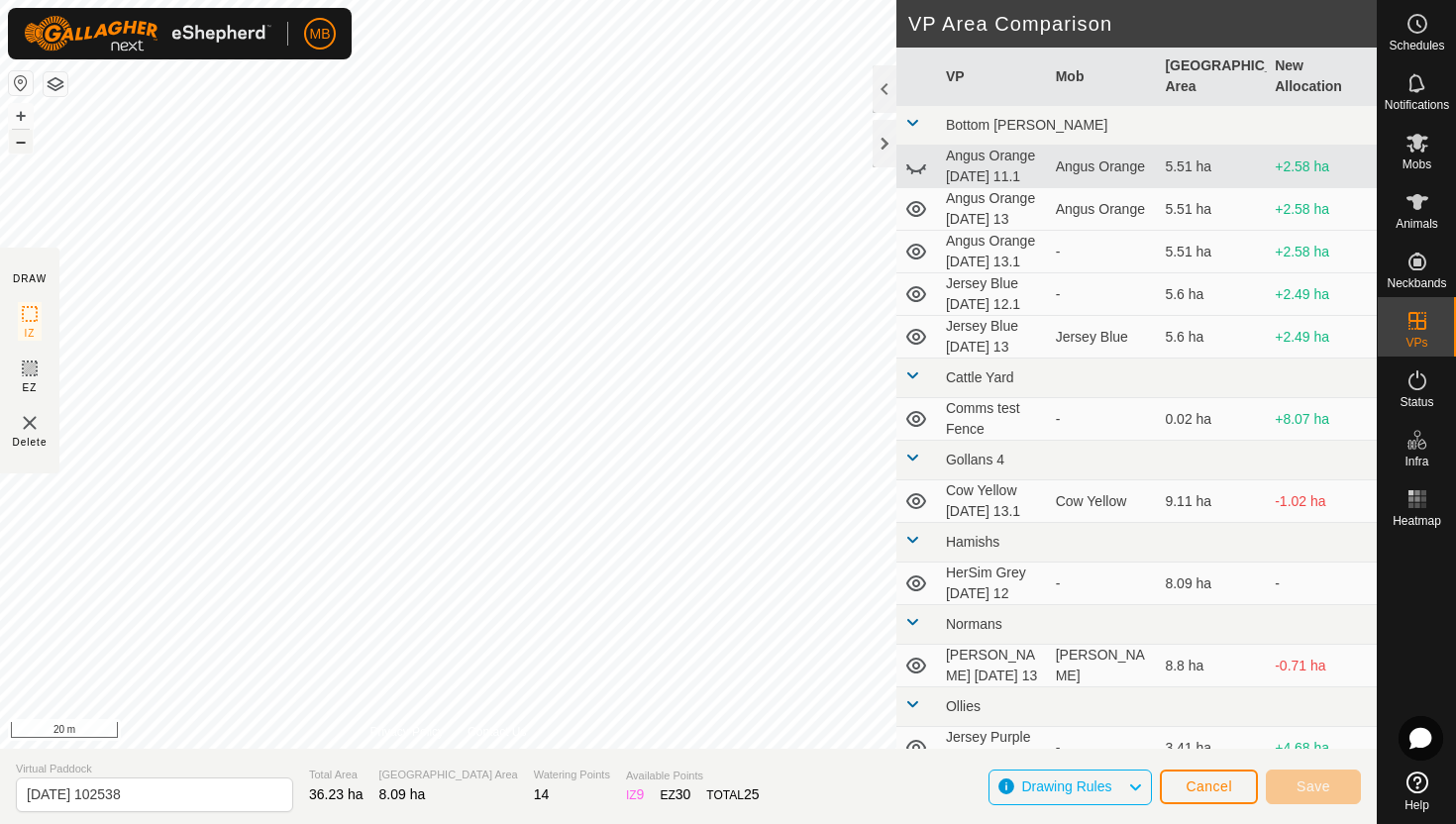 click on "–" at bounding box center [21, 142] 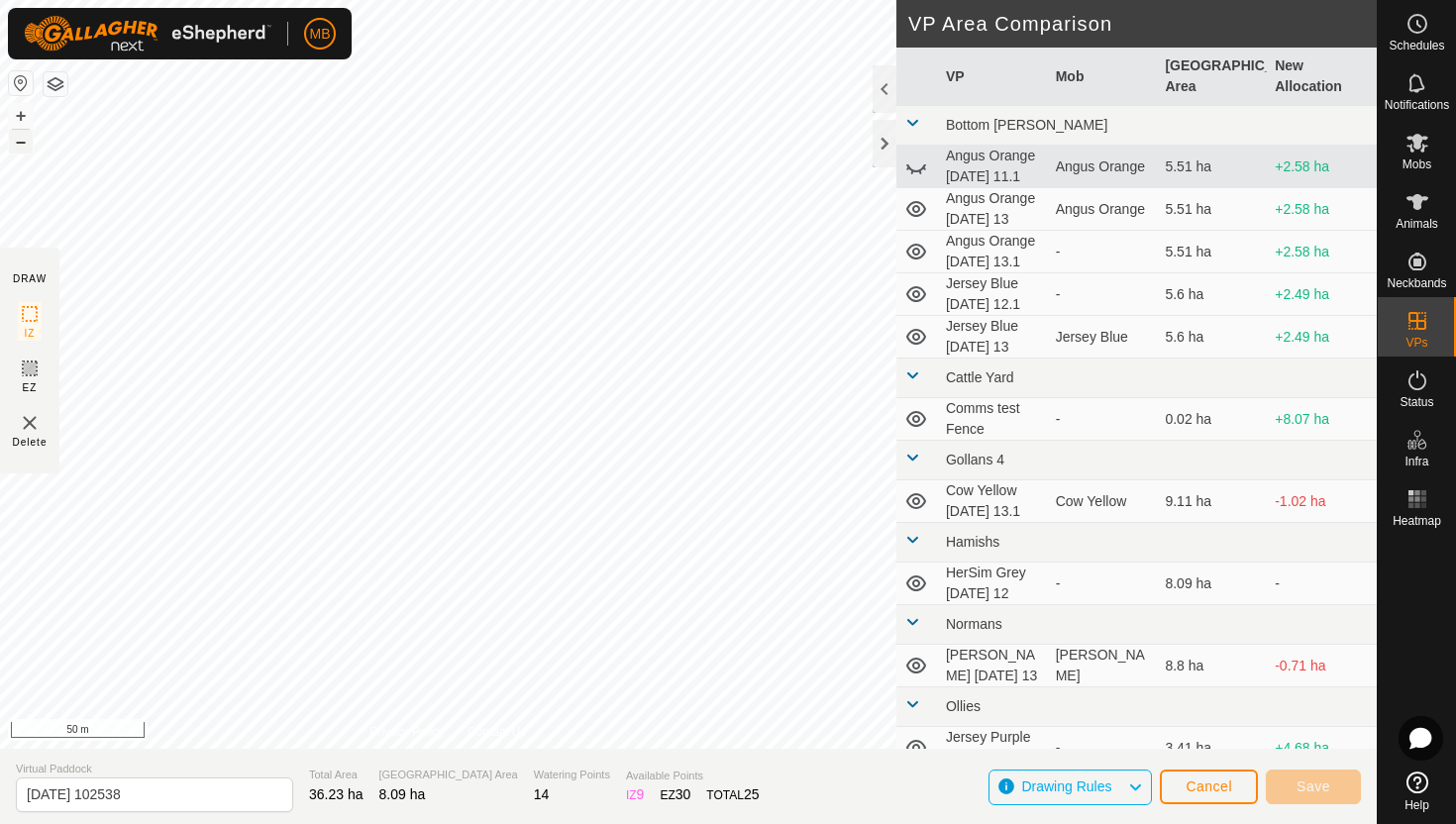 click on "–" at bounding box center [21, 142] 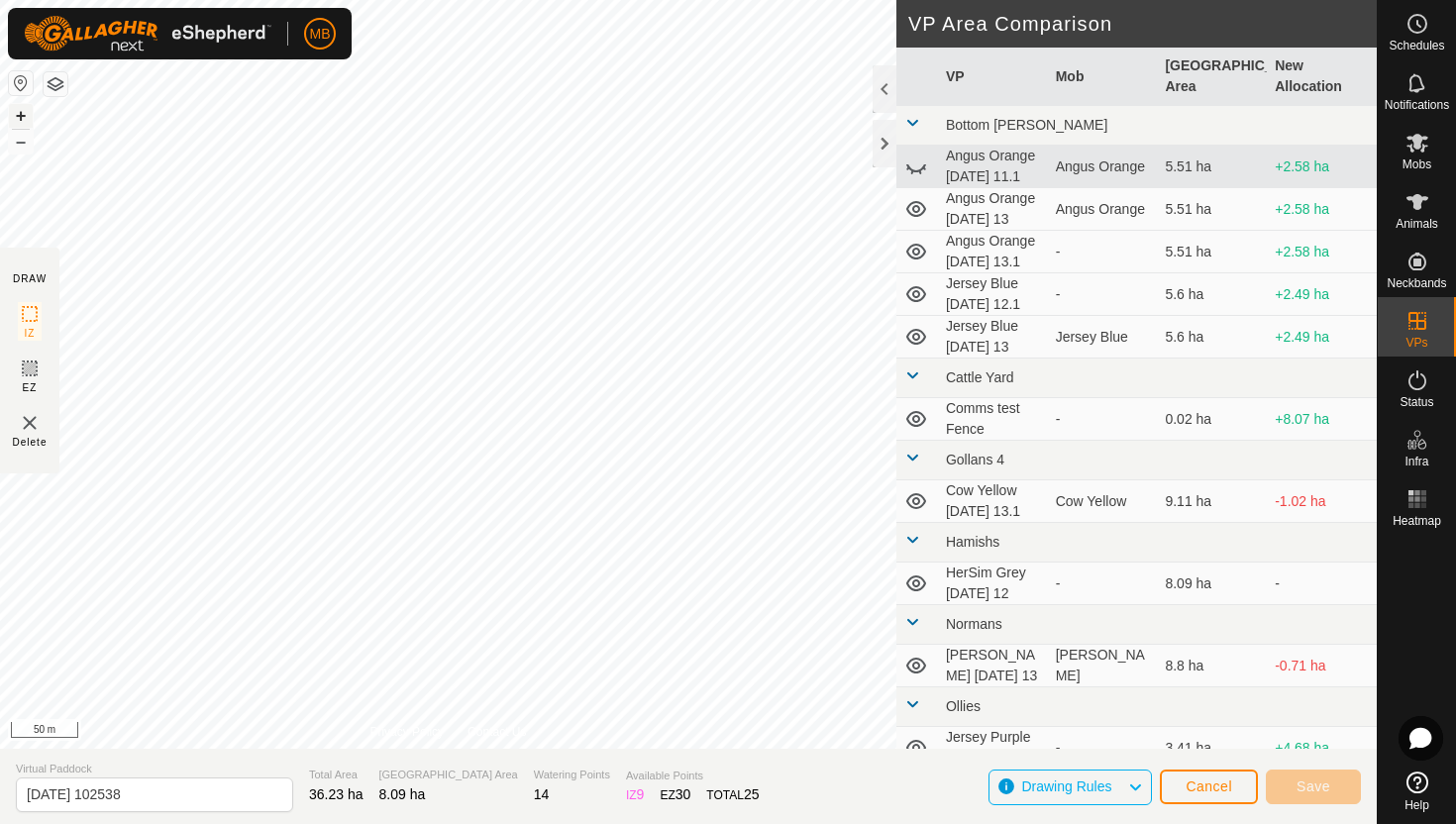 click on "+" at bounding box center (21, 116) 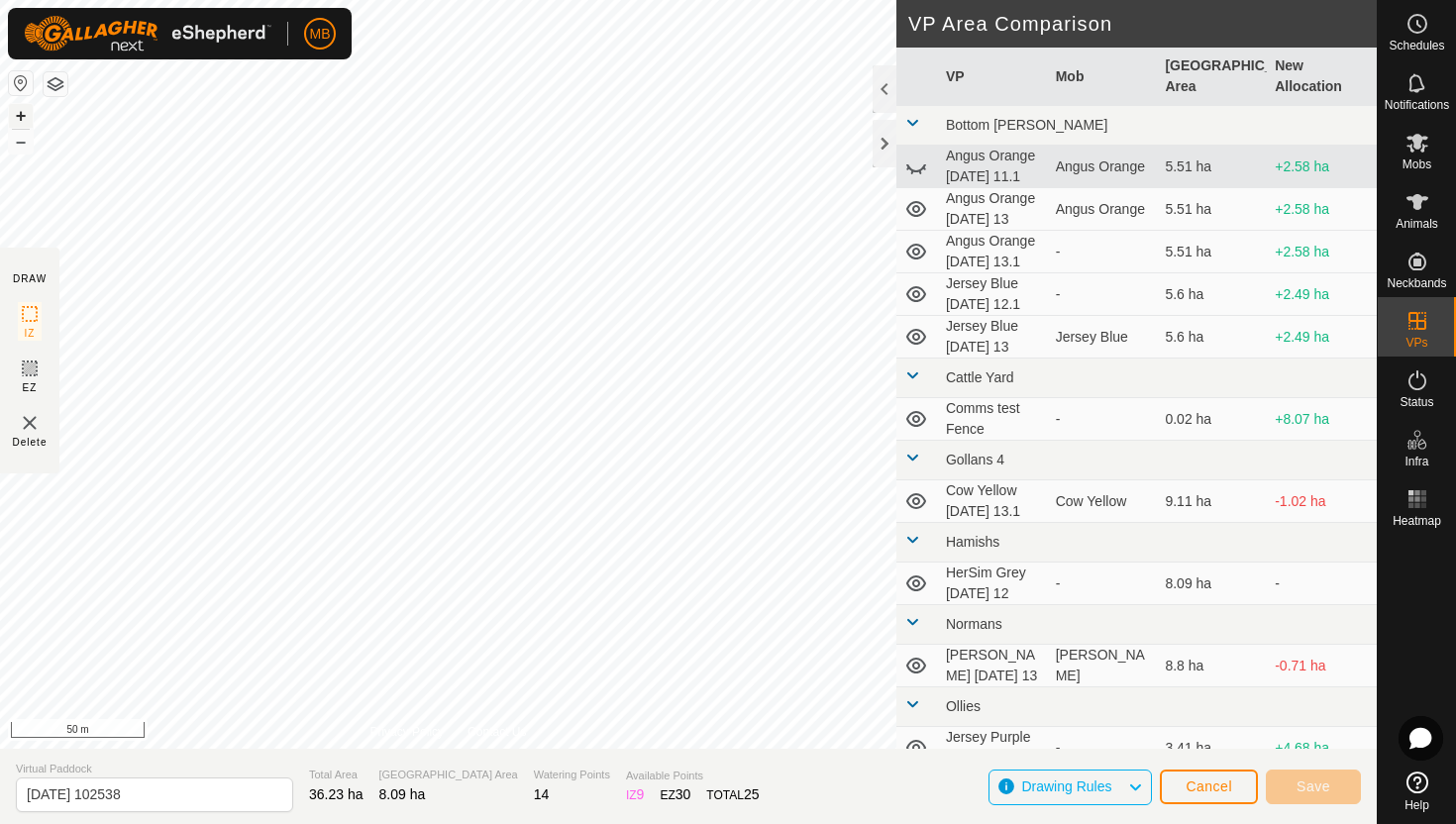 click on "+" at bounding box center (21, 116) 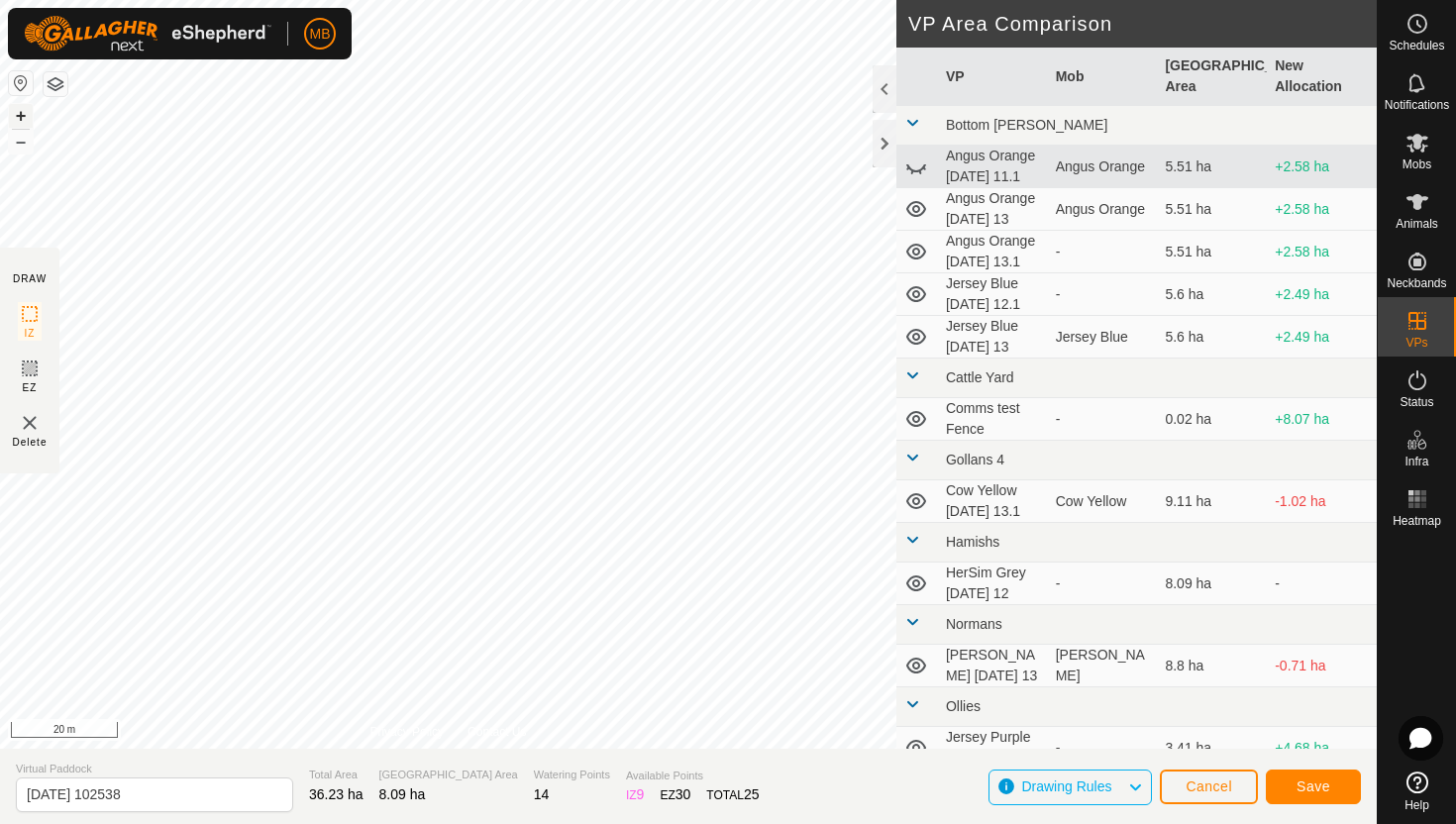 click on "+" at bounding box center (21, 116) 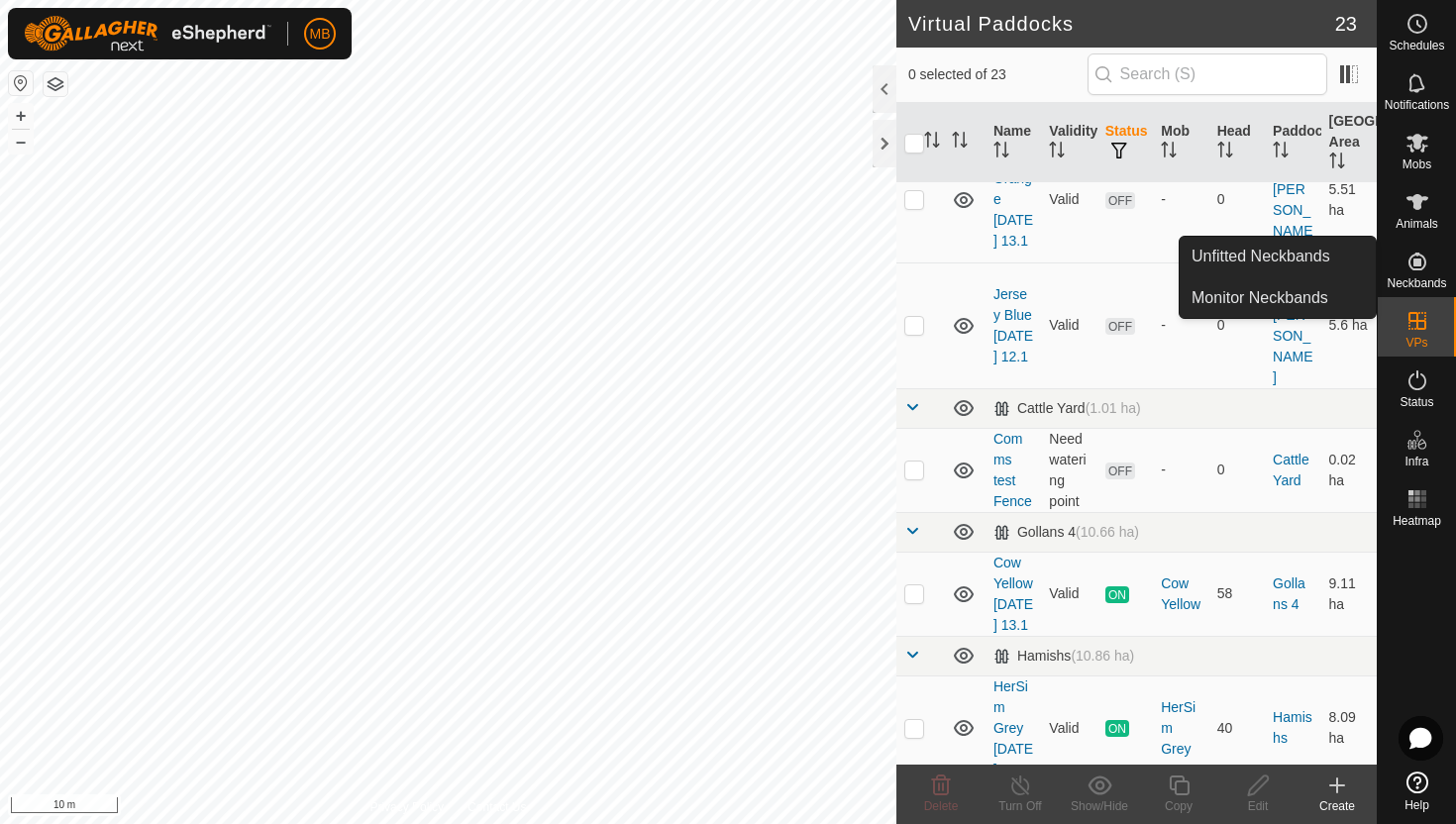 scroll, scrollTop: 470, scrollLeft: 0, axis: vertical 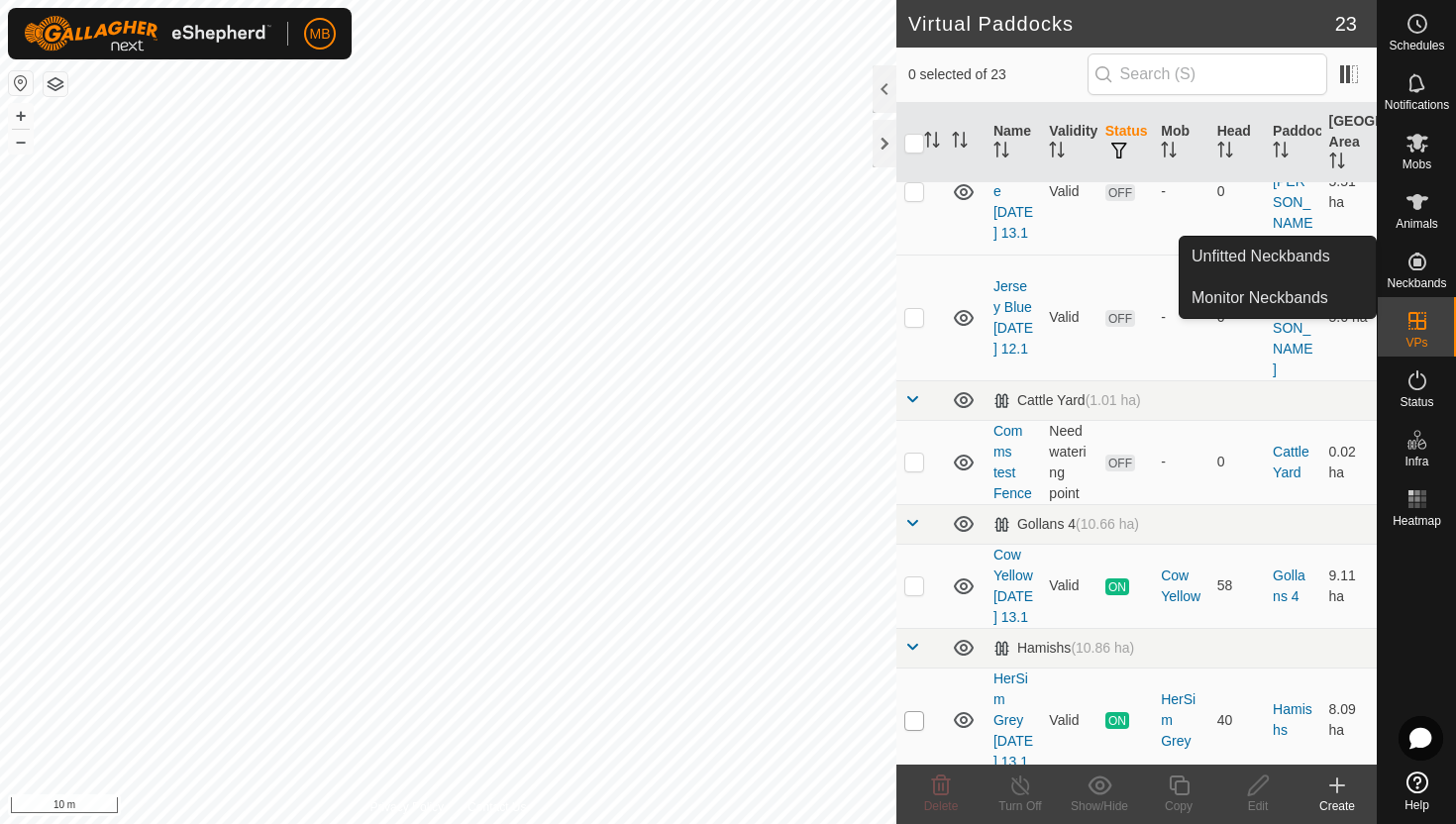 click at bounding box center (914, 721) 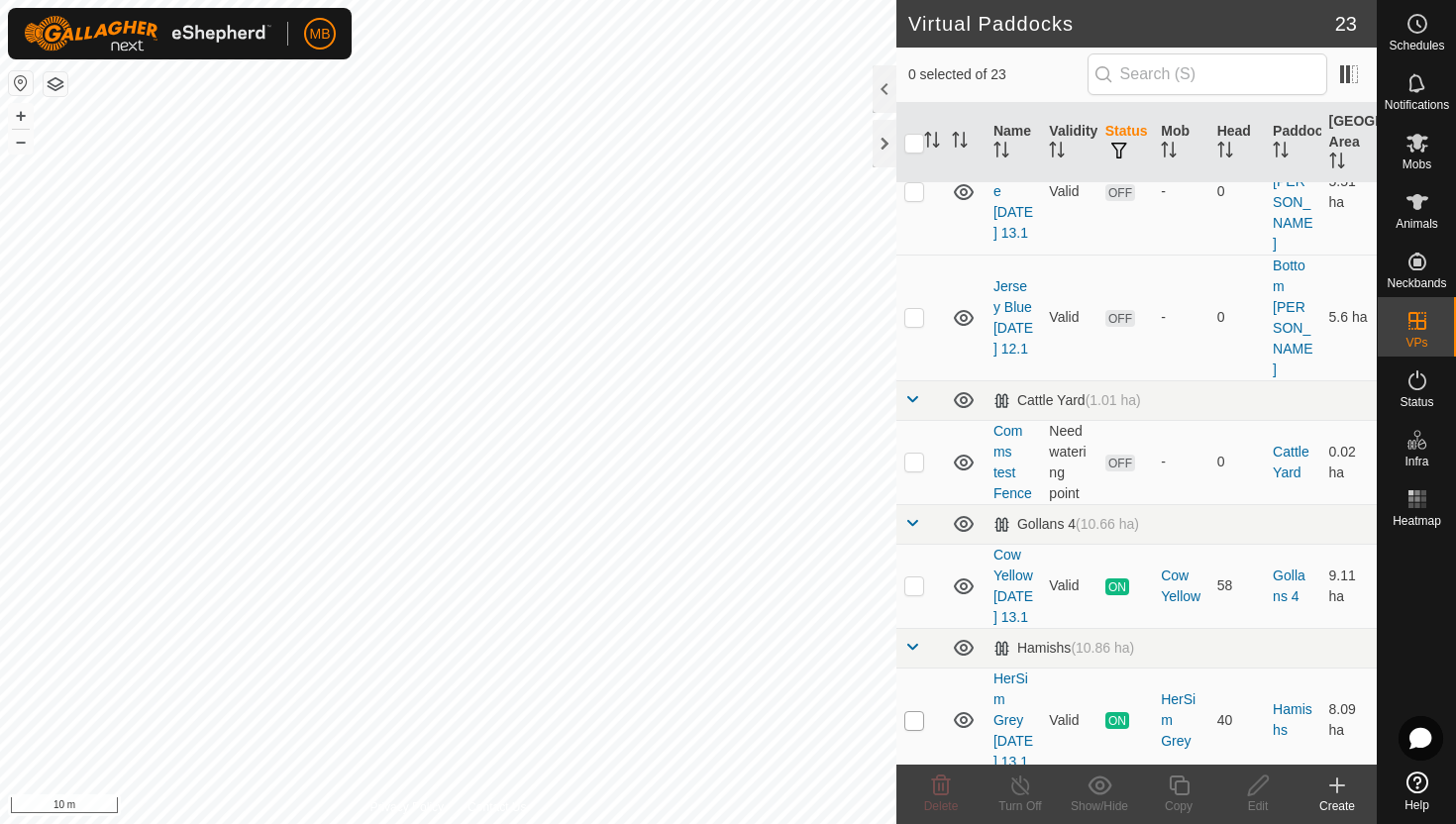 checkbox on "true" 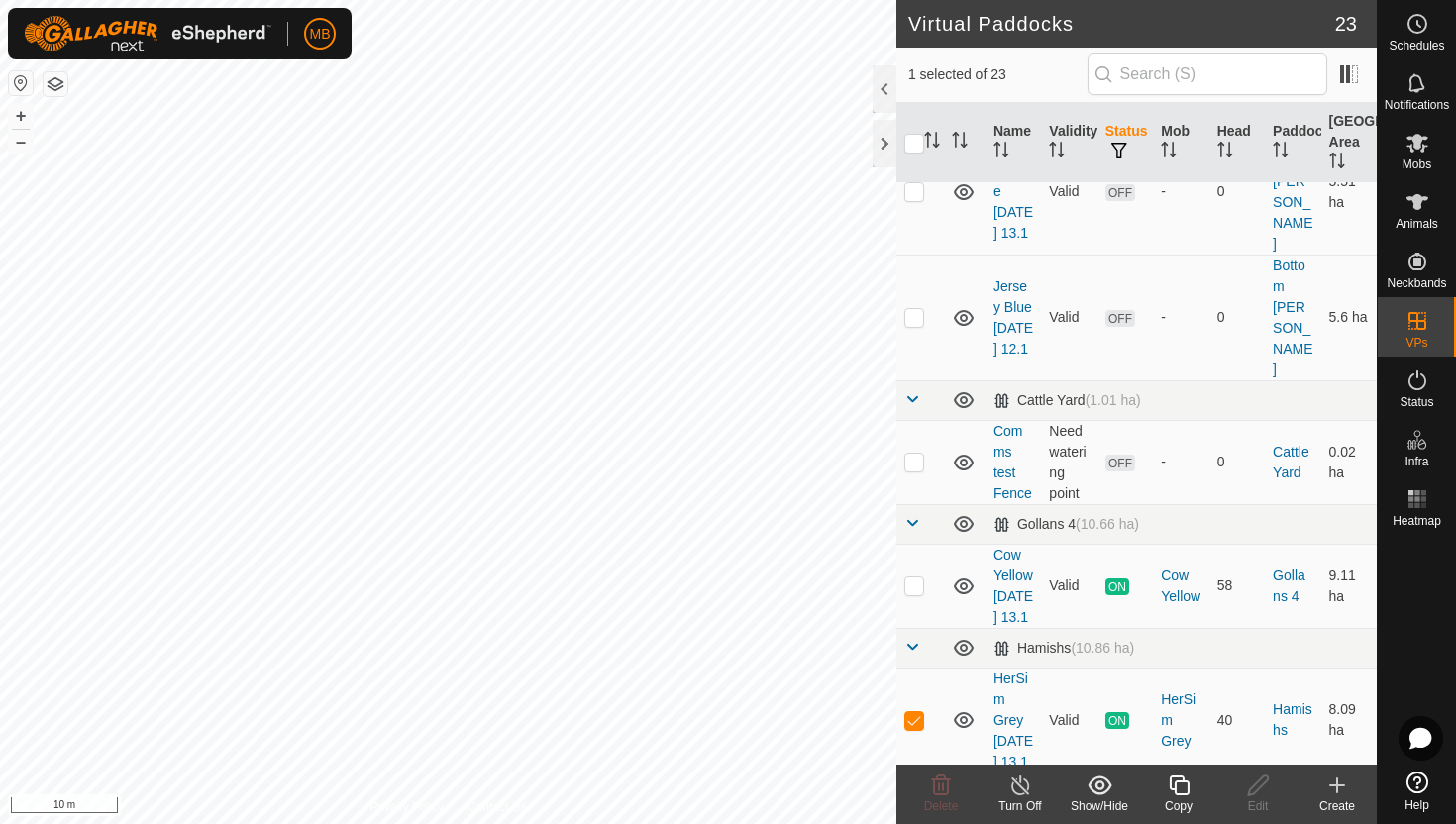 click 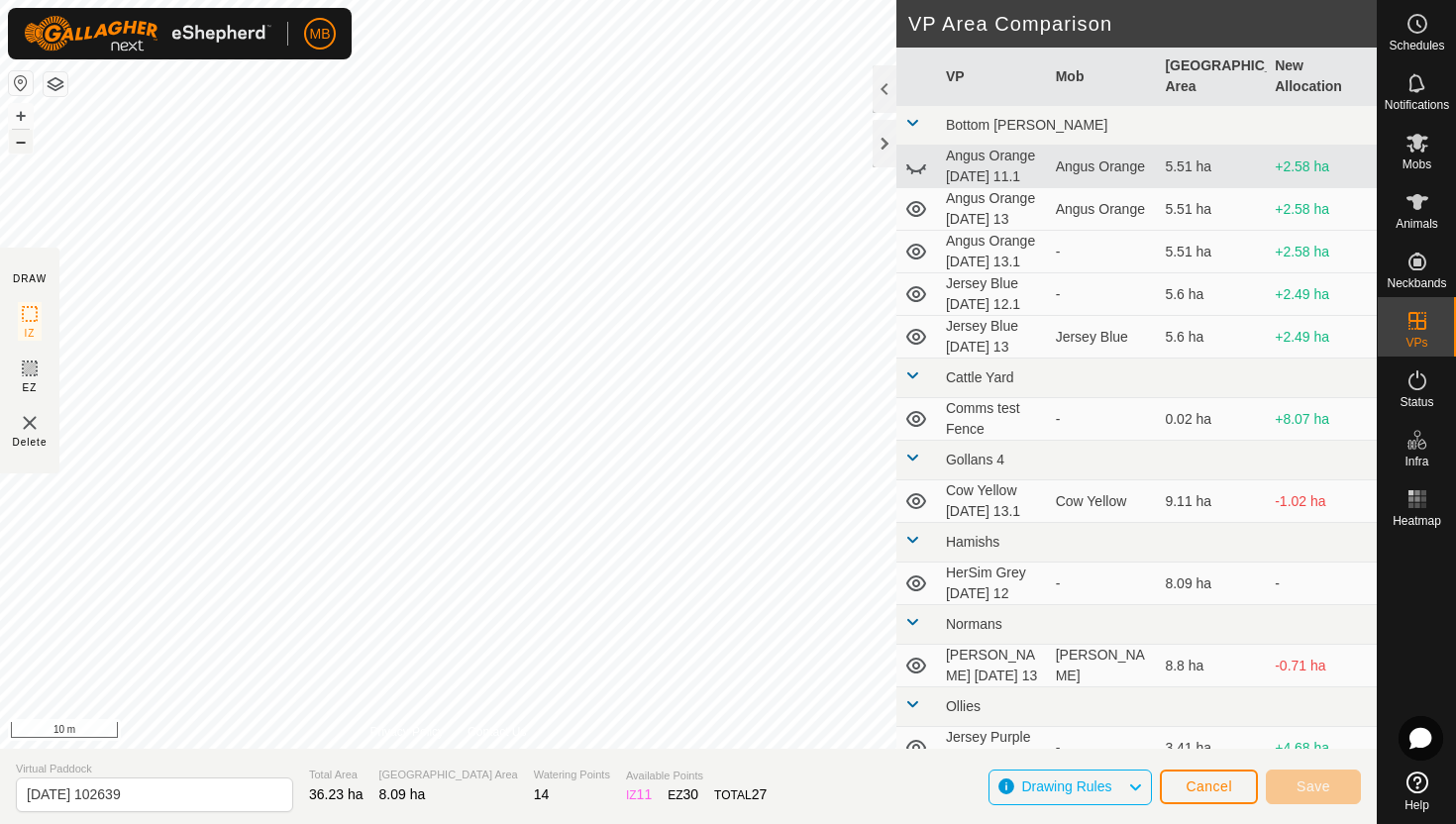 click on "–" at bounding box center (21, 142) 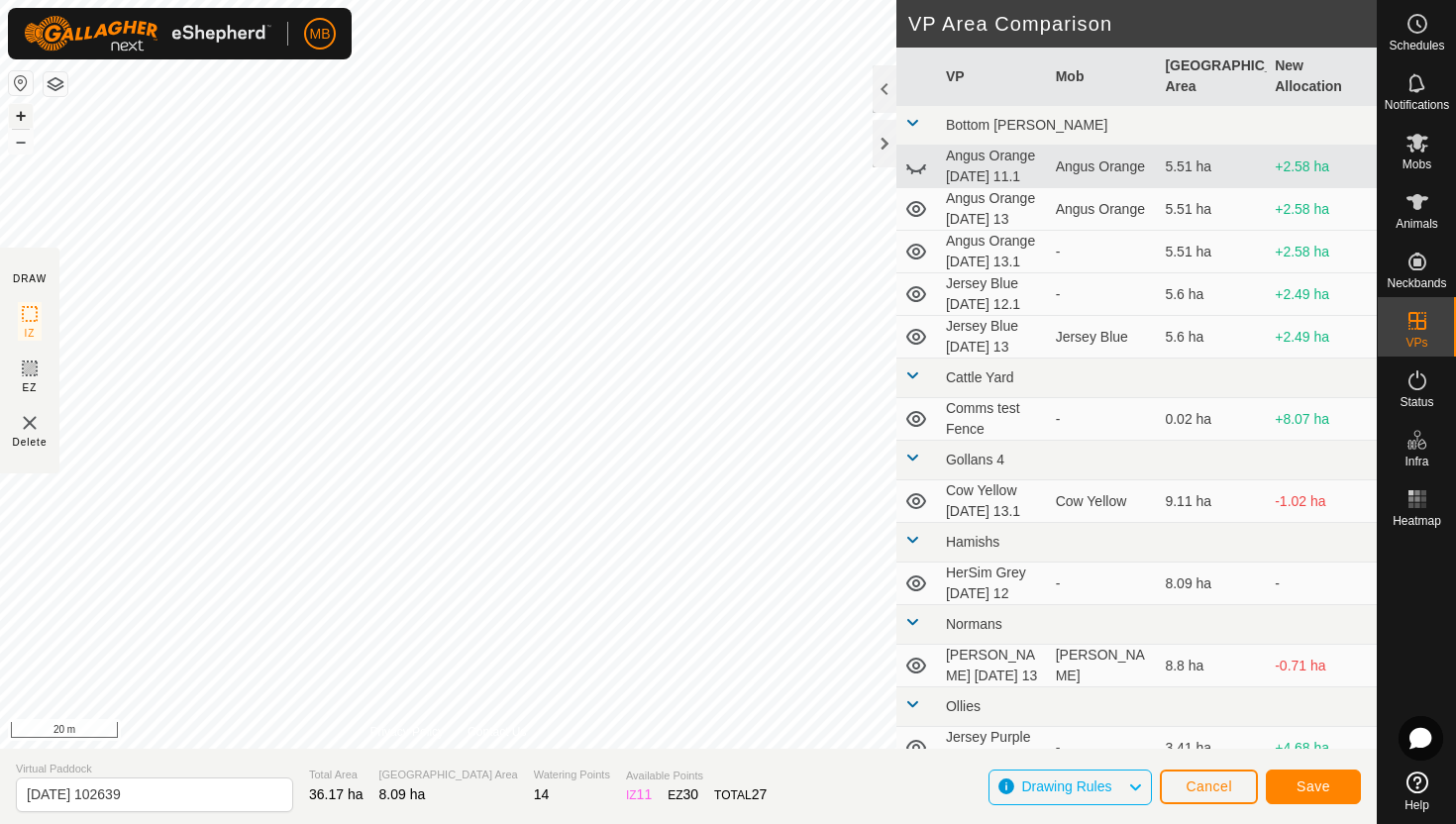 click on "+" at bounding box center [21, 116] 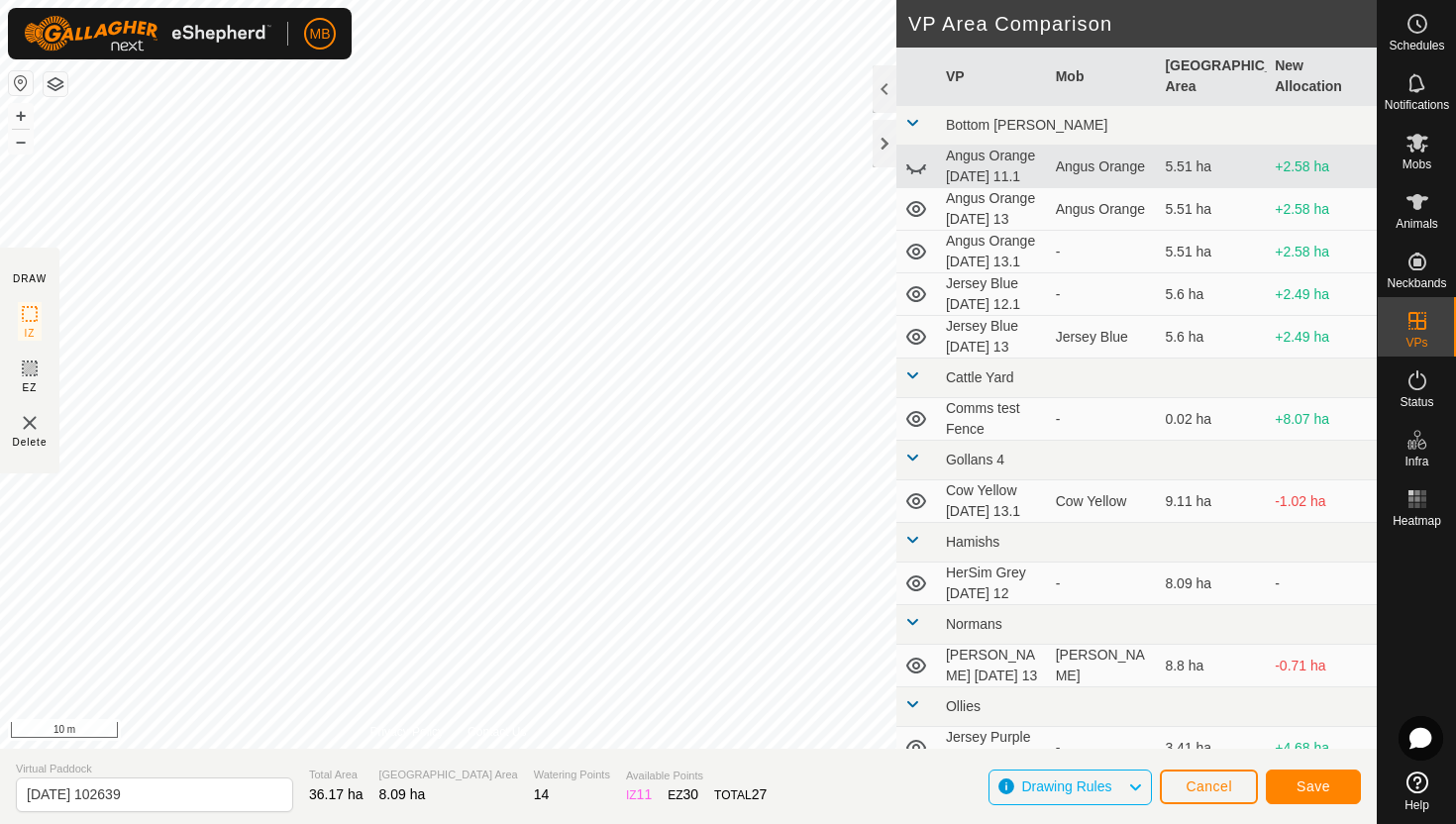 click on "MB Schedules Notifications Mobs Animals Neckbands VPs Status Infra Heatmap Help DRAW IZ EZ Delete Privacy Policy Contact Us + – ⇧ i 10 m VP Area Comparison     VP   Mob   Grazing Area   New Allocation  Bottom Davey  Angus Orange Friday 11.1   Angus Orange   5.51 ha  +2.58 ha  Angus Orange Sunday 13   Angus Orange   5.51 ha  +2.58 ha  Angus Orange Sunday 13.1  -  5.51 ha  +2.58 ha  Jersey Blue Saturday 12.1  -  5.6 ha  +2.49 ha  Jersey Blue Sunday 13   Jersey Blue   5.6 ha  +2.49 ha Cattle Yard  Comms test Fence  -  0.02 ha  +8.07 ha Gollans 4  Cow Yellow Sunday 13.1   Cow Yellow   9.11 ha  -1.02 ha Hamishs  HerSim Grey Saturday 12  -  8.09 ha   -  Normans  Angus Green Sunday 13   Angus Green   8.8 ha  -0.71 ha Ollies  Jersey Purple Saturday 12  -  3.41 ha  +4.68 ha  Jersey Purple Sunday 13   Jersey Purple   3.41 ha  +4.68 ha  Jersey Purple Thursday 10   Jersey Purple   3.41 ha  +4.68 ha Pole  Cow Yellow Saturday 12   Cow Yellow   9.02 ha  -0.93 ha Techno  Comms Test VP  -  25.11 ha  -17.02 ha -" at bounding box center [728, 412] 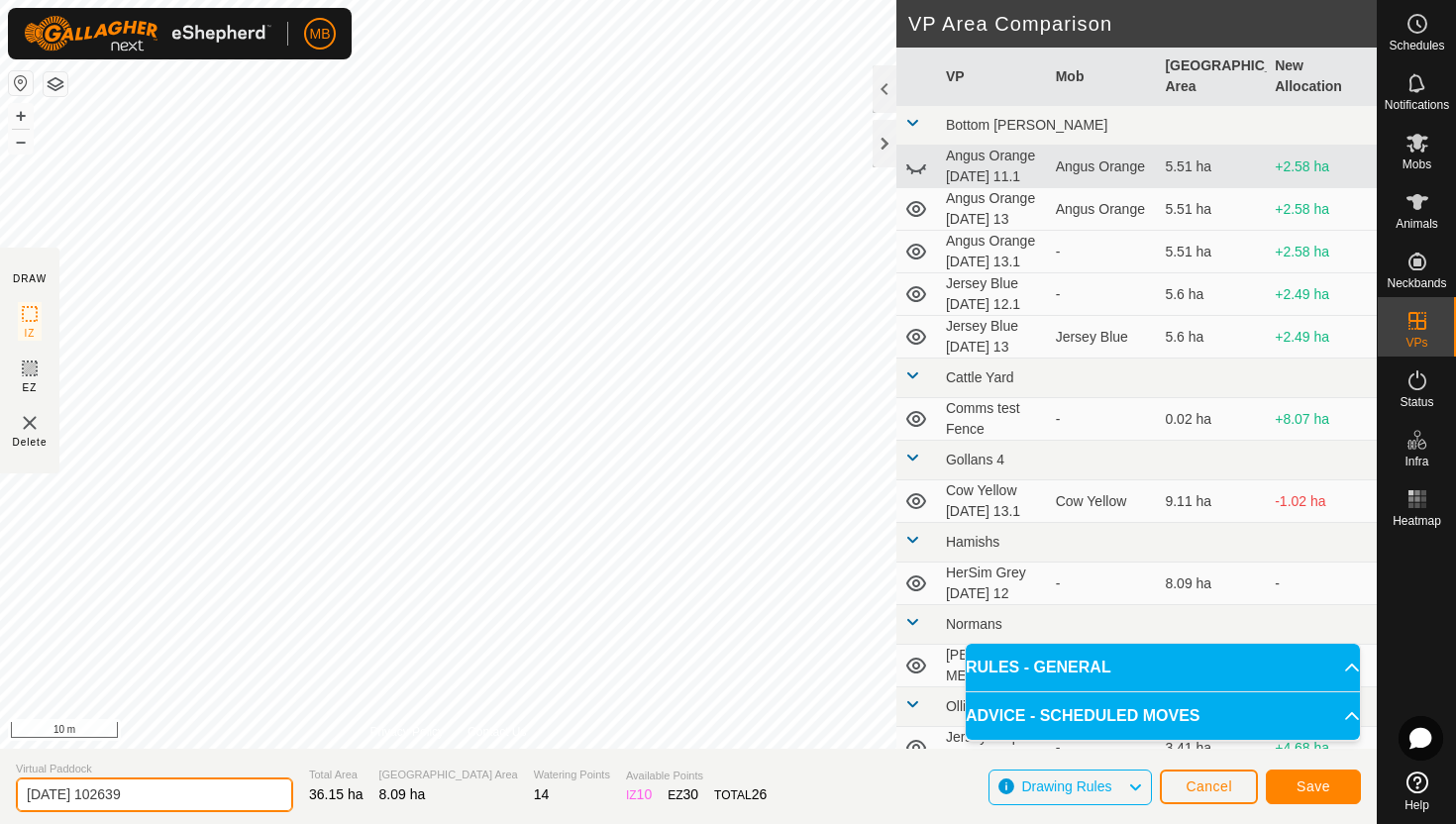 click on "2025-07-13 102639" 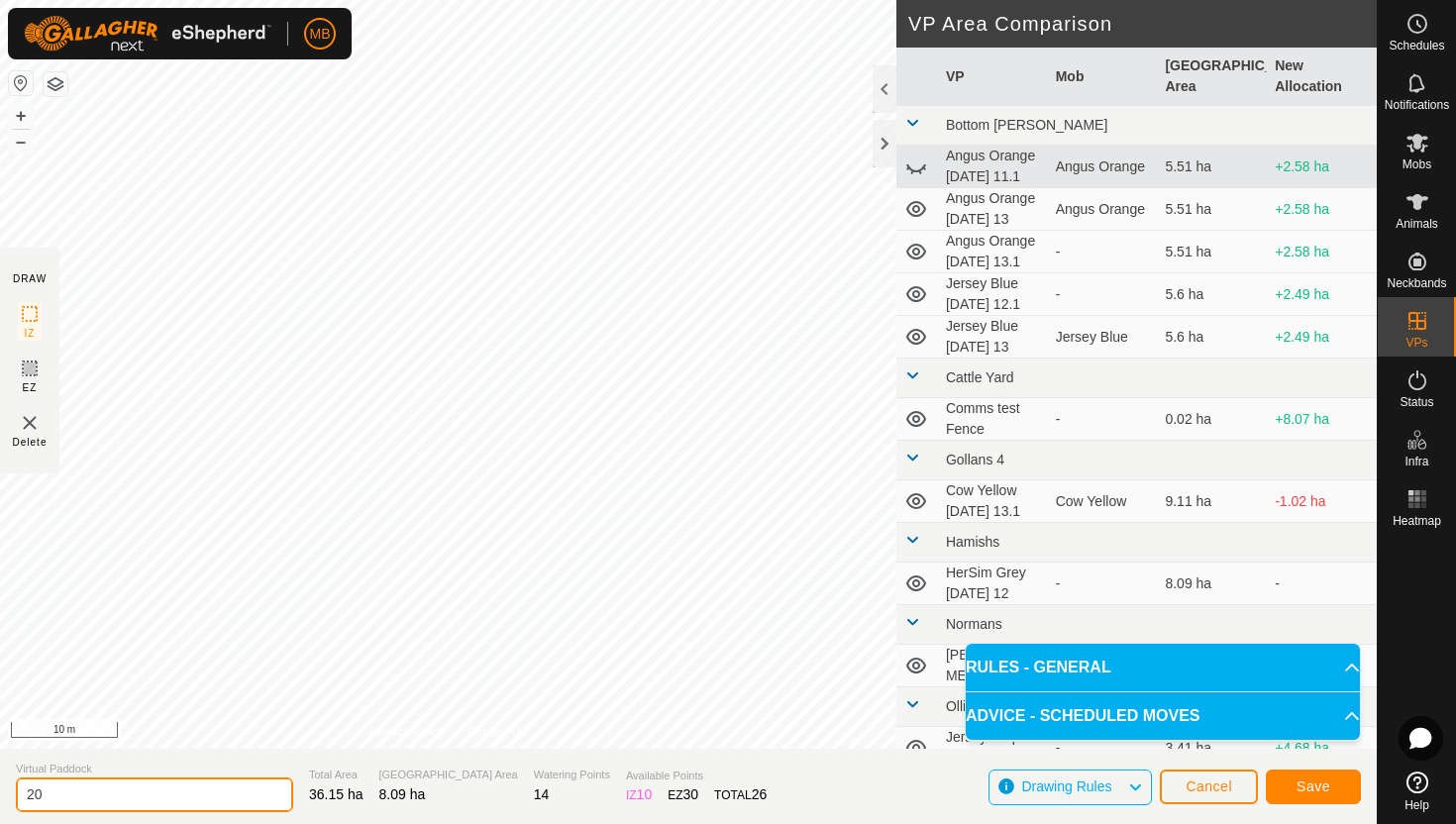 type on "2" 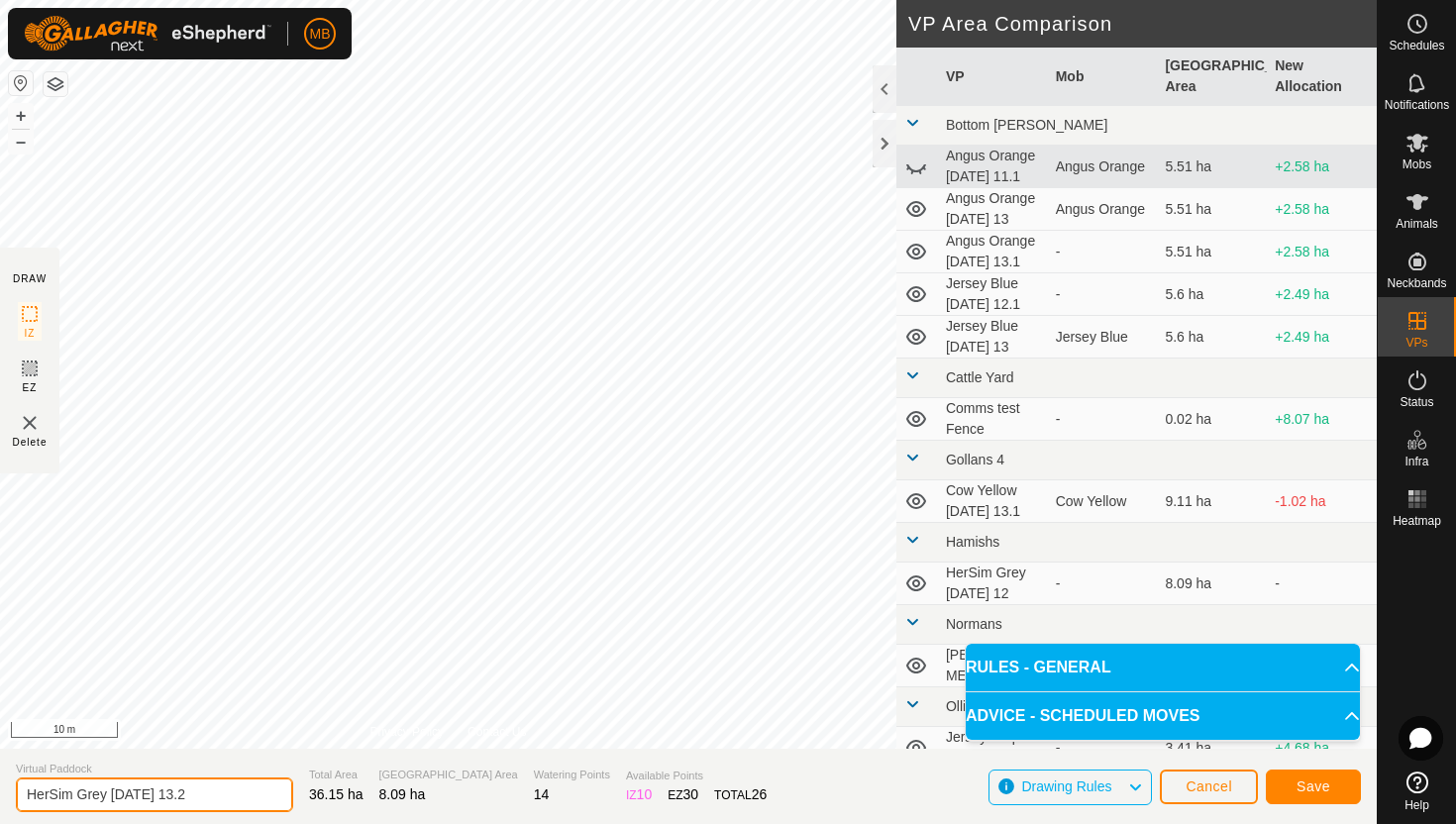 type on "HerSim Grey [DATE] 13.2" 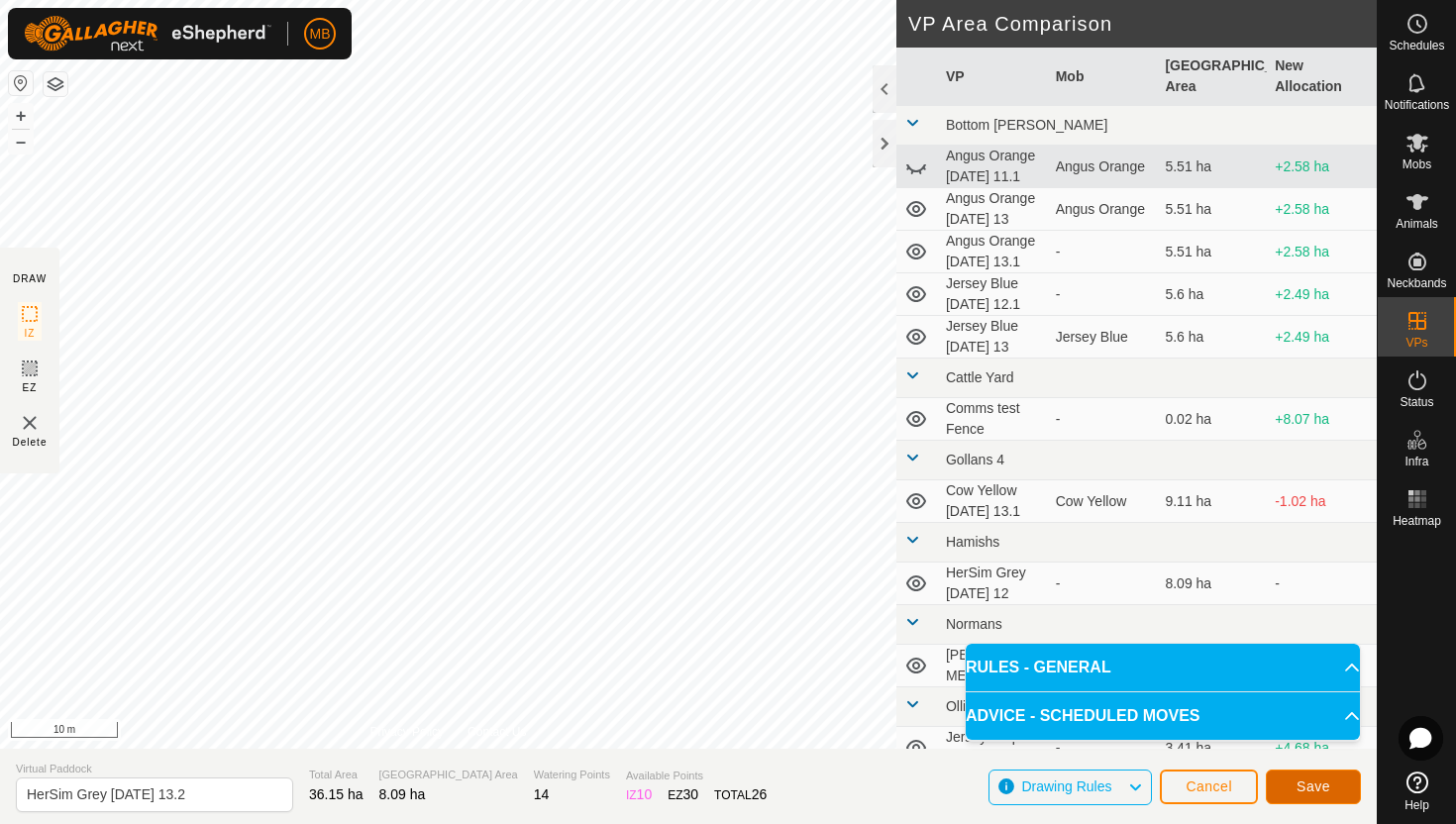 click on "Save" 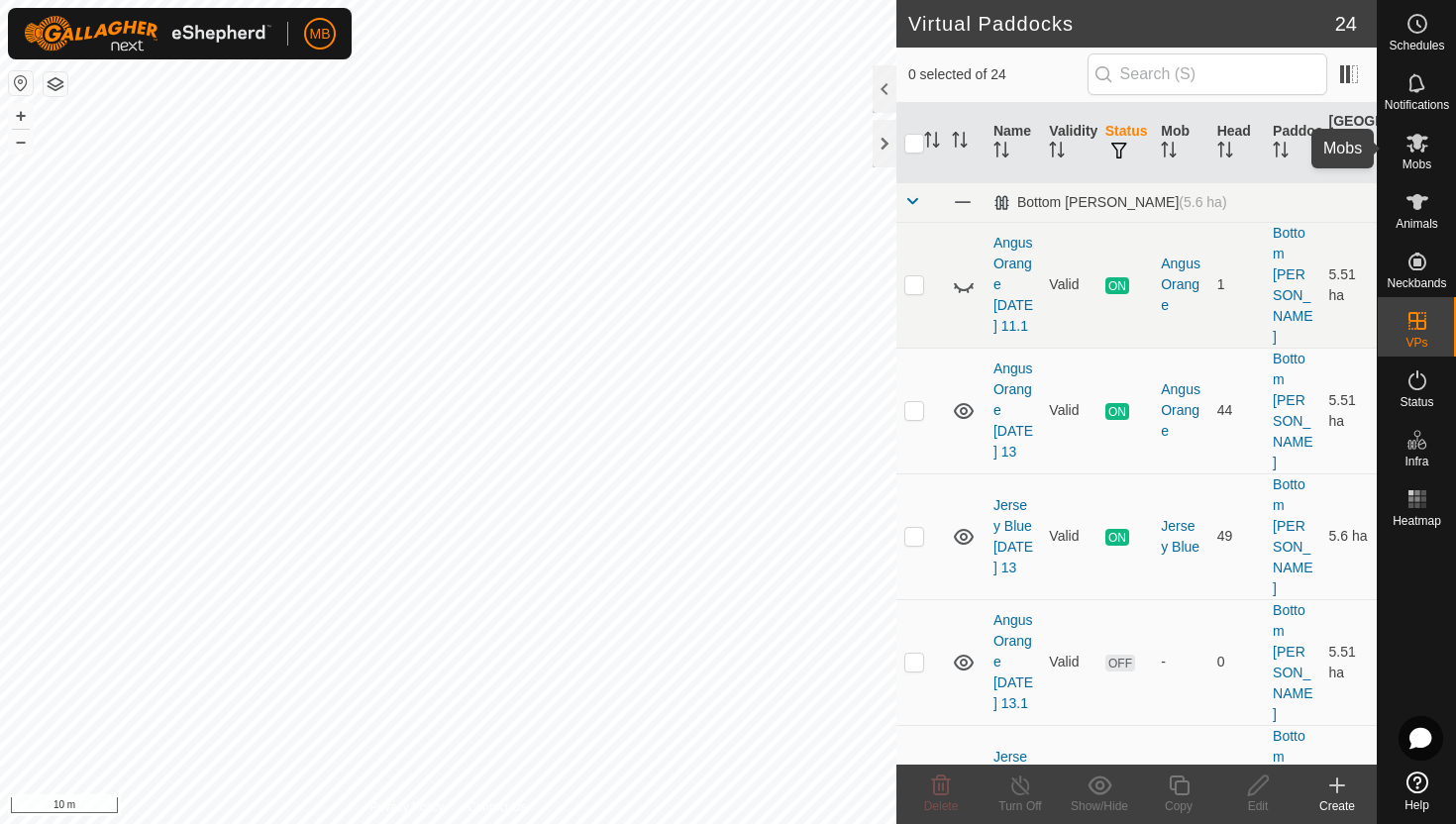 click 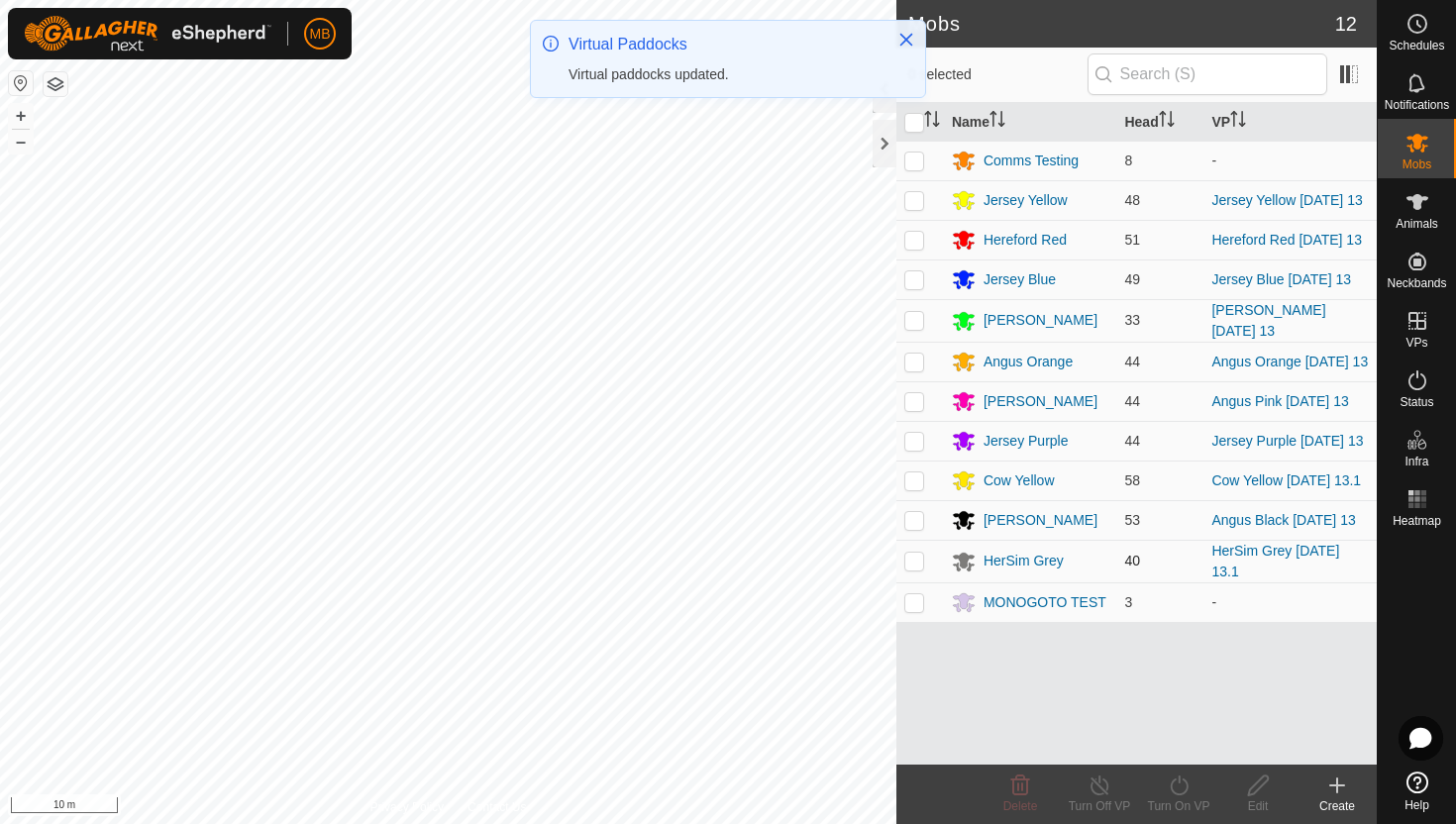 click at bounding box center (914, 561) 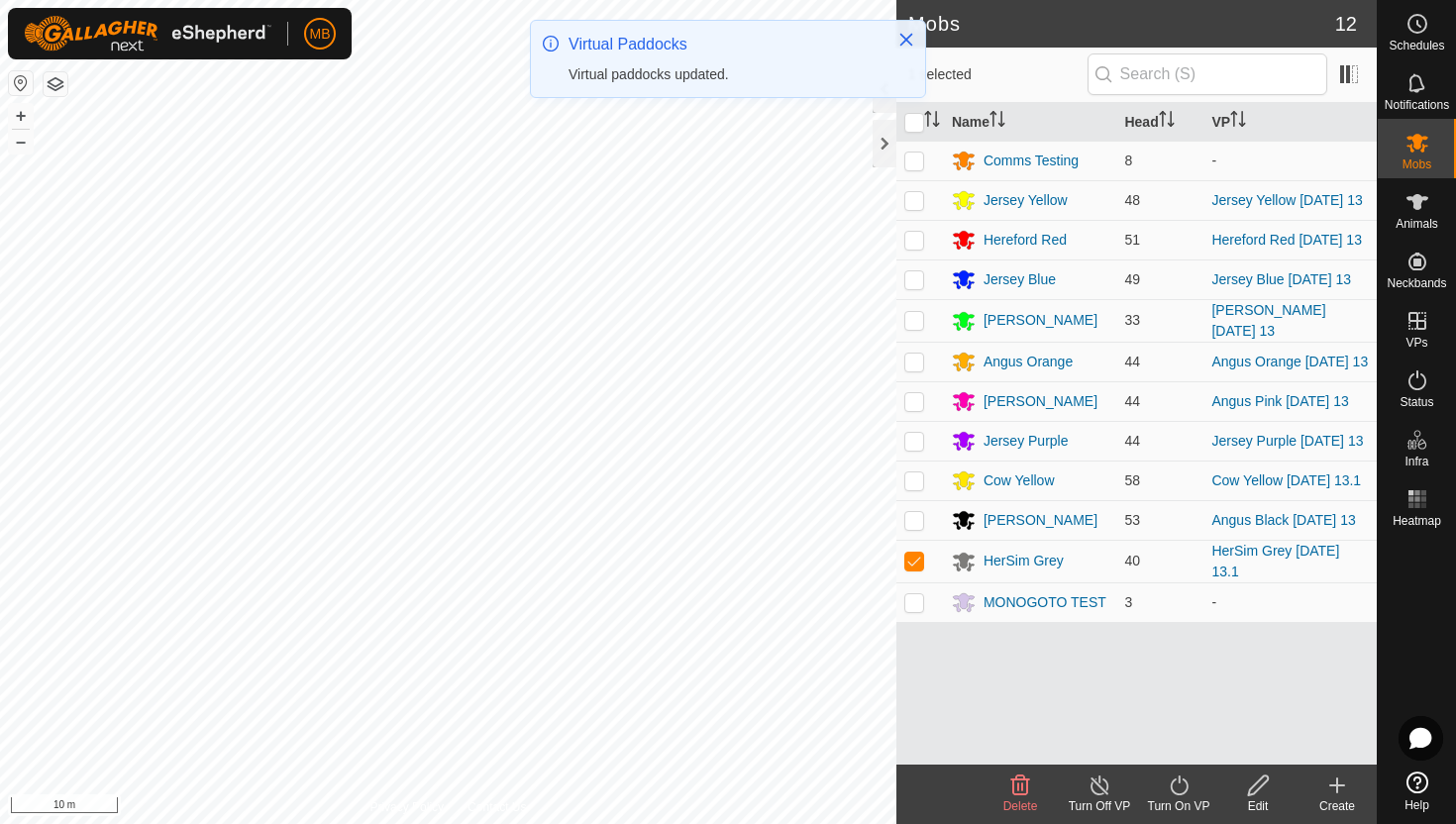 click 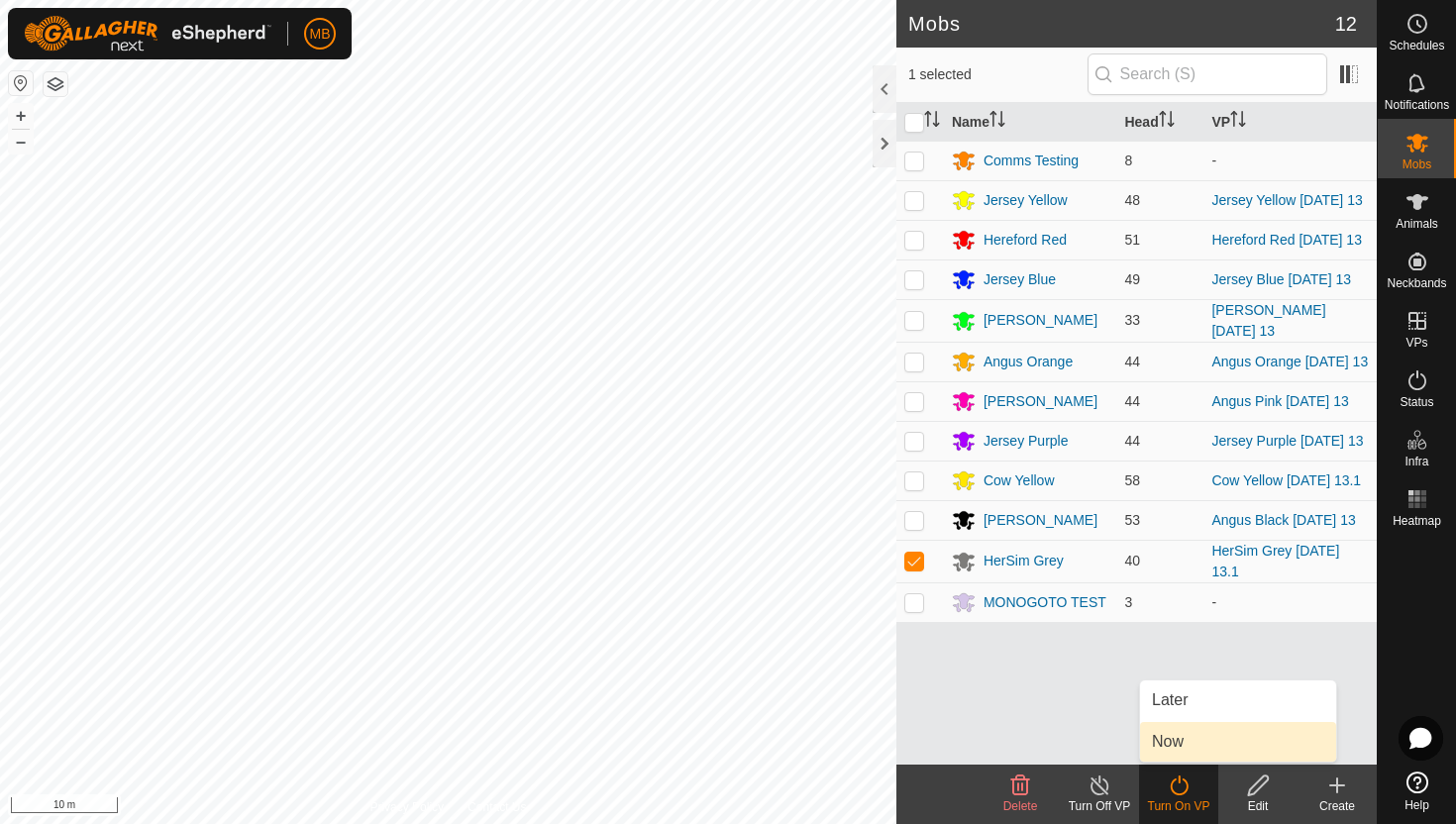 click on "Now" at bounding box center [1238, 742] 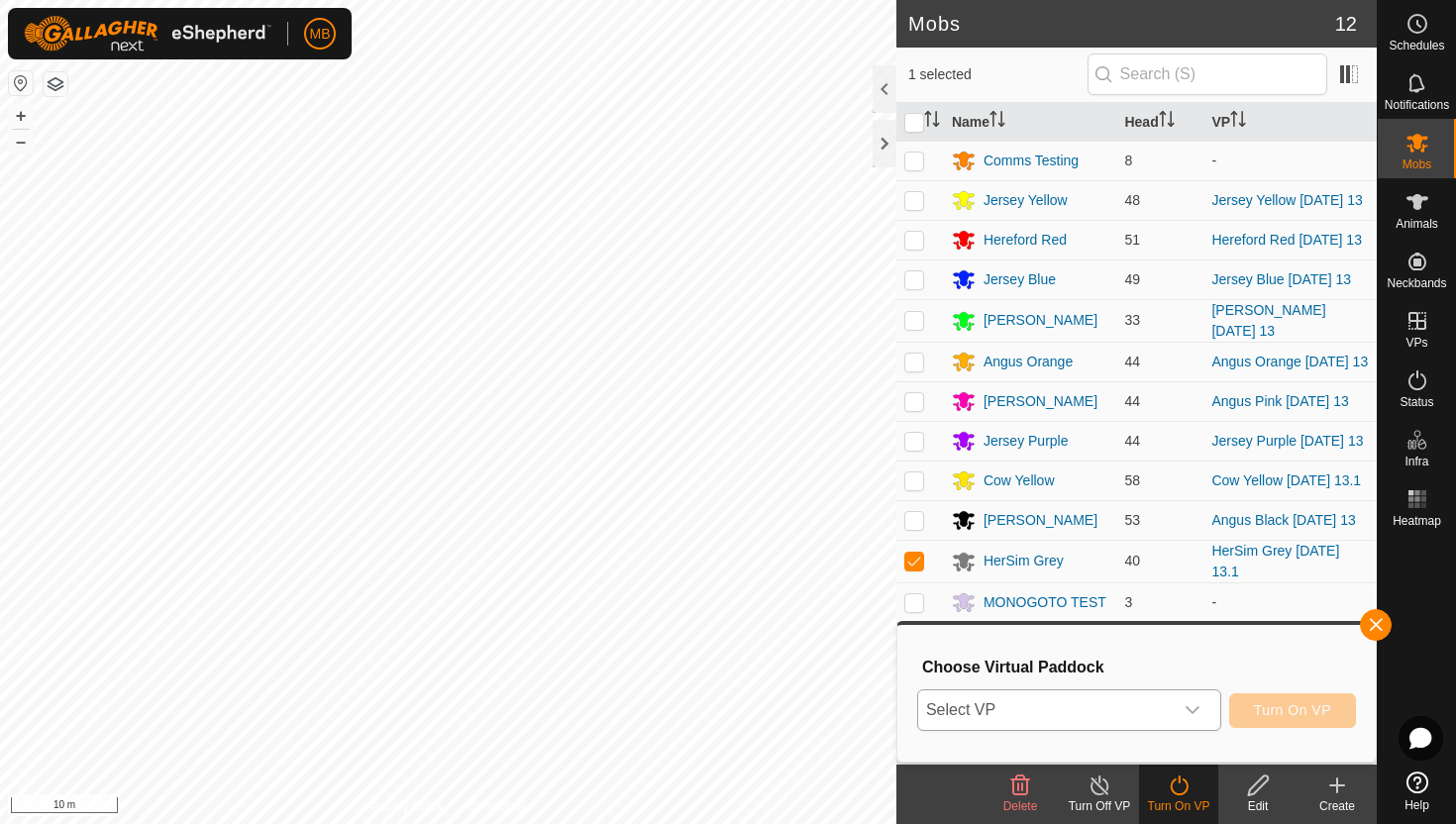 click 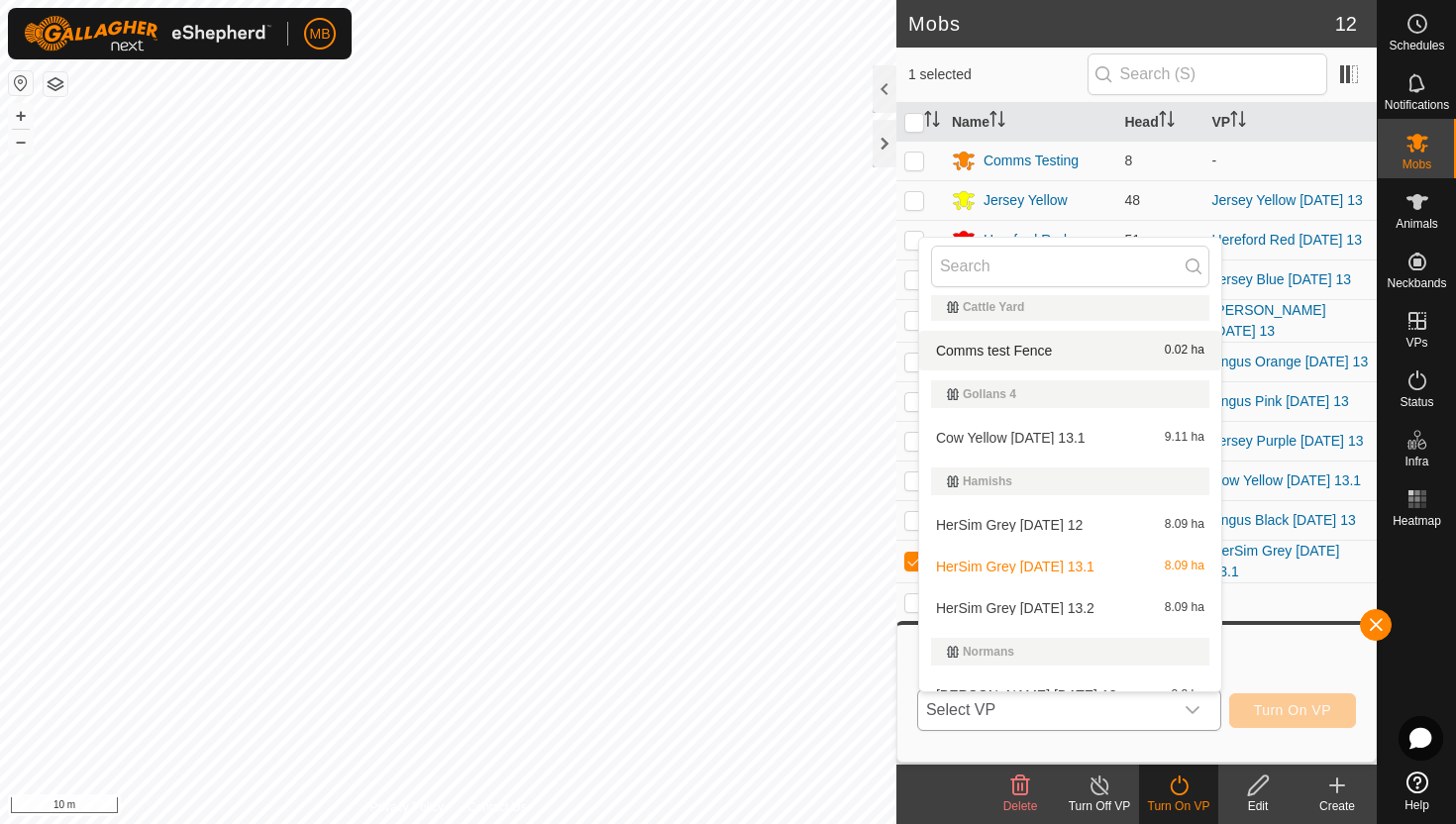 scroll, scrollTop: 265, scrollLeft: 0, axis: vertical 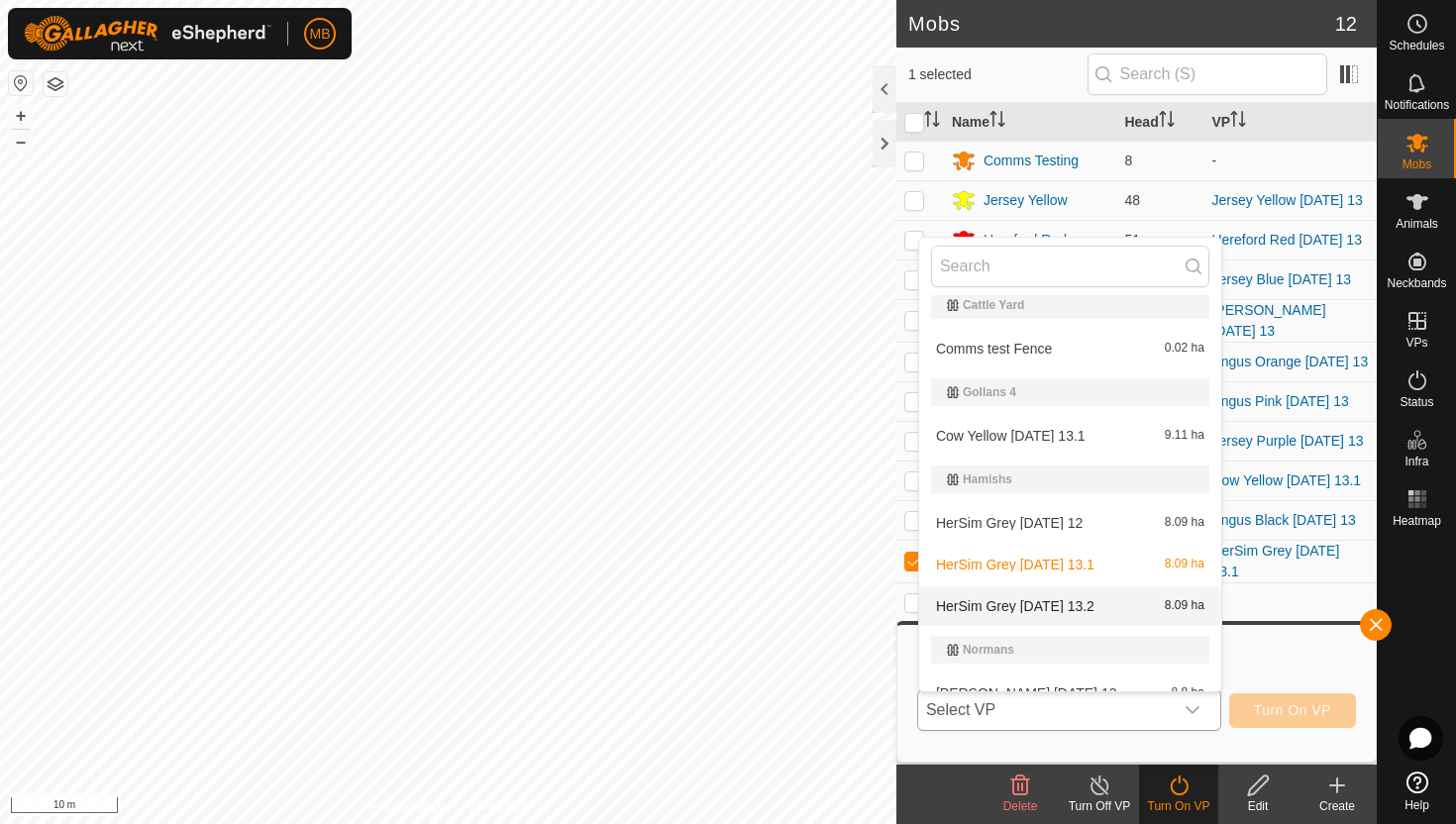 click on "HerSim Grey Sunday 13.2  8.09 ha" at bounding box center [1070, 606] 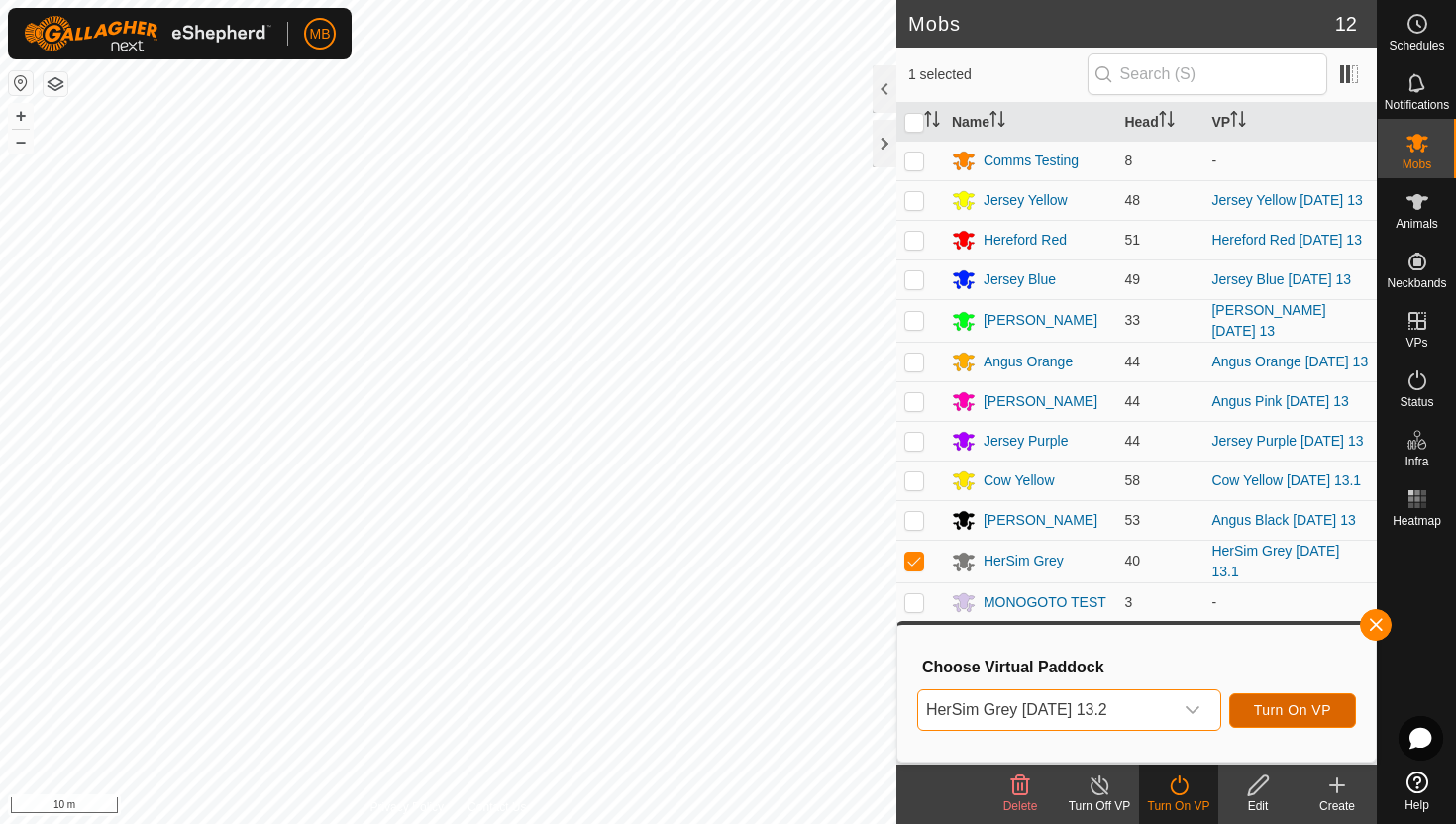 click on "Turn On VP" at bounding box center (1293, 710) 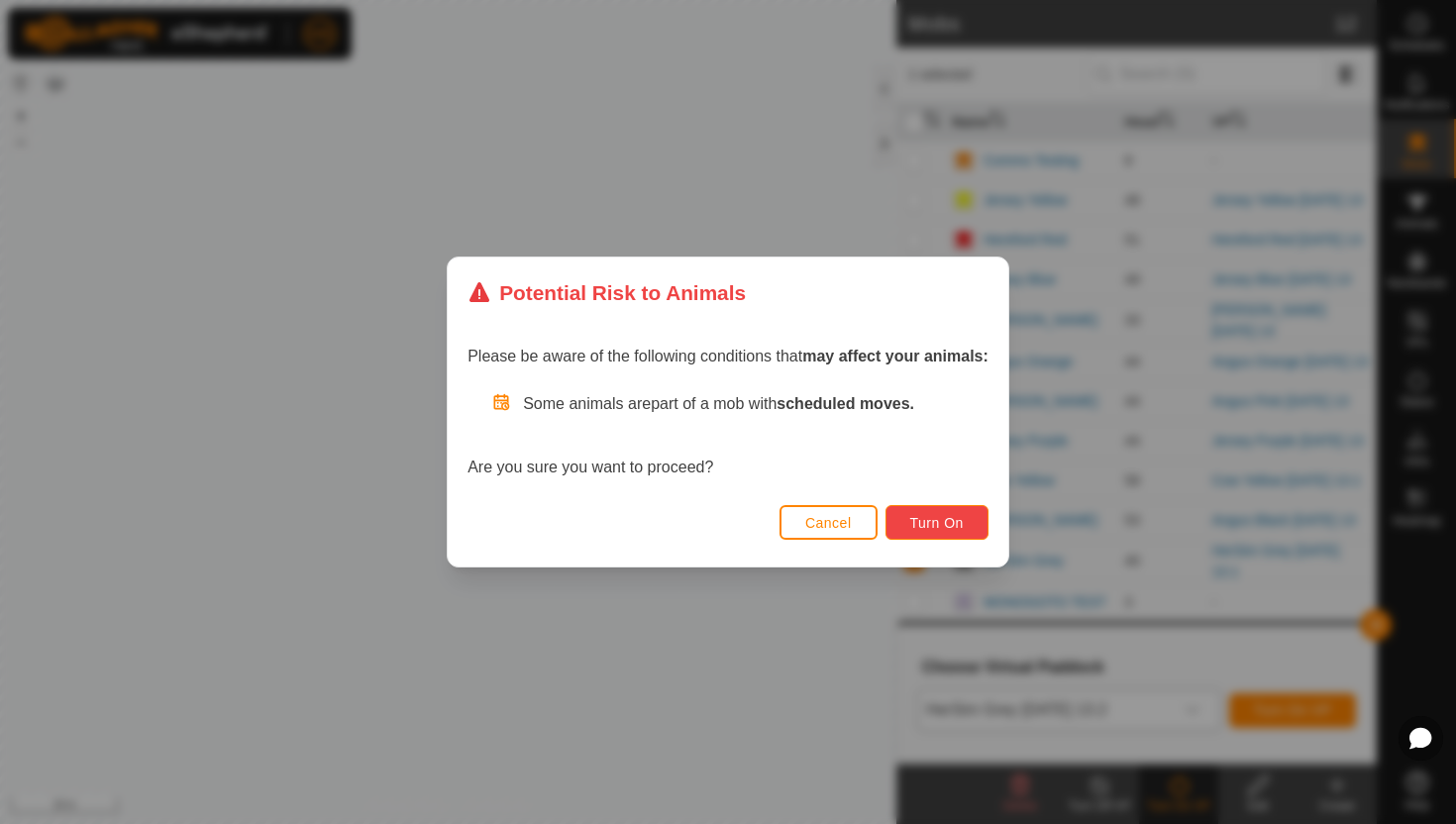 click on "Turn On" at bounding box center (937, 523) 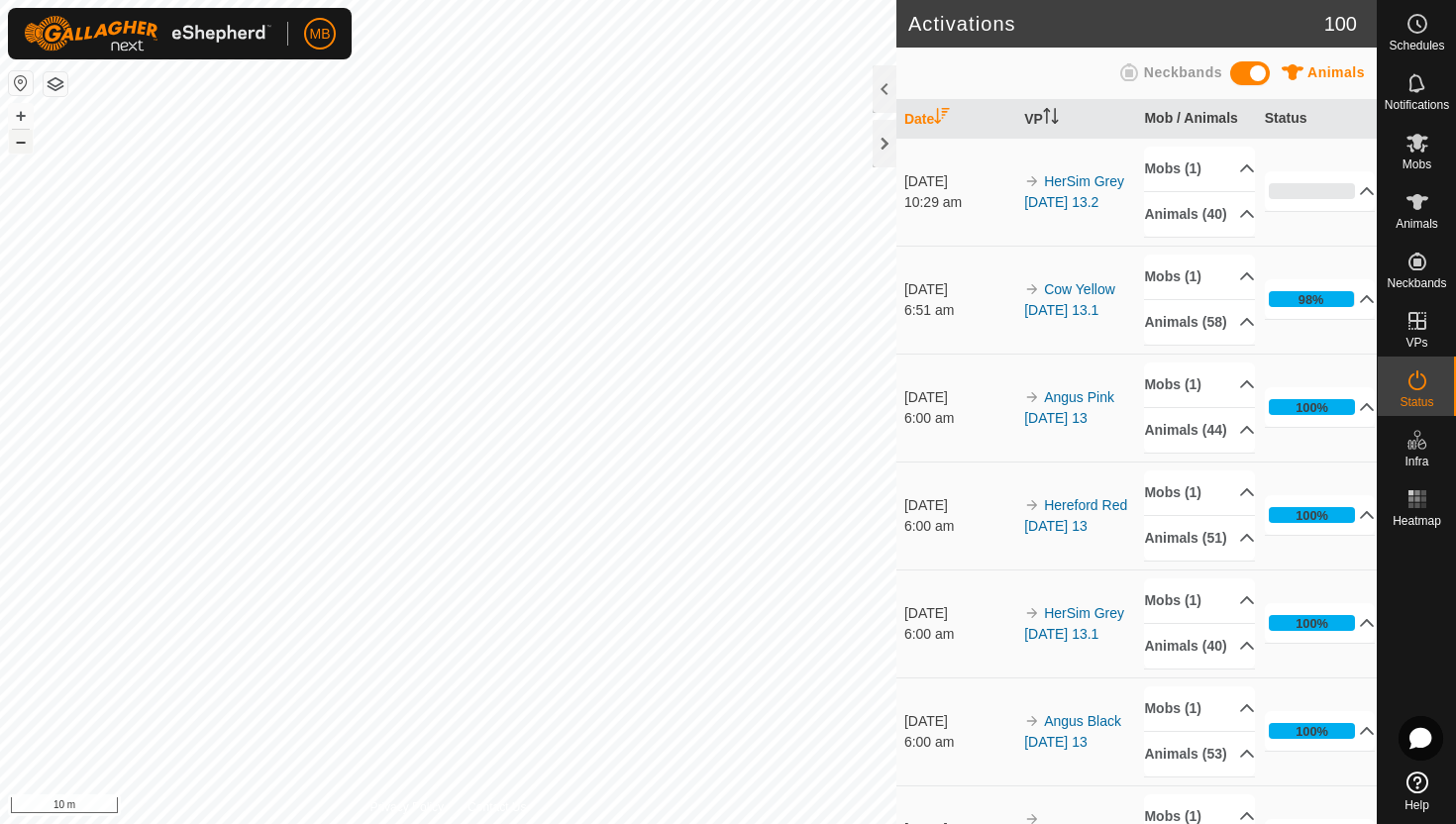 click on "–" at bounding box center (21, 142) 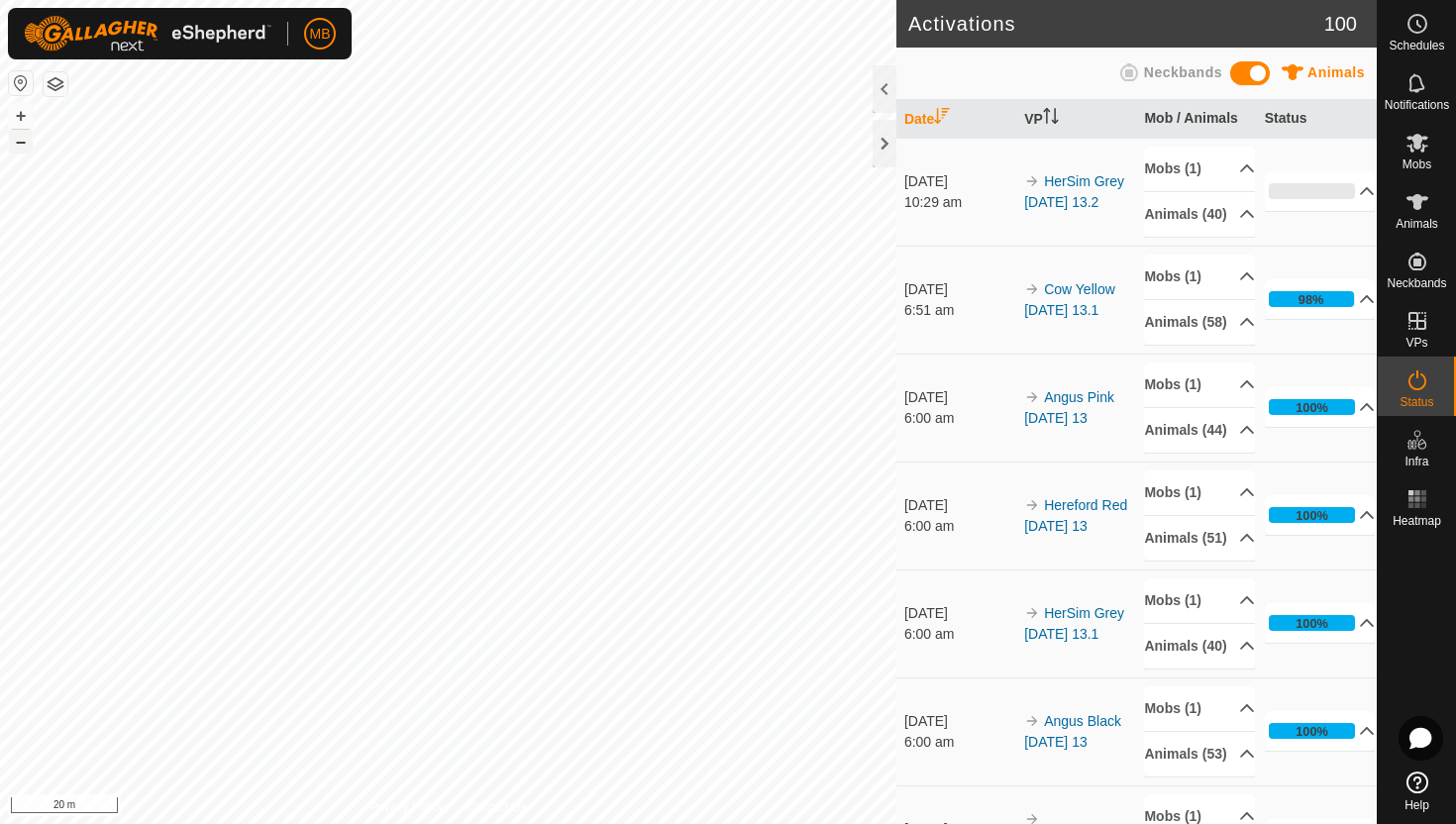 click on "–" at bounding box center [21, 142] 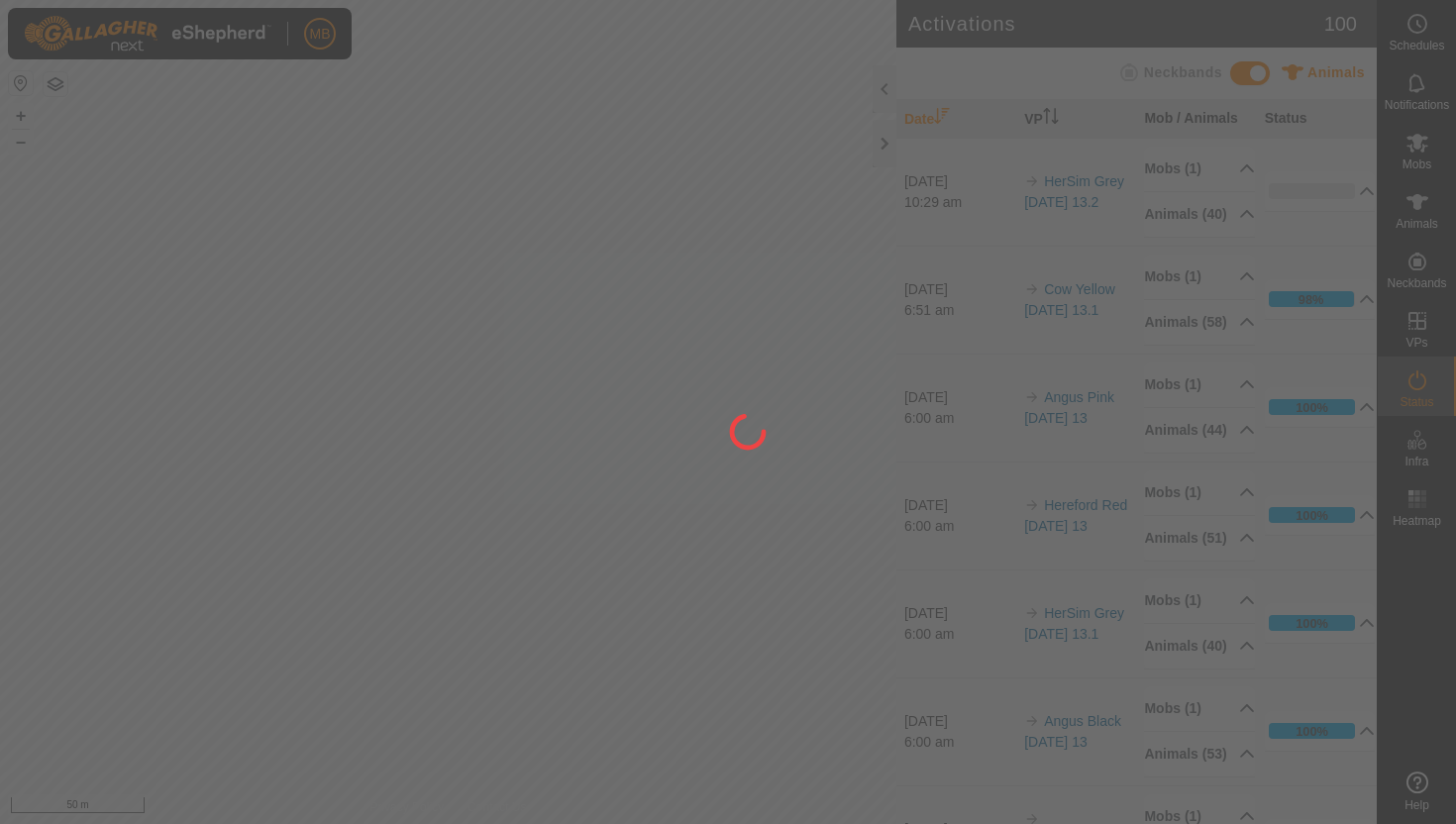 scroll, scrollTop: 0, scrollLeft: 0, axis: both 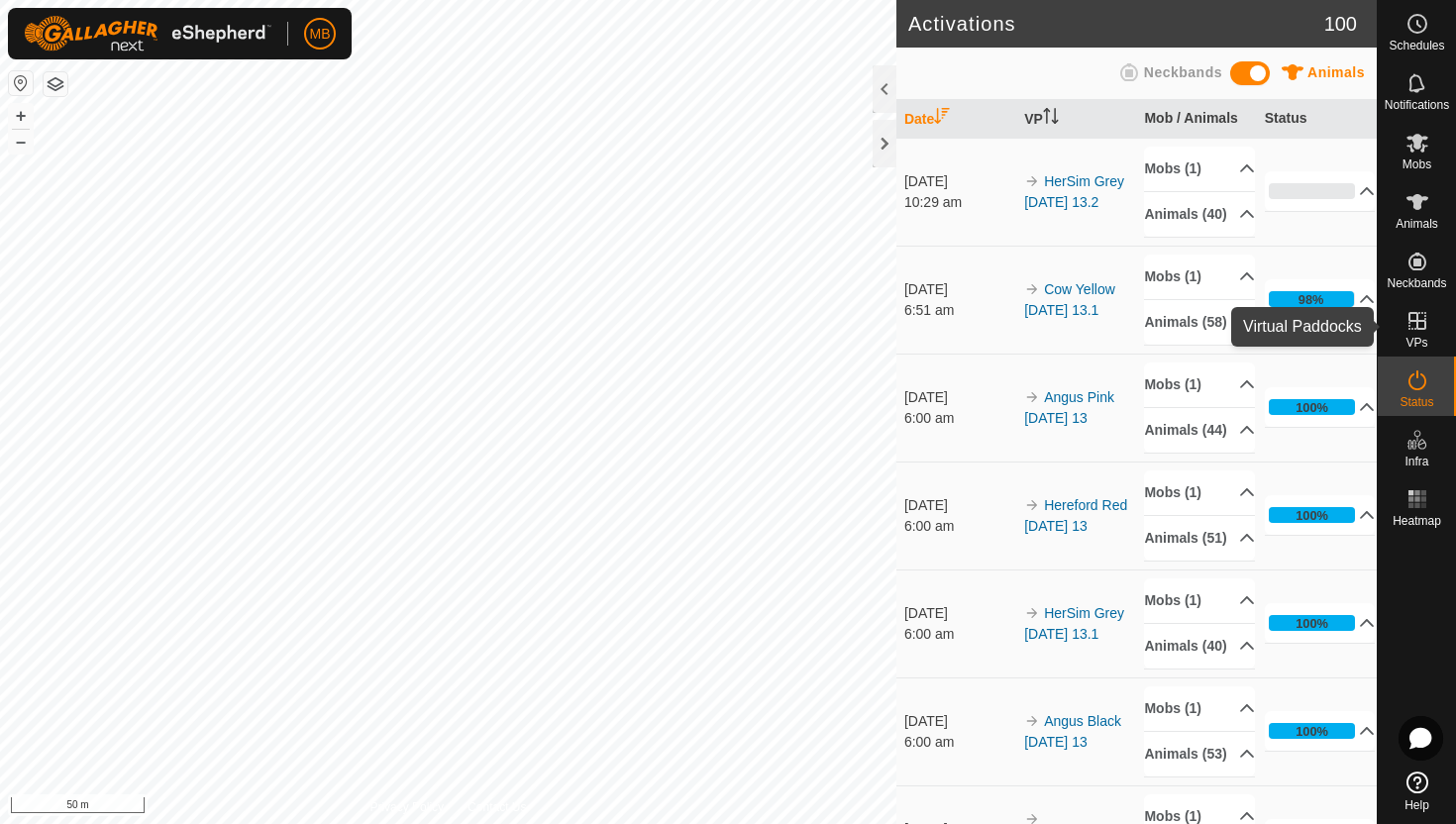 click 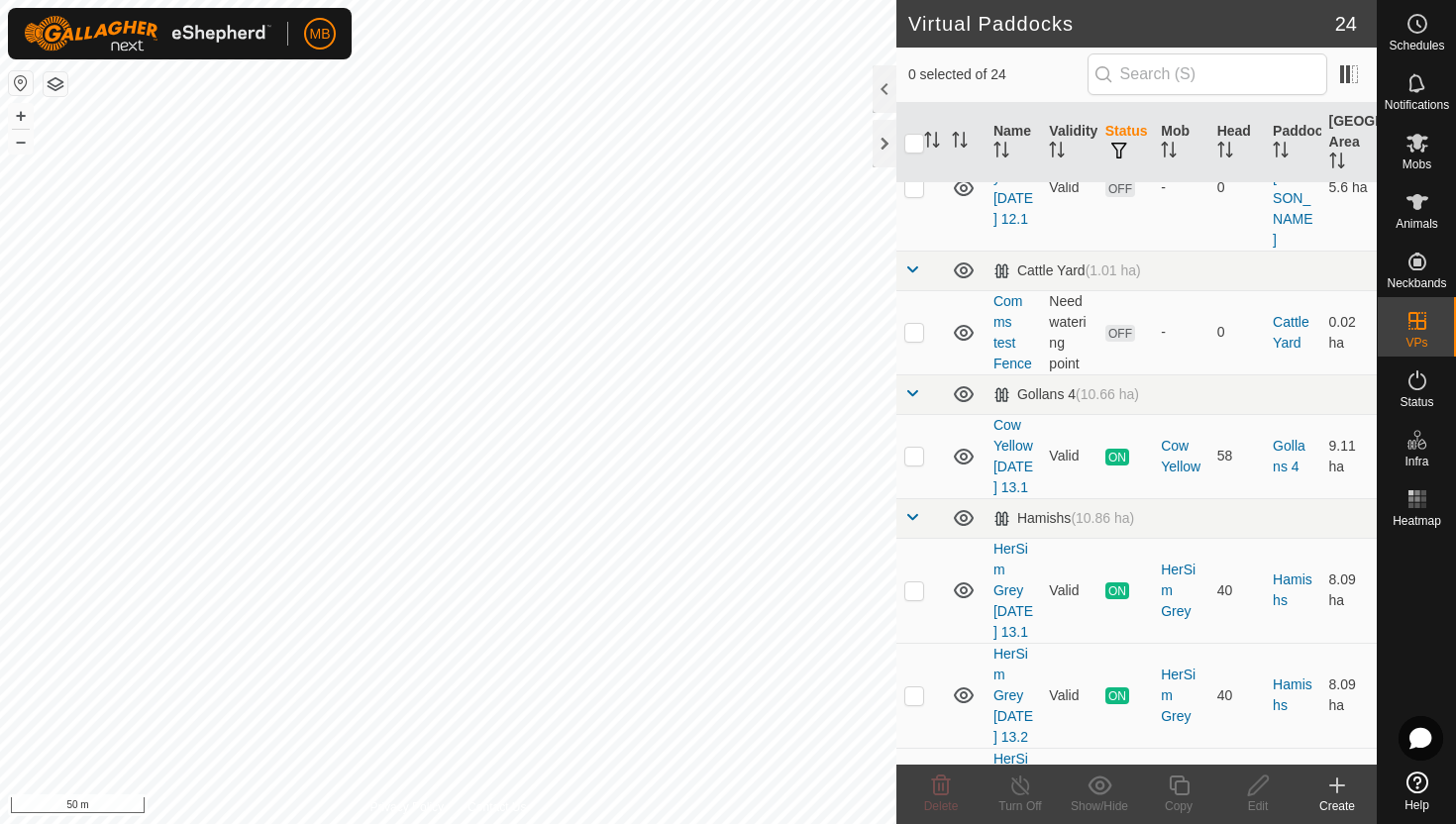 scroll, scrollTop: 606, scrollLeft: 0, axis: vertical 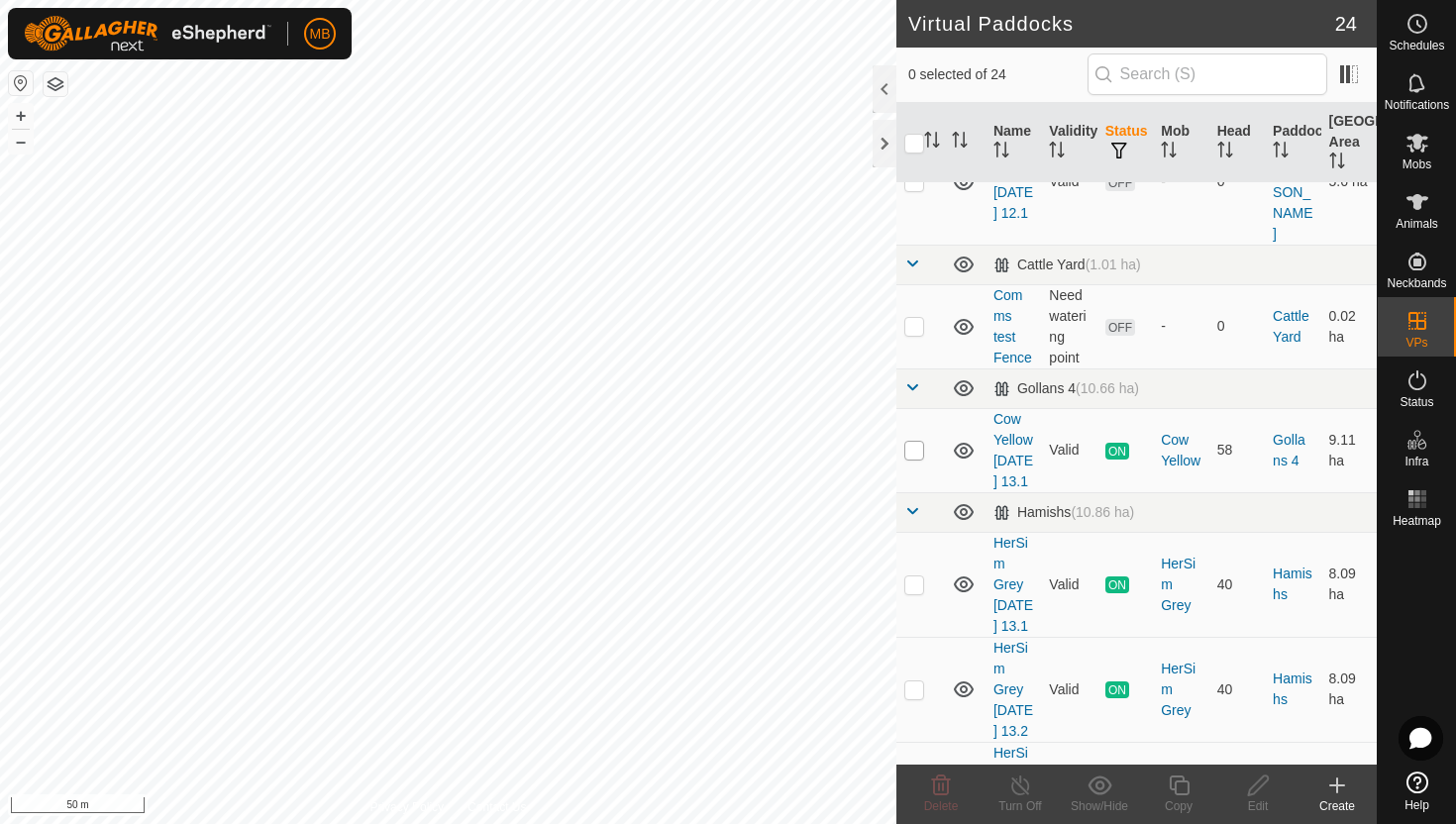 click at bounding box center (914, 451) 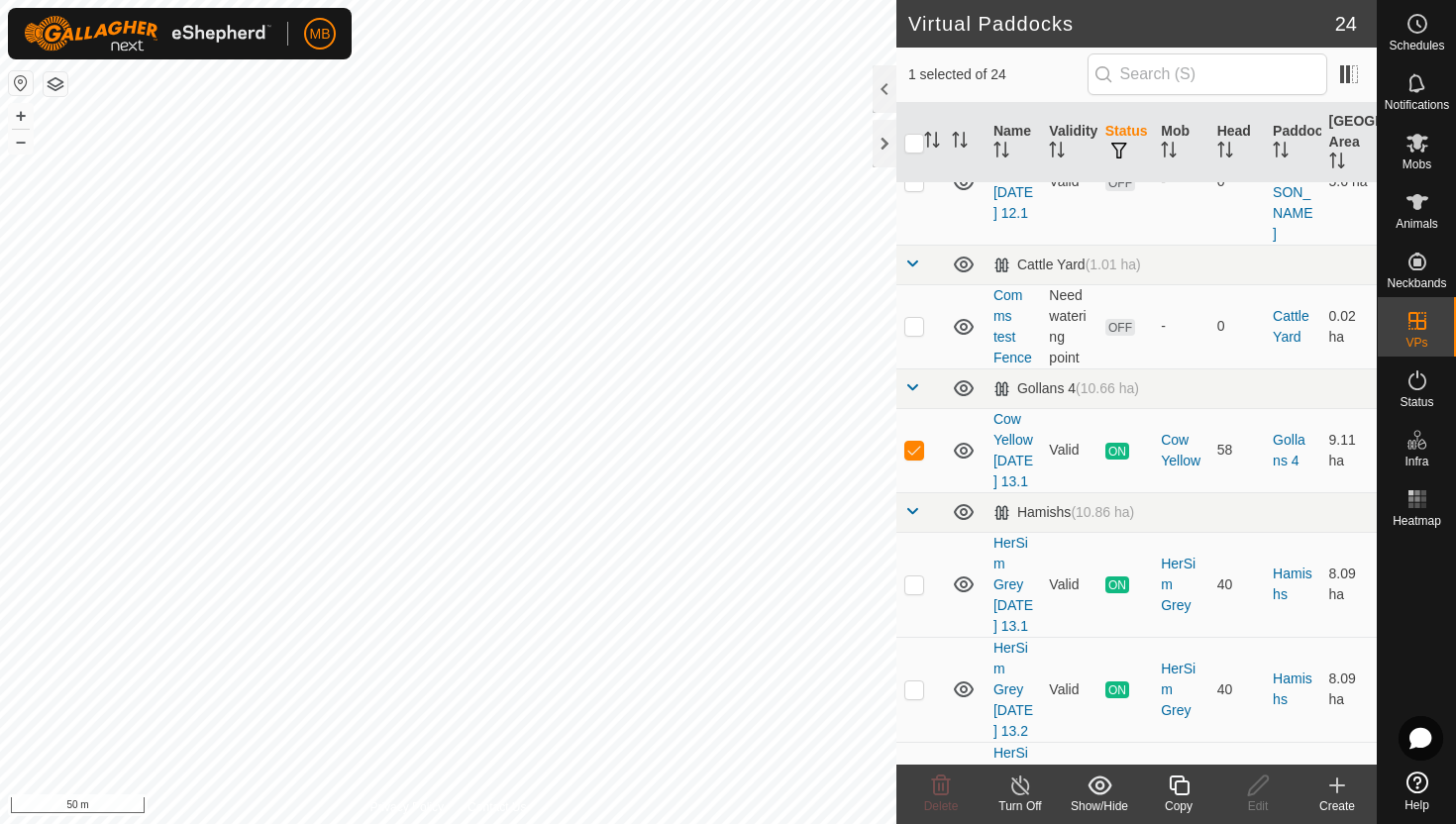 click 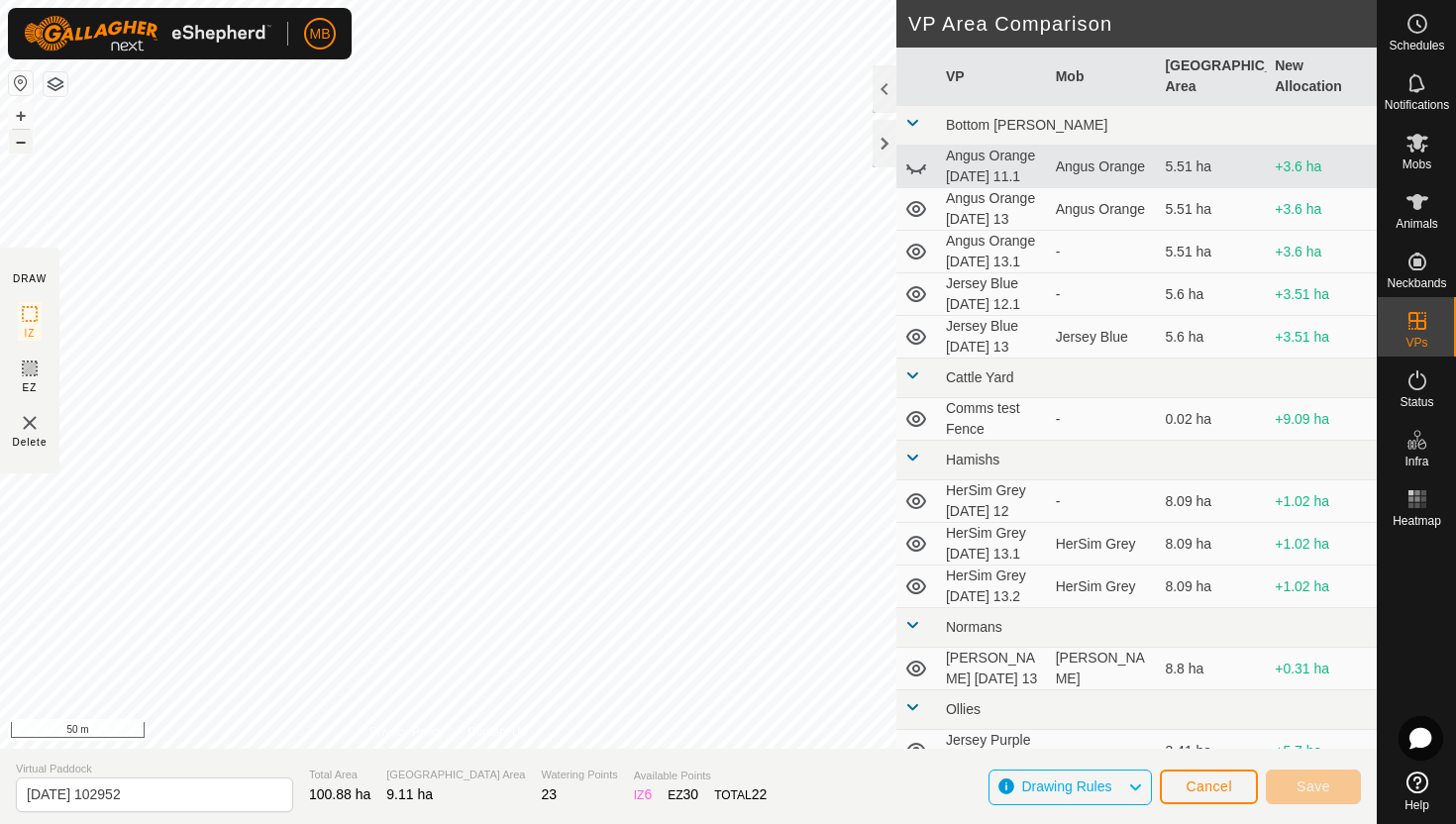 click on "–" at bounding box center [21, 142] 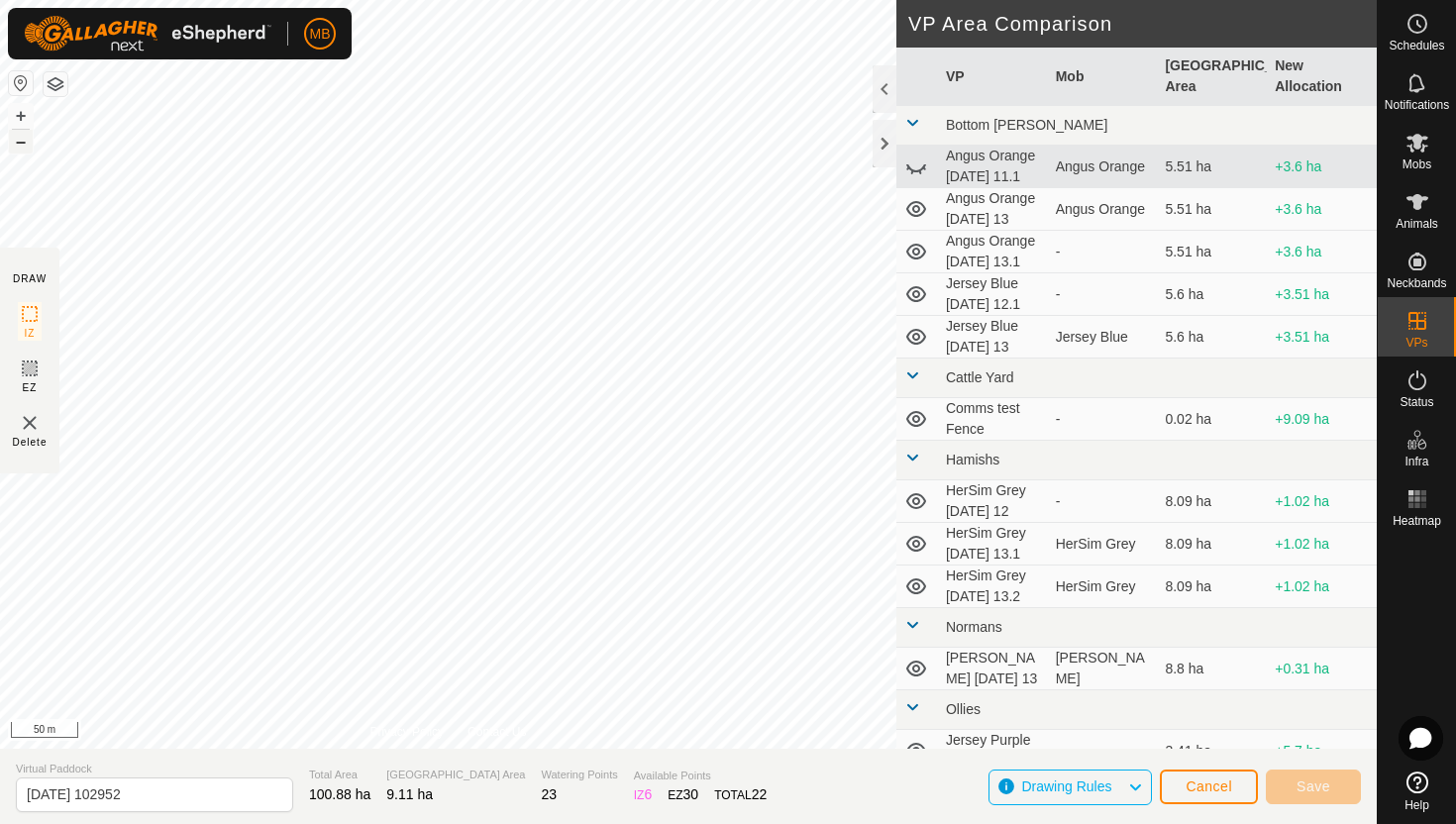click on "–" at bounding box center [21, 142] 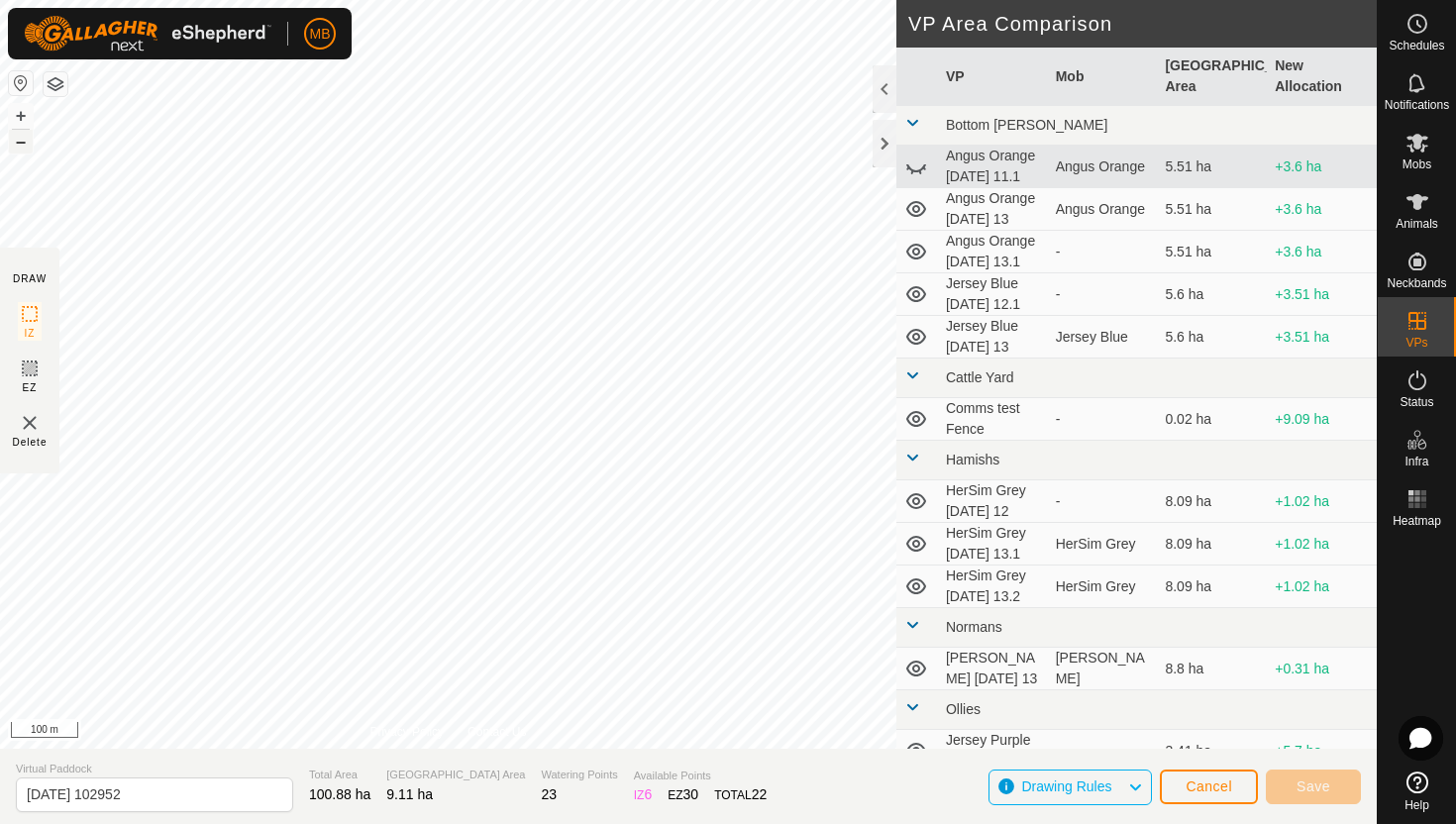 click on "–" at bounding box center (21, 142) 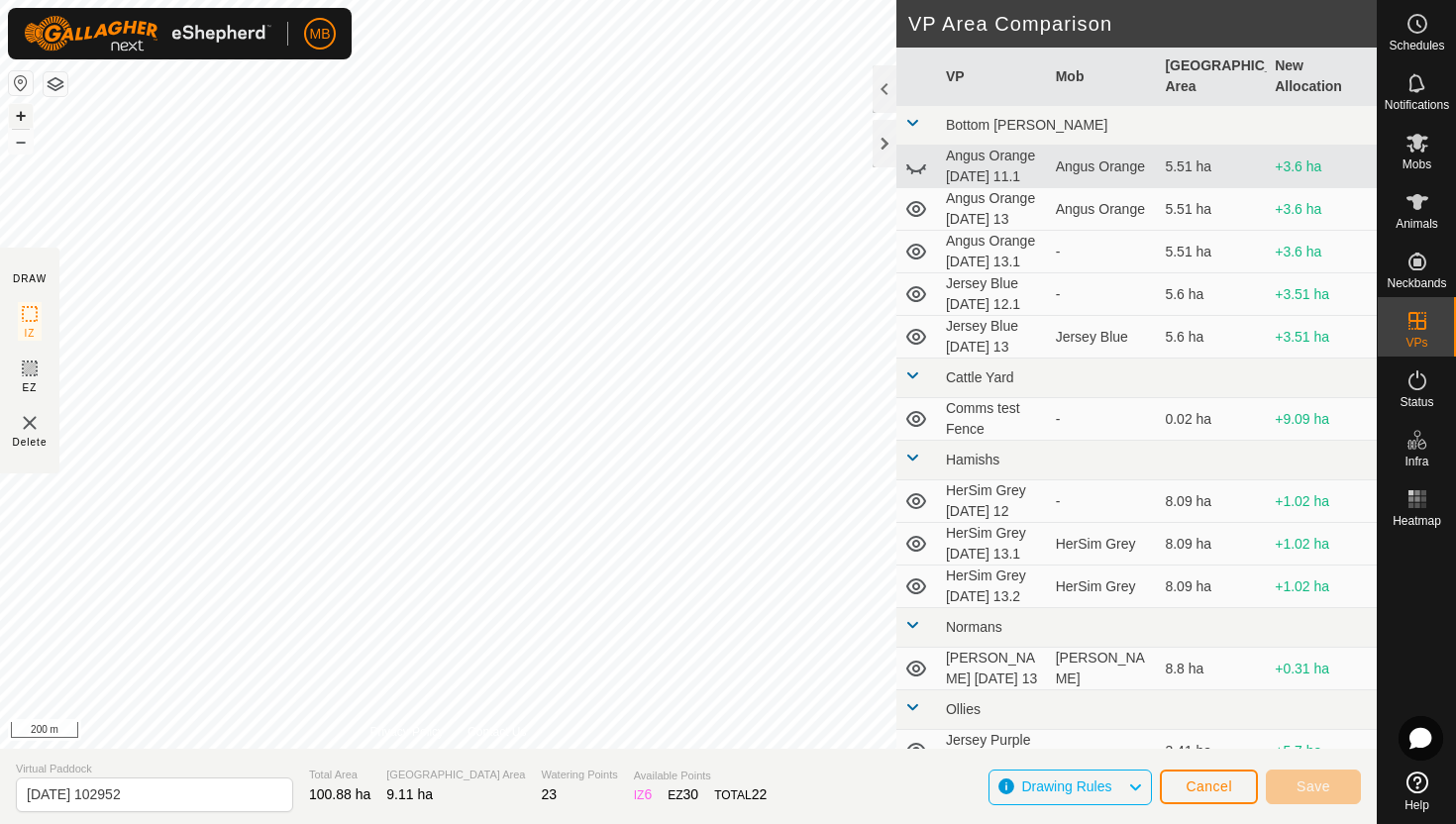 click on "+" at bounding box center [21, 116] 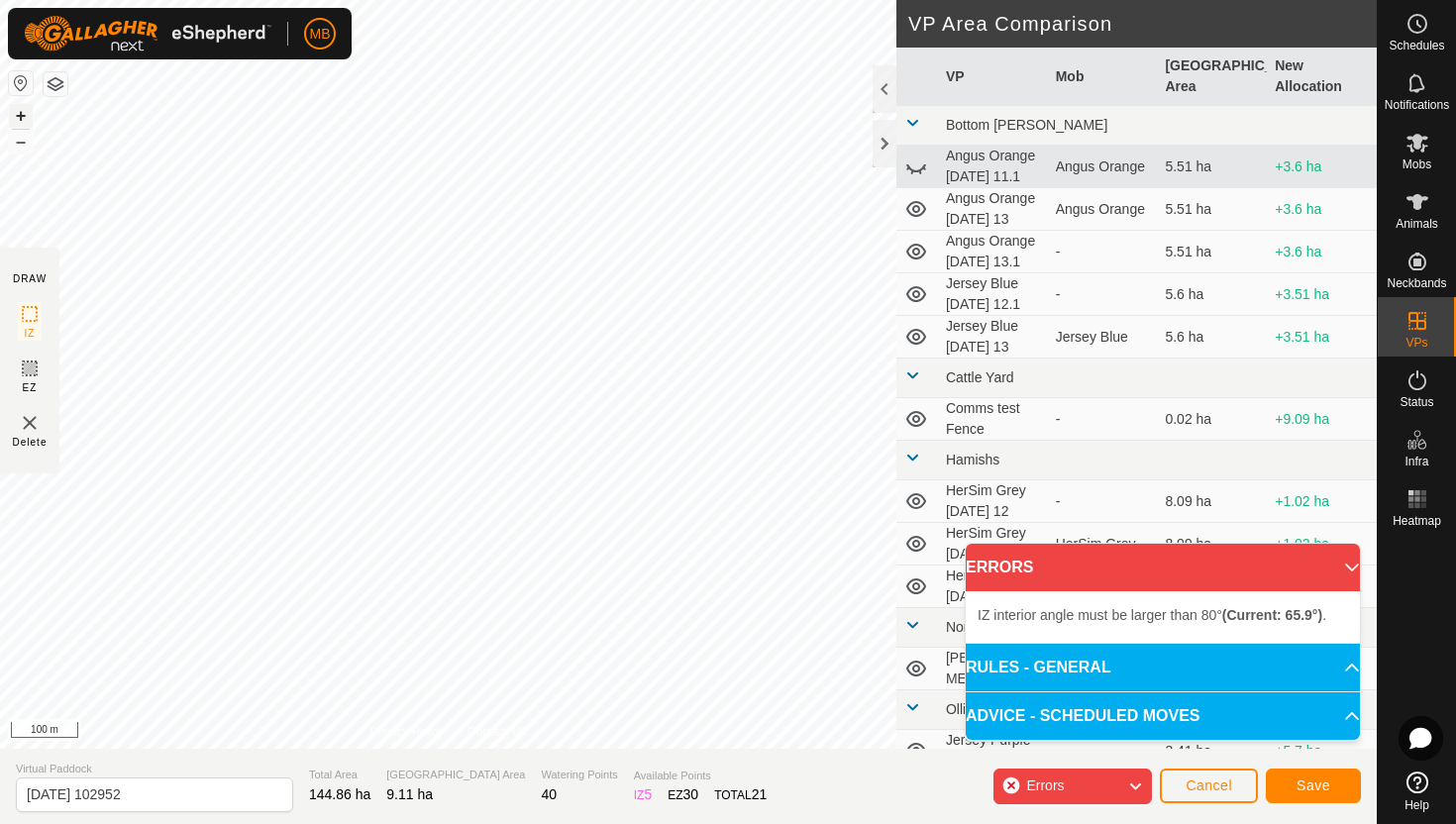 click on "+" at bounding box center [21, 116] 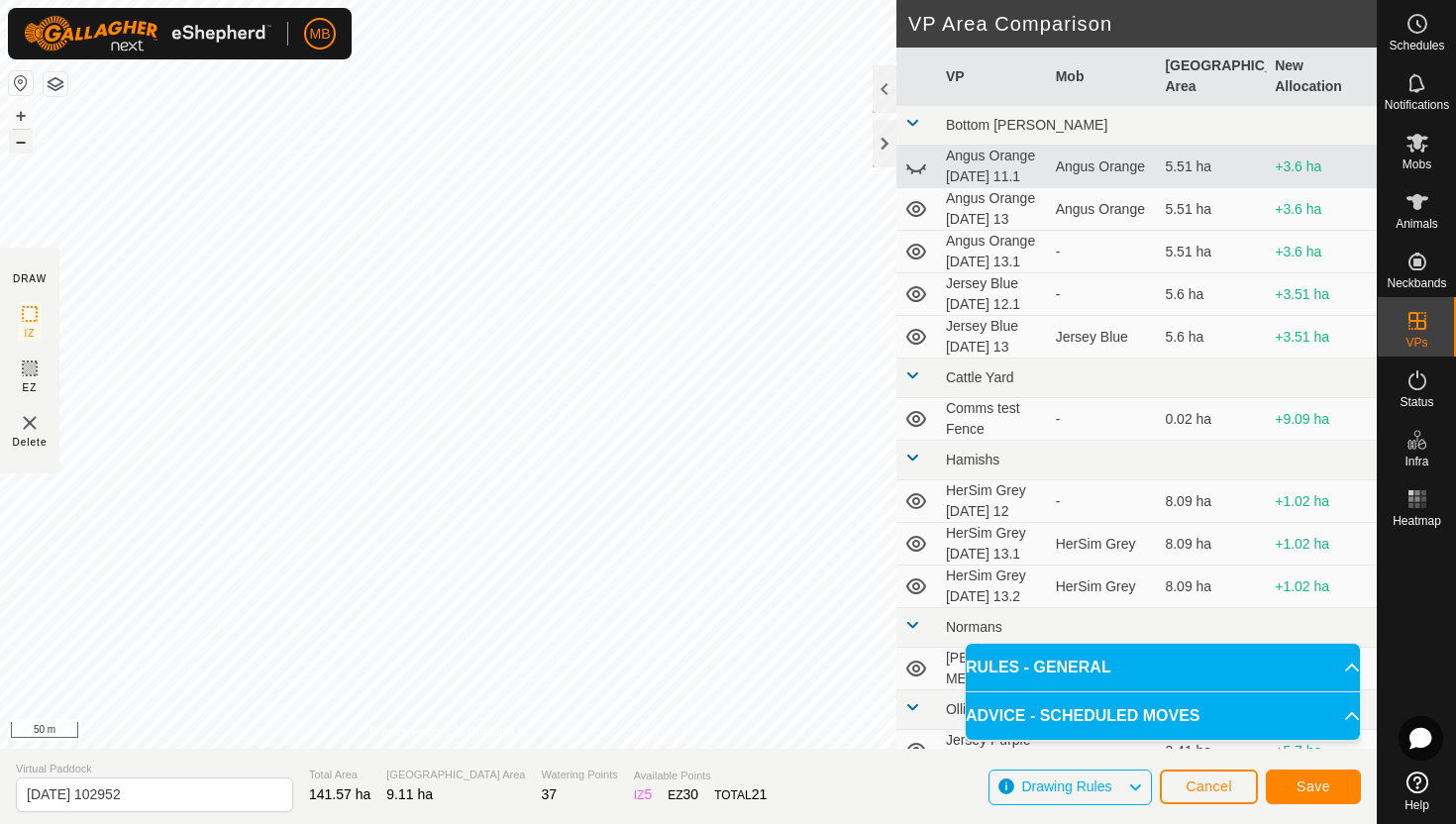 click on "–" at bounding box center [21, 142] 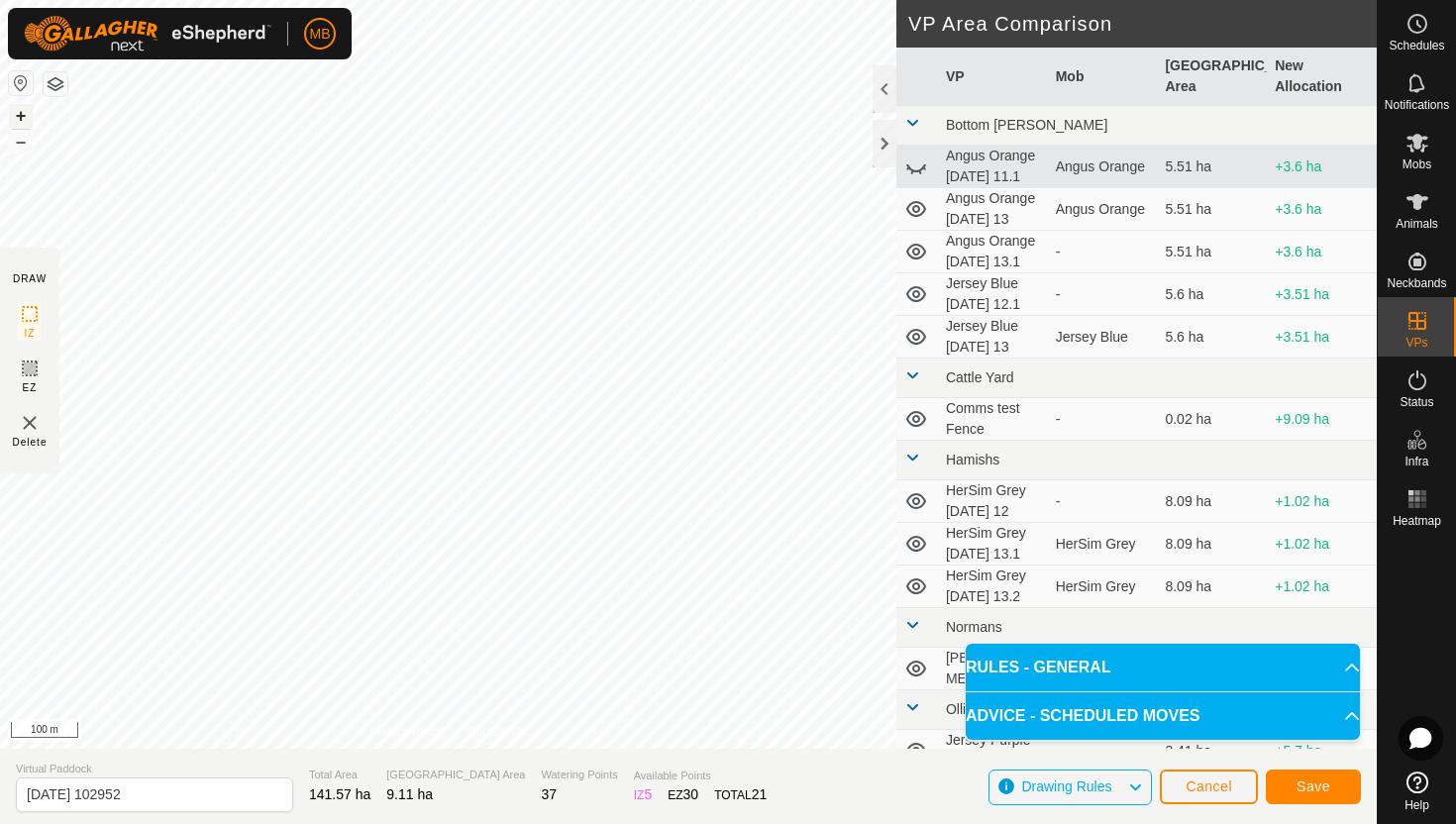 click on "+" at bounding box center [21, 116] 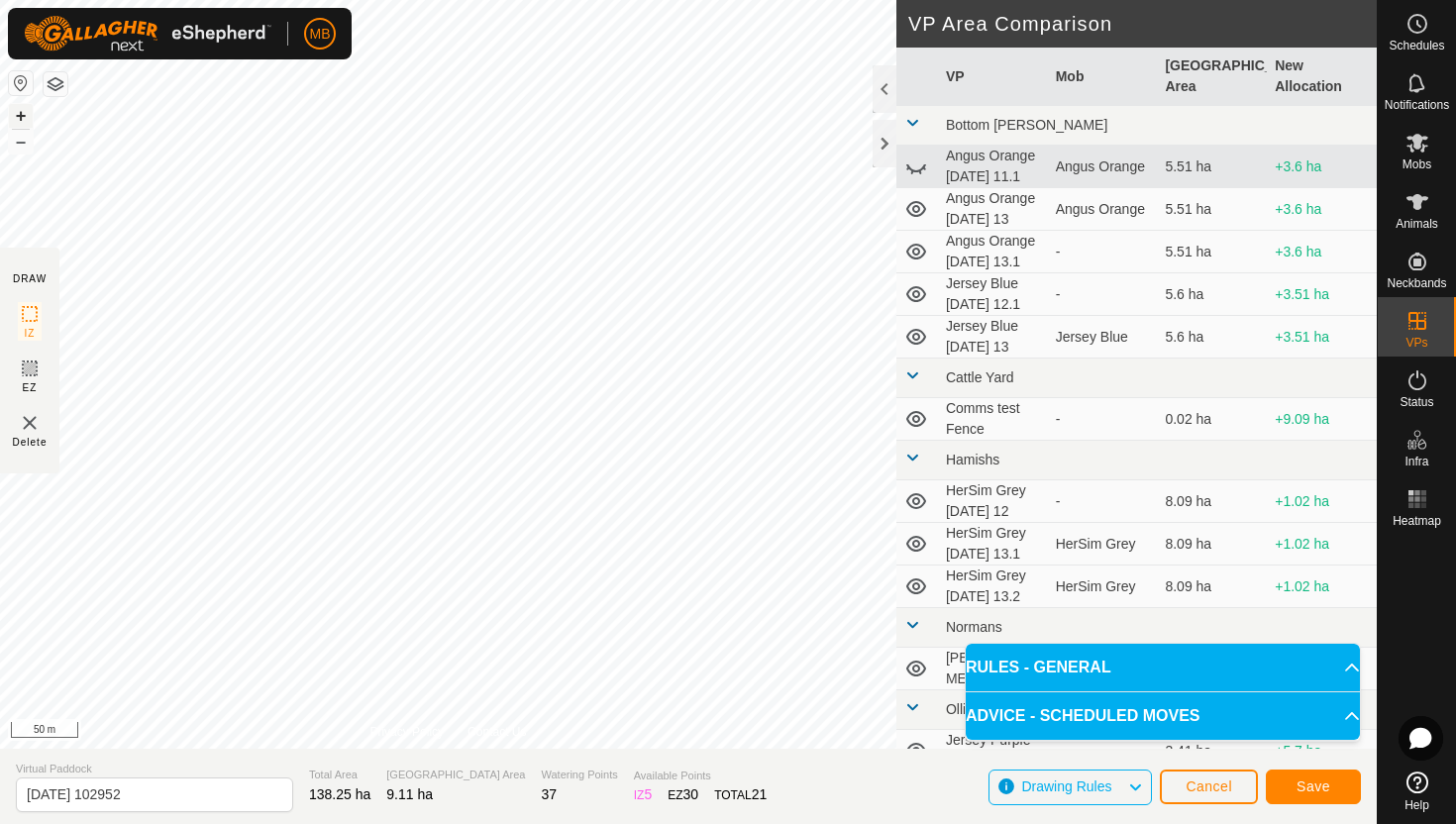 click on "+" at bounding box center (21, 116) 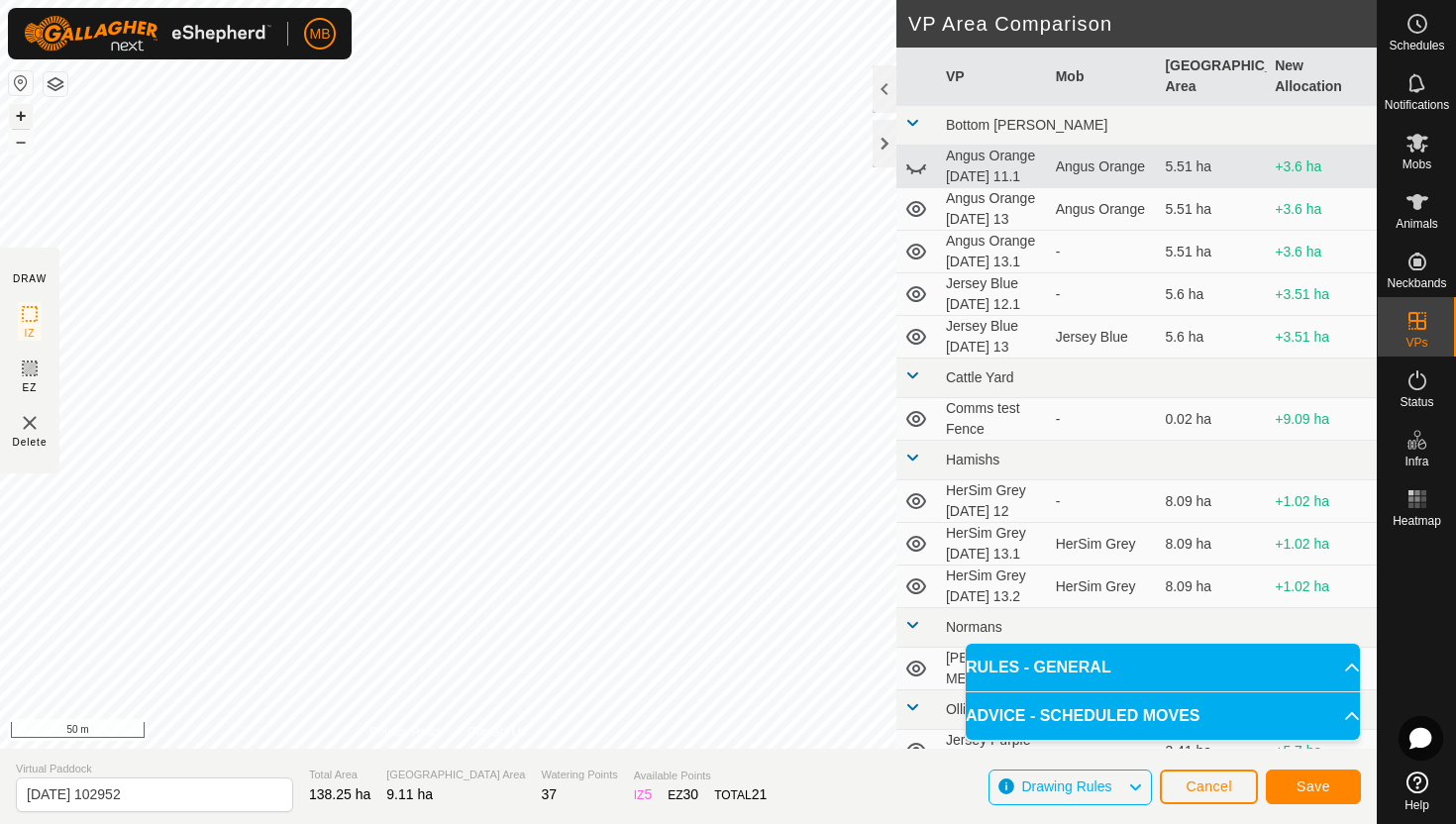 click on "+" at bounding box center [21, 116] 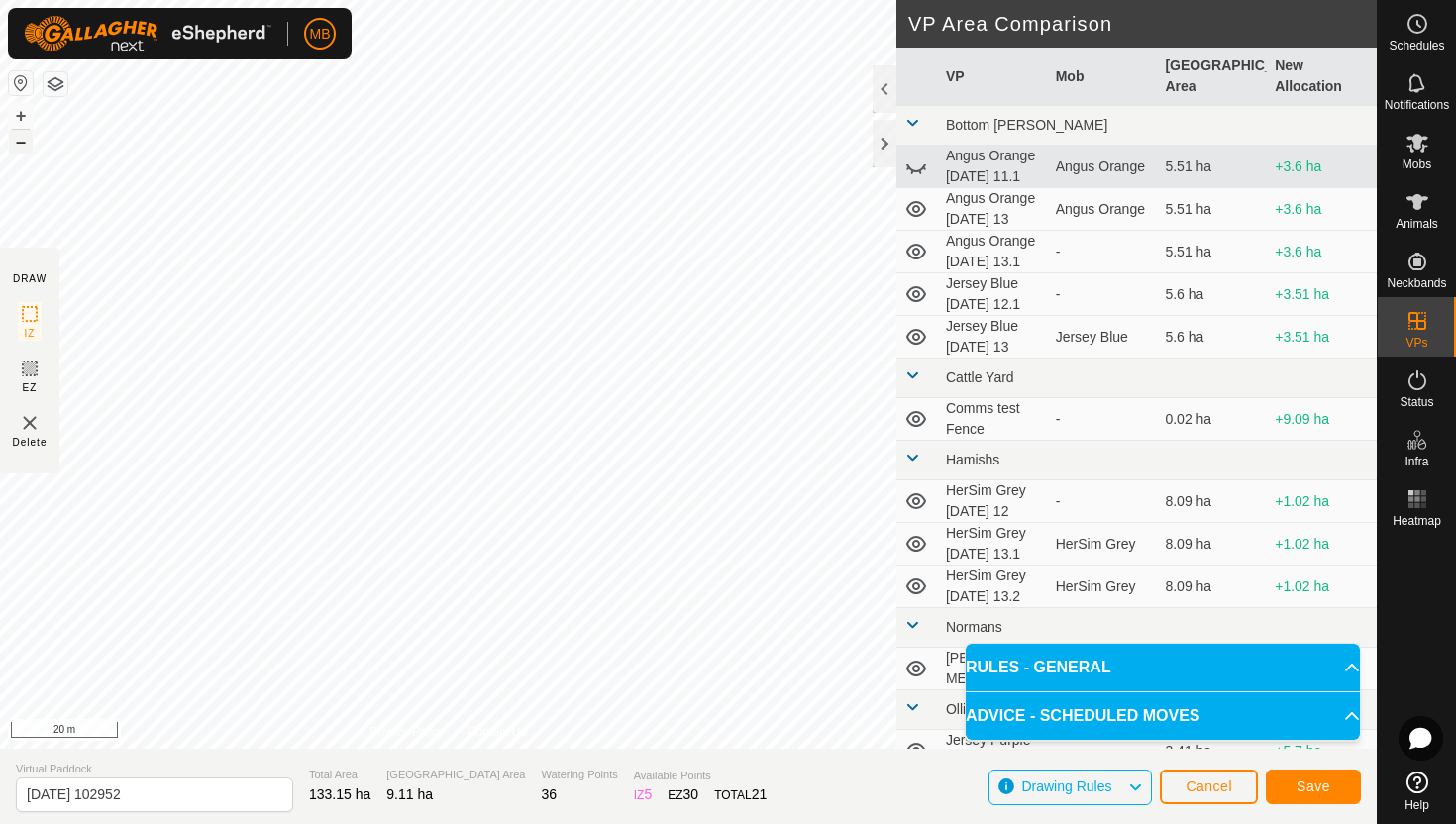 click on "–" at bounding box center [21, 142] 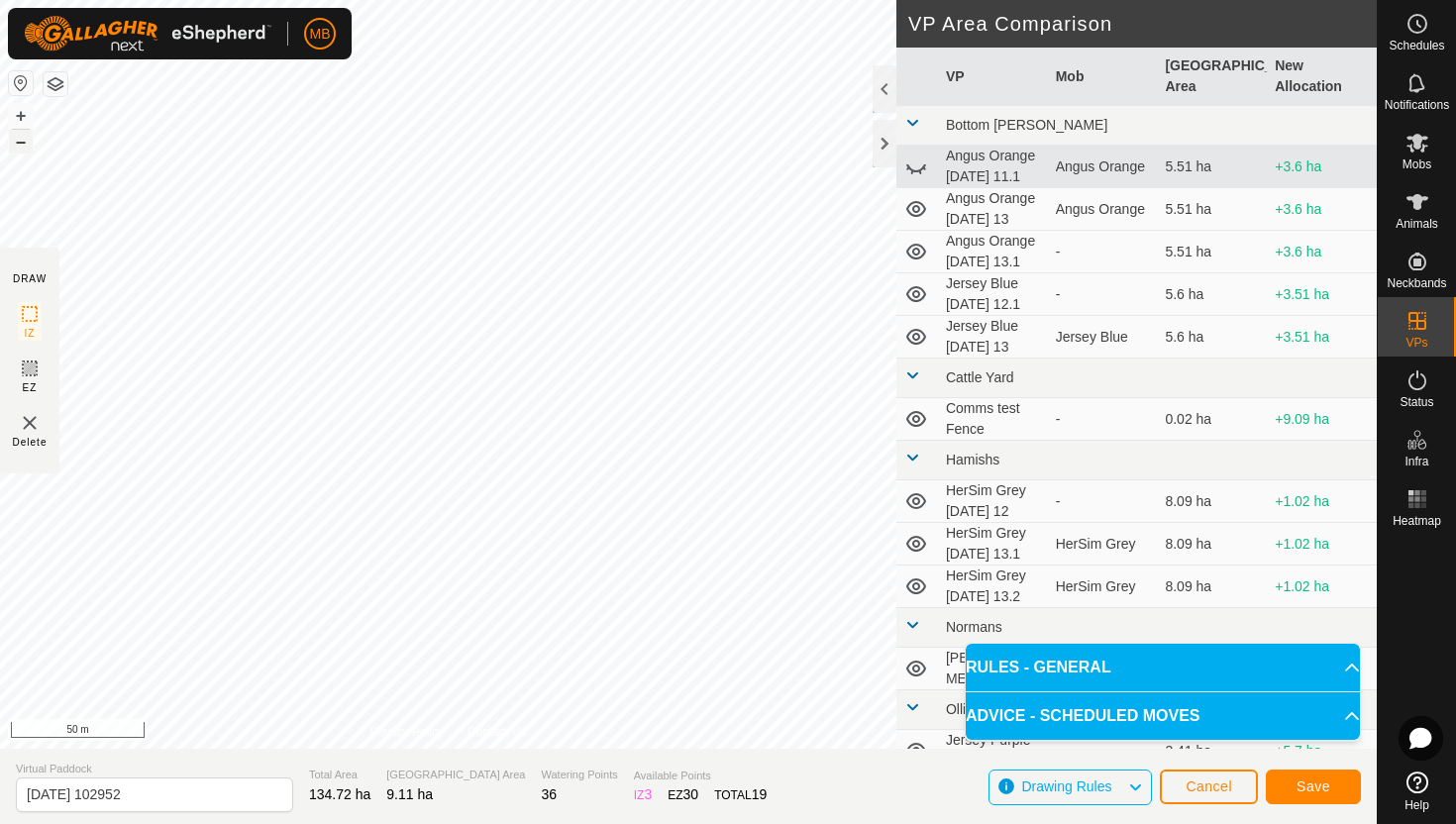 click on "–" at bounding box center [21, 142] 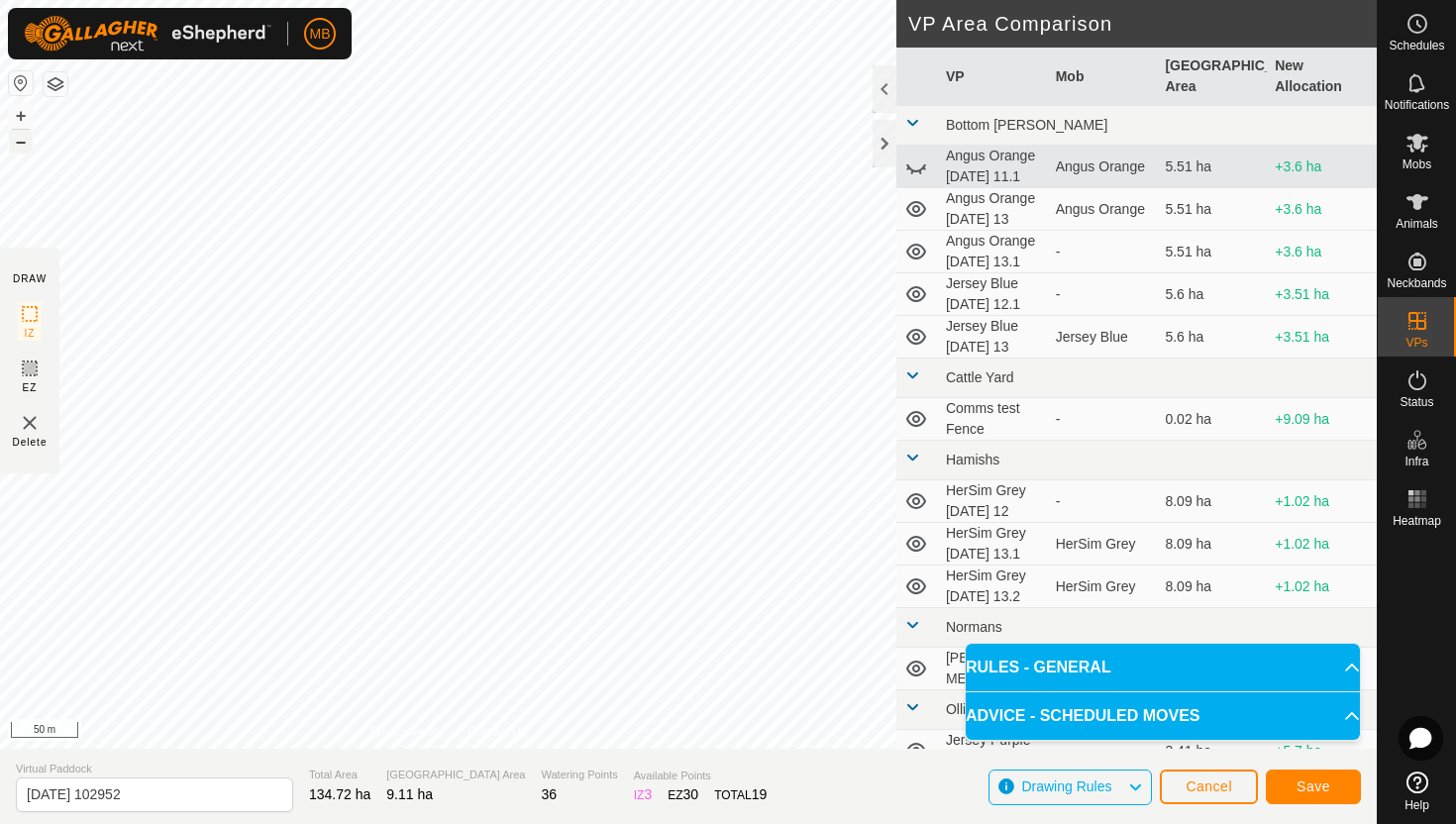 click on "–" at bounding box center [21, 142] 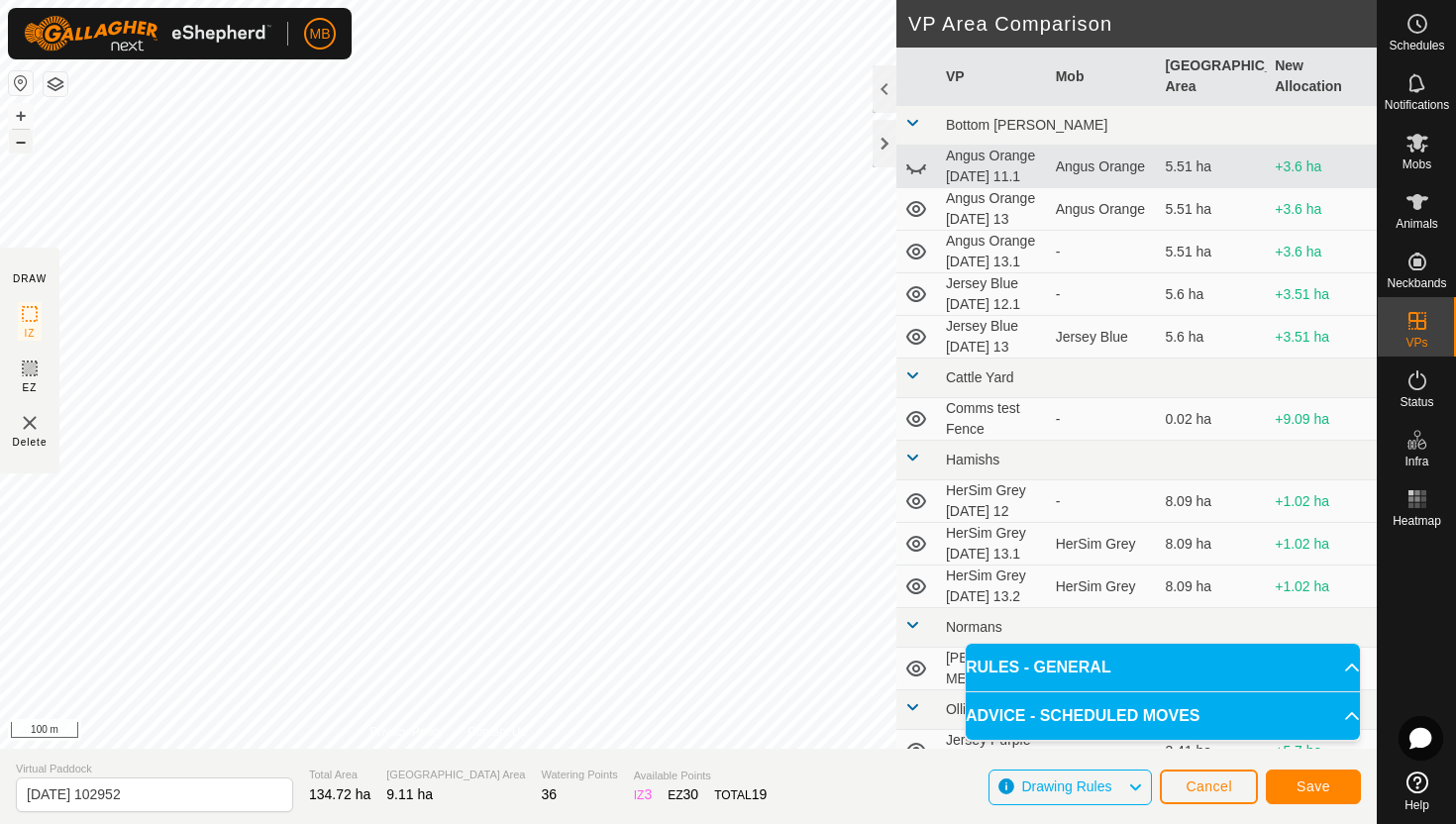click on "–" at bounding box center [21, 142] 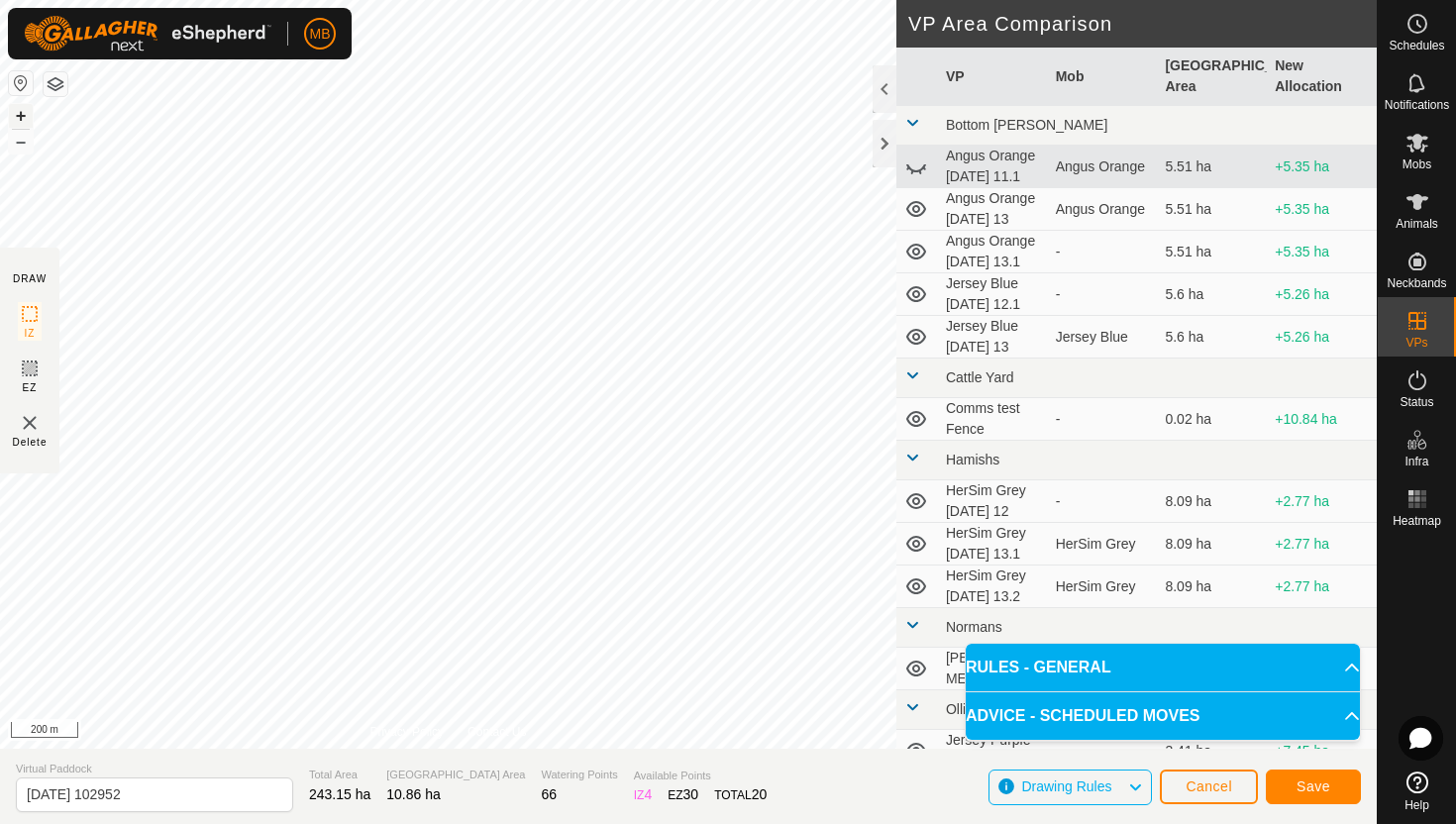 click on "+" at bounding box center (21, 116) 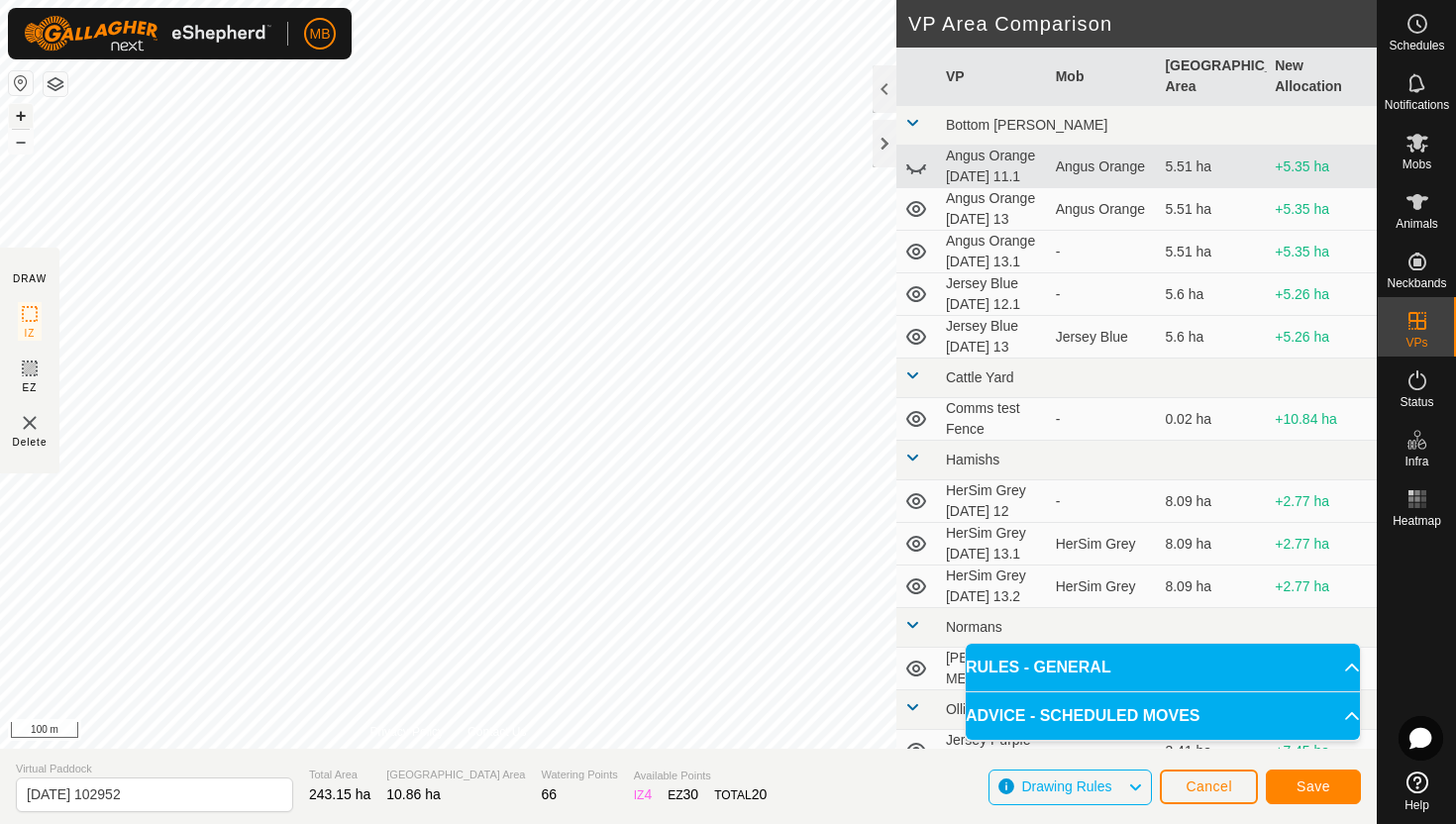 click on "+" at bounding box center [21, 116] 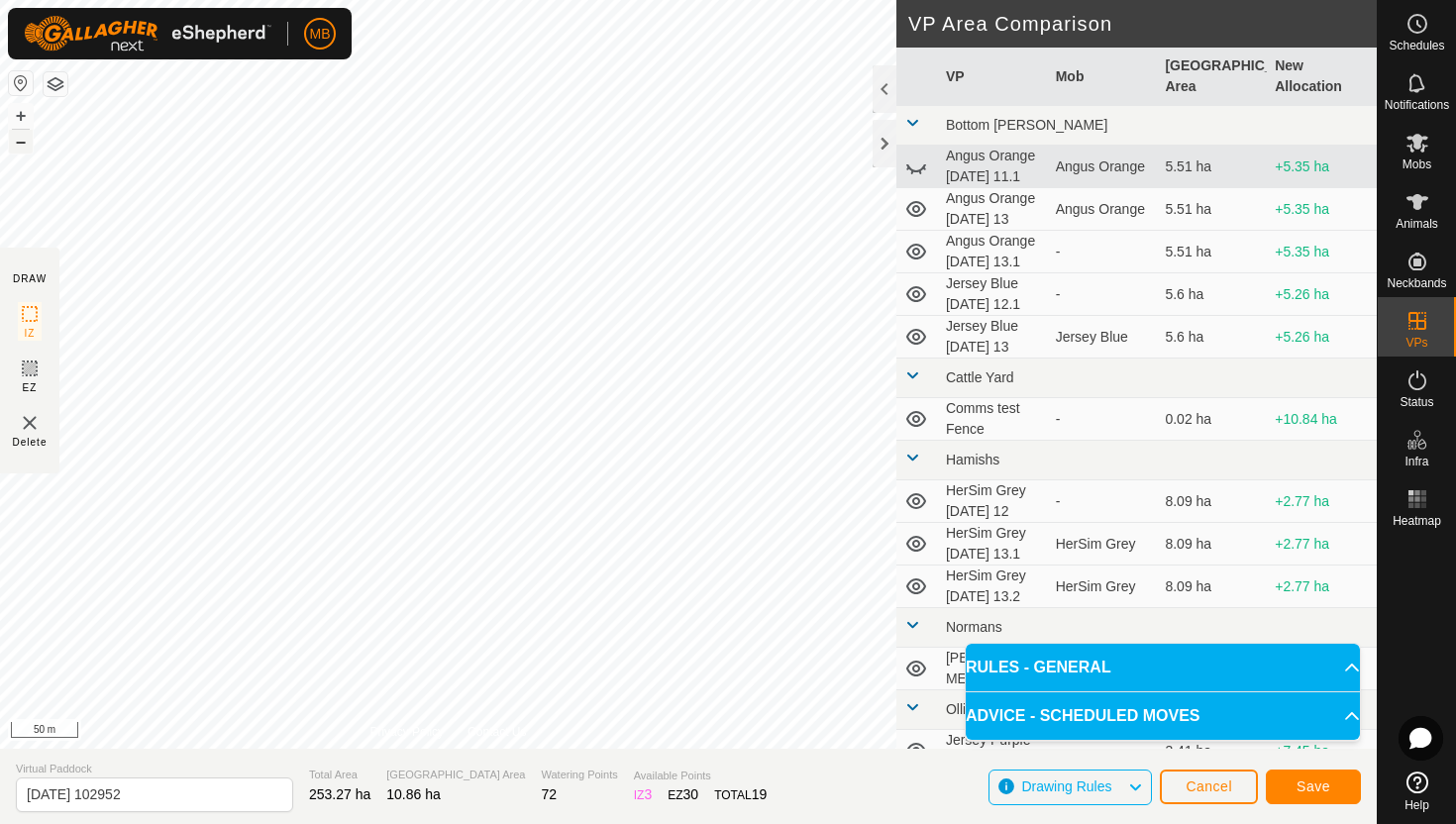 click on "–" at bounding box center [21, 142] 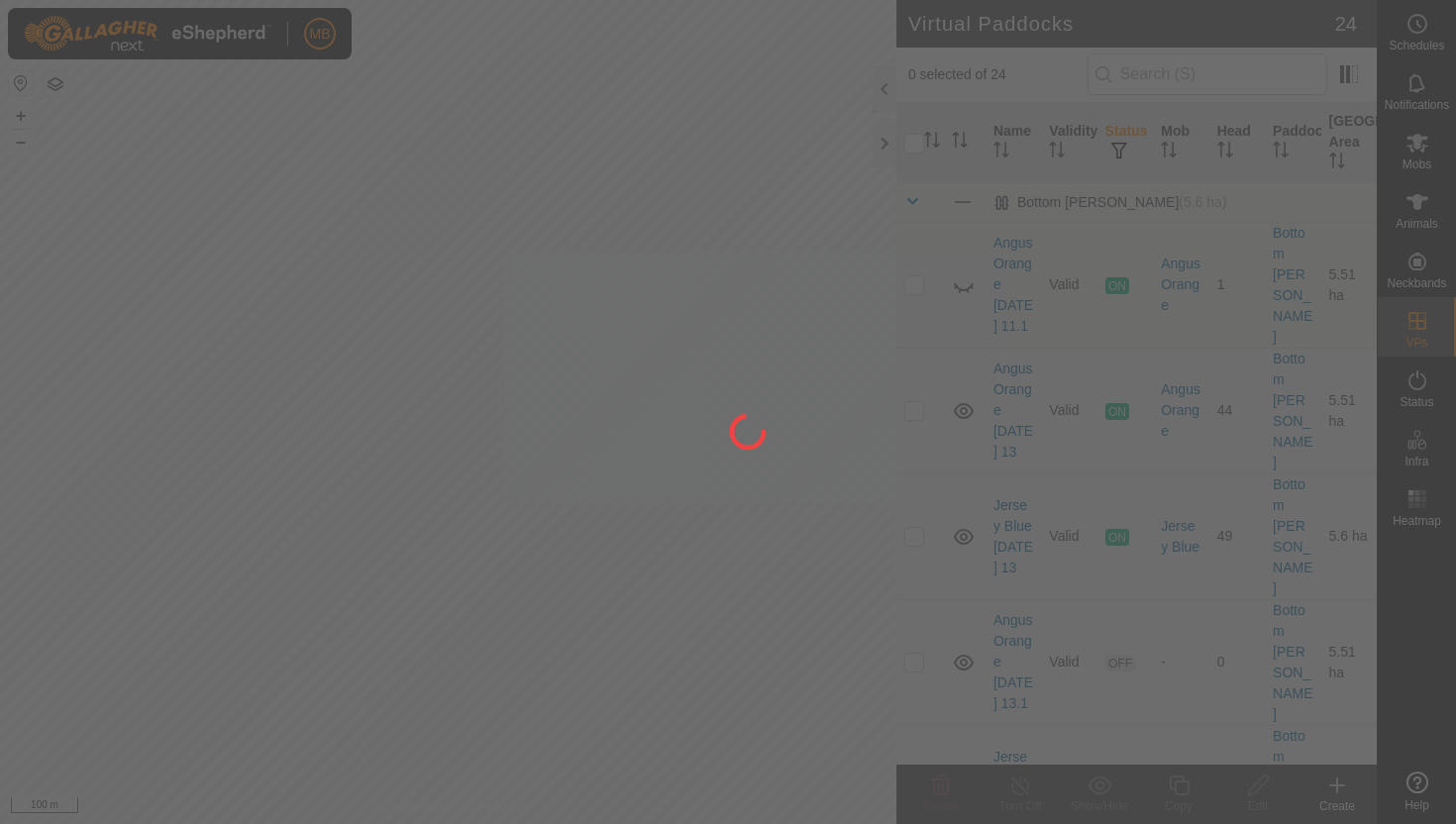 scroll, scrollTop: 0, scrollLeft: 0, axis: both 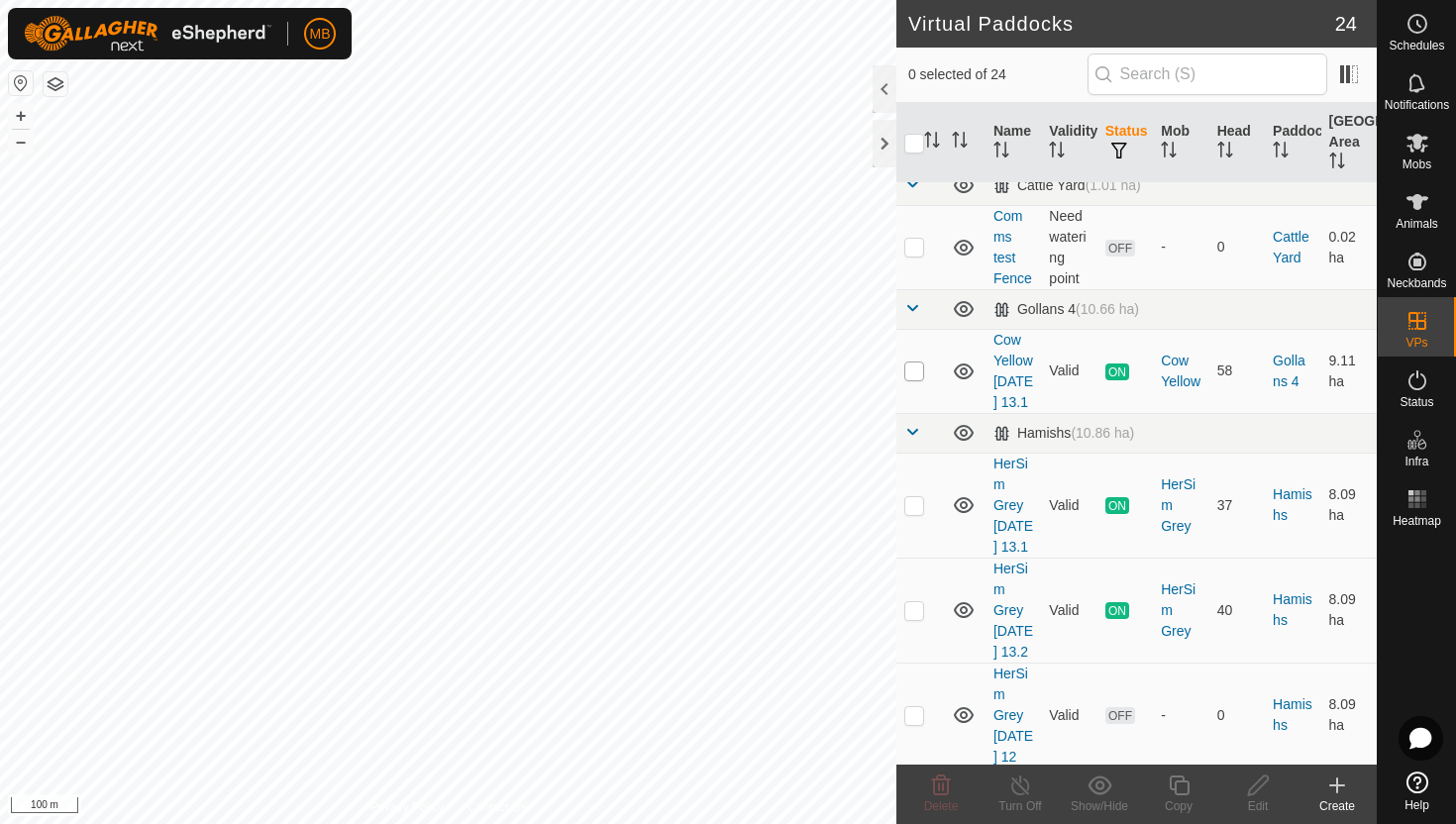 click at bounding box center (914, 371) 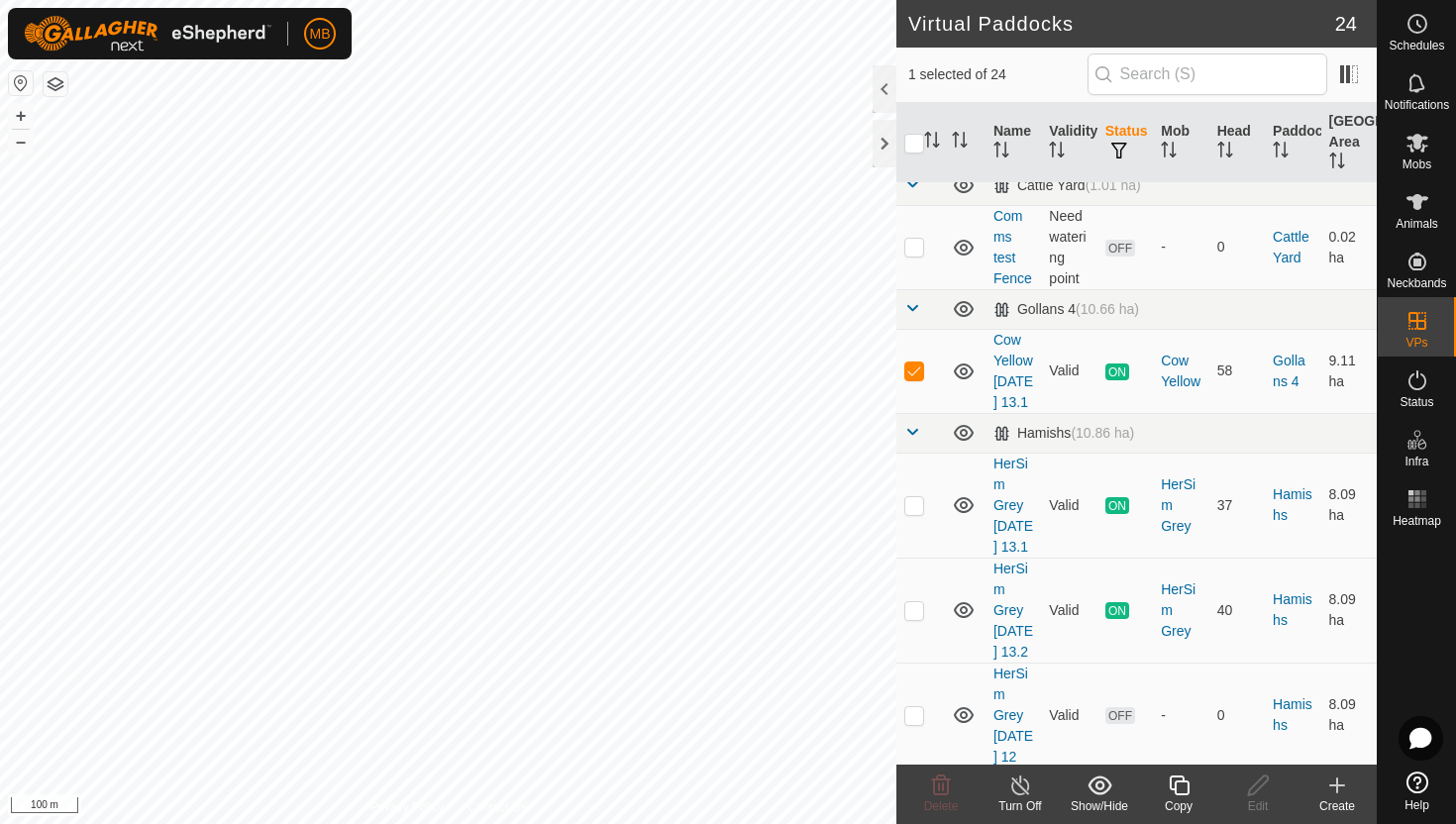 click 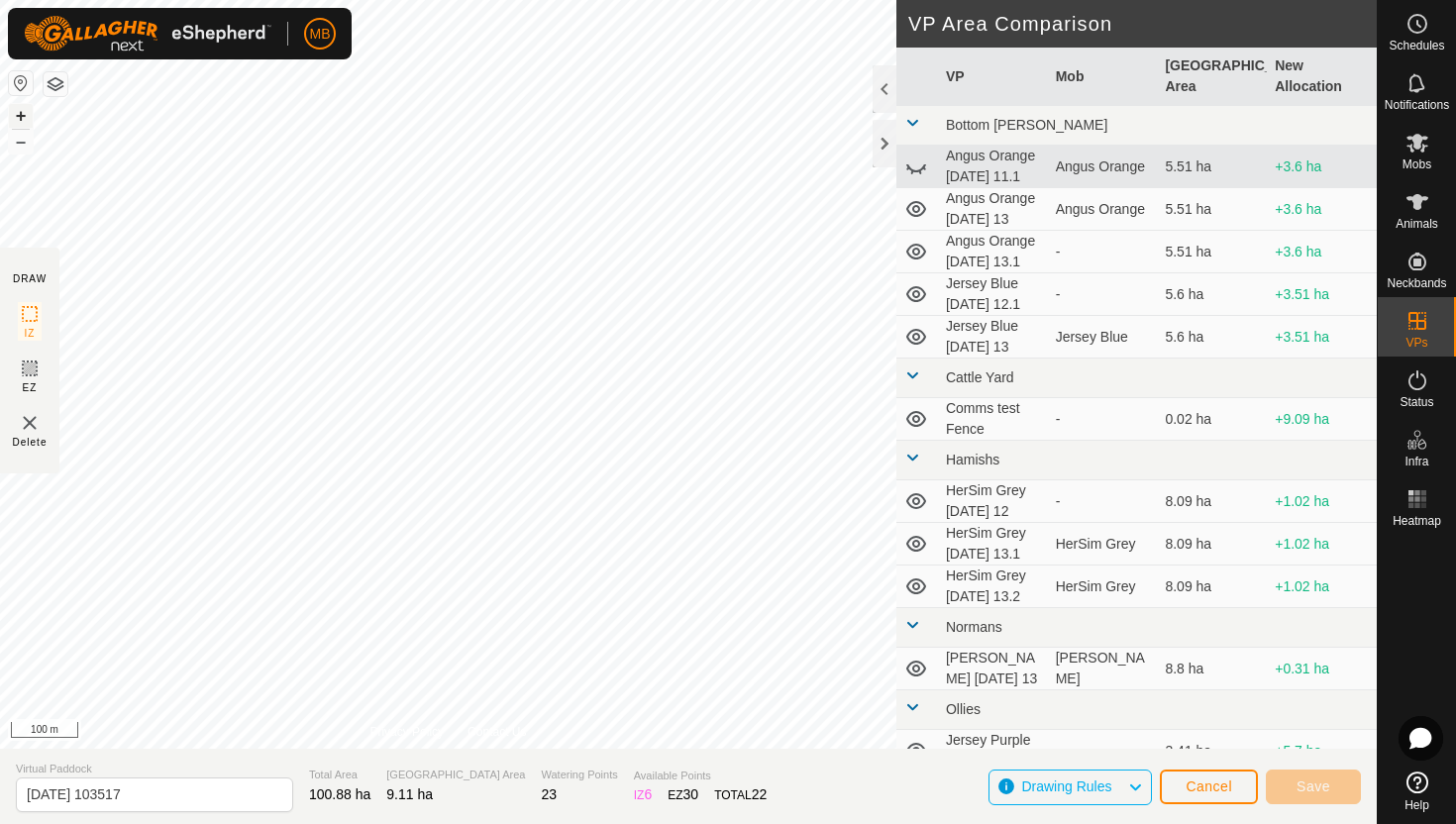 click on "+" at bounding box center (21, 116) 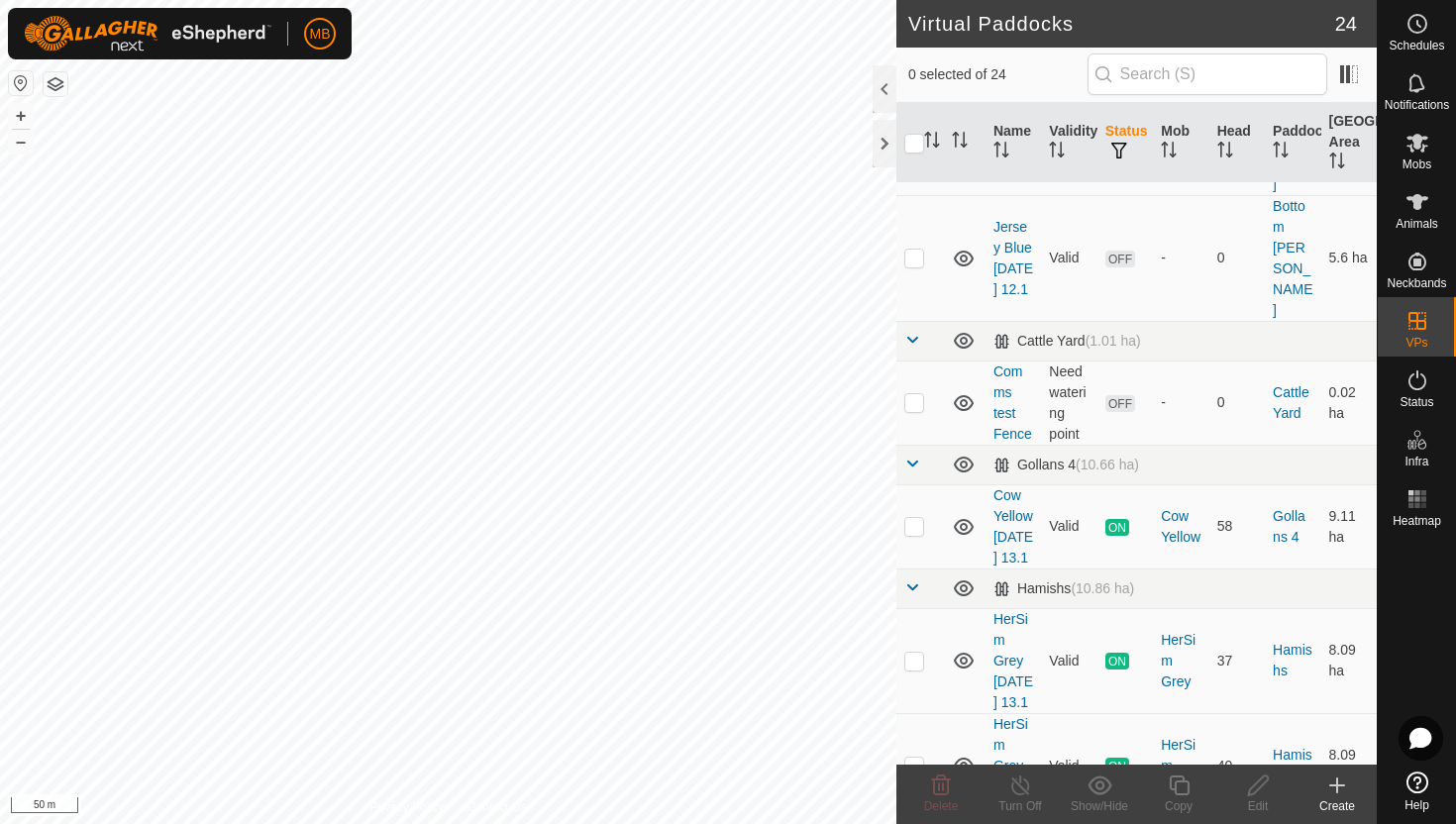 scroll, scrollTop: 535, scrollLeft: 0, axis: vertical 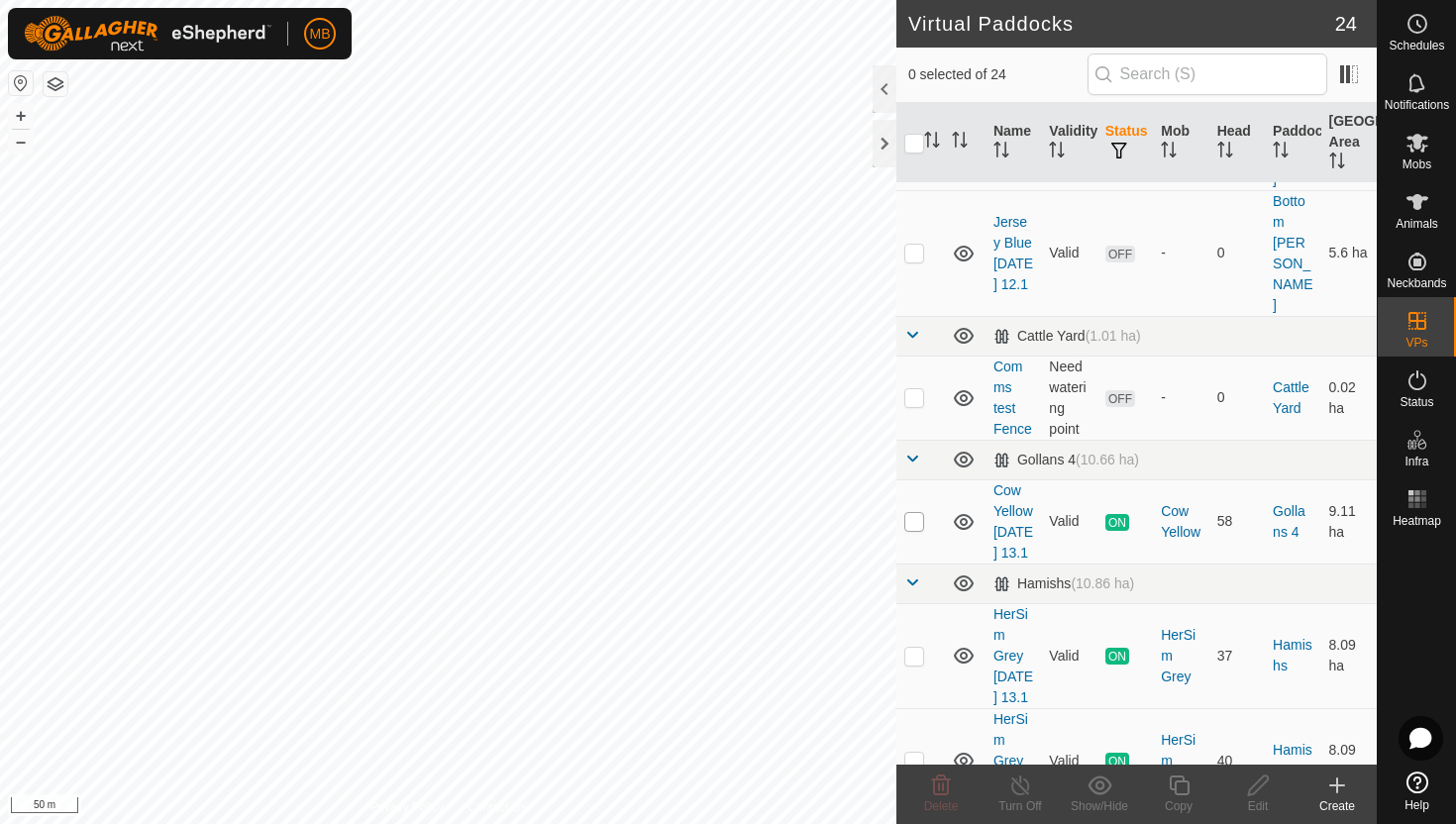 click at bounding box center [914, 522] 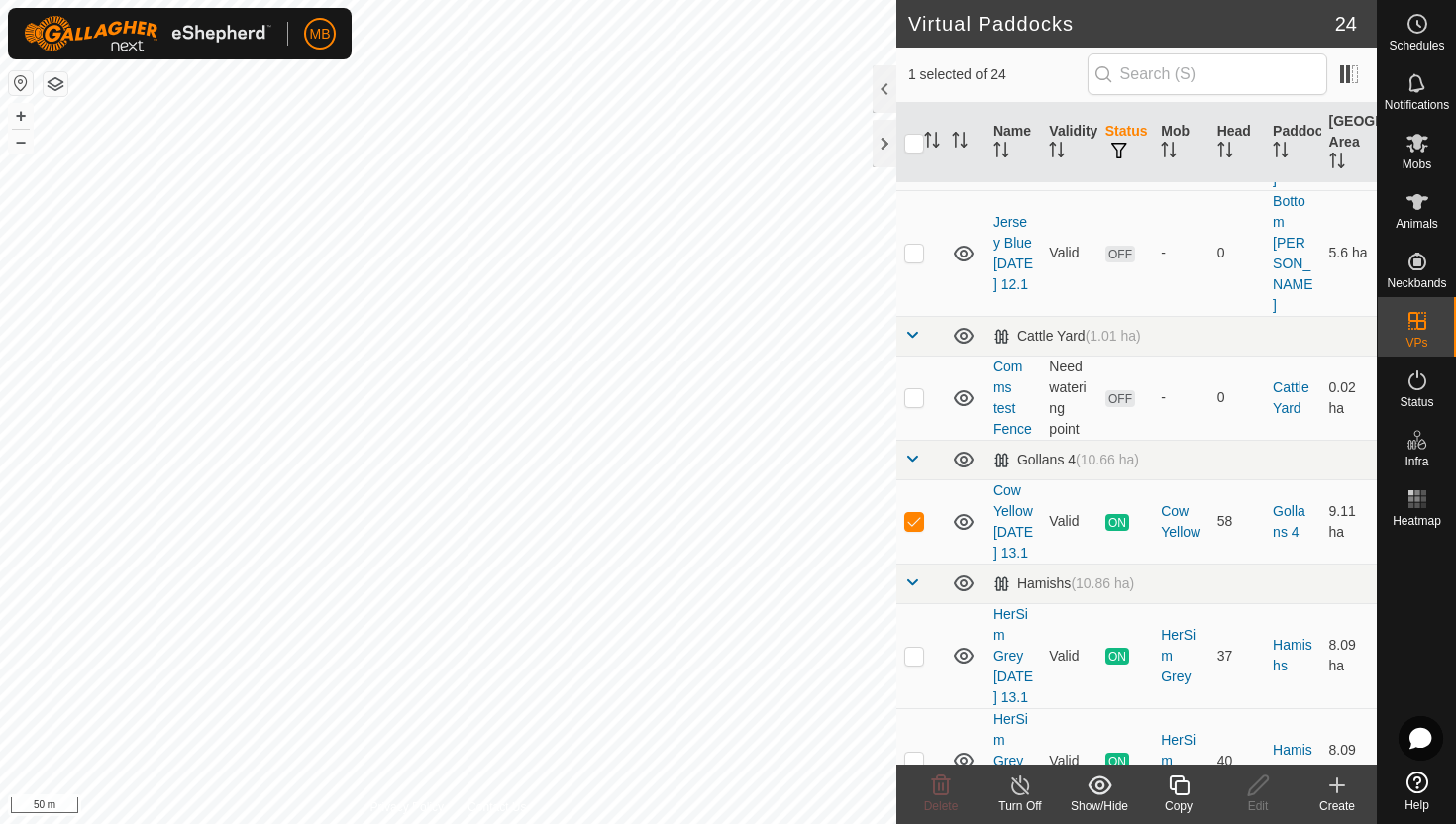 click 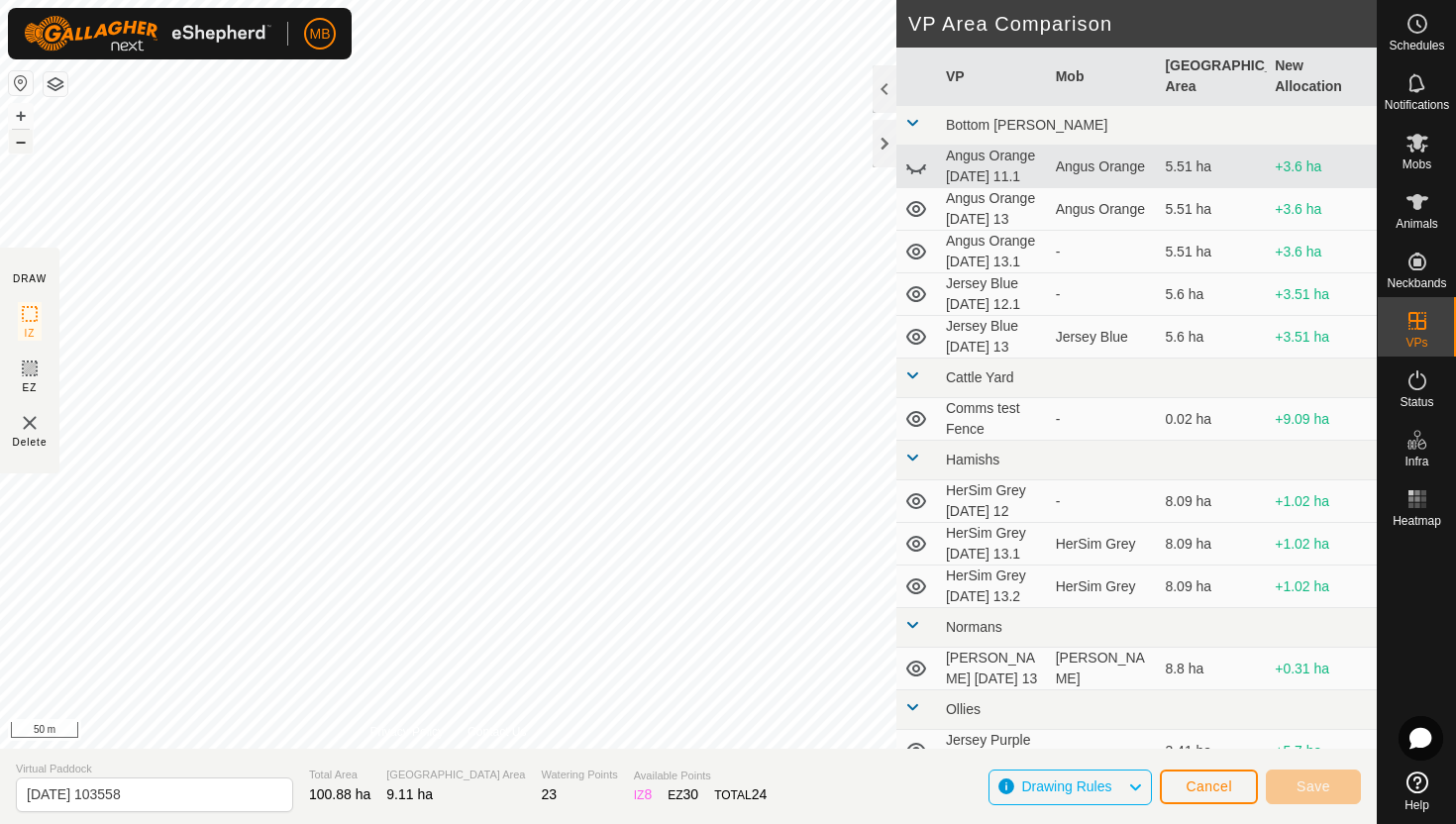 click on "–" at bounding box center (21, 142) 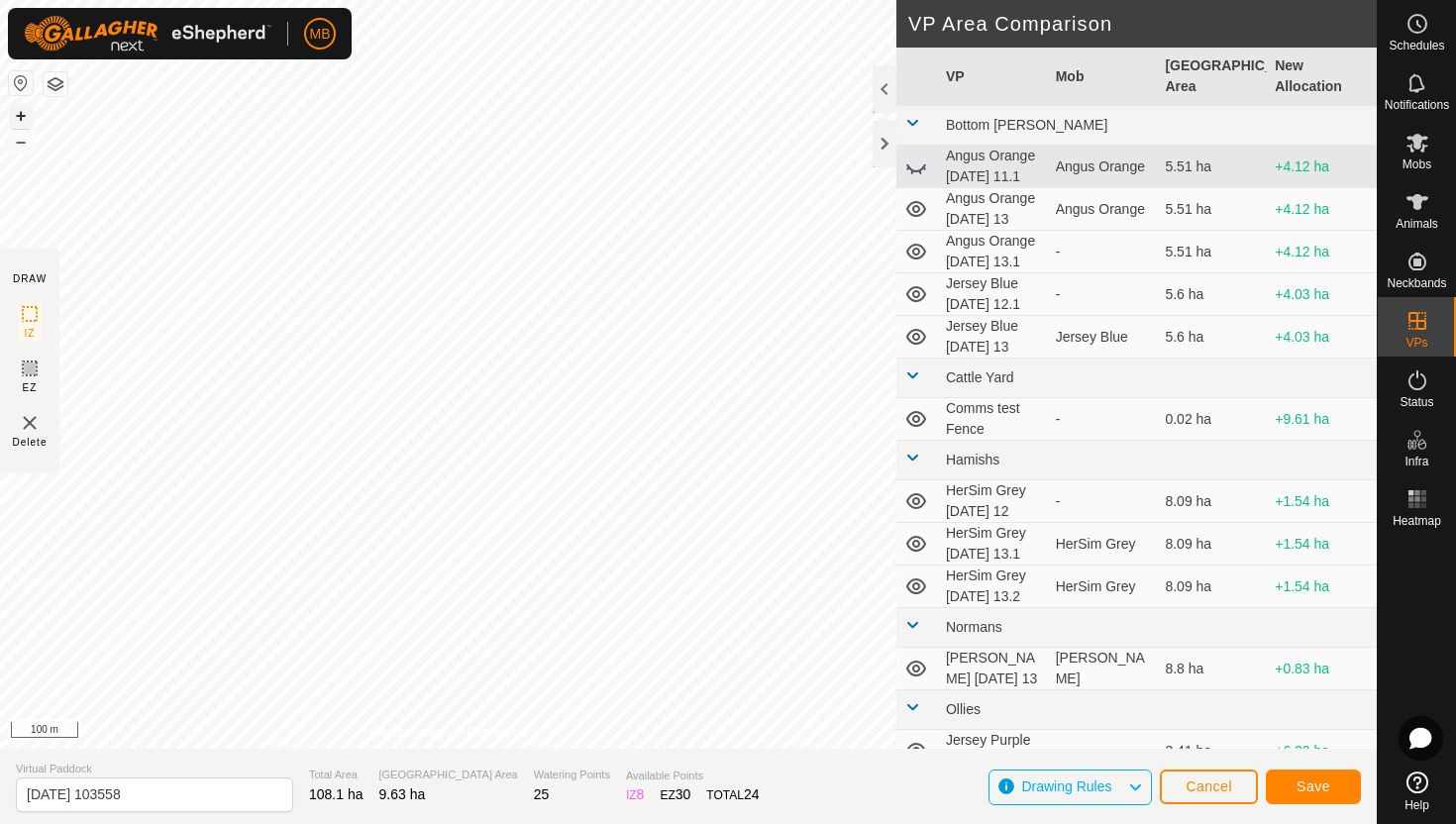 click on "+" at bounding box center (21, 116) 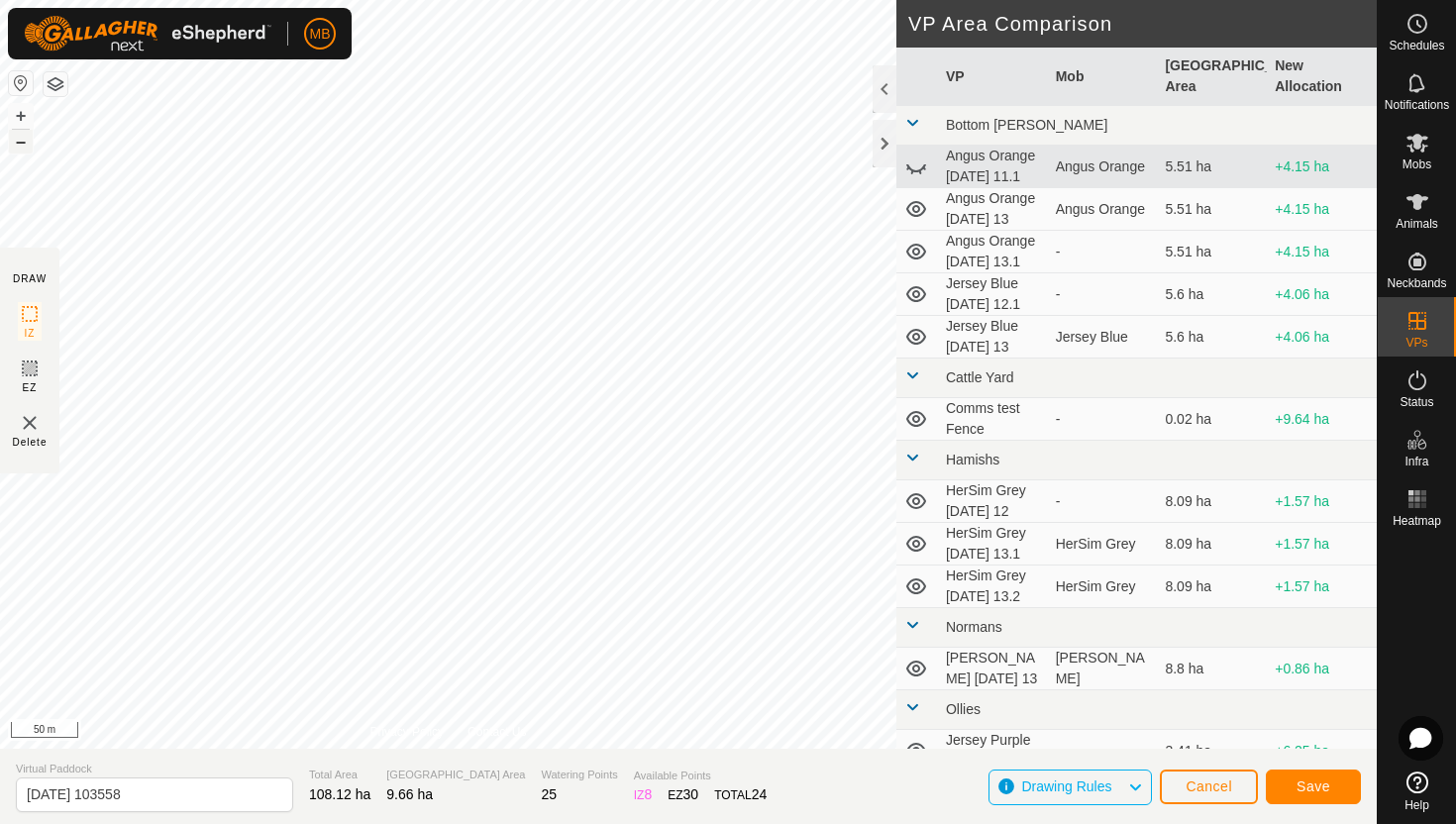click on "–" at bounding box center (21, 142) 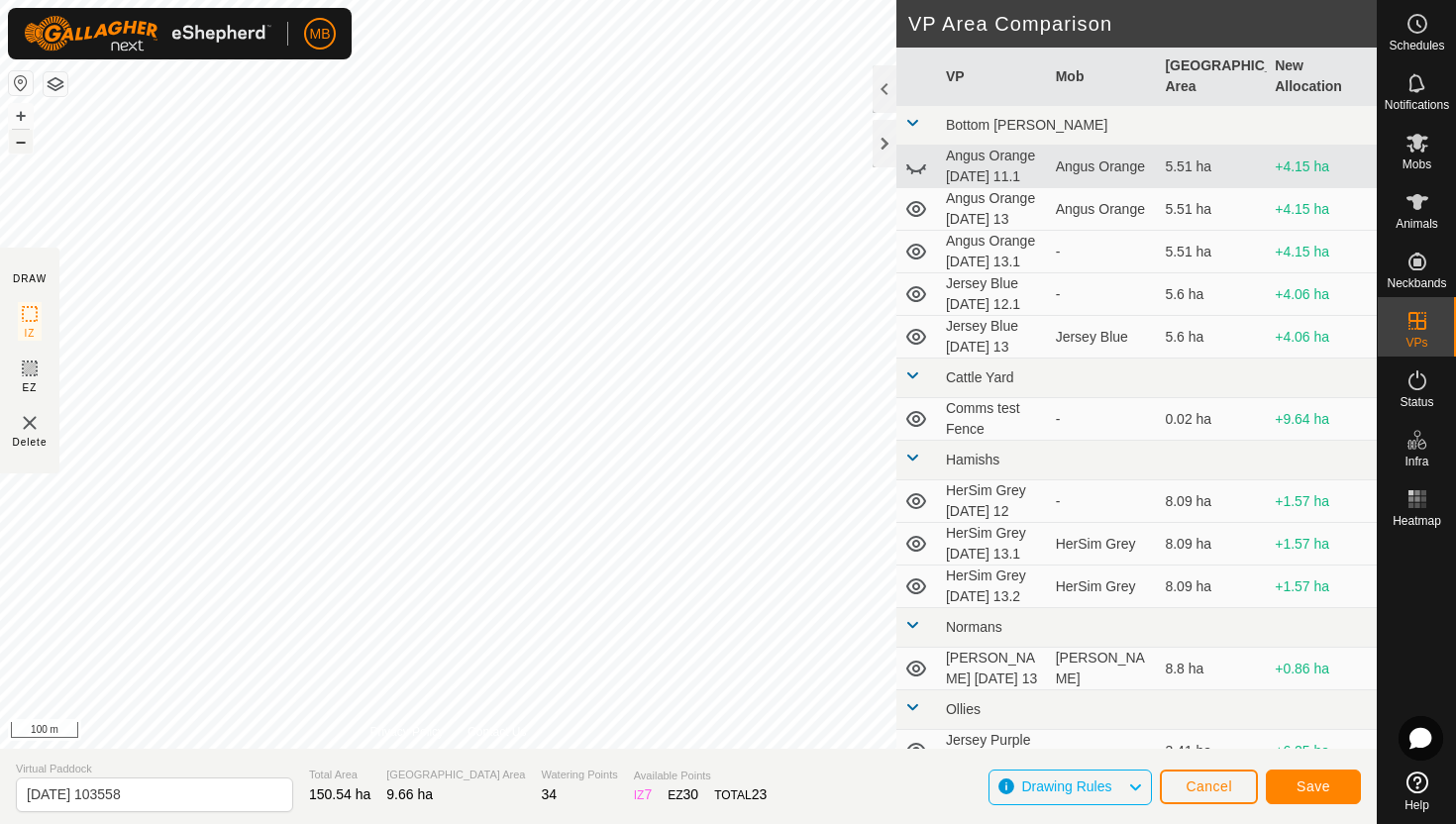 click on "–" at bounding box center (21, 142) 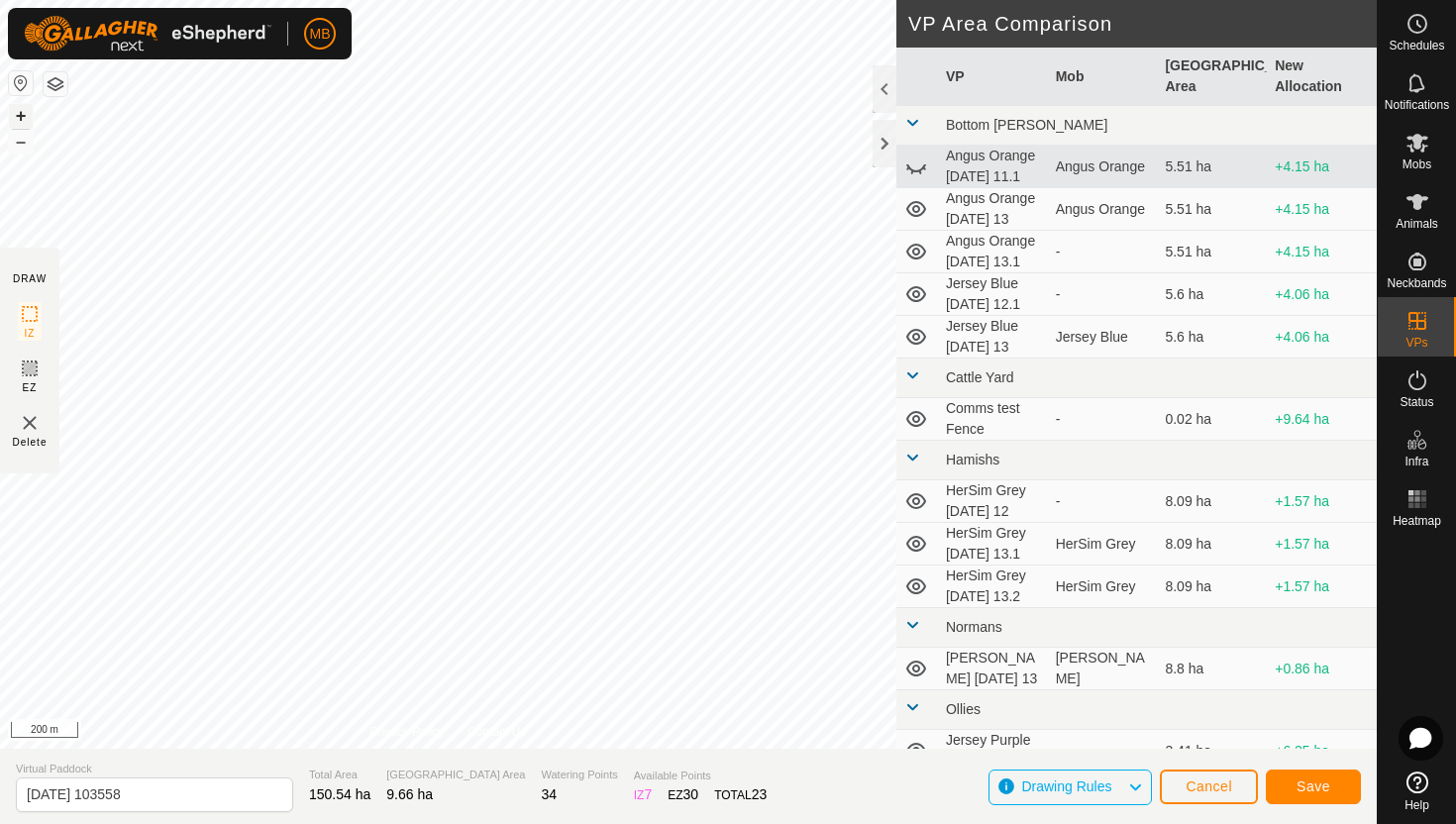 click on "+" at bounding box center (21, 116) 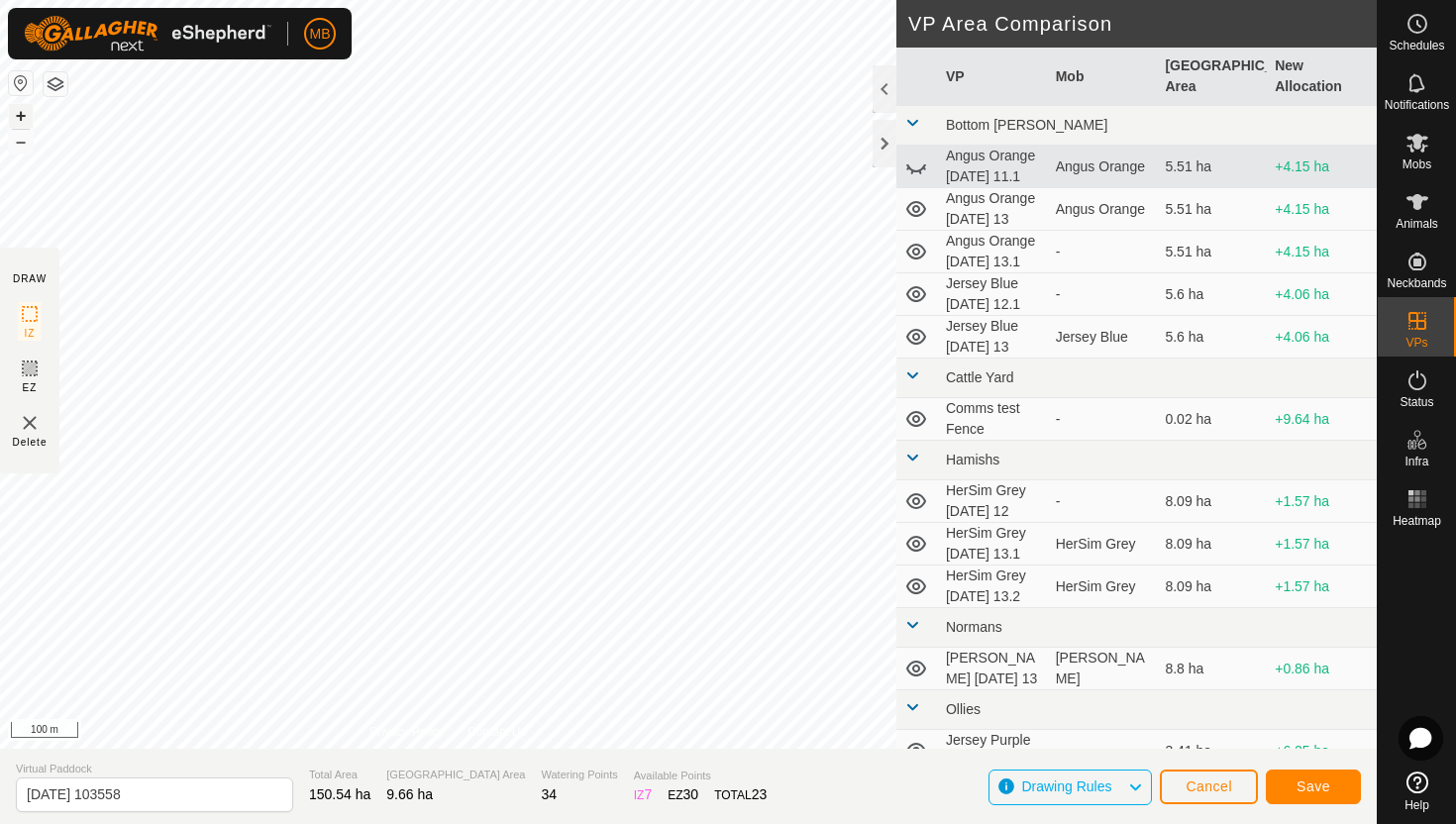 click on "+" at bounding box center [21, 116] 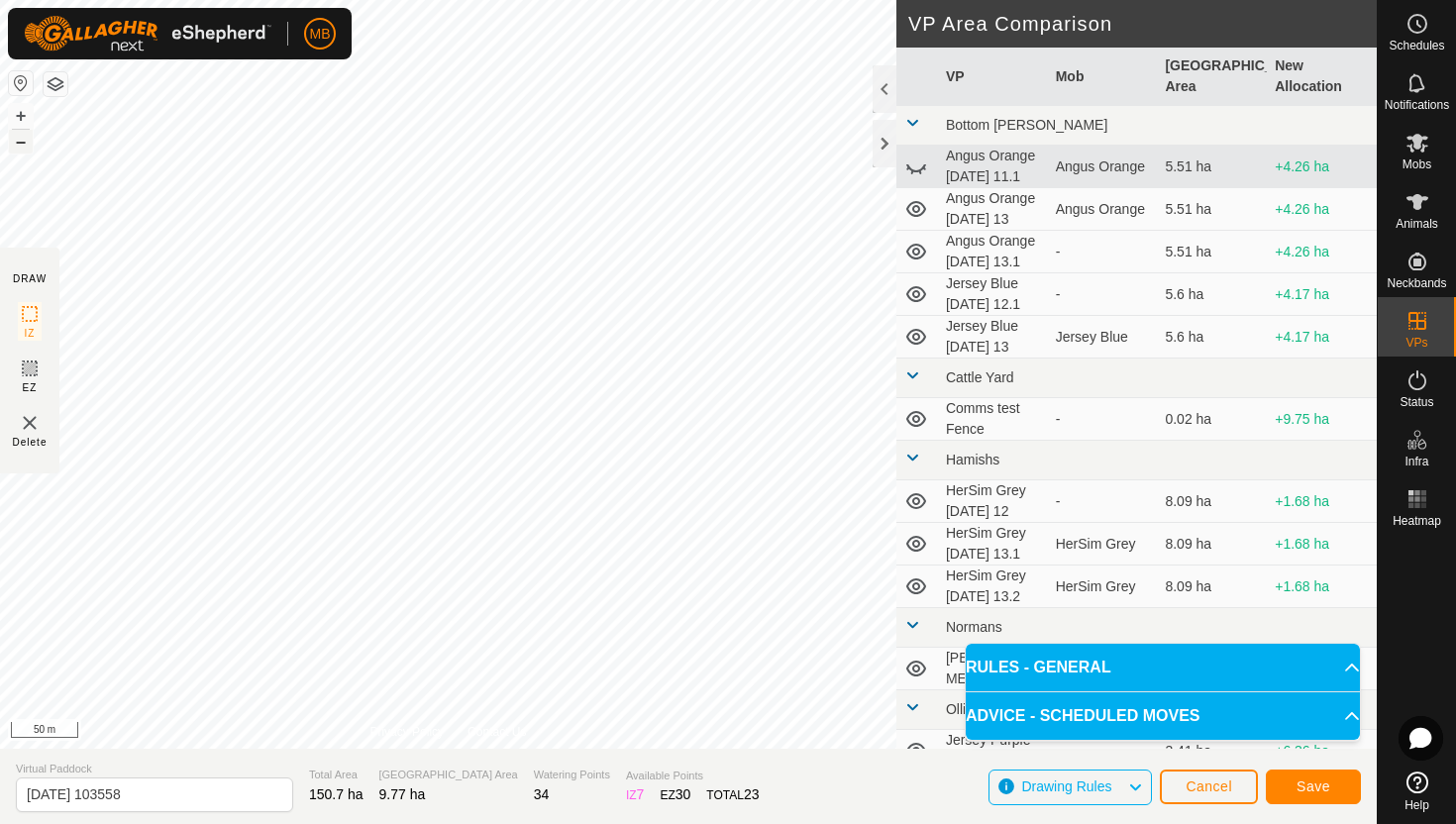 click on "–" at bounding box center (21, 142) 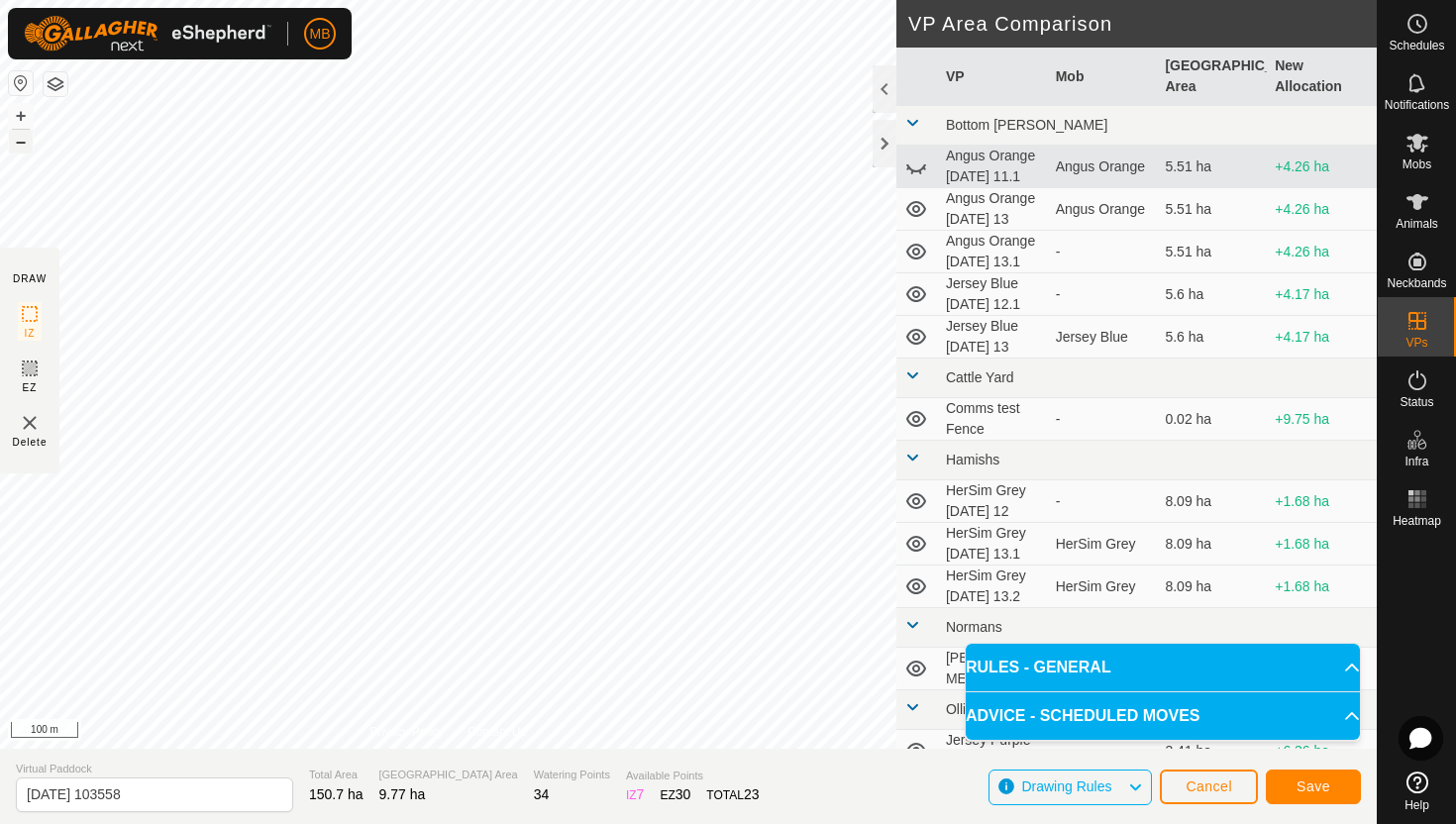 click on "–" at bounding box center (21, 142) 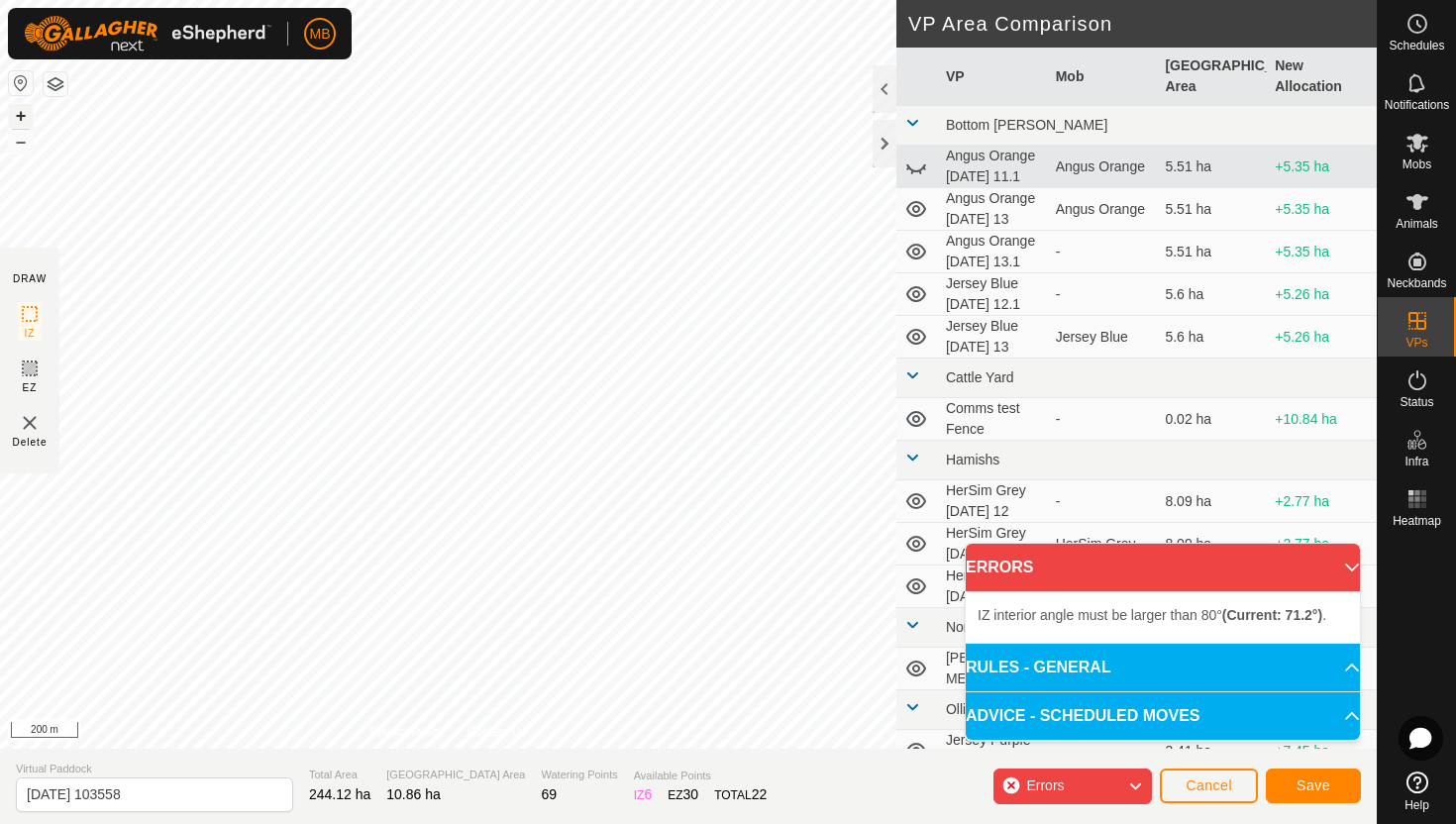 click on "+" at bounding box center [21, 116] 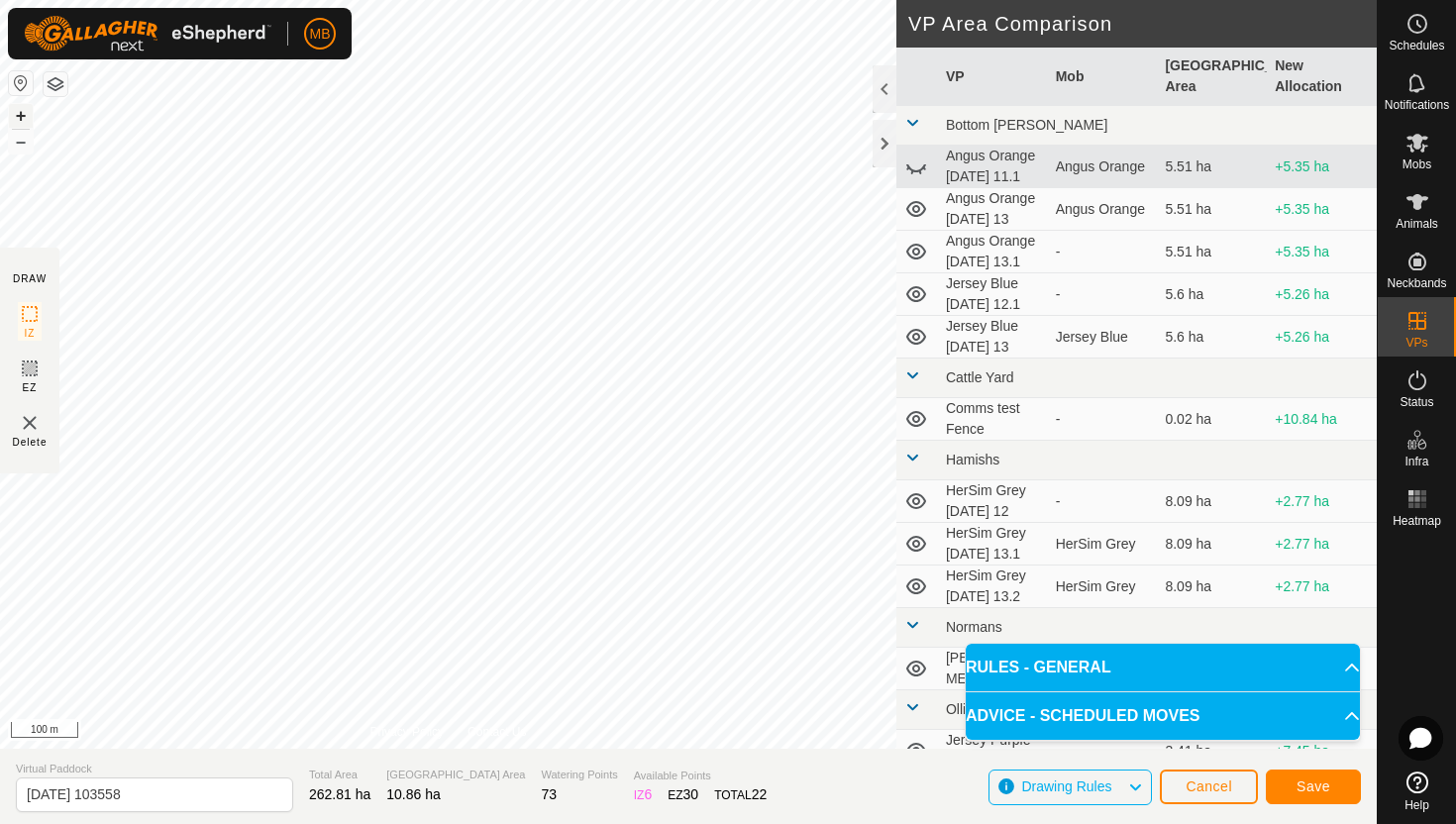 click on "+" at bounding box center [21, 116] 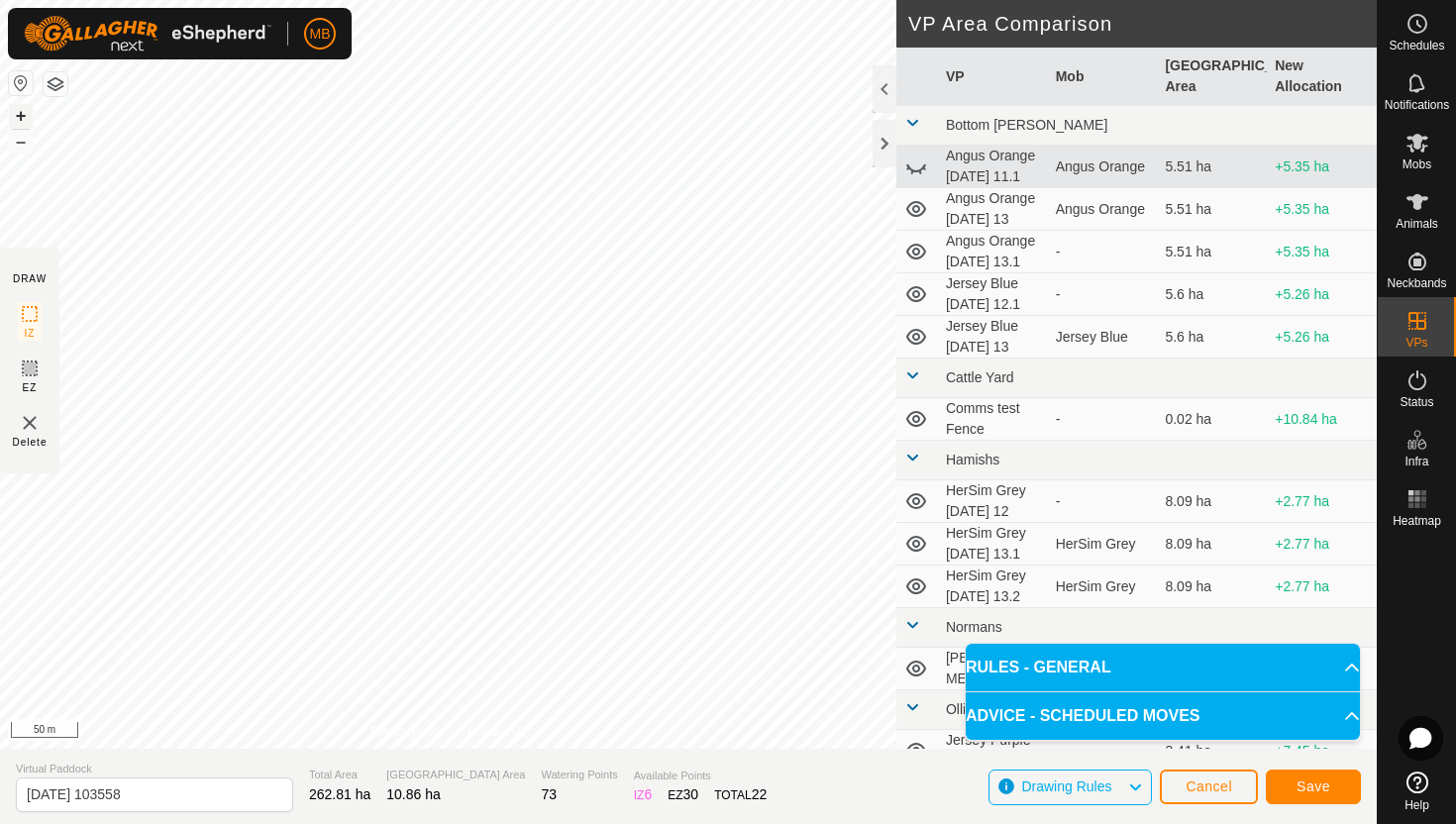 click on "+" at bounding box center (21, 116) 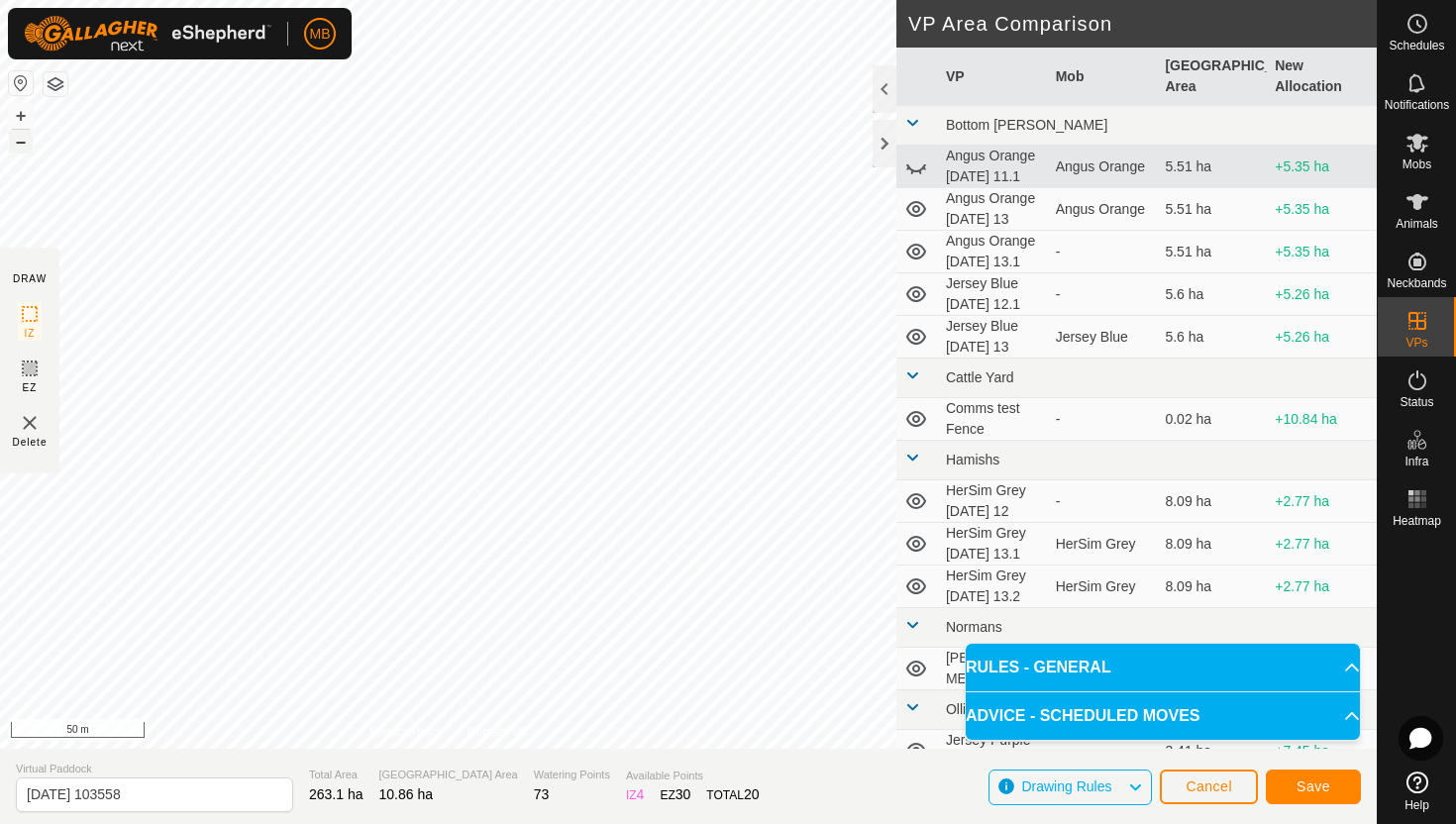 click on "–" at bounding box center [21, 142] 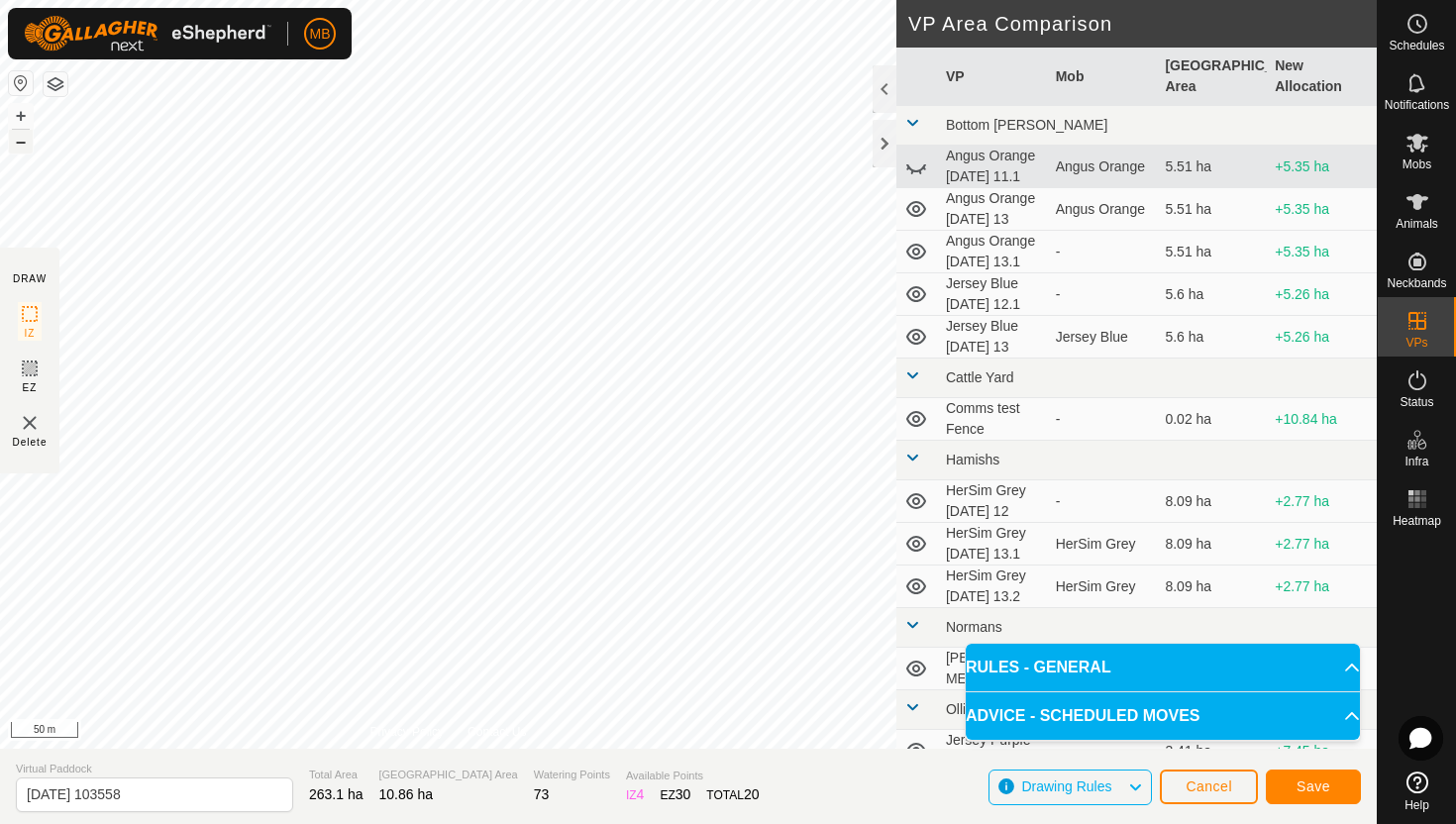 click on "–" at bounding box center (21, 142) 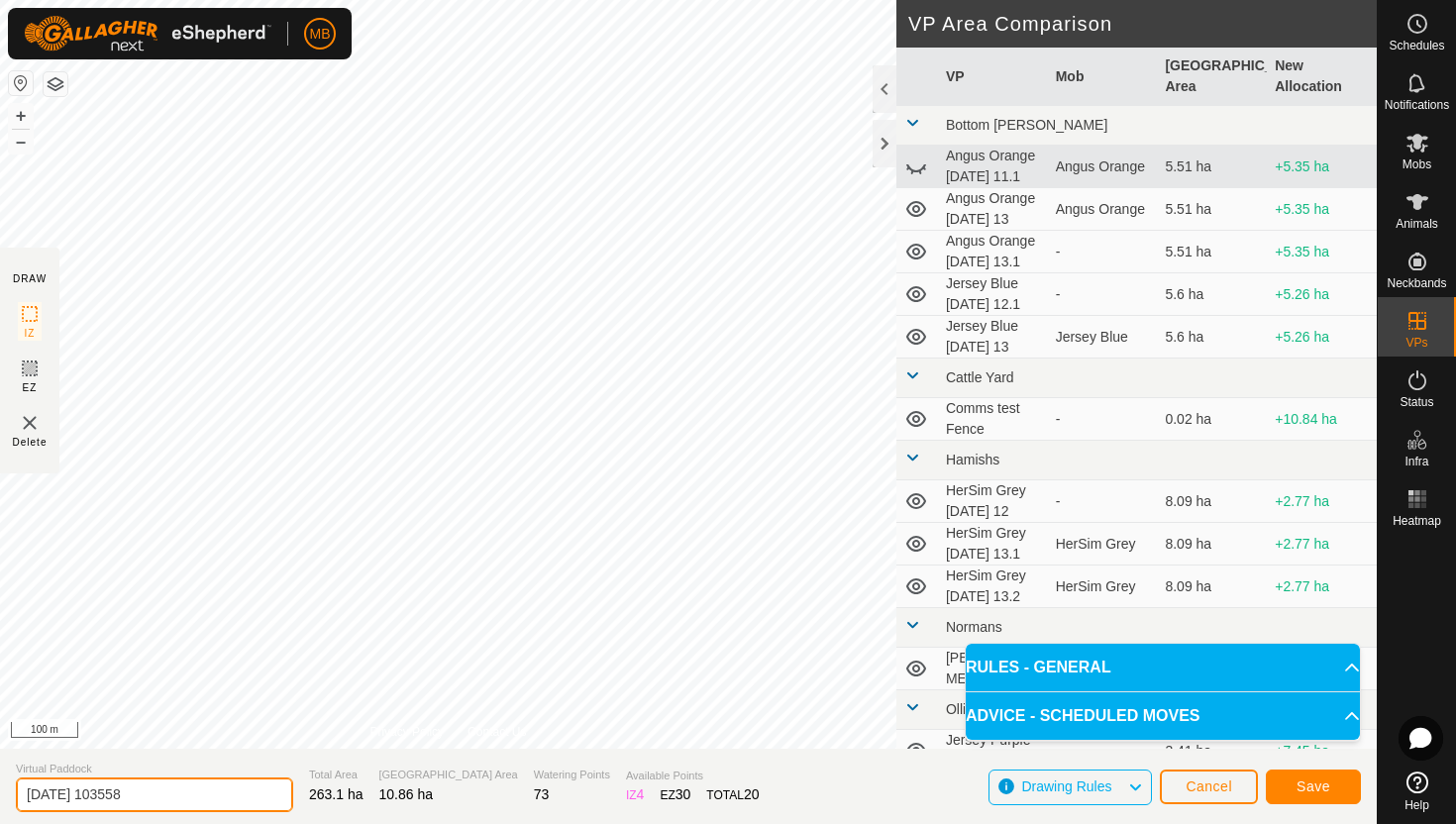 click on "2025-07-13 103558" 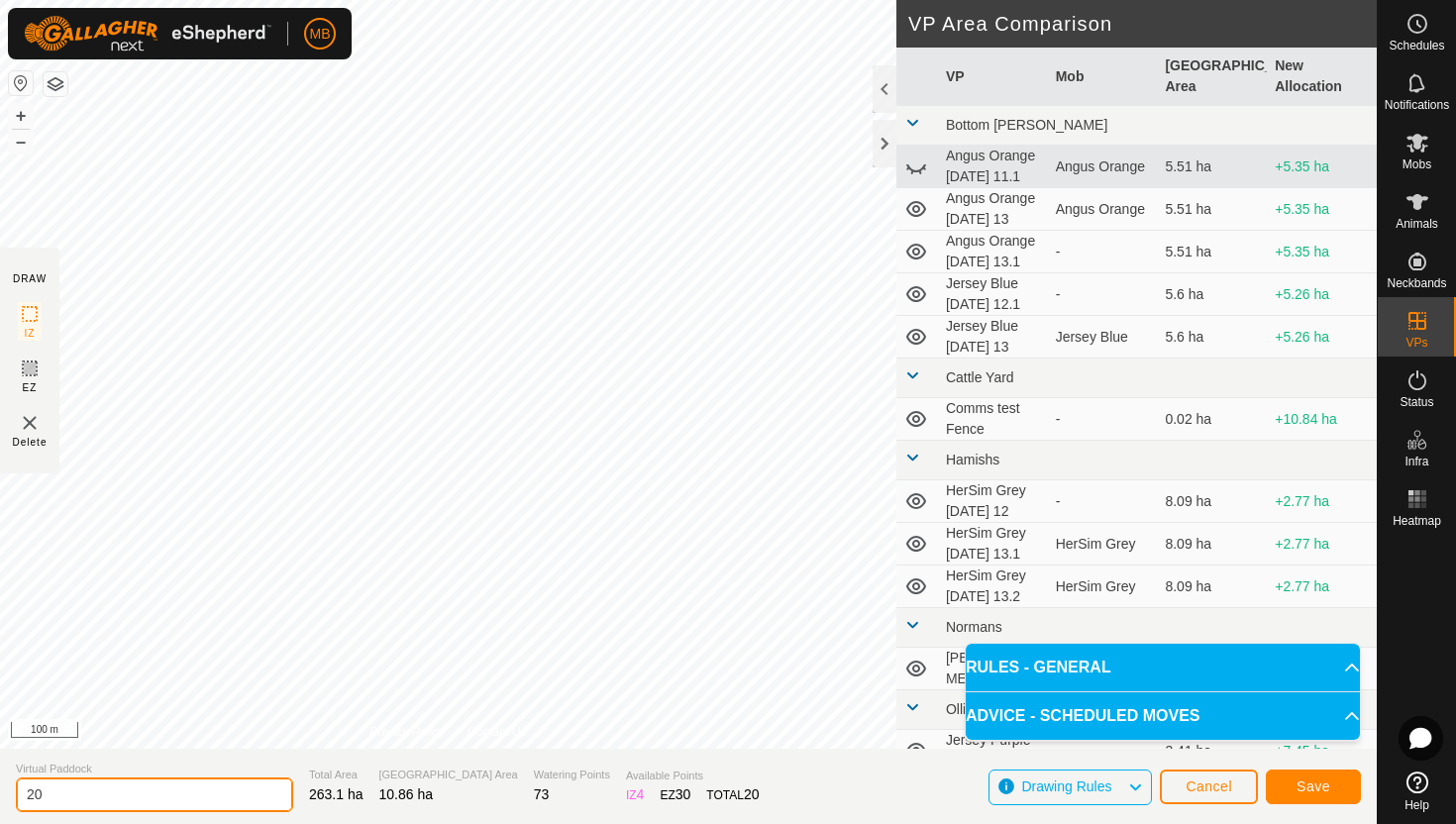 type on "2" 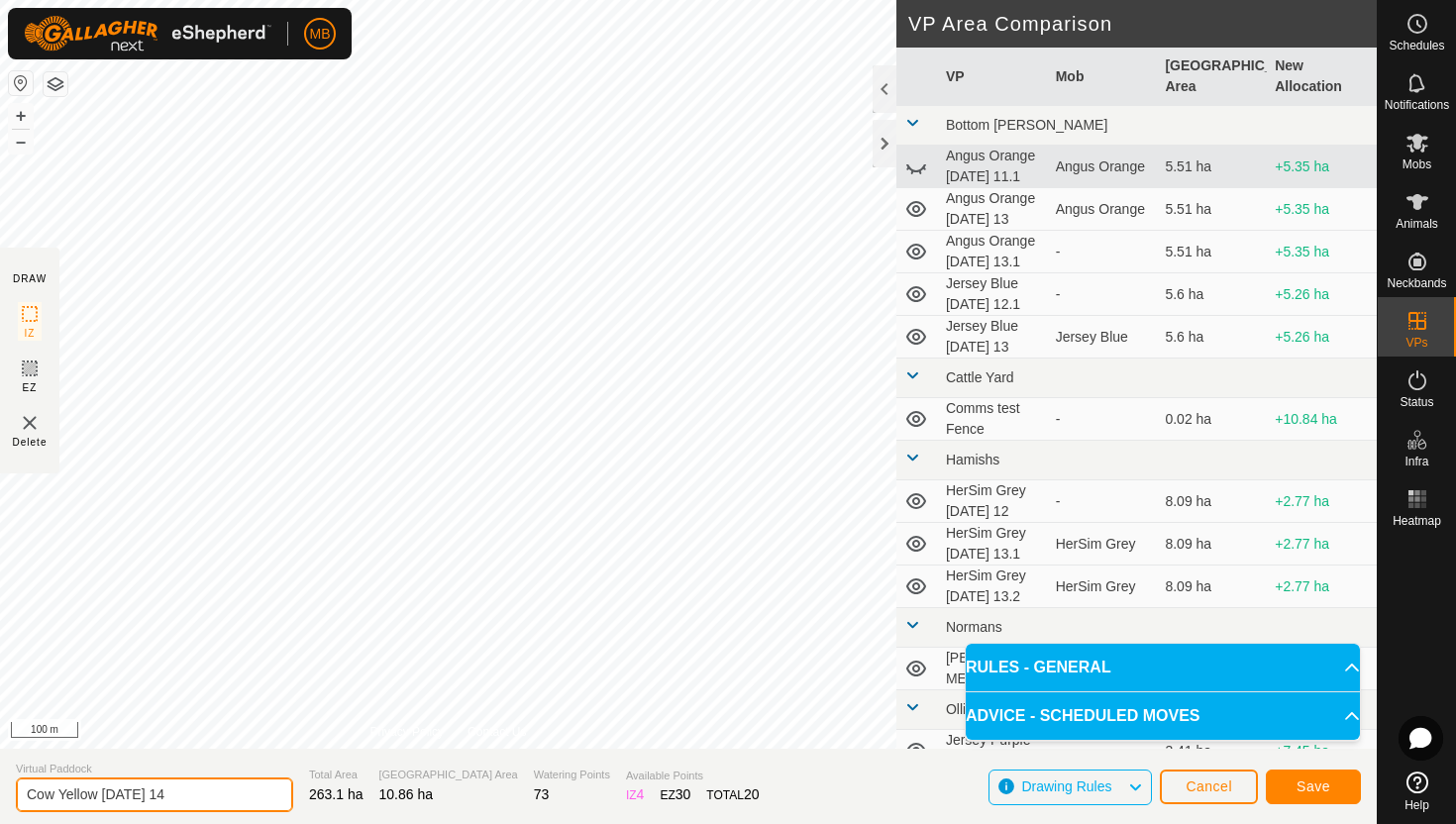 type on "Cow Yellow [DATE] 14" 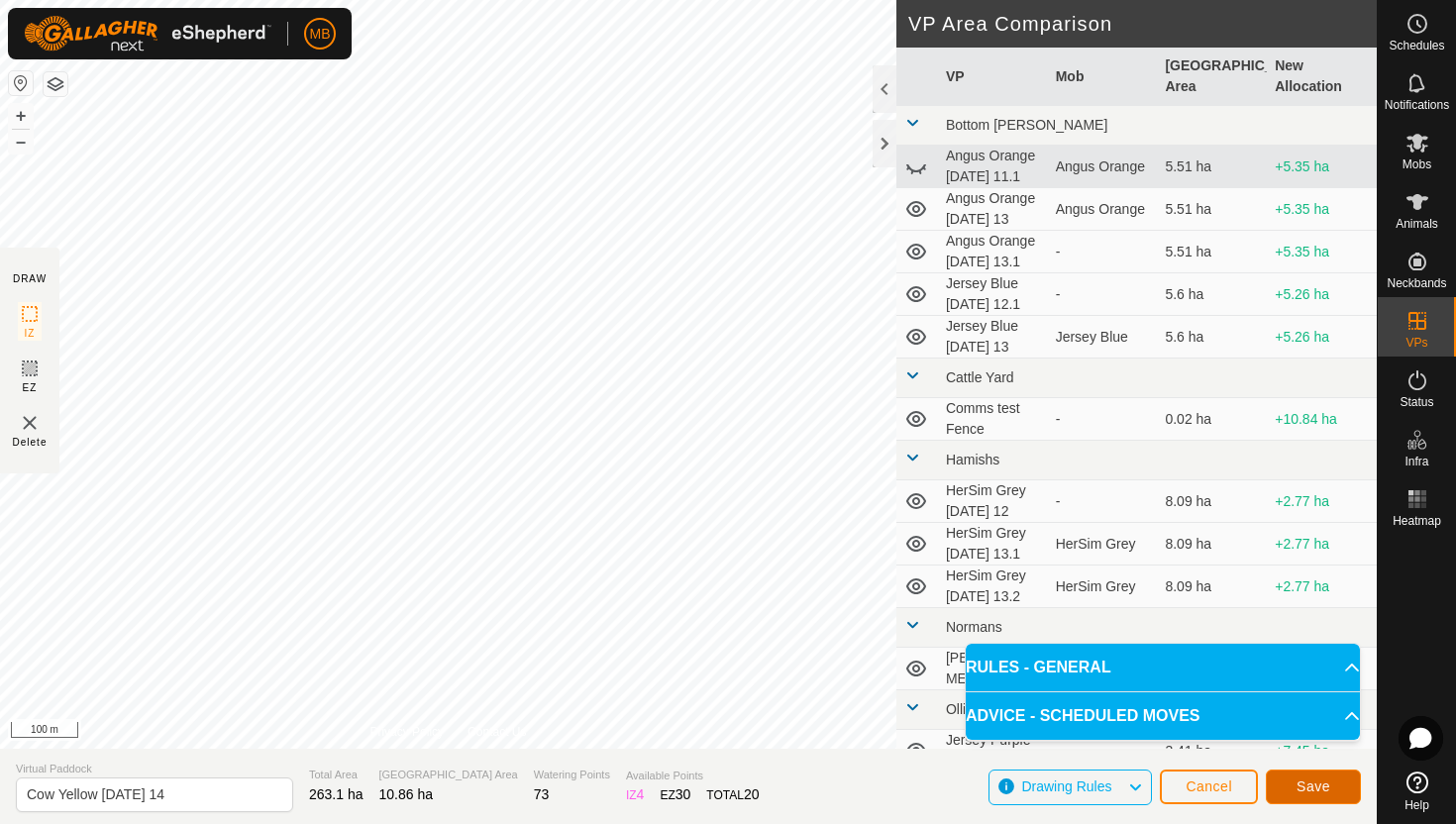 click on "Save" 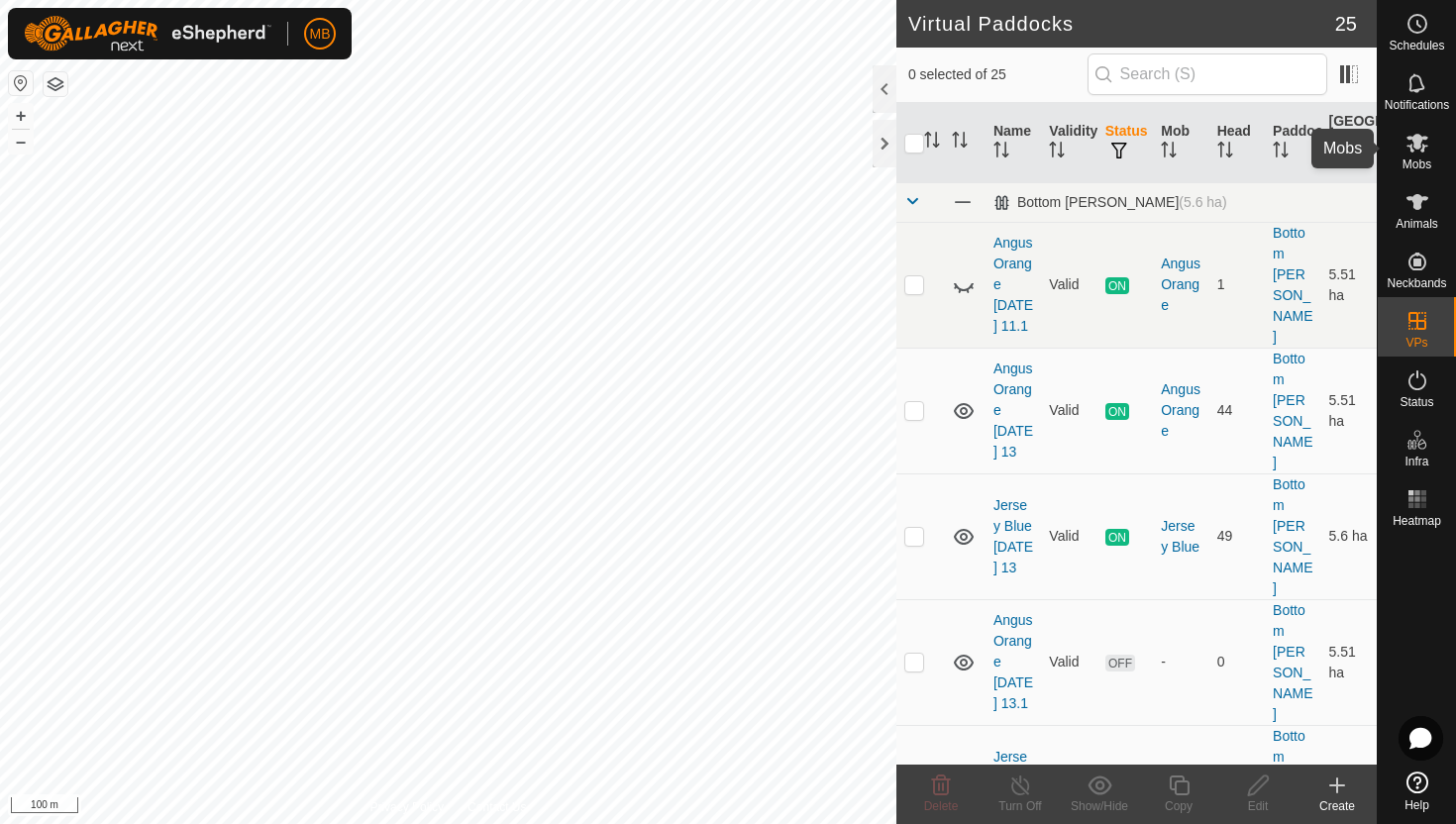 click 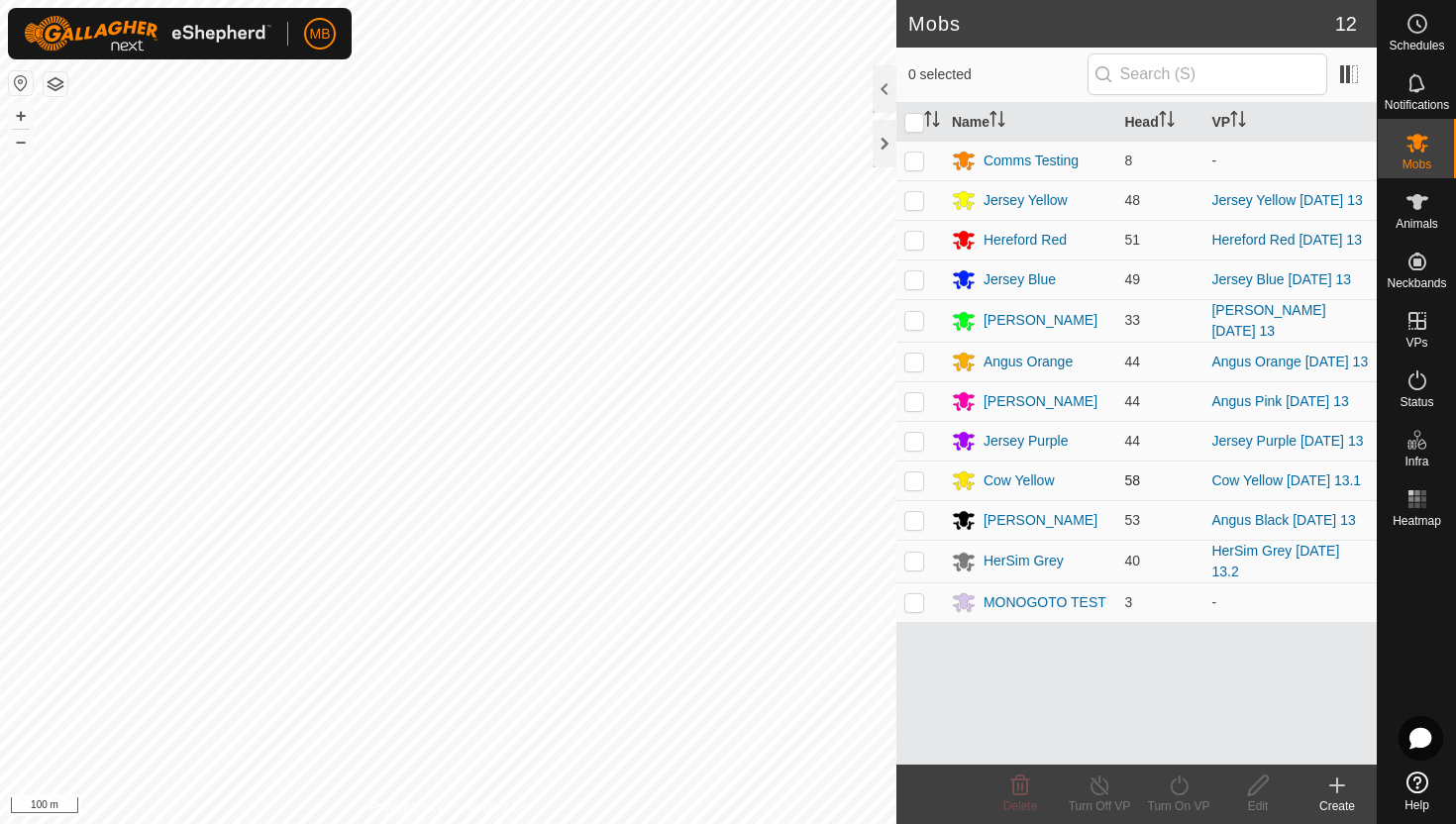 click at bounding box center (914, 480) 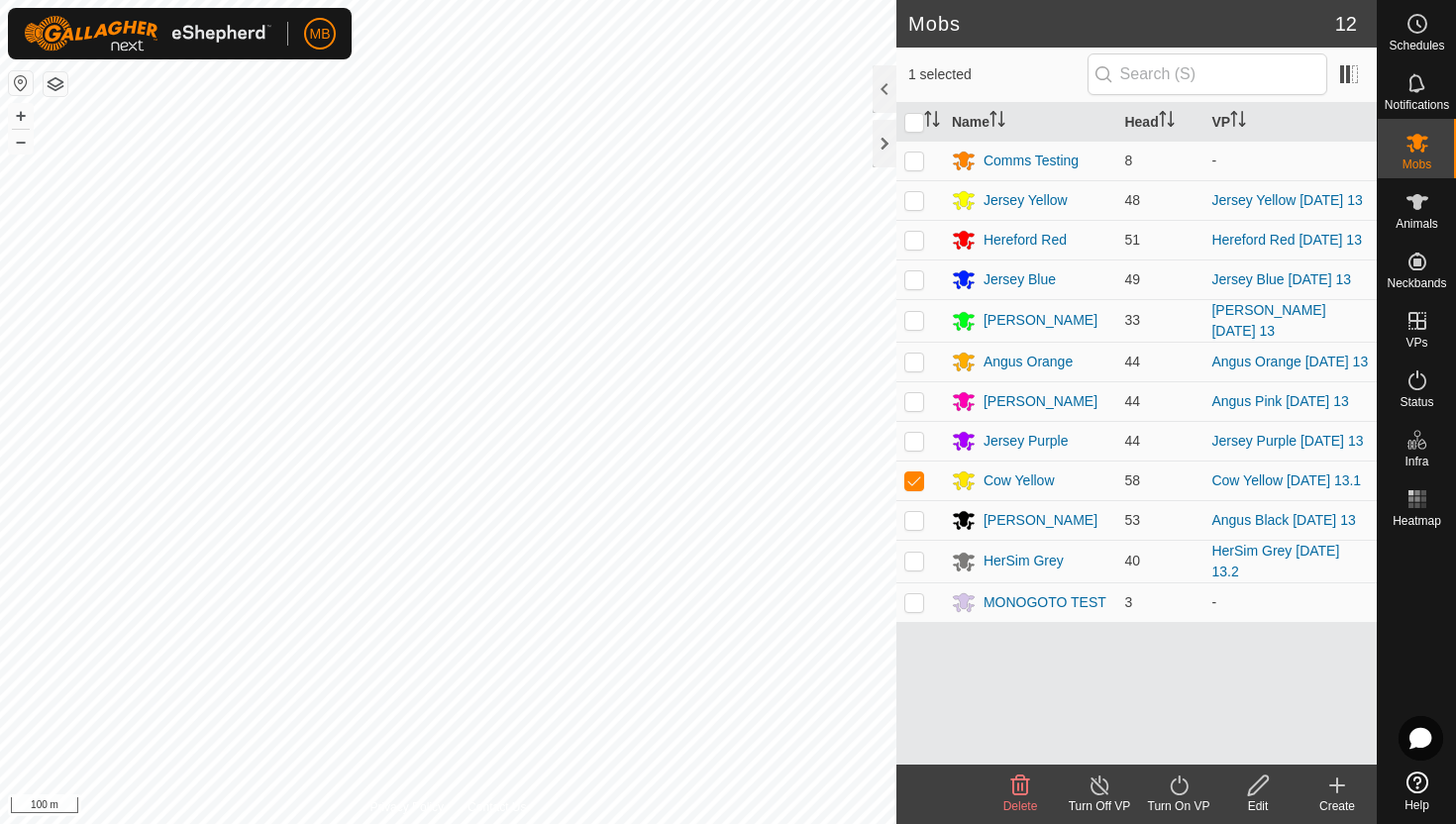 click 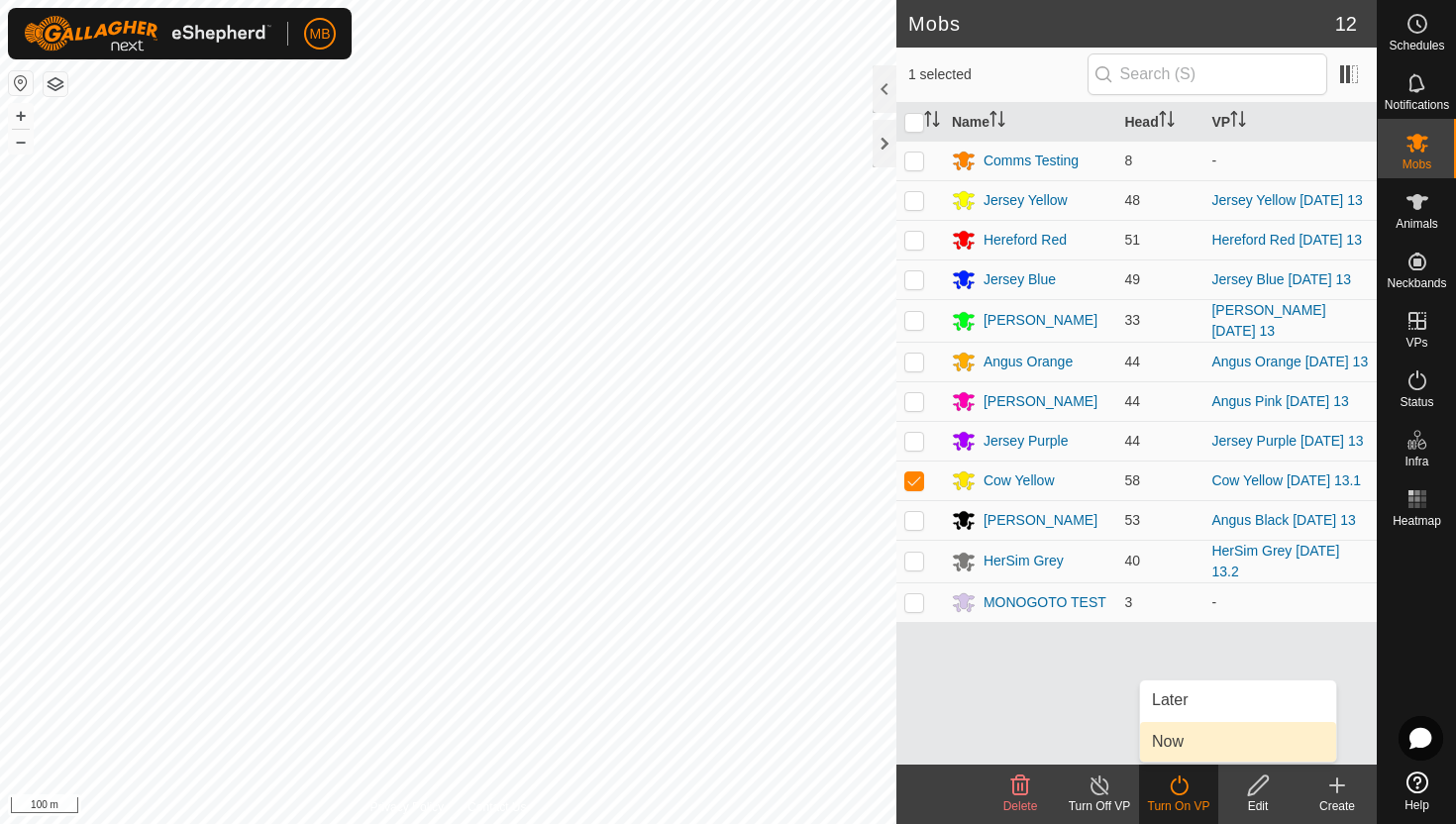 click on "Now" at bounding box center (1238, 742) 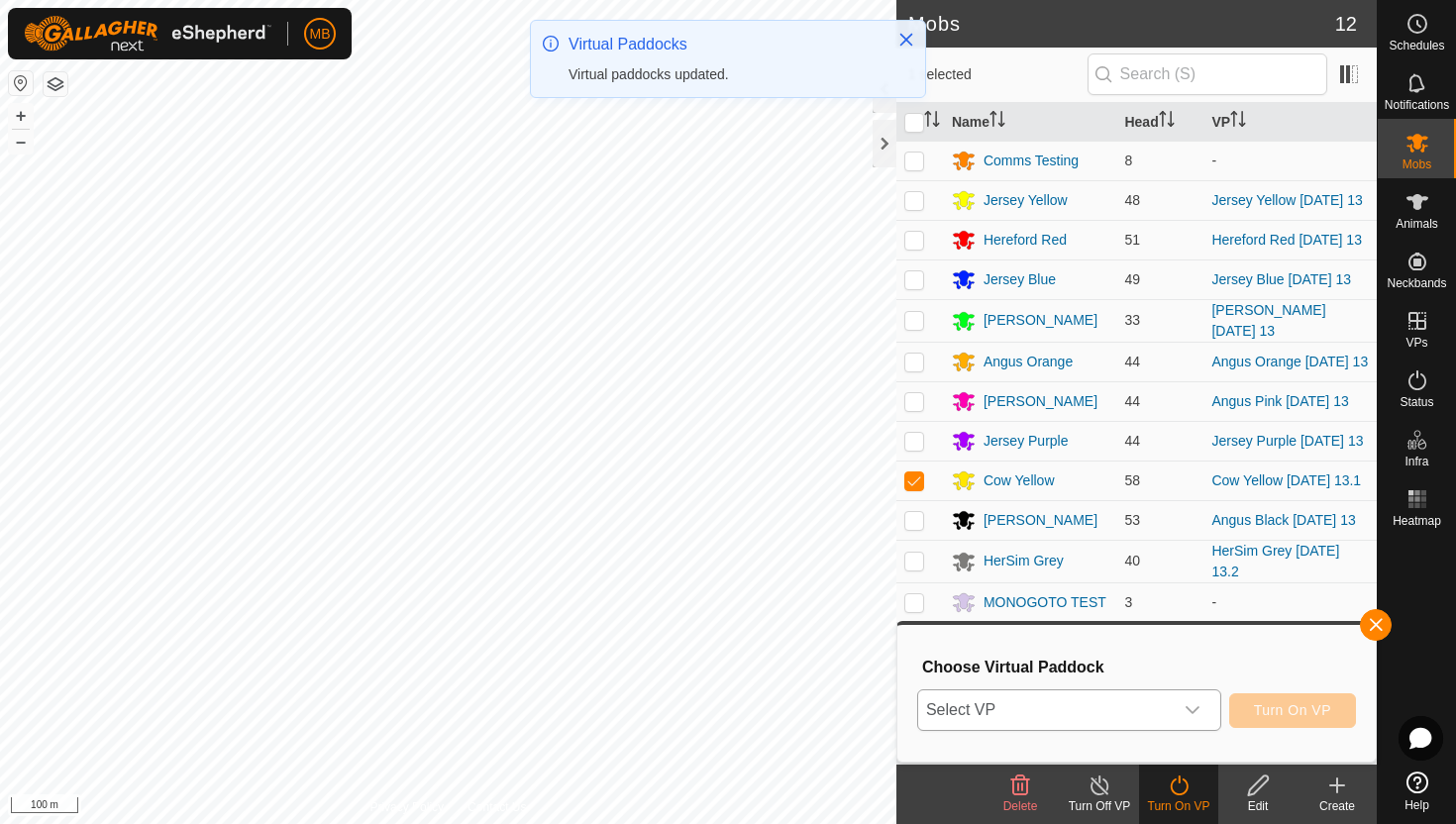 click 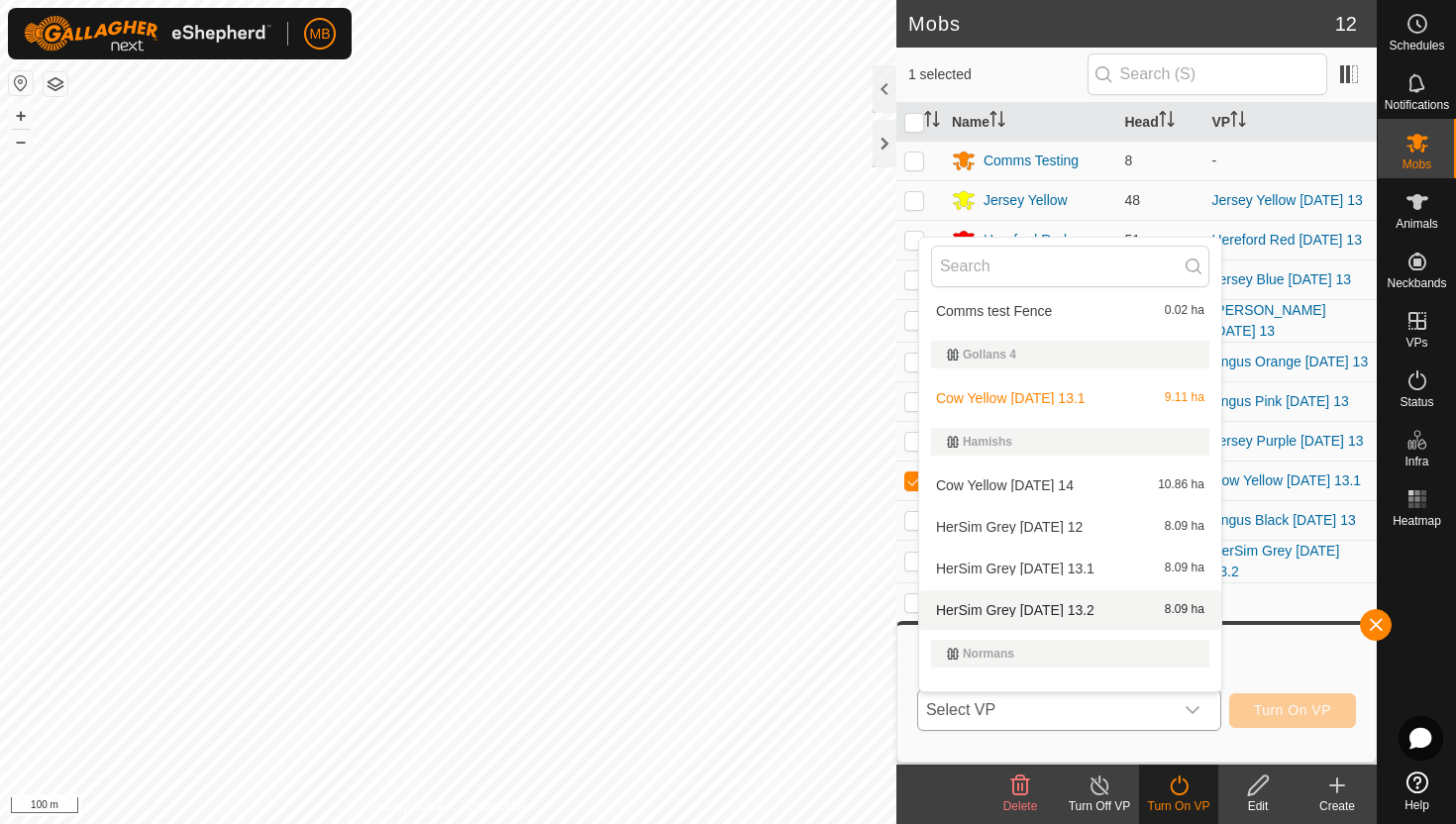 scroll, scrollTop: 305, scrollLeft: 0, axis: vertical 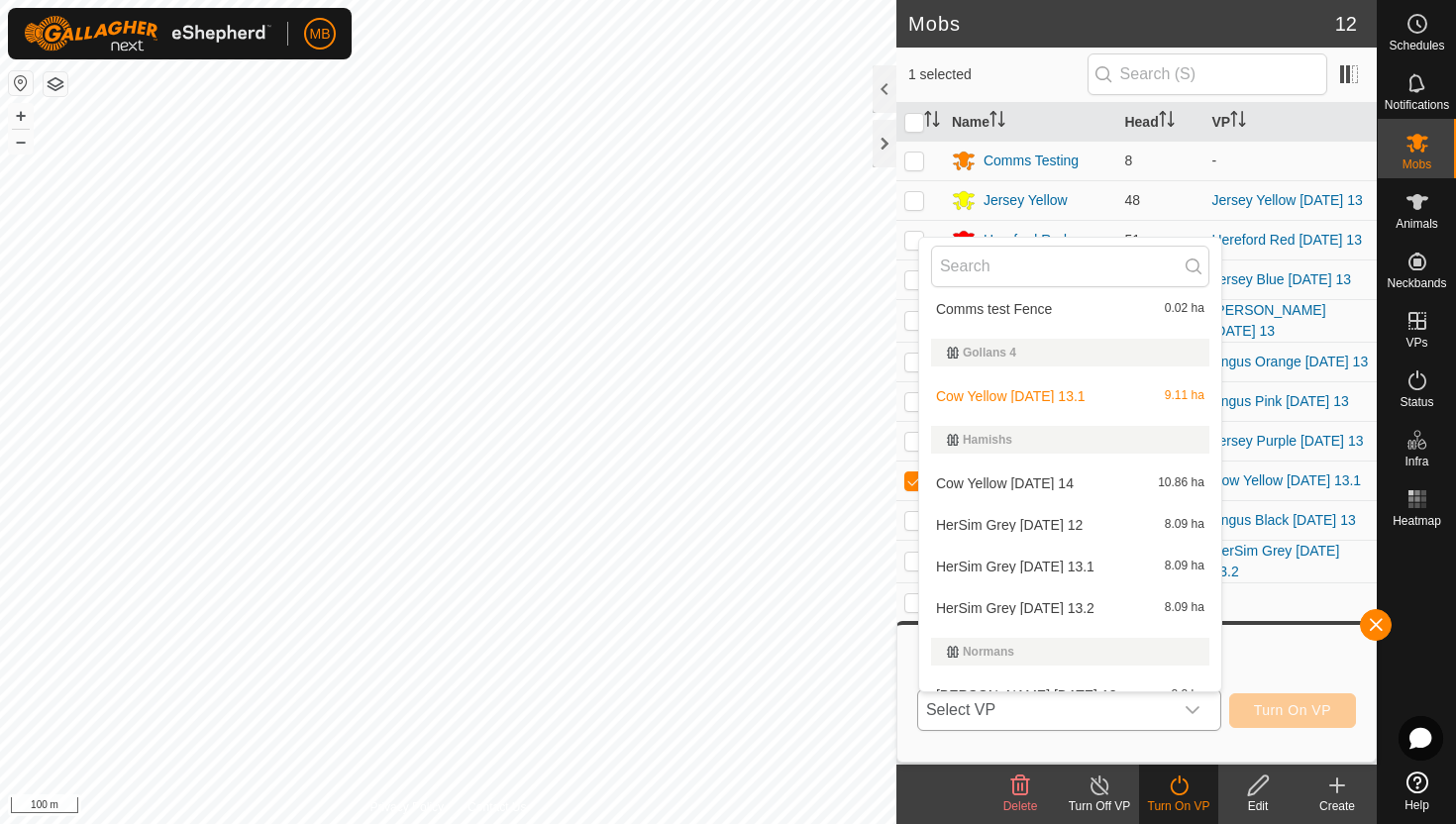 click on "Cow Yellow Monday 14  10.86 ha" at bounding box center [1070, 483] 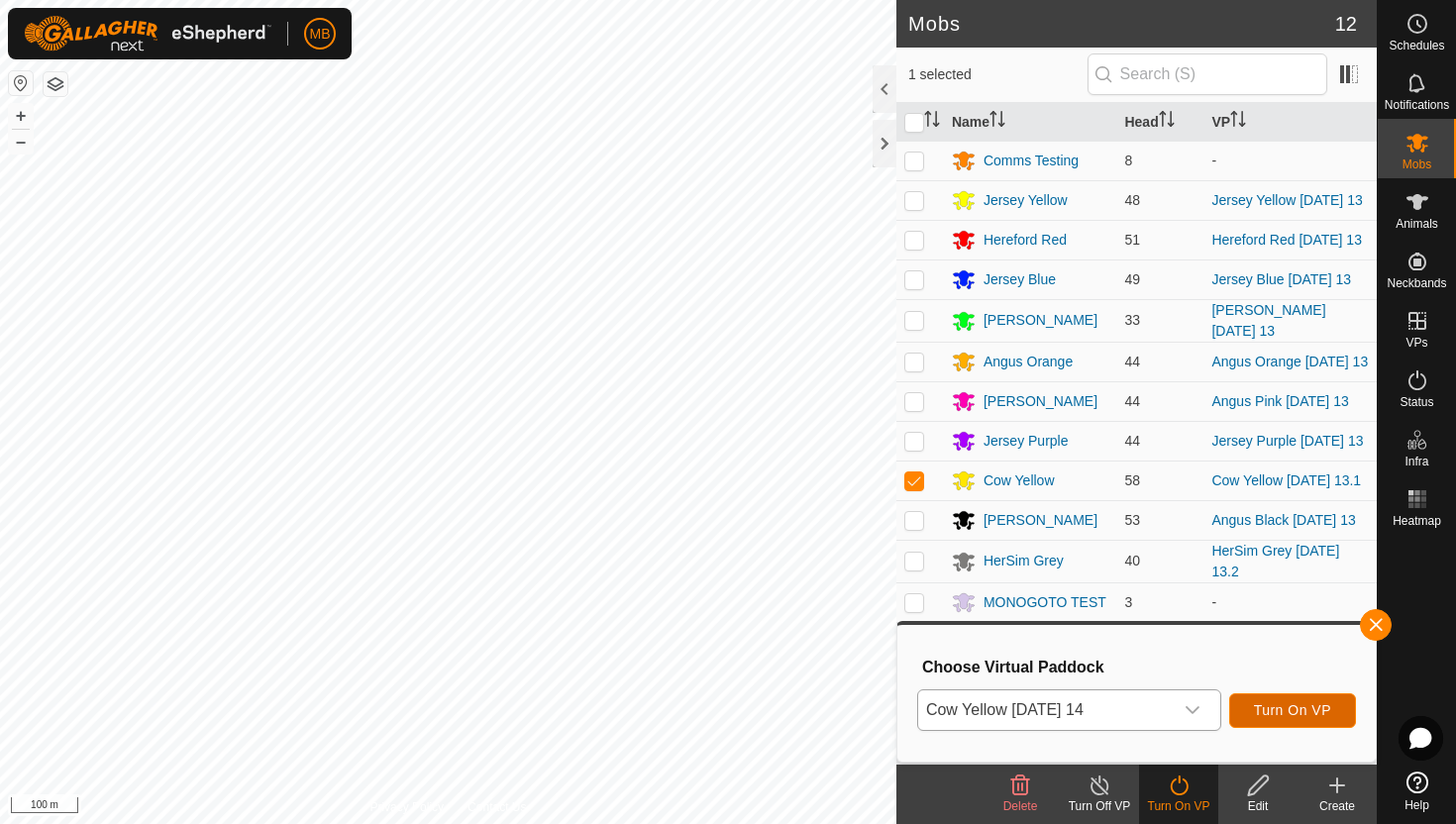 click on "Turn On VP" at bounding box center [1293, 710] 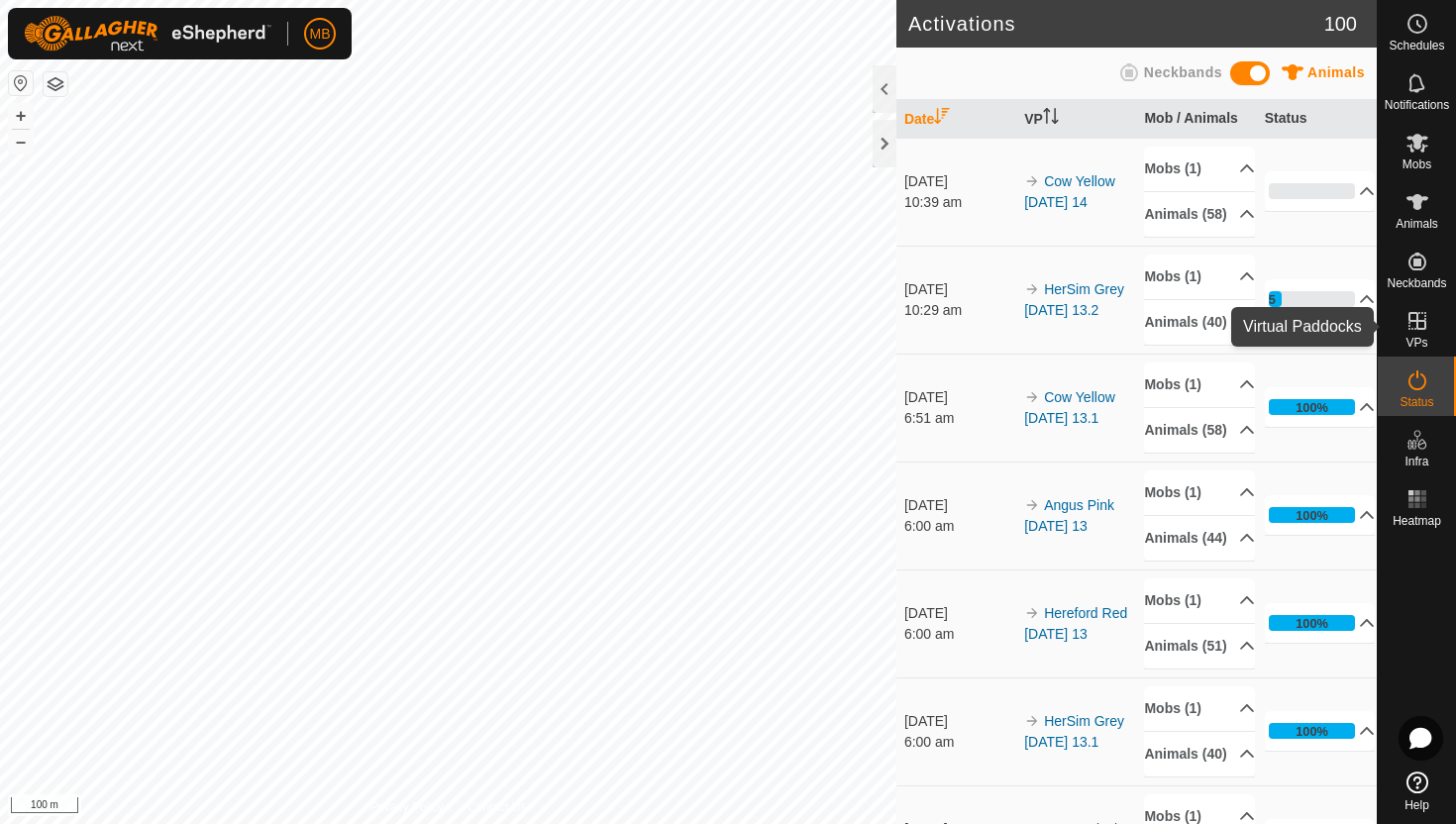 click 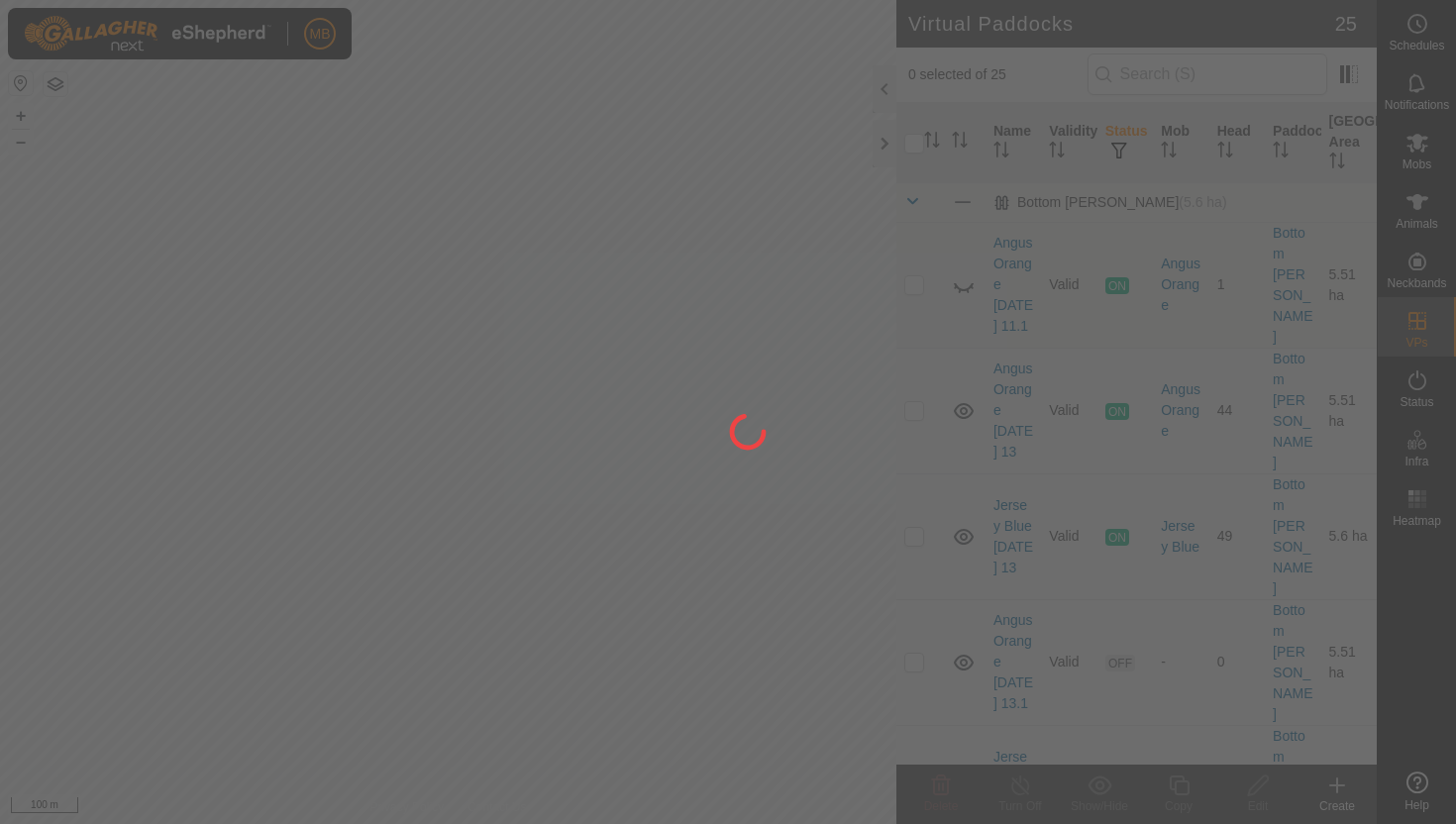 scroll, scrollTop: 0, scrollLeft: 0, axis: both 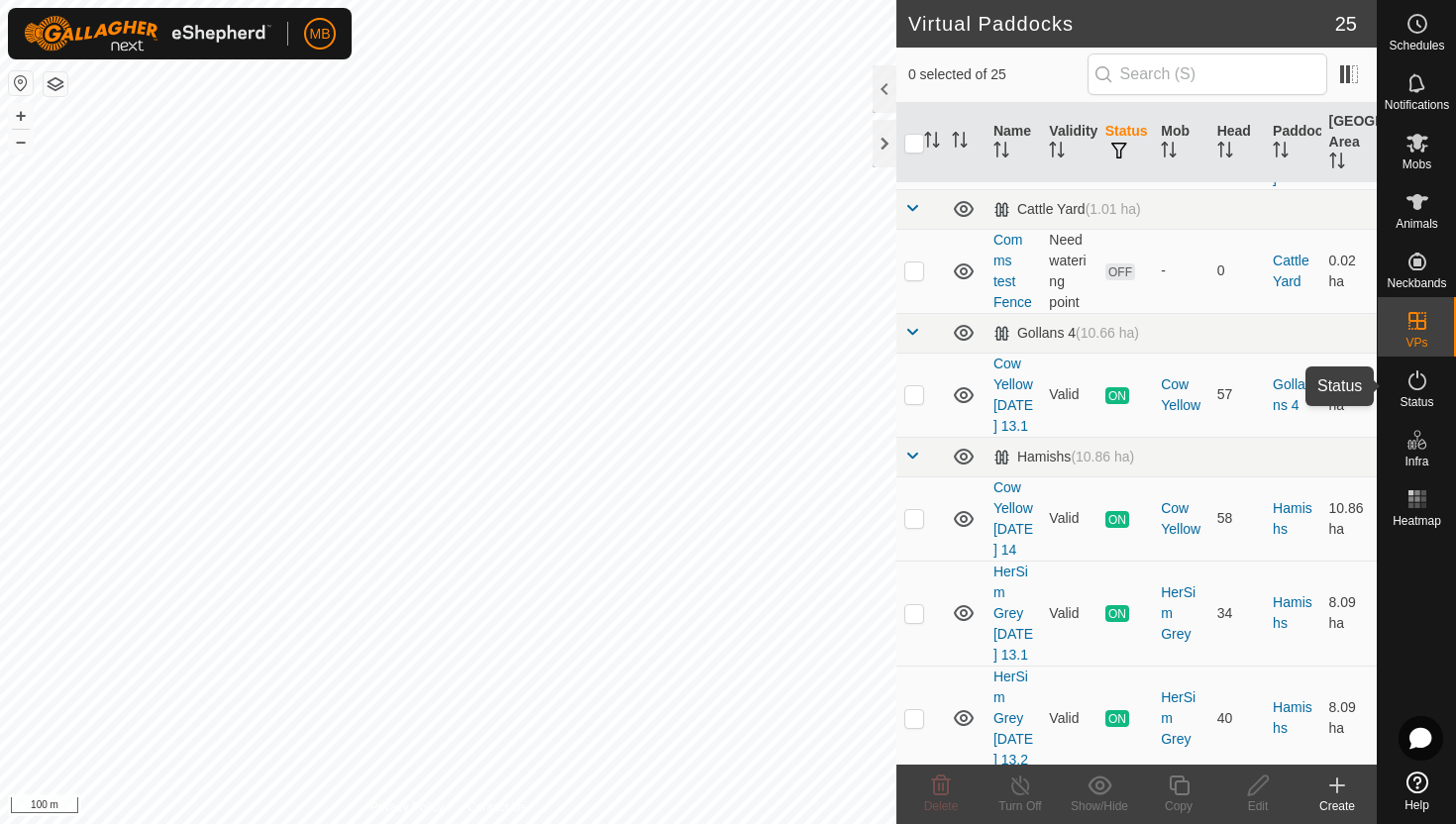 click 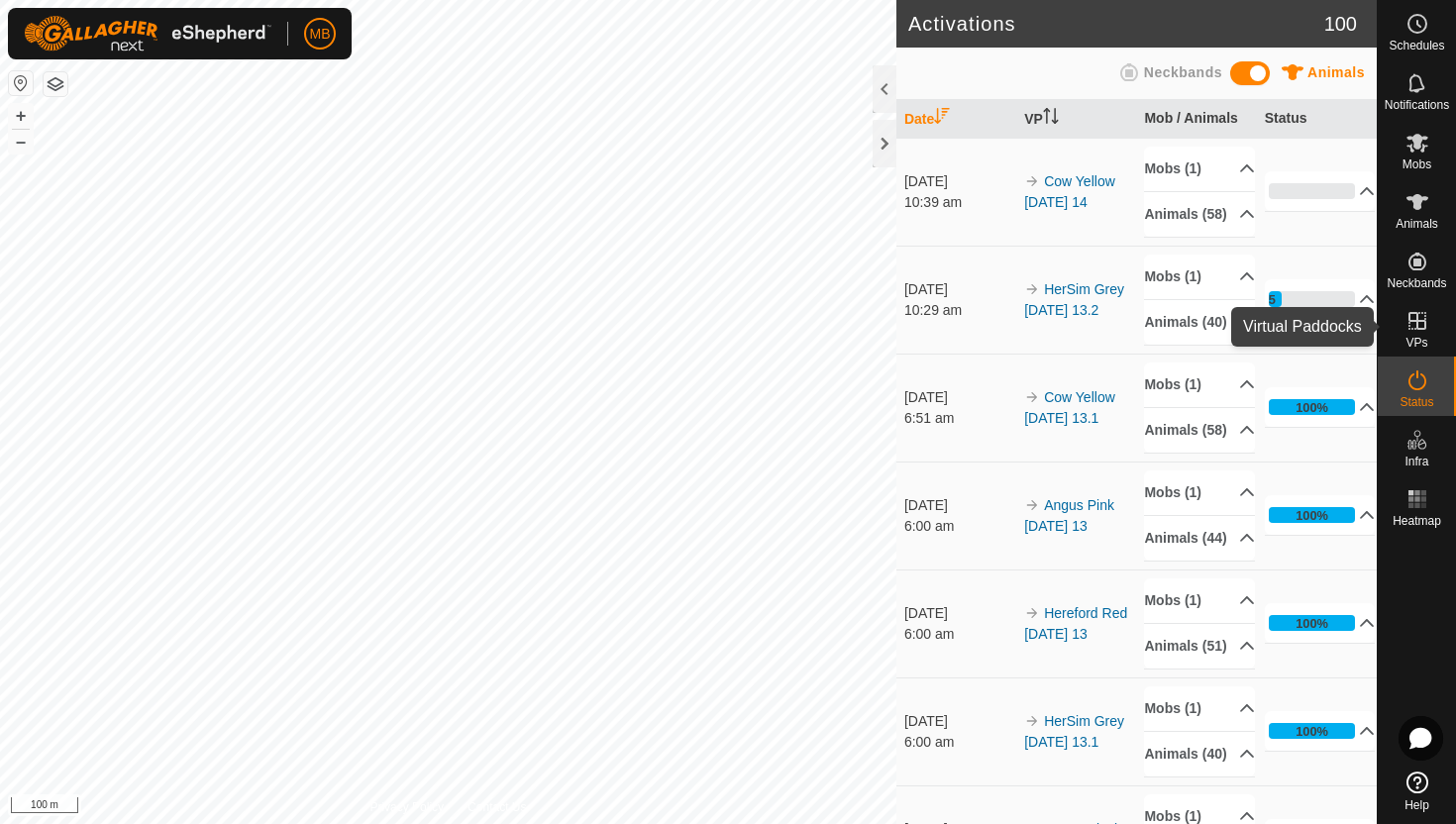 click 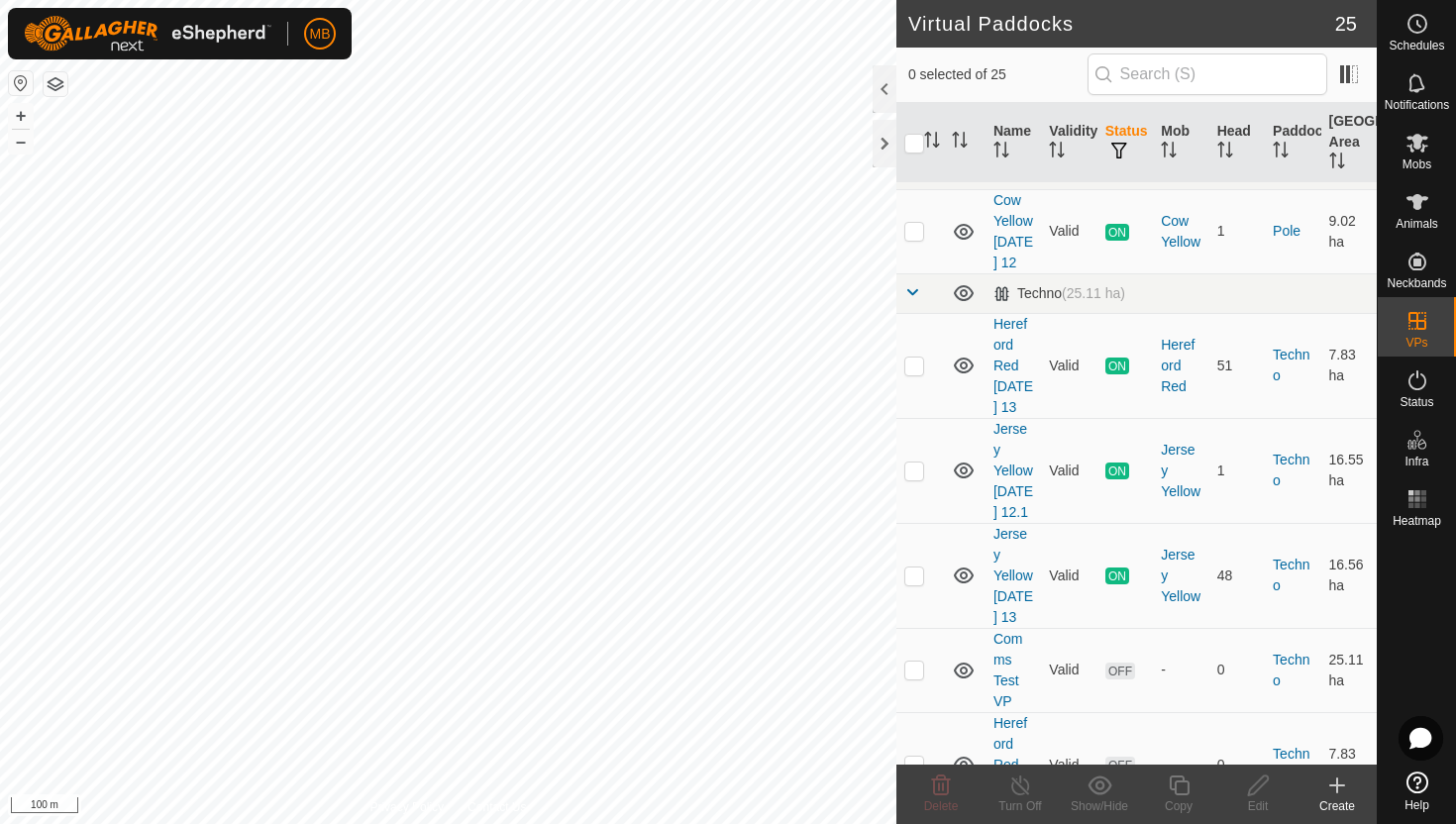 scroll, scrollTop: 1971, scrollLeft: 0, axis: vertical 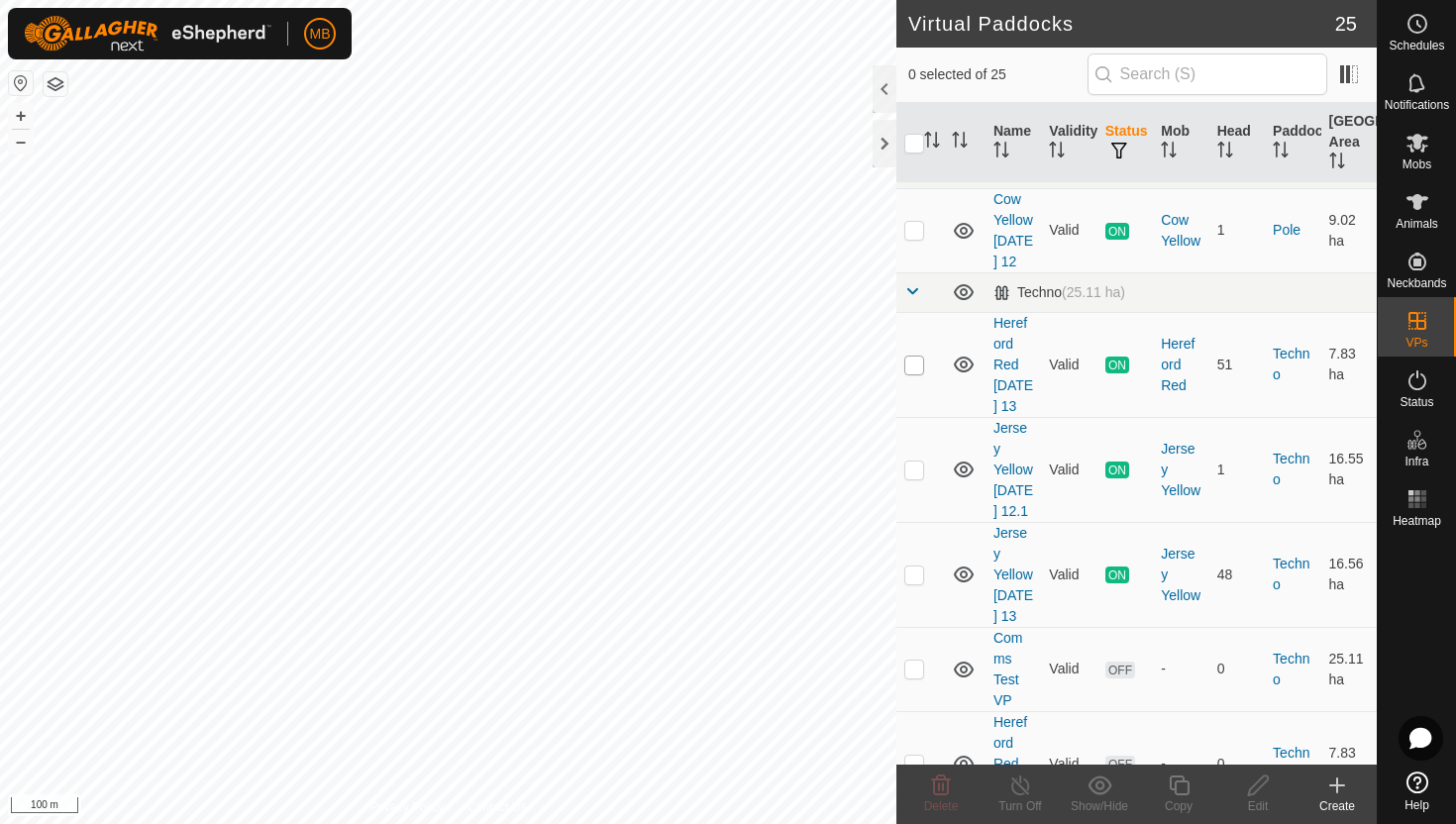 click at bounding box center (914, 365) 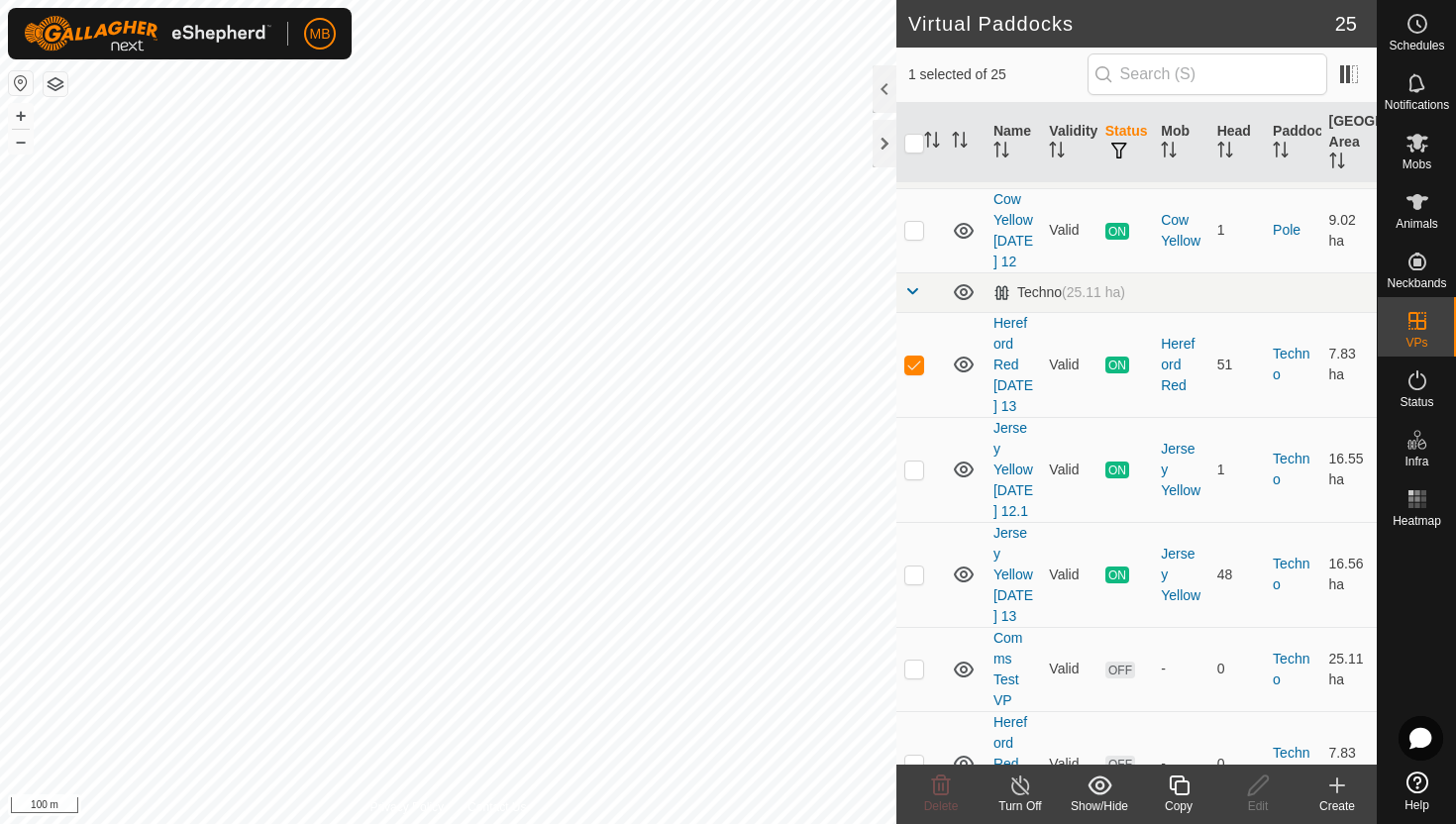 click 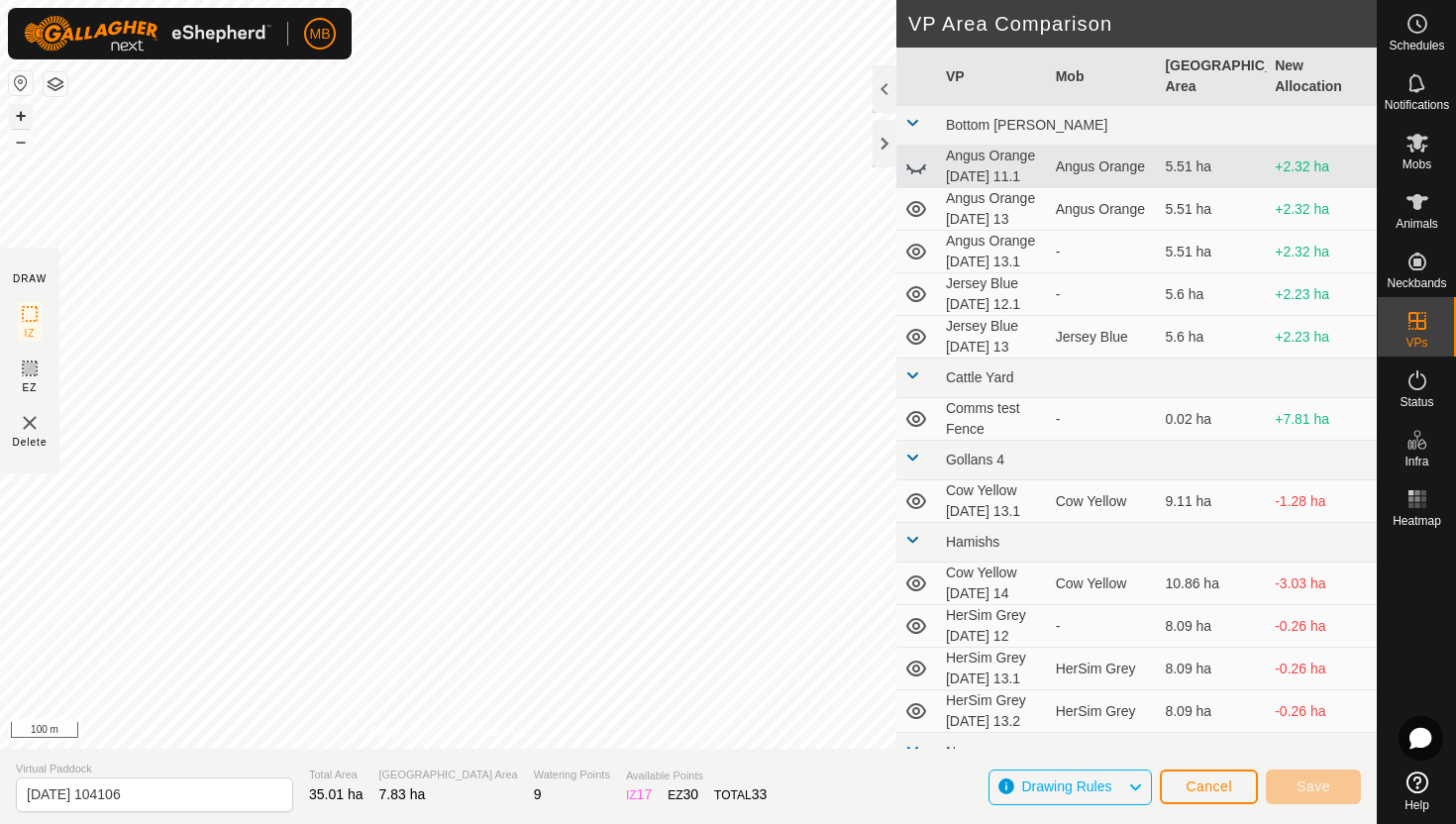 click on "+" at bounding box center [21, 116] 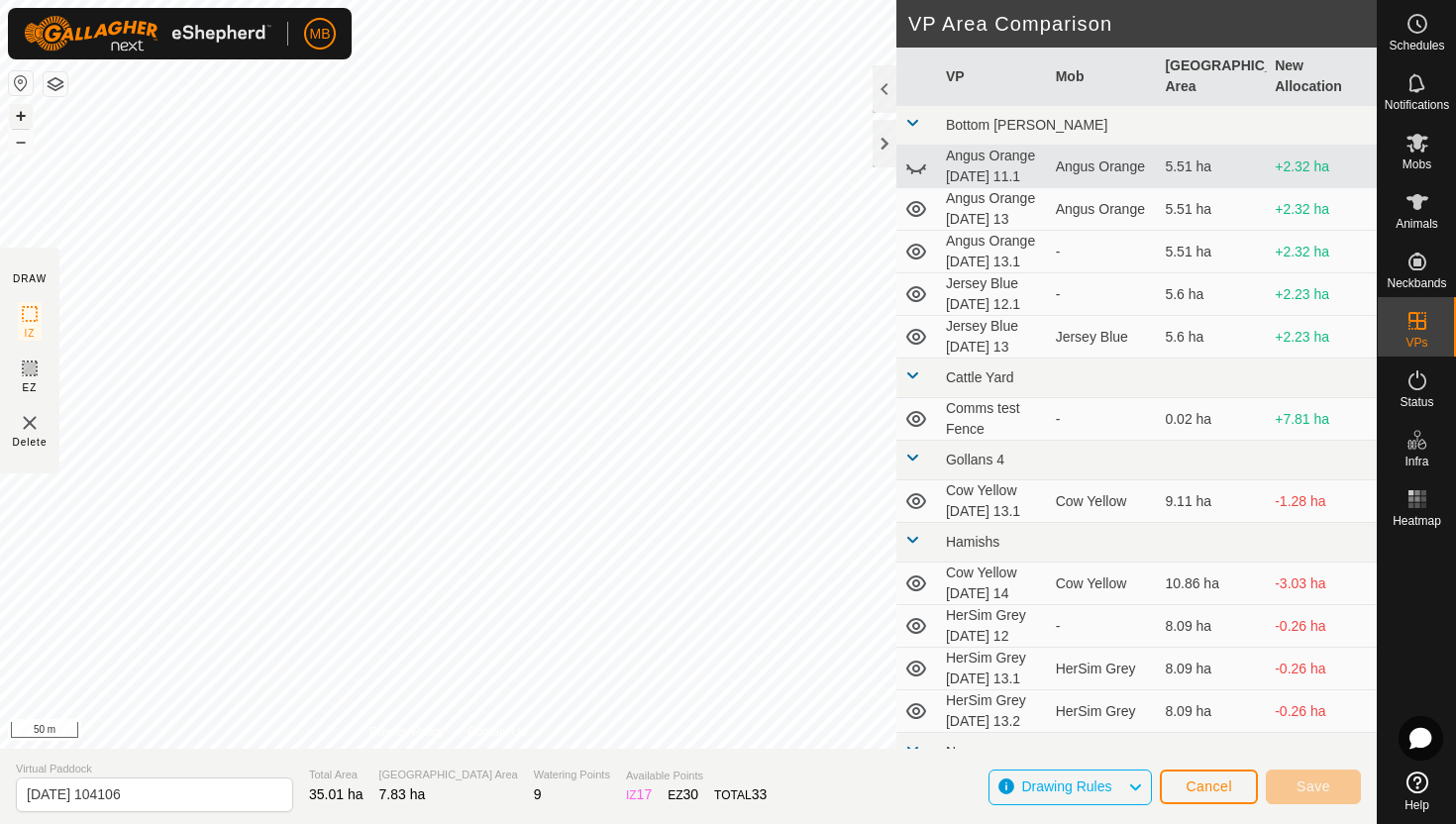 click on "+" at bounding box center (21, 116) 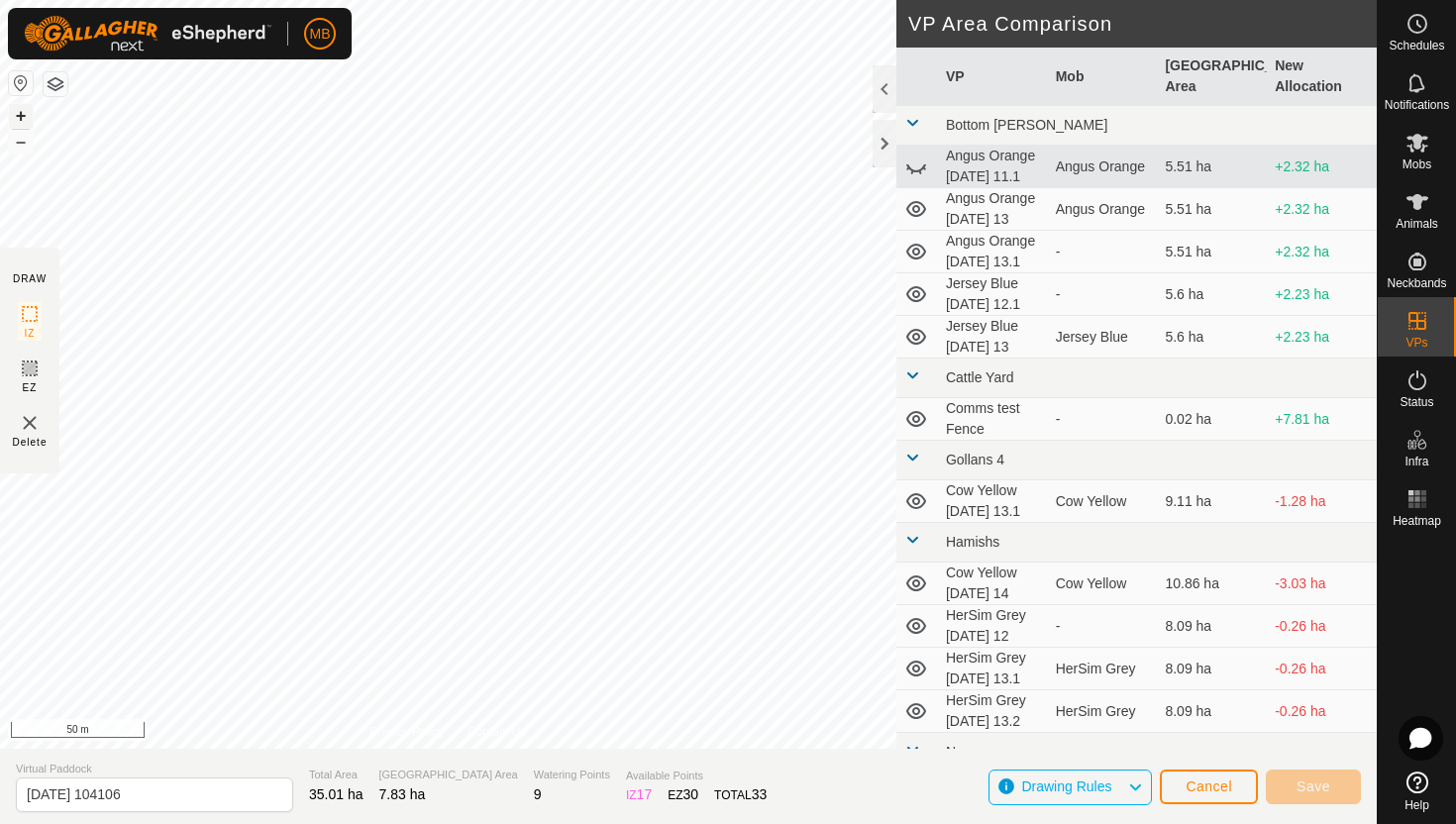 click on "+" at bounding box center (21, 116) 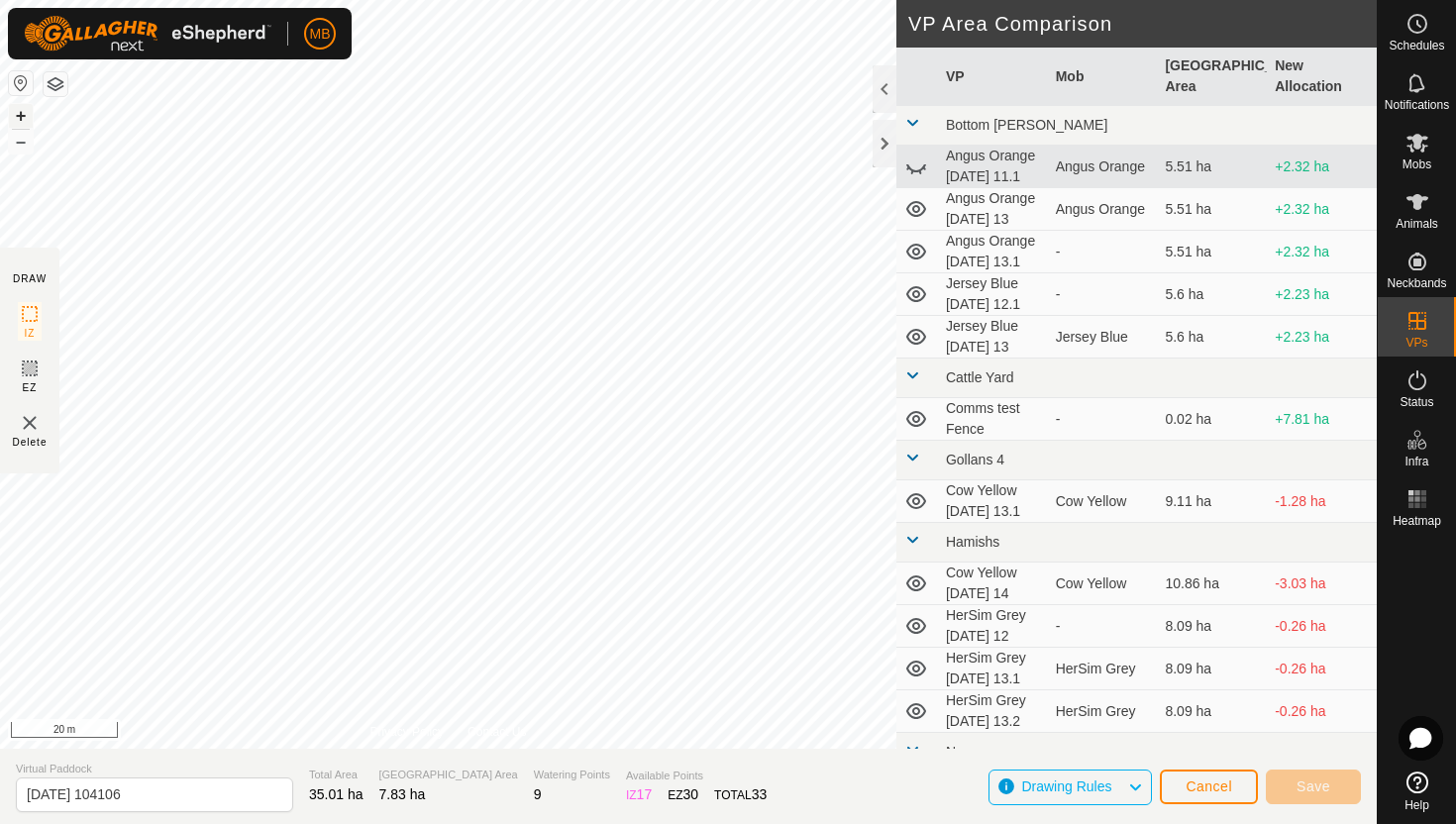 click on "+" at bounding box center [21, 116] 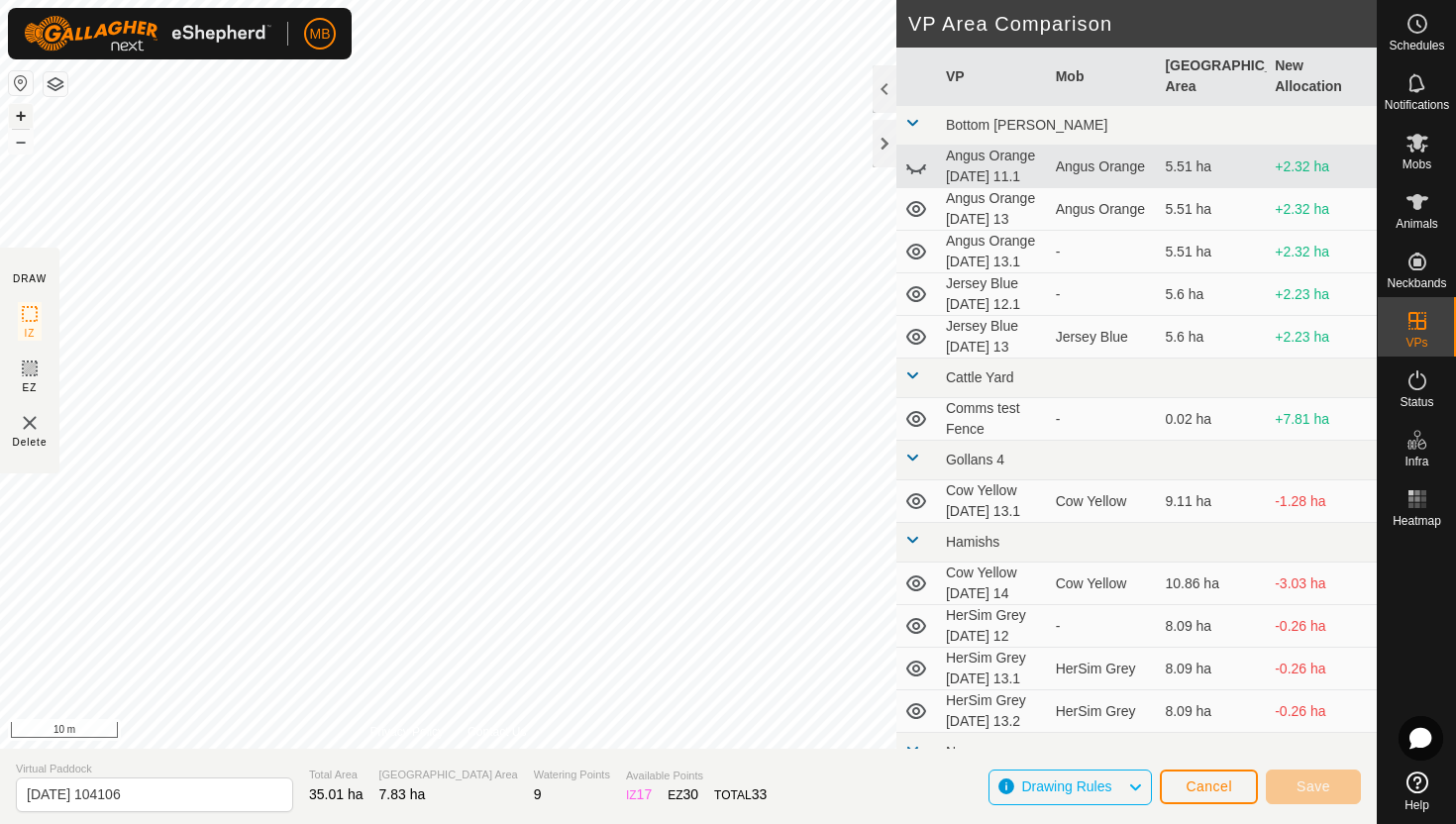 click on "+" at bounding box center (21, 116) 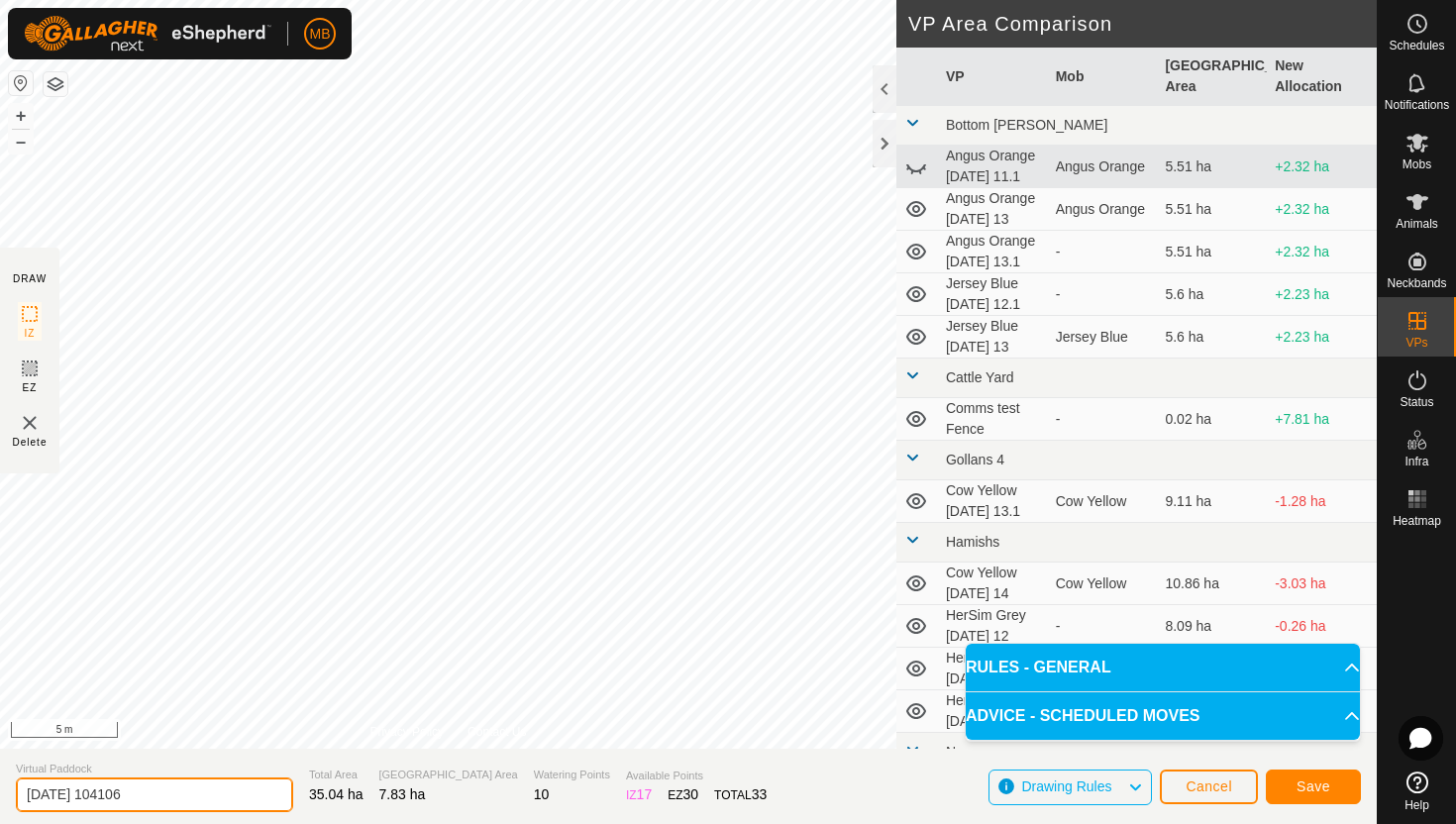 click on "[DATE] 104106" 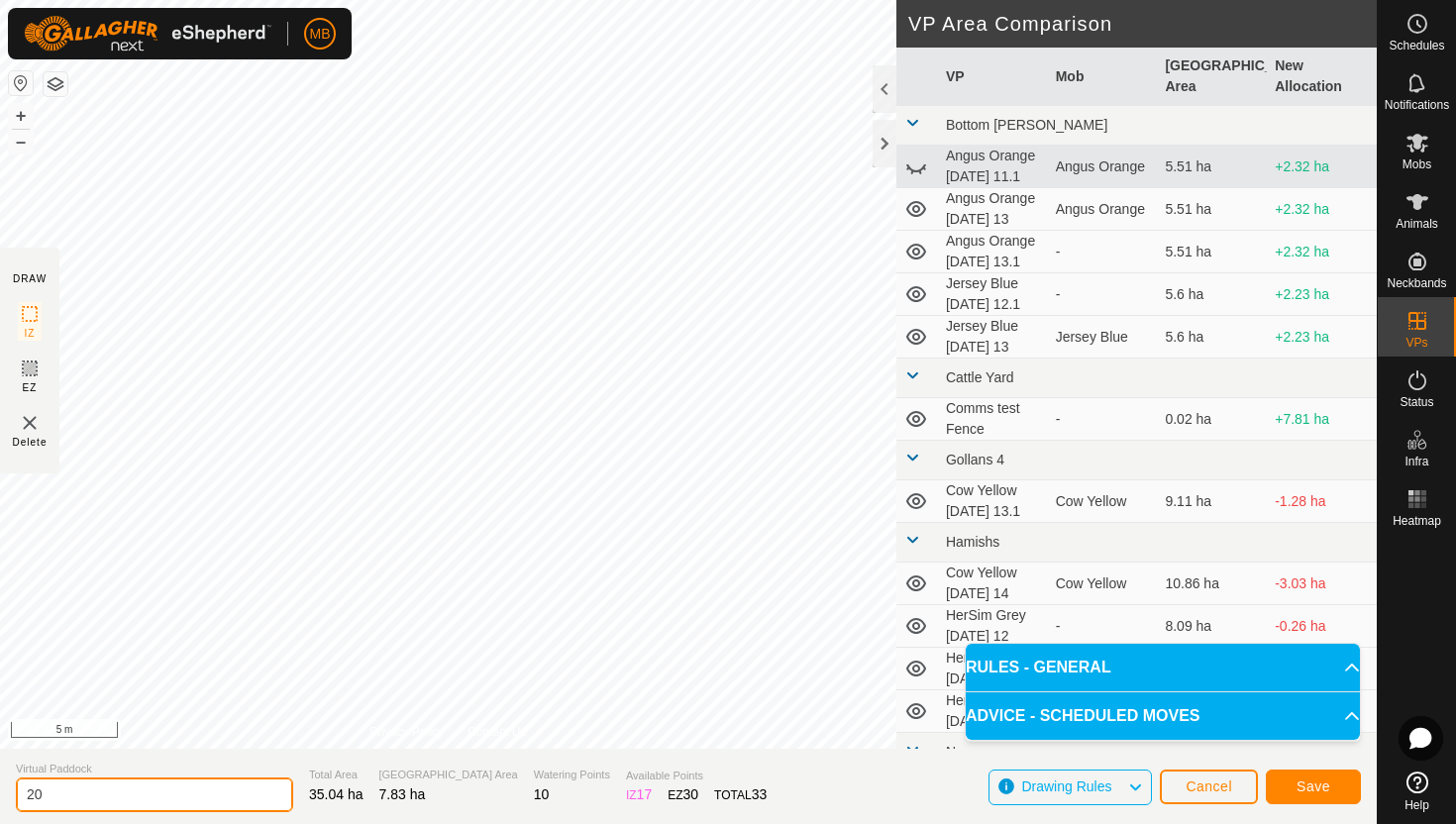 type on "2" 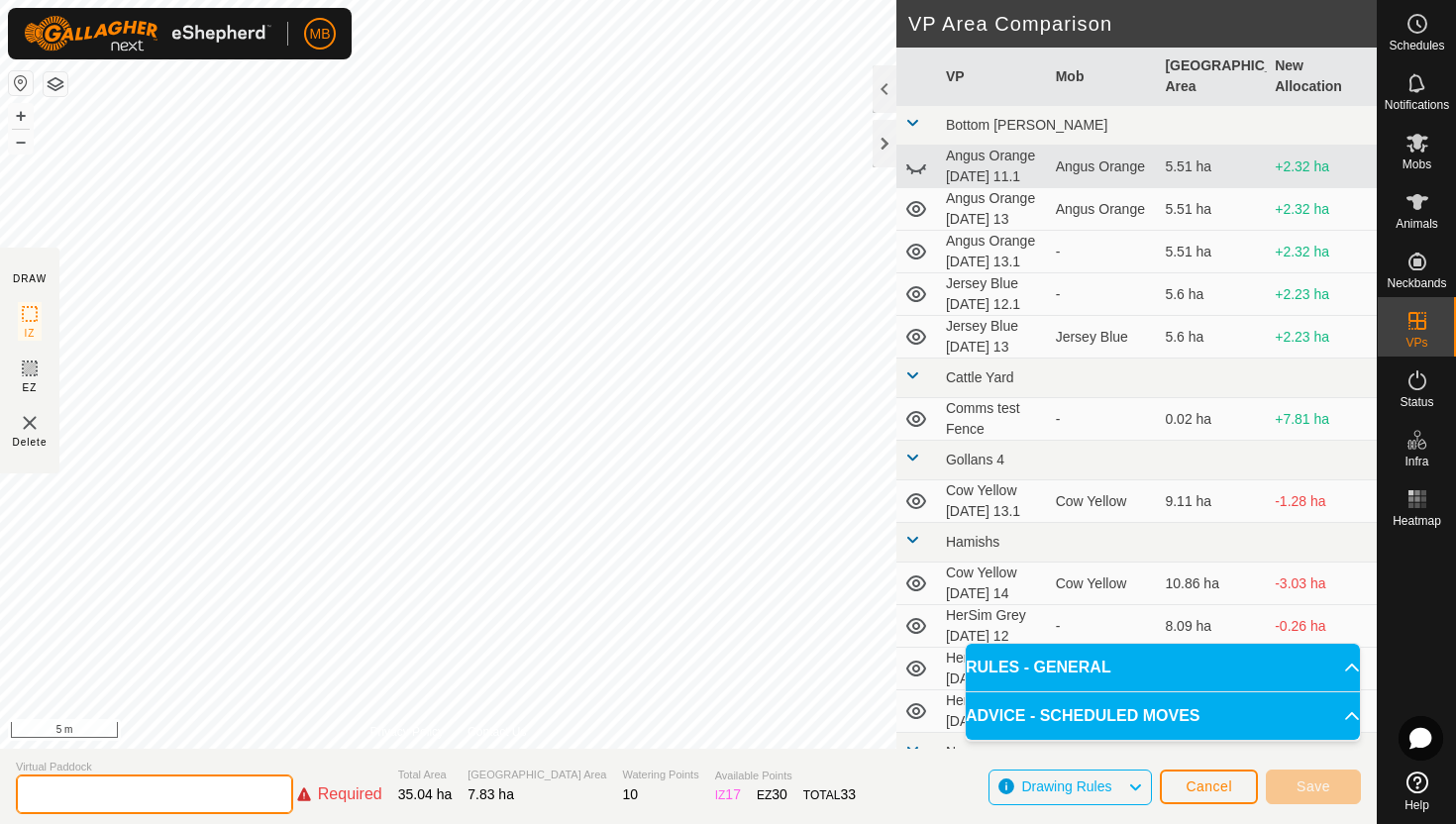 type on "C" 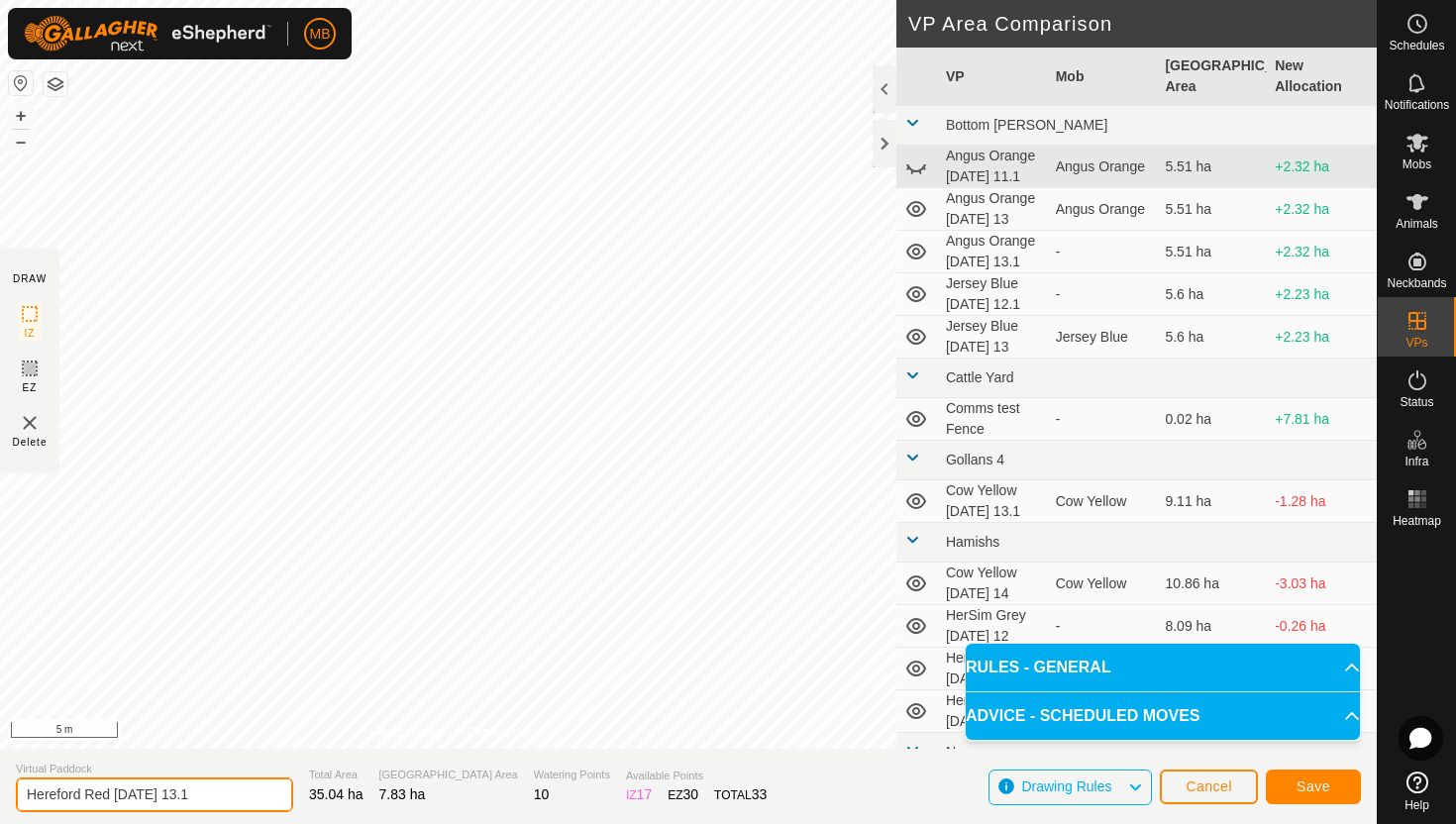type on "Hereford Red [DATE] 13.1" 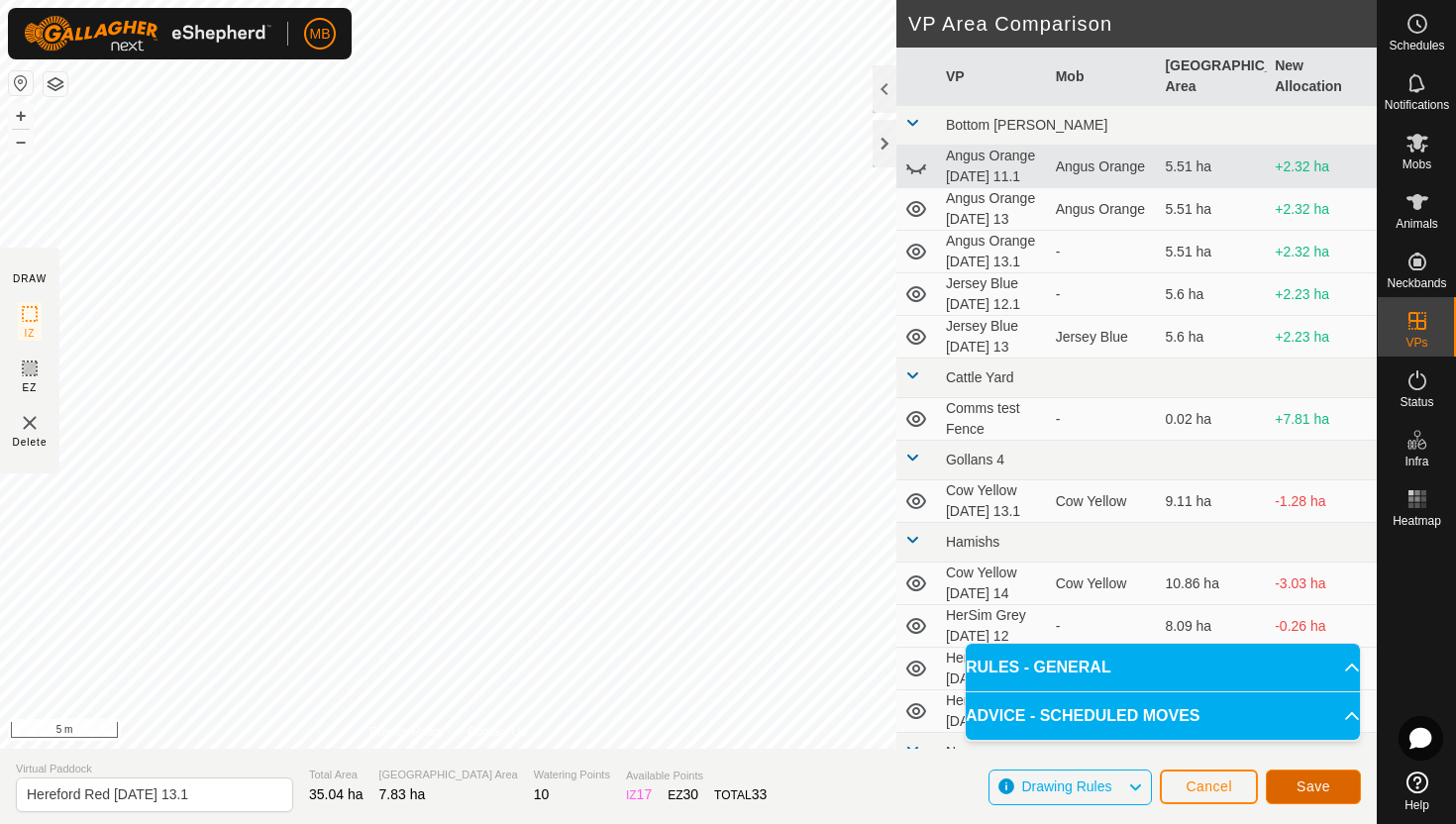 click on "Save" 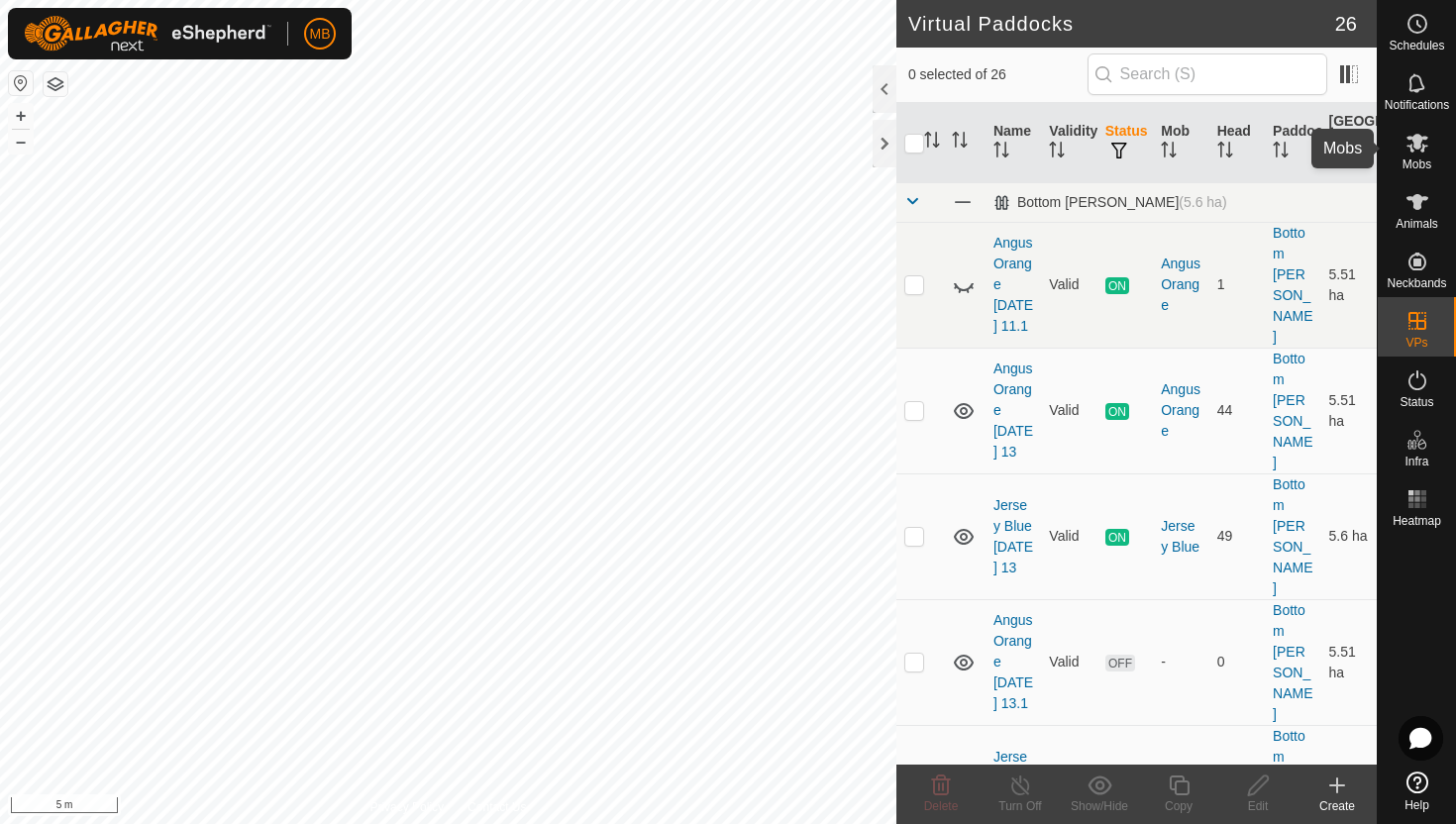 click 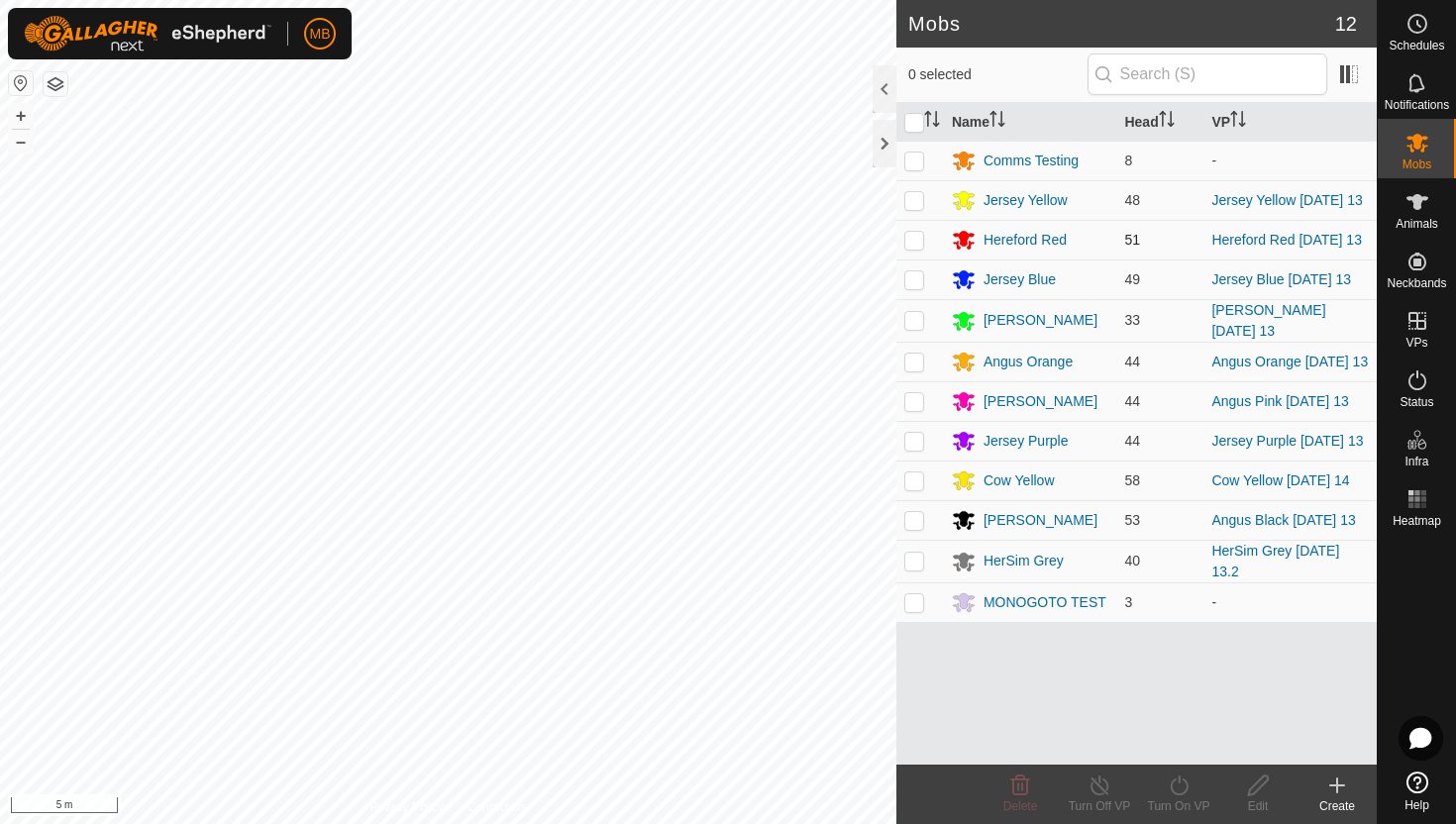 click at bounding box center [914, 240] 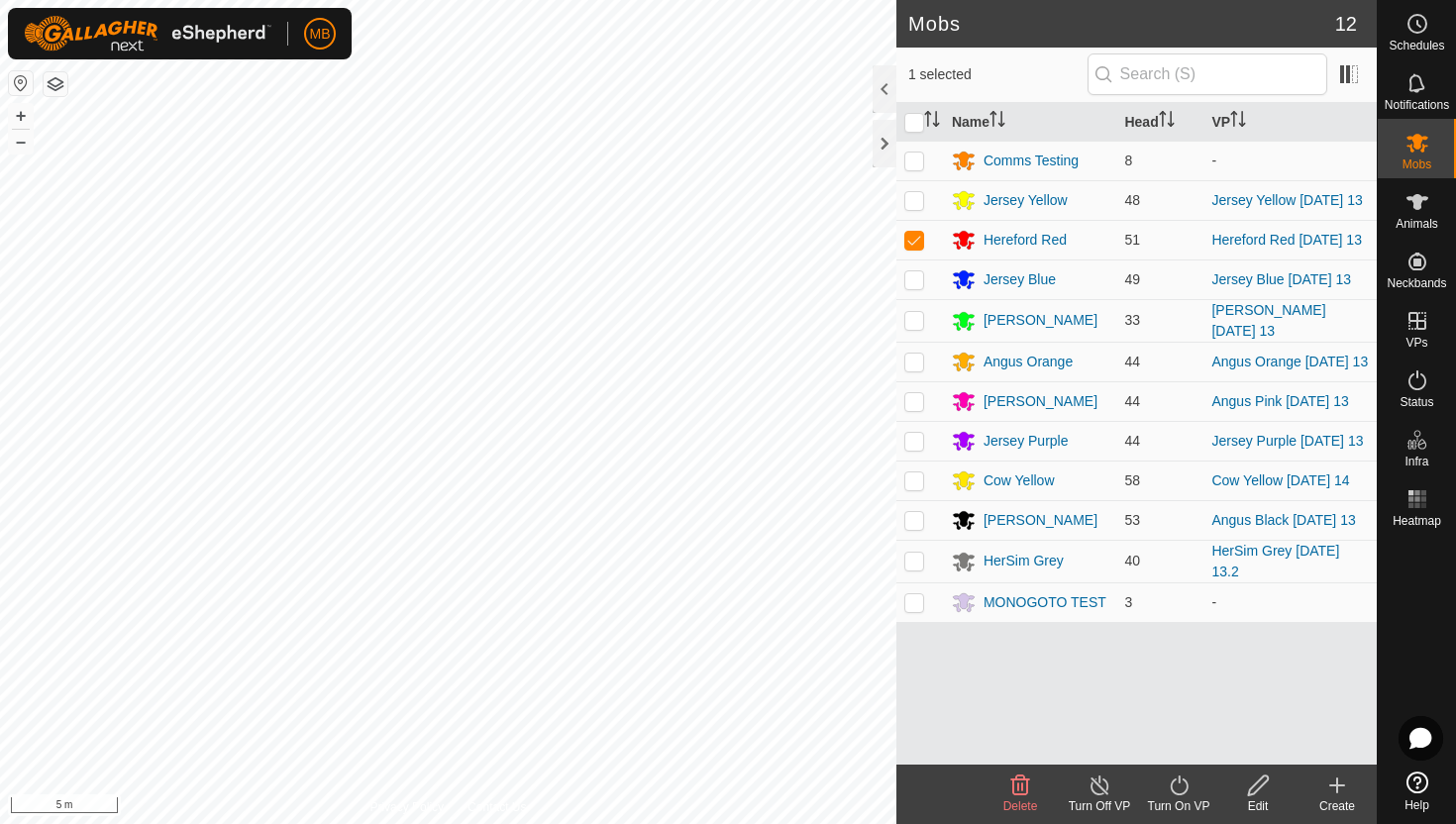 click 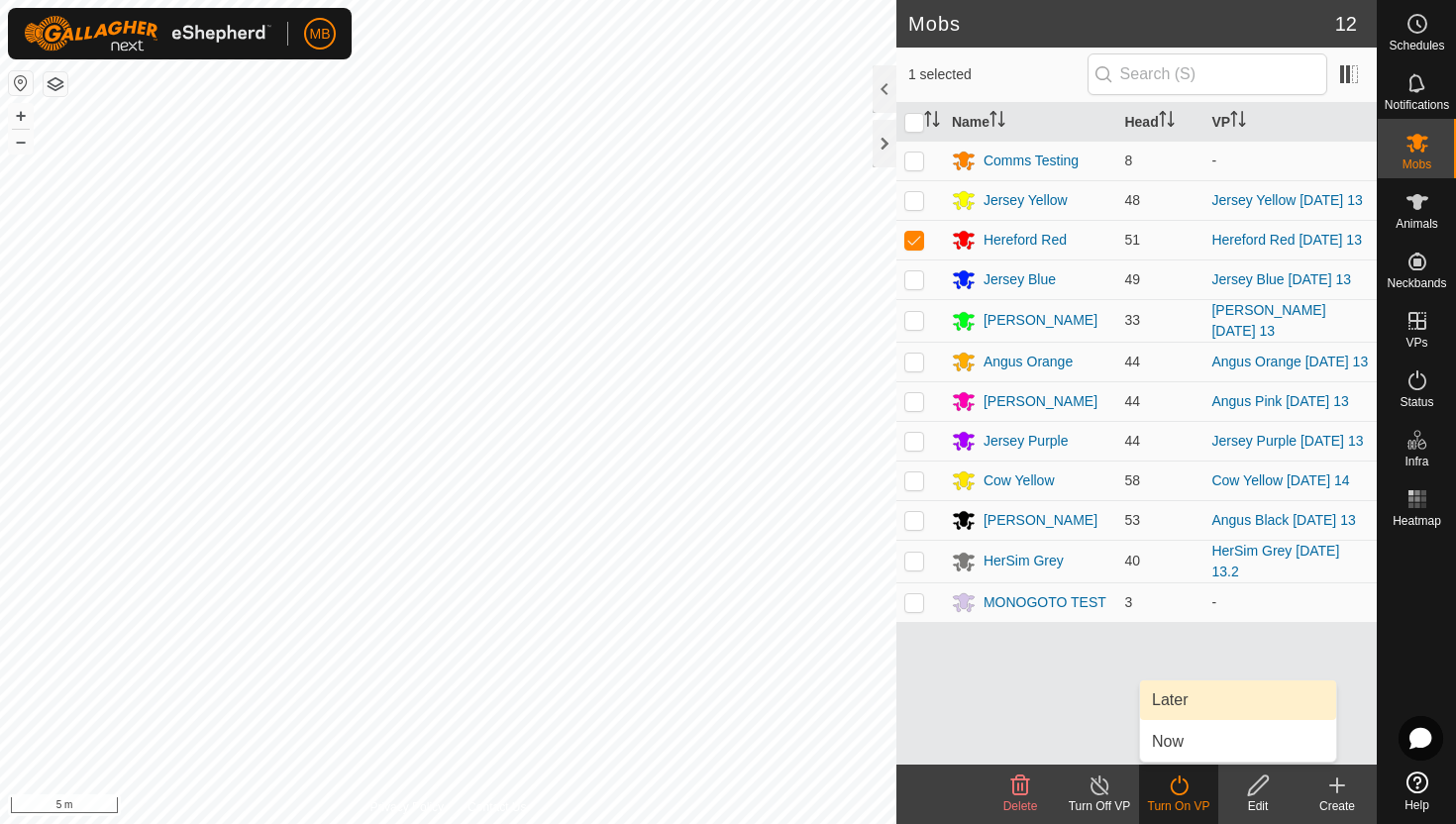click on "Later" at bounding box center [1238, 700] 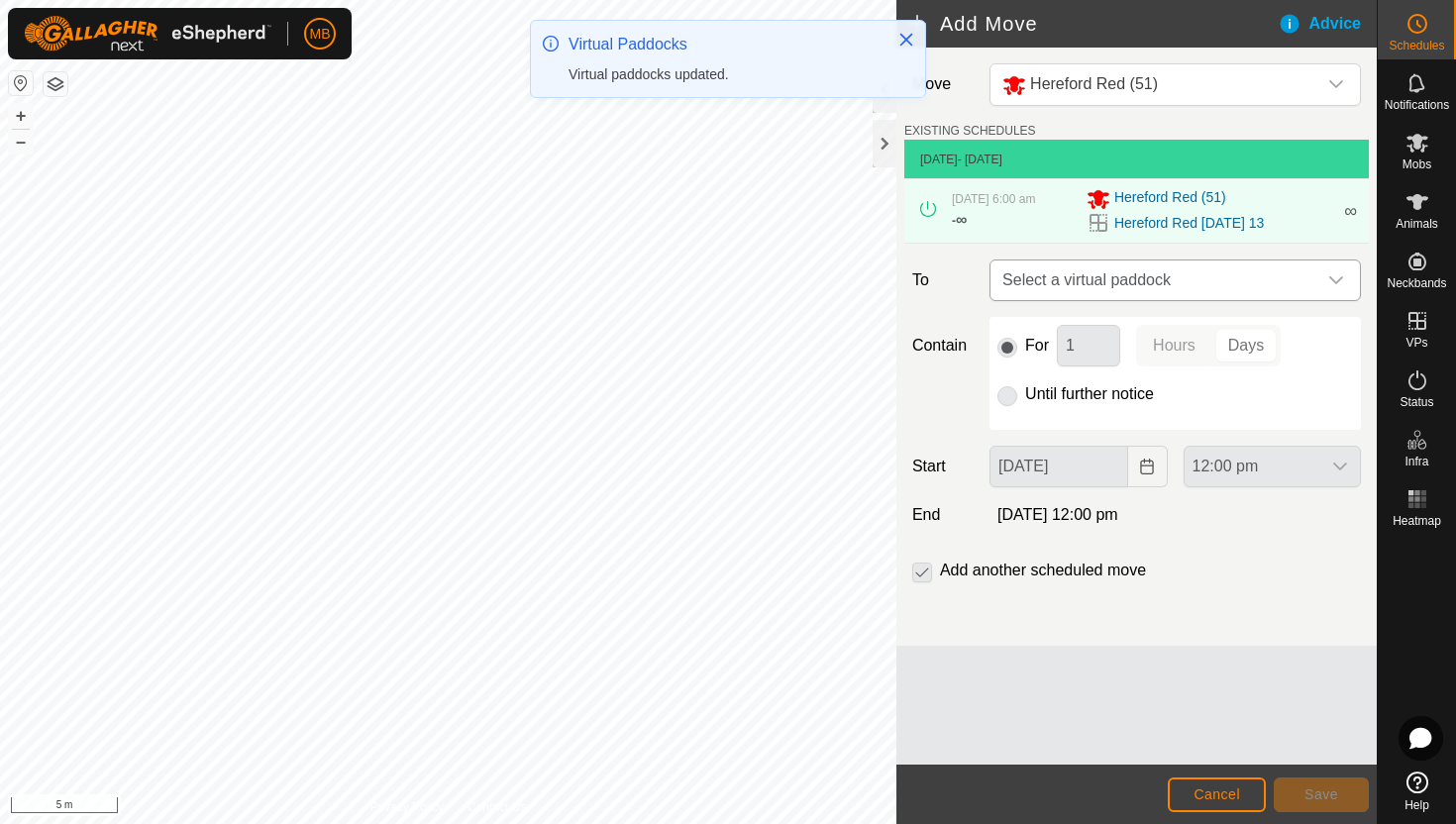 click 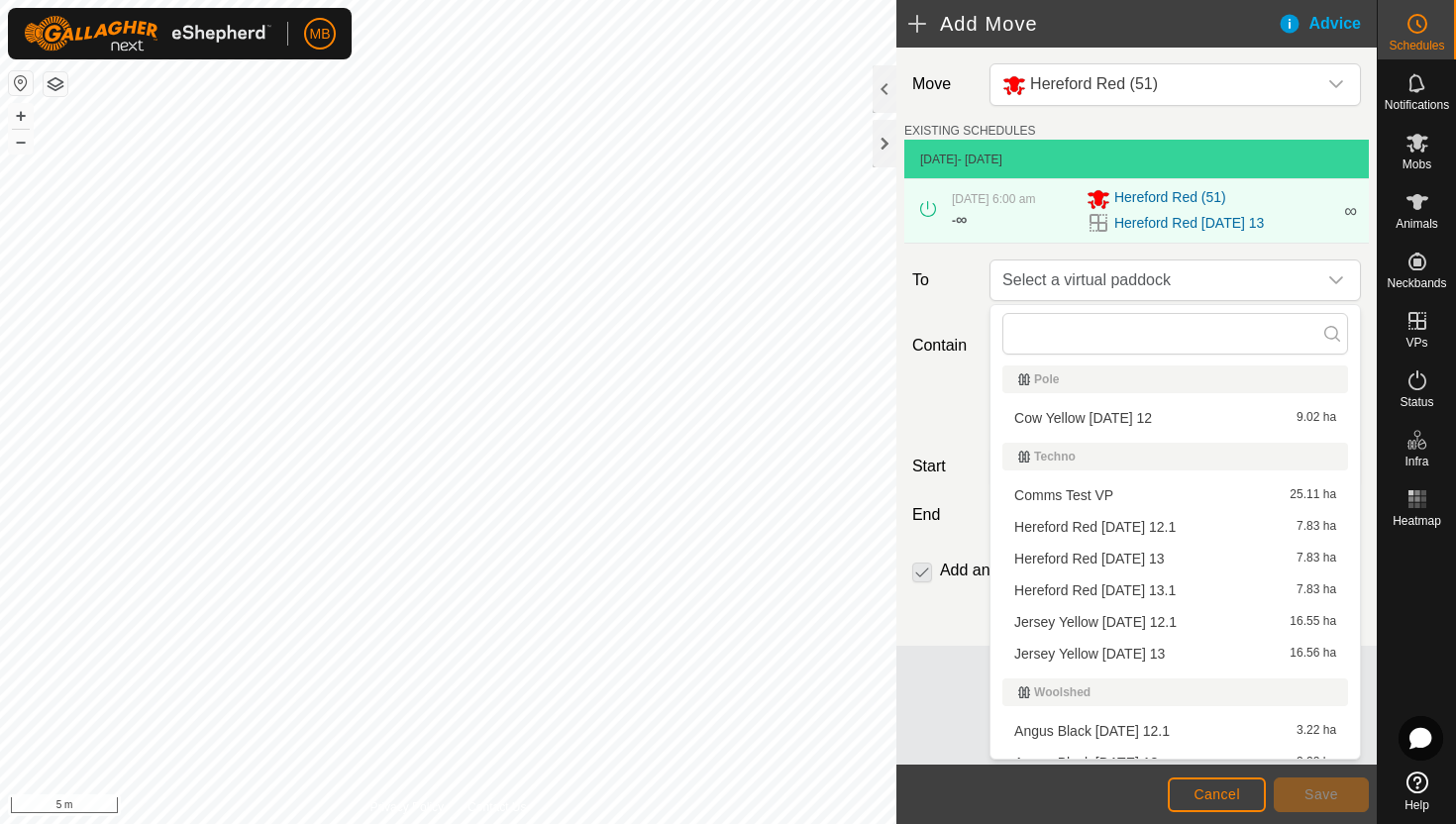 scroll, scrollTop: 836, scrollLeft: 0, axis: vertical 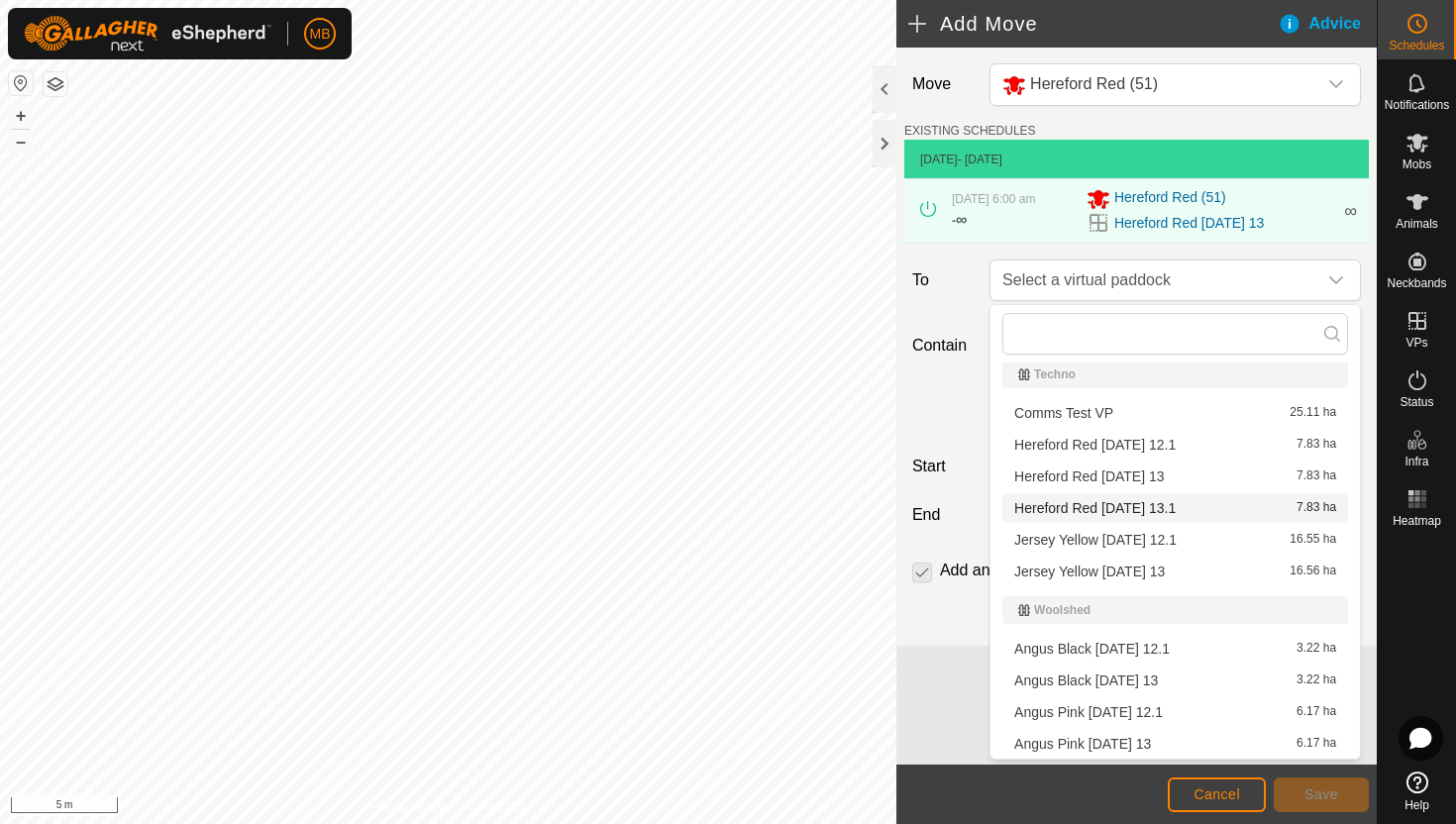 click on "Hereford Red Sunday 13.1  7.83 ha" at bounding box center [1175, 508] 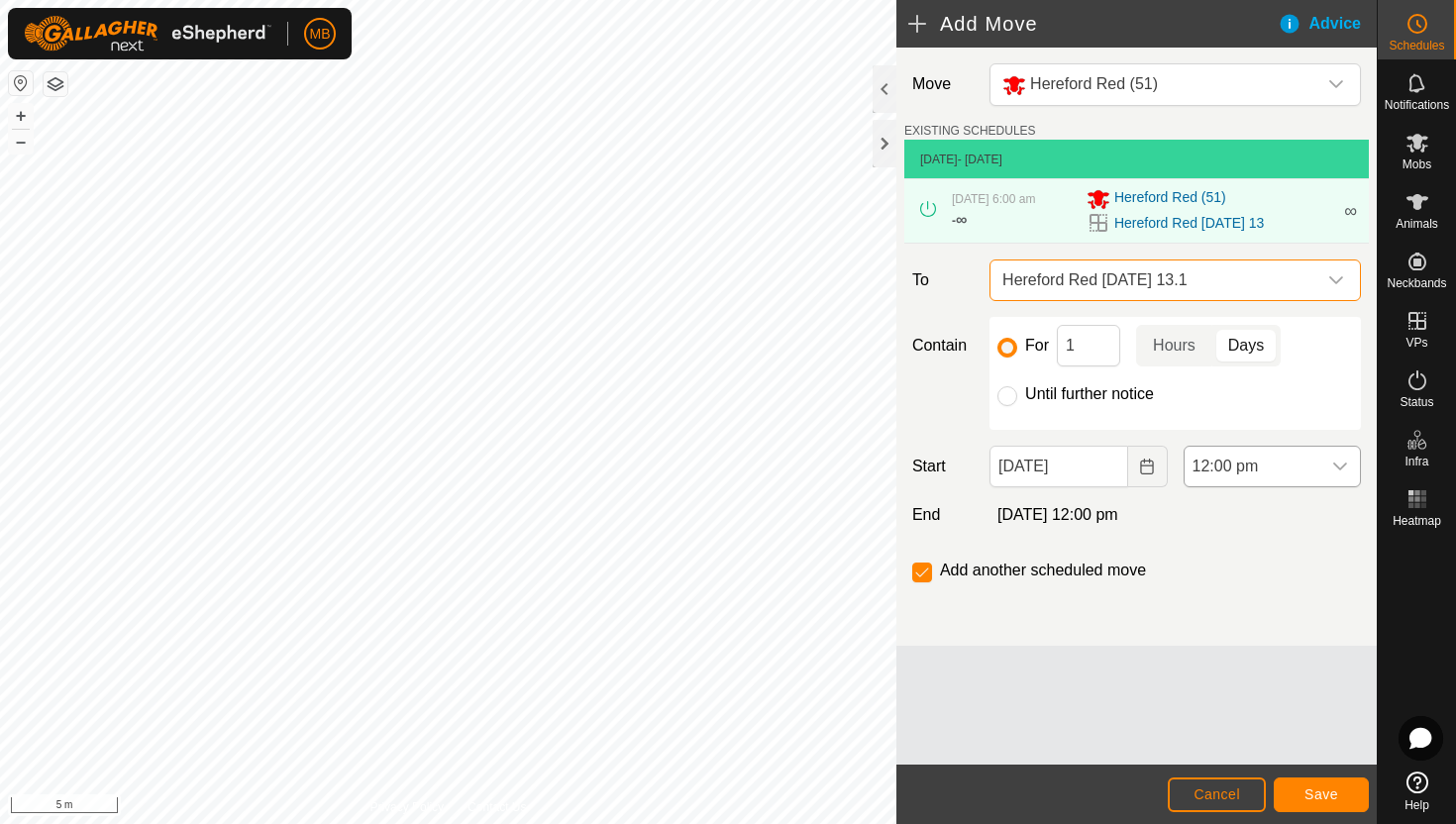 click on "12:00 pm" at bounding box center [1252, 466] 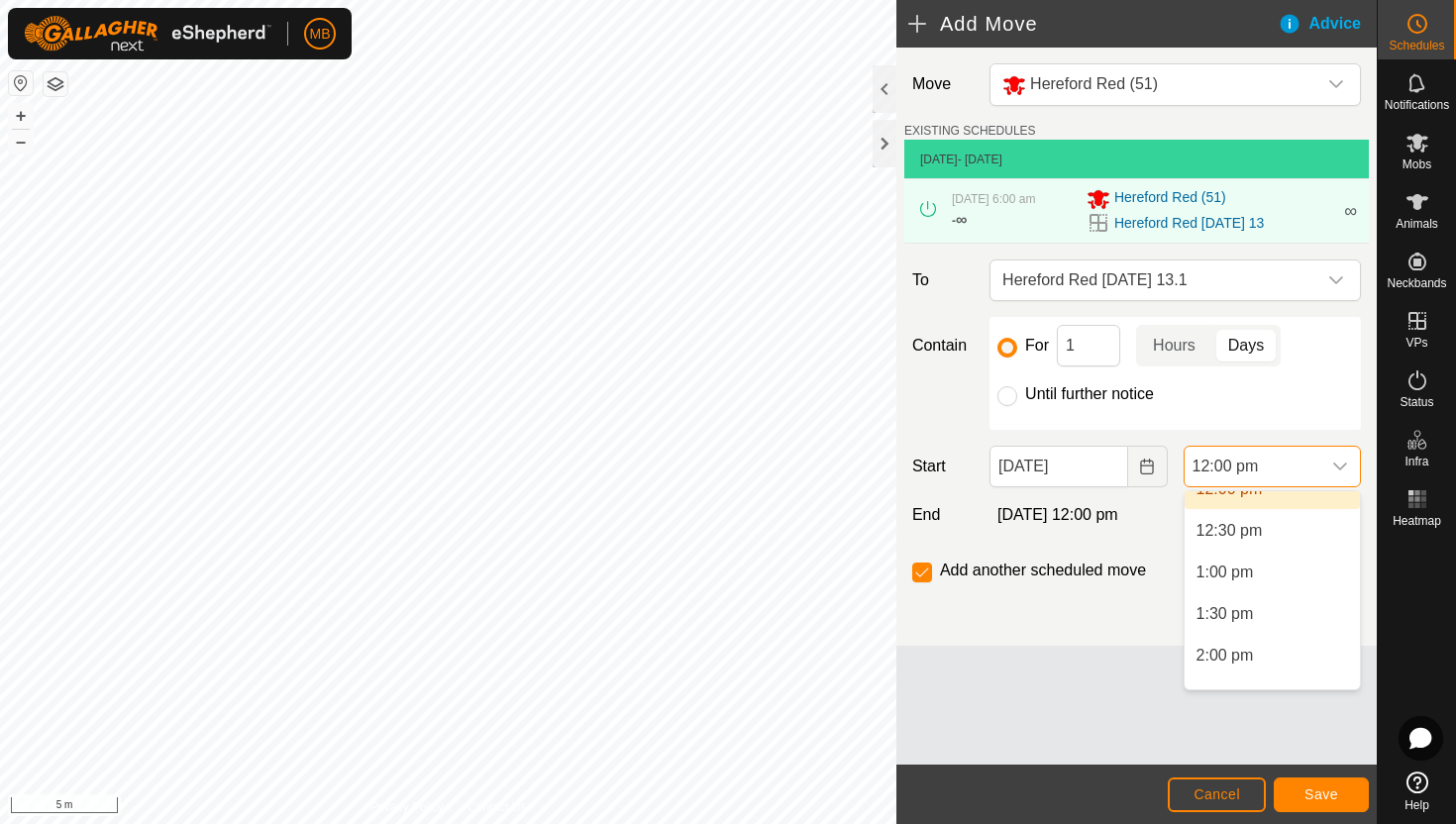 scroll, scrollTop: 1027, scrollLeft: 0, axis: vertical 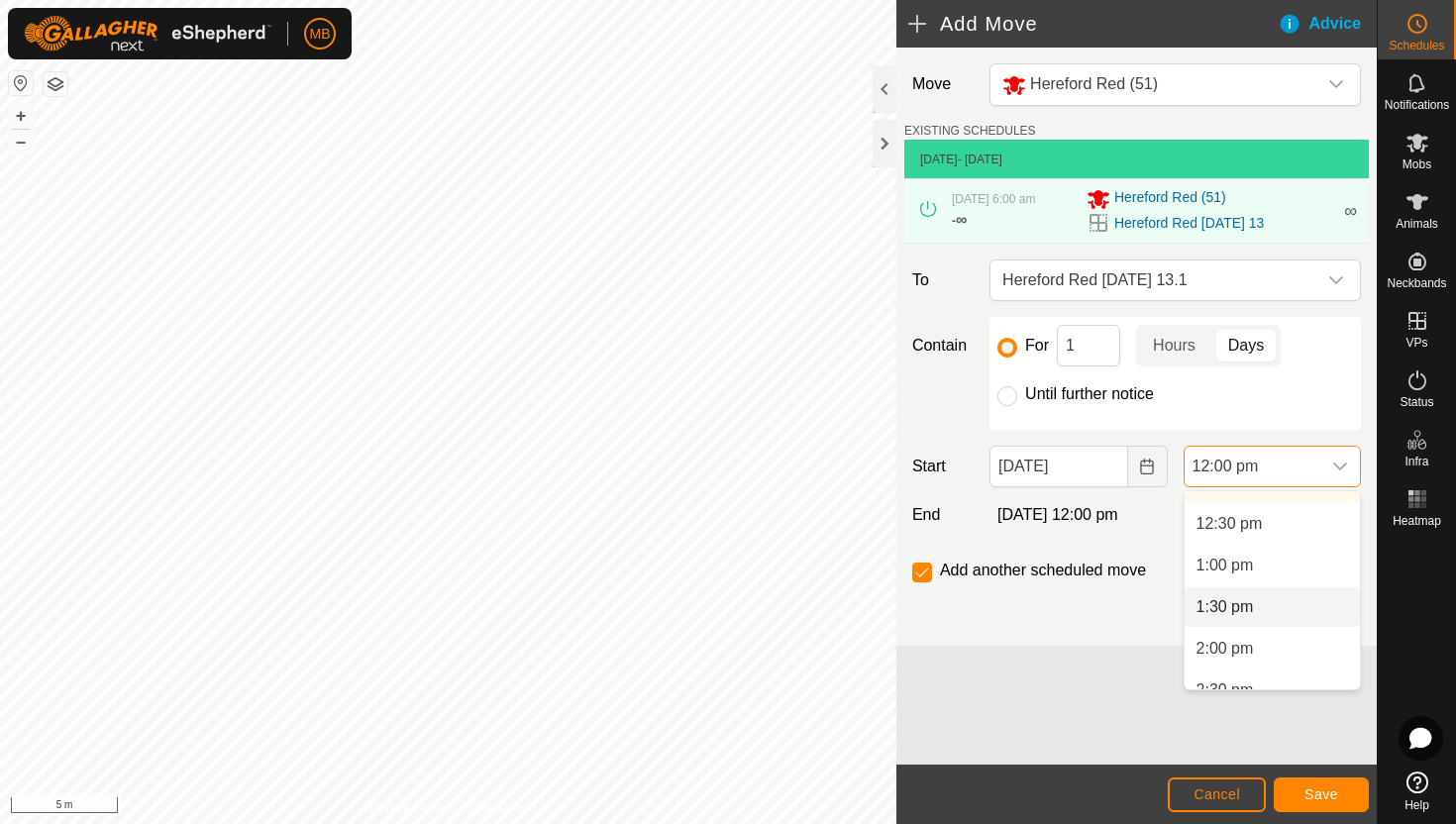 click on "1:30 pm" at bounding box center [1272, 607] 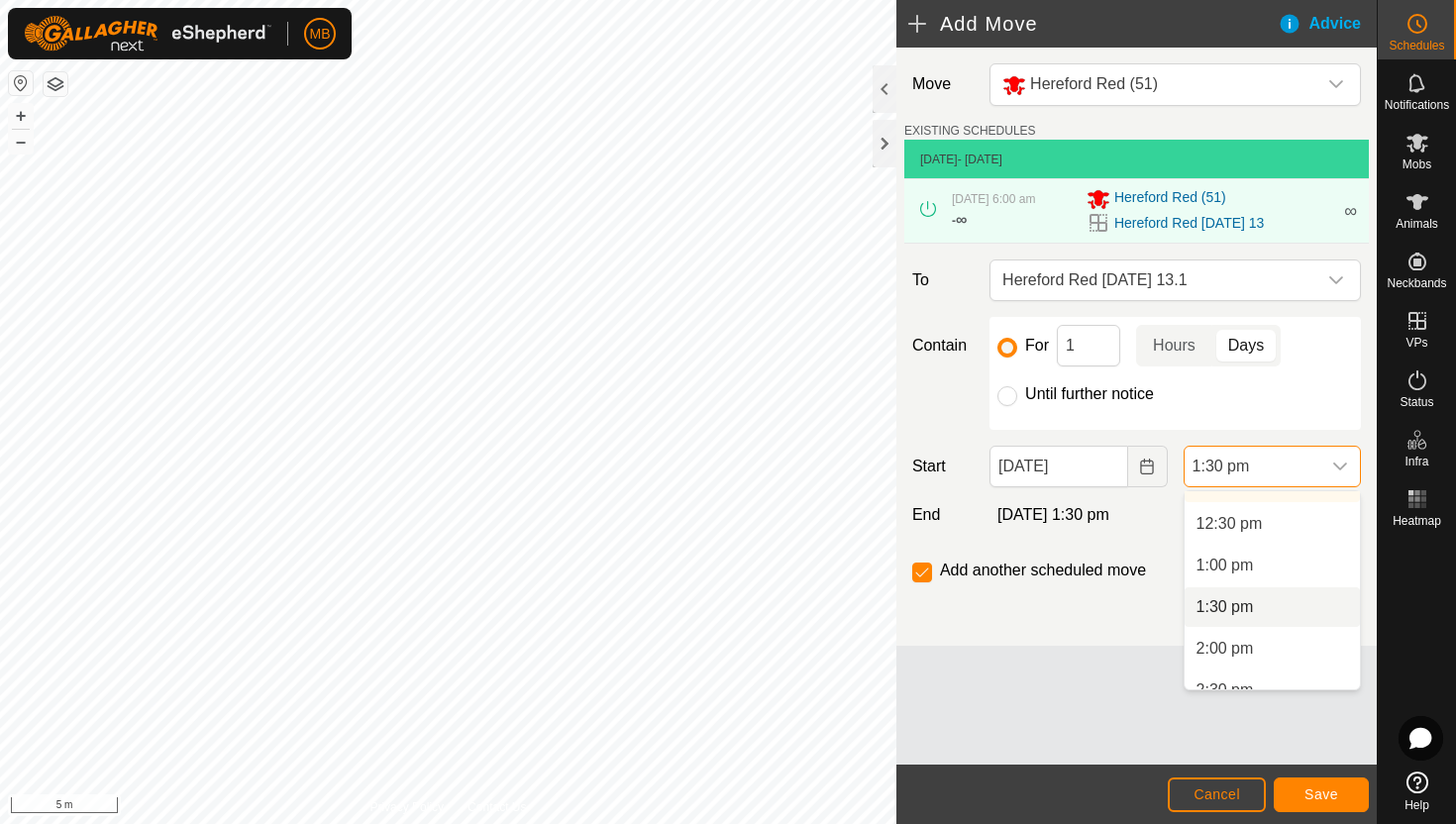 scroll, scrollTop: 0, scrollLeft: 0, axis: both 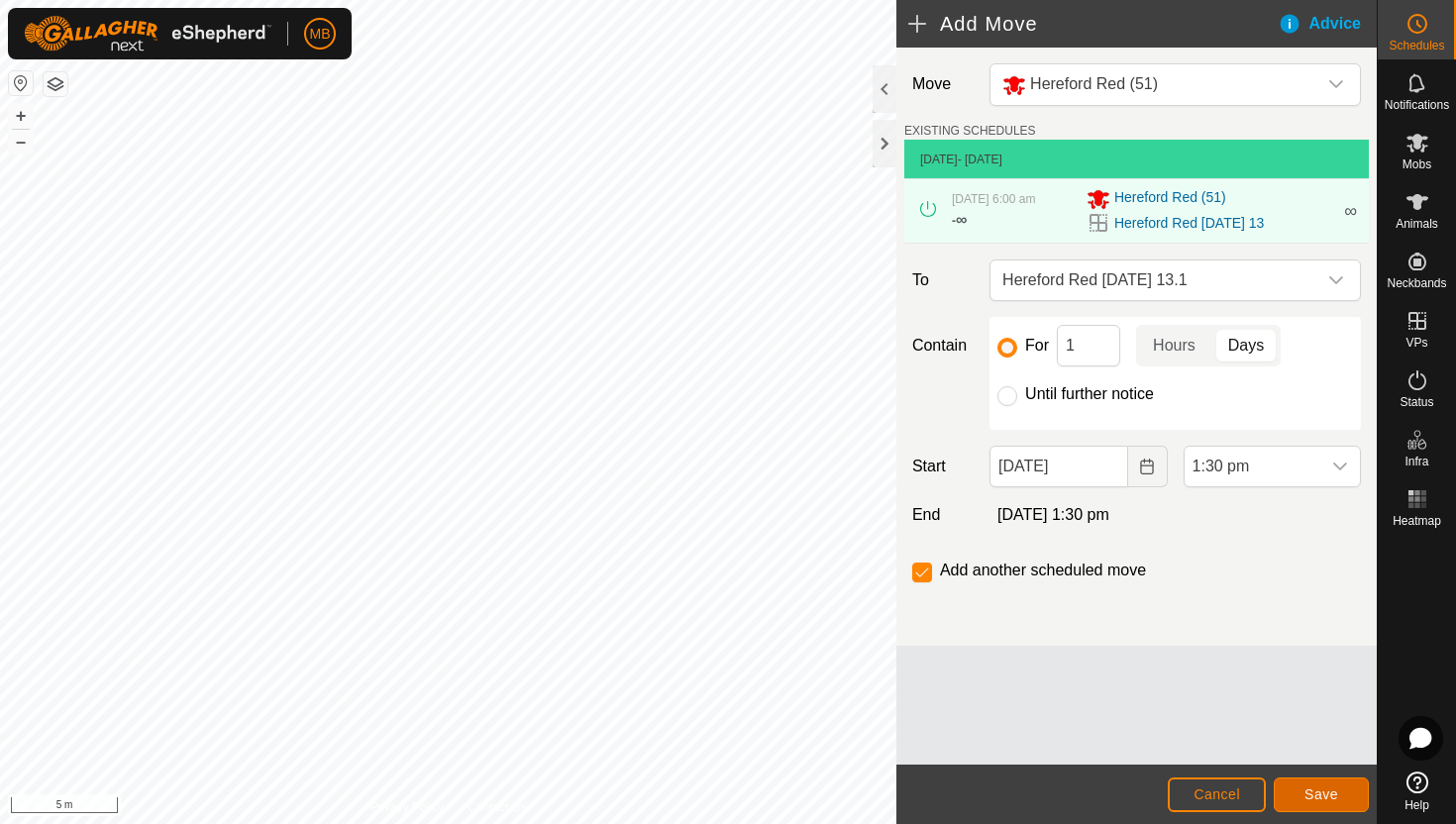 click on "Save" 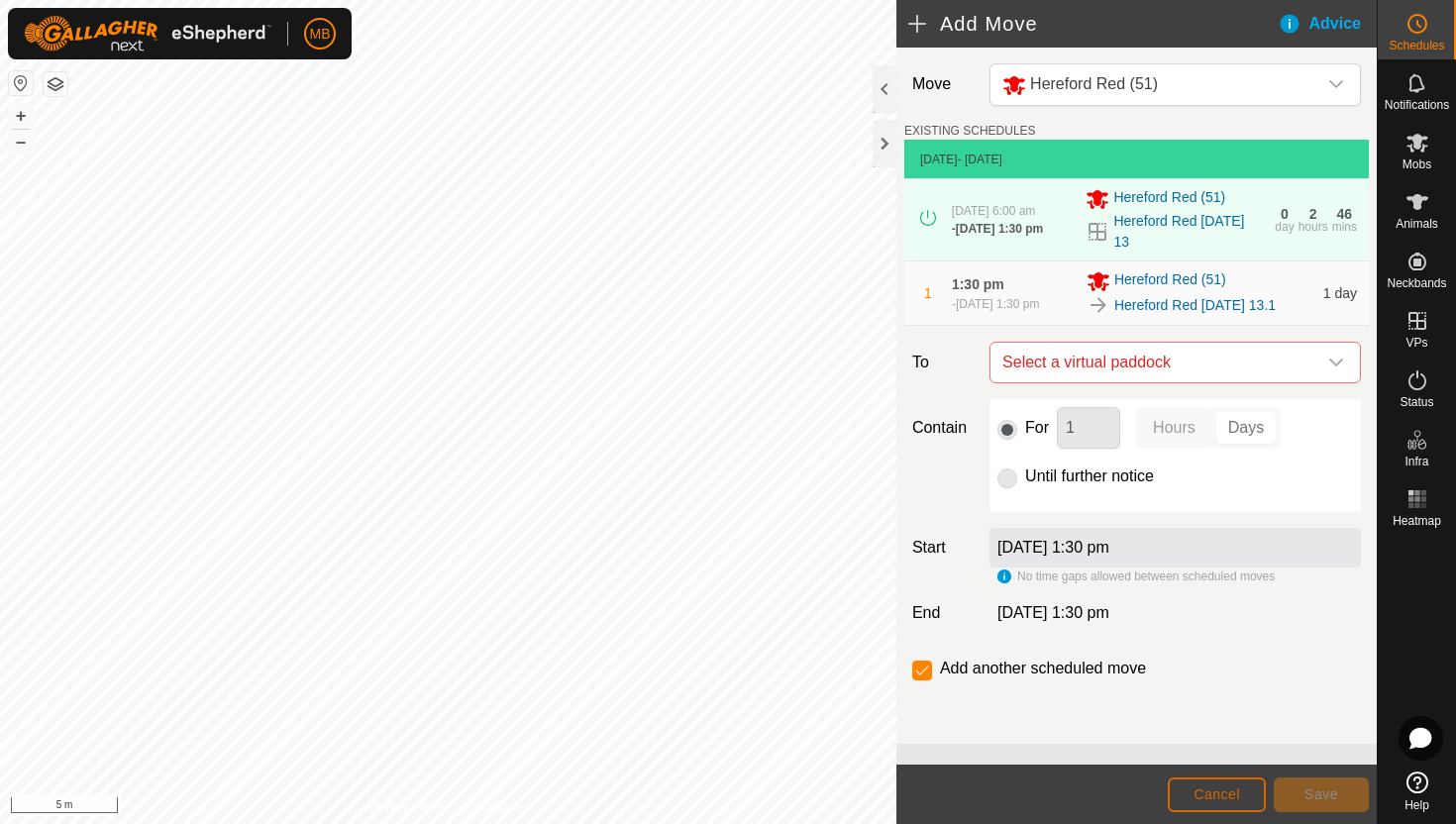 click on "Cancel" 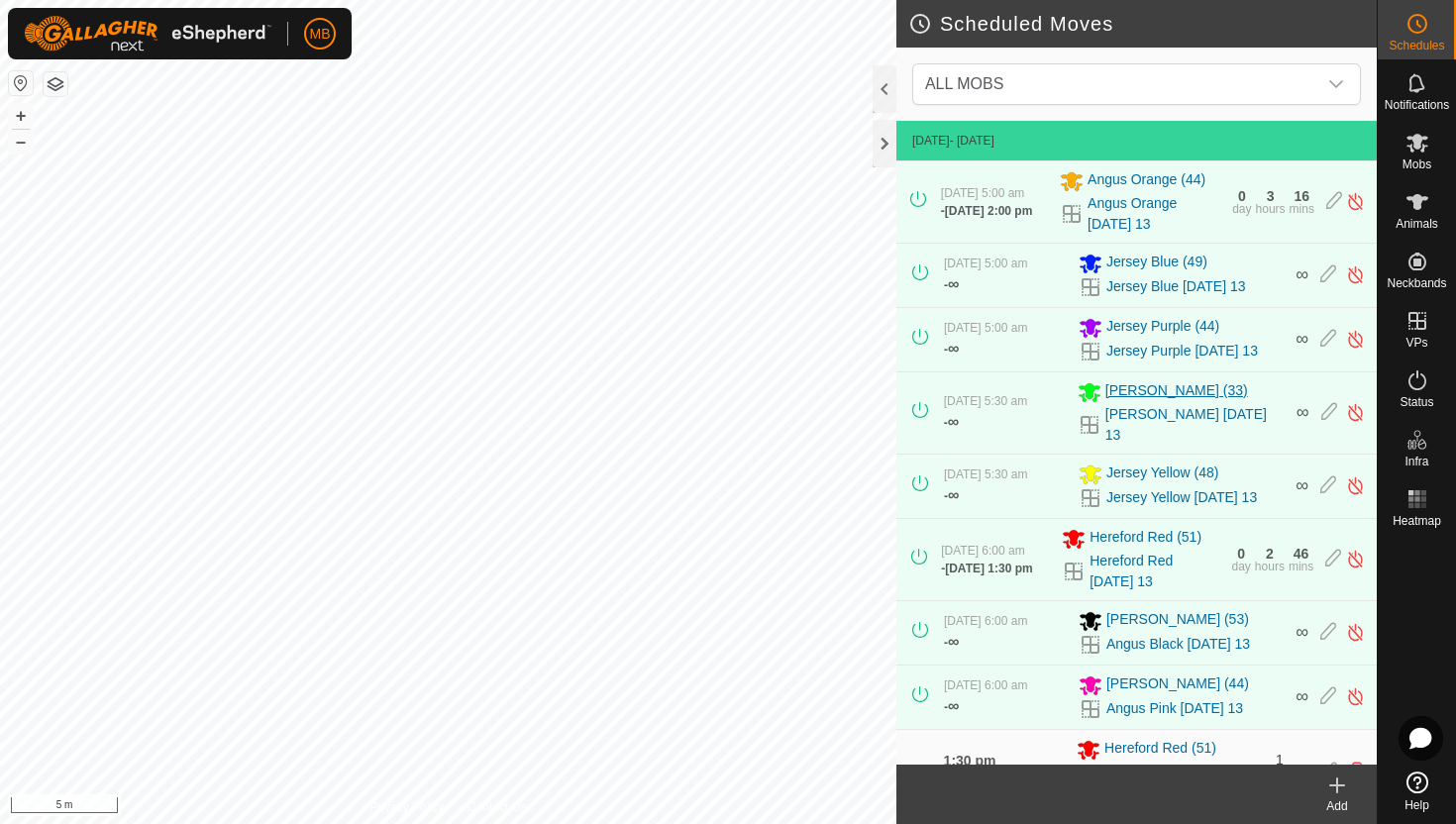 scroll, scrollTop: 105, scrollLeft: 0, axis: vertical 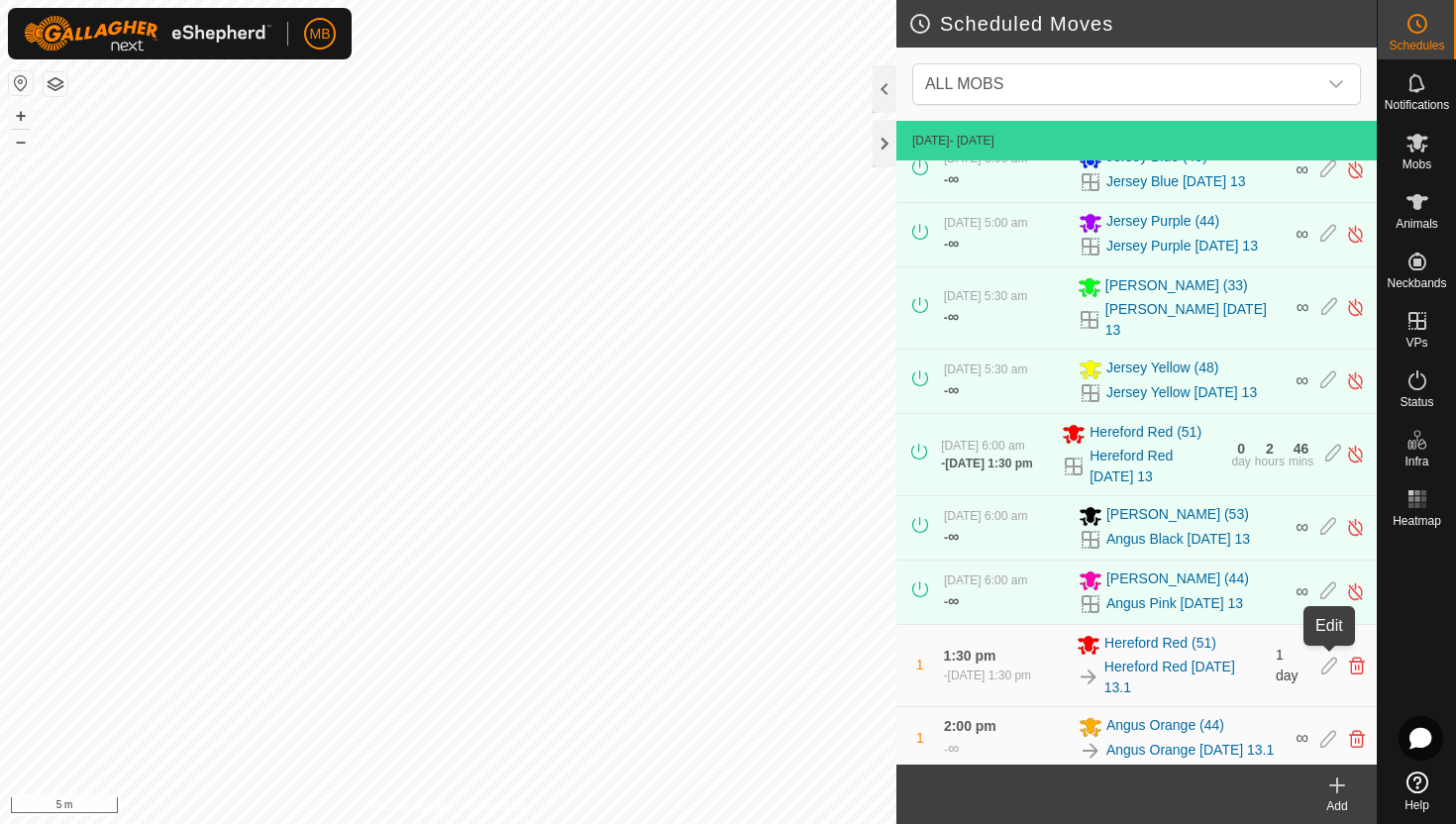 click at bounding box center [1329, 666] 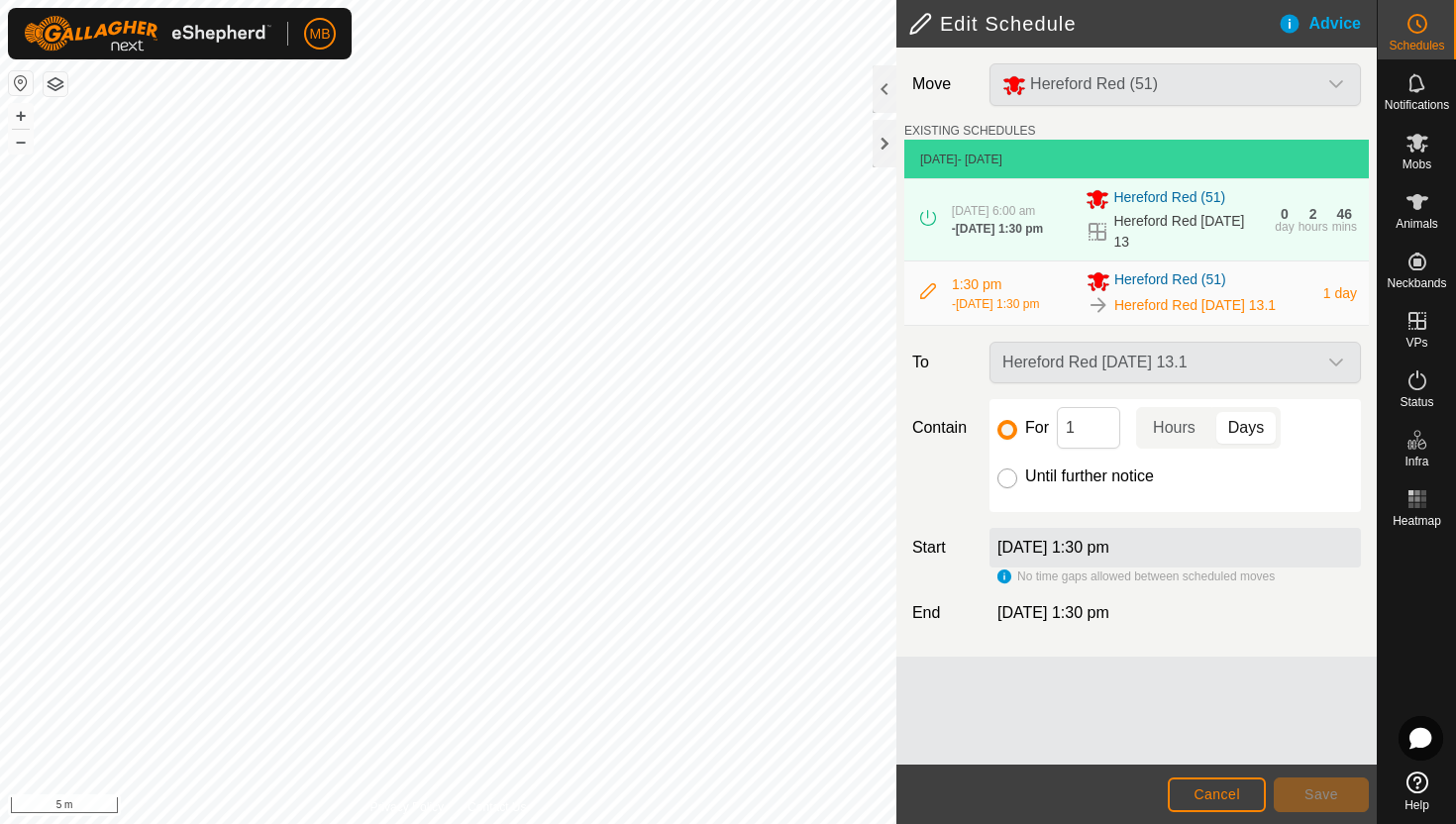 click on "Until further notice" at bounding box center [1007, 478] 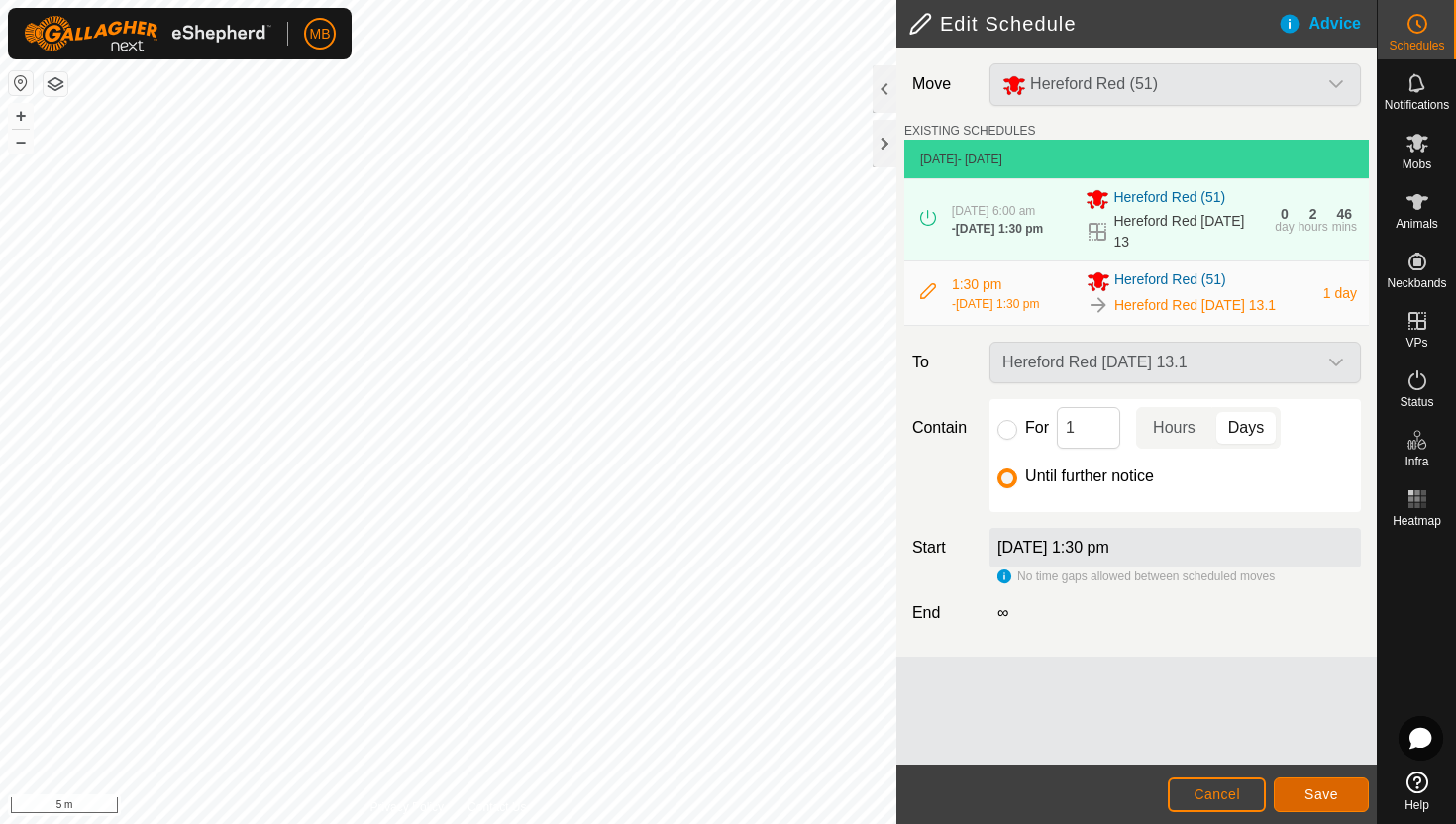 click on "Save" 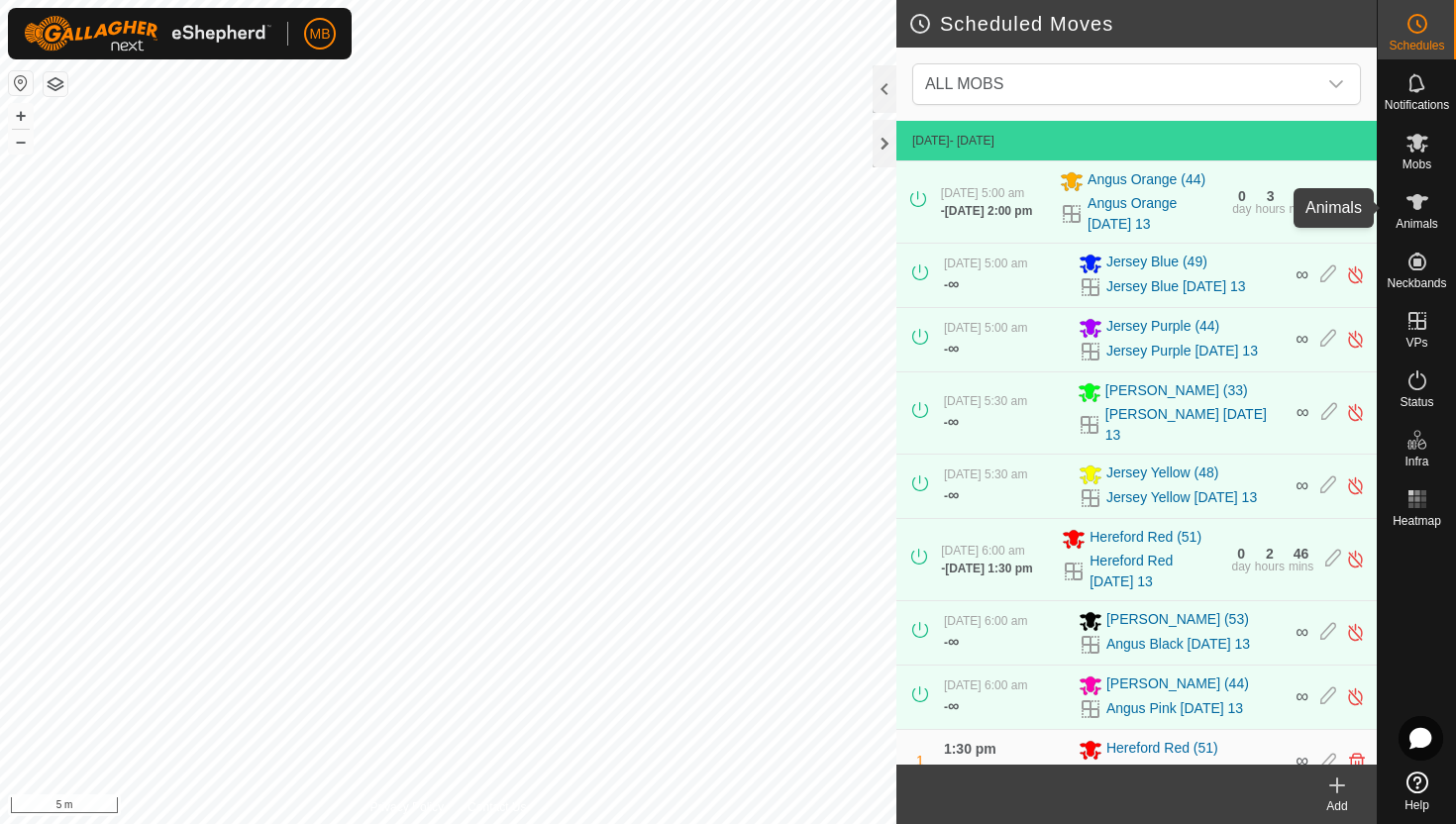 click 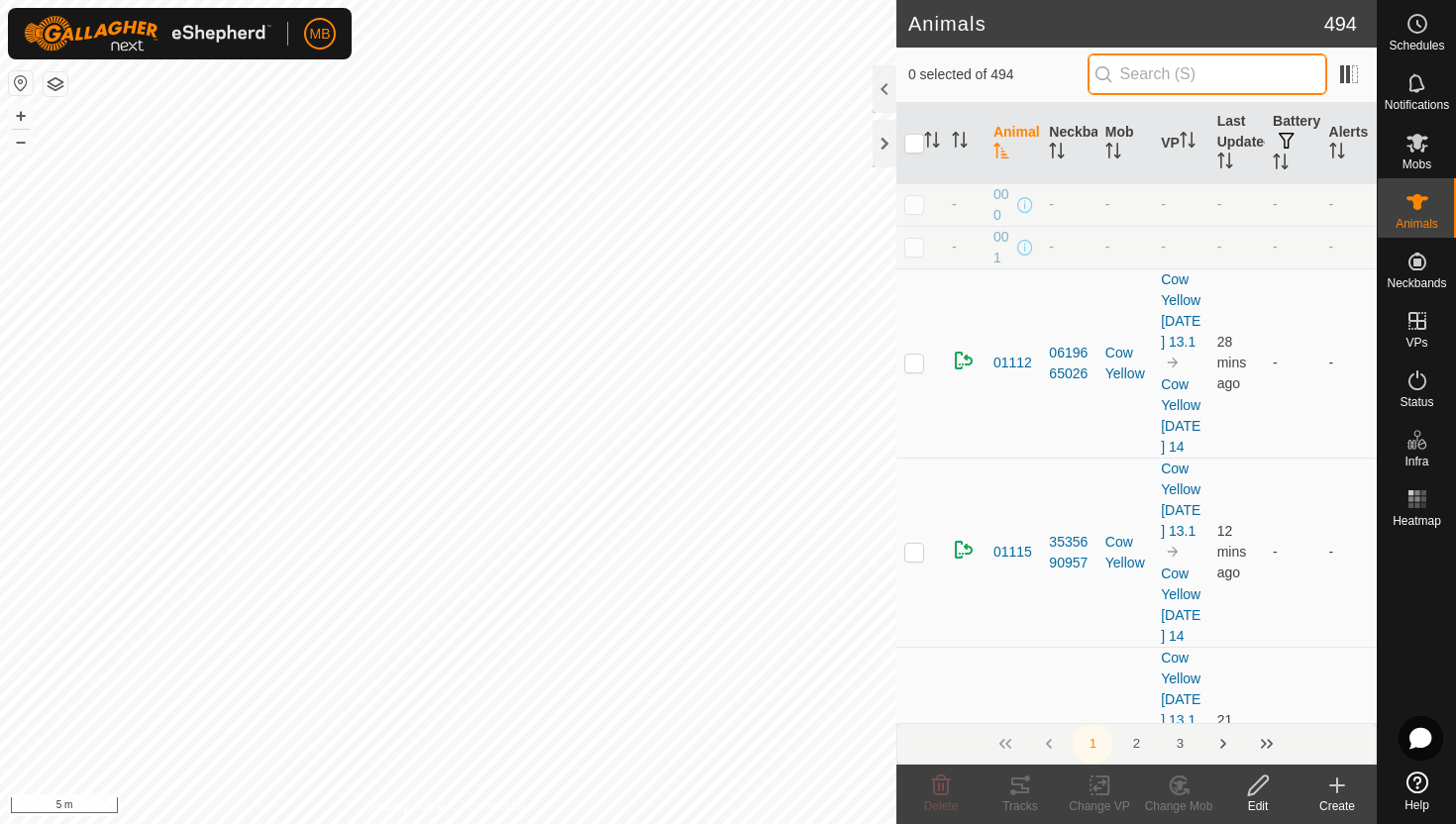 click at bounding box center (1207, 74) 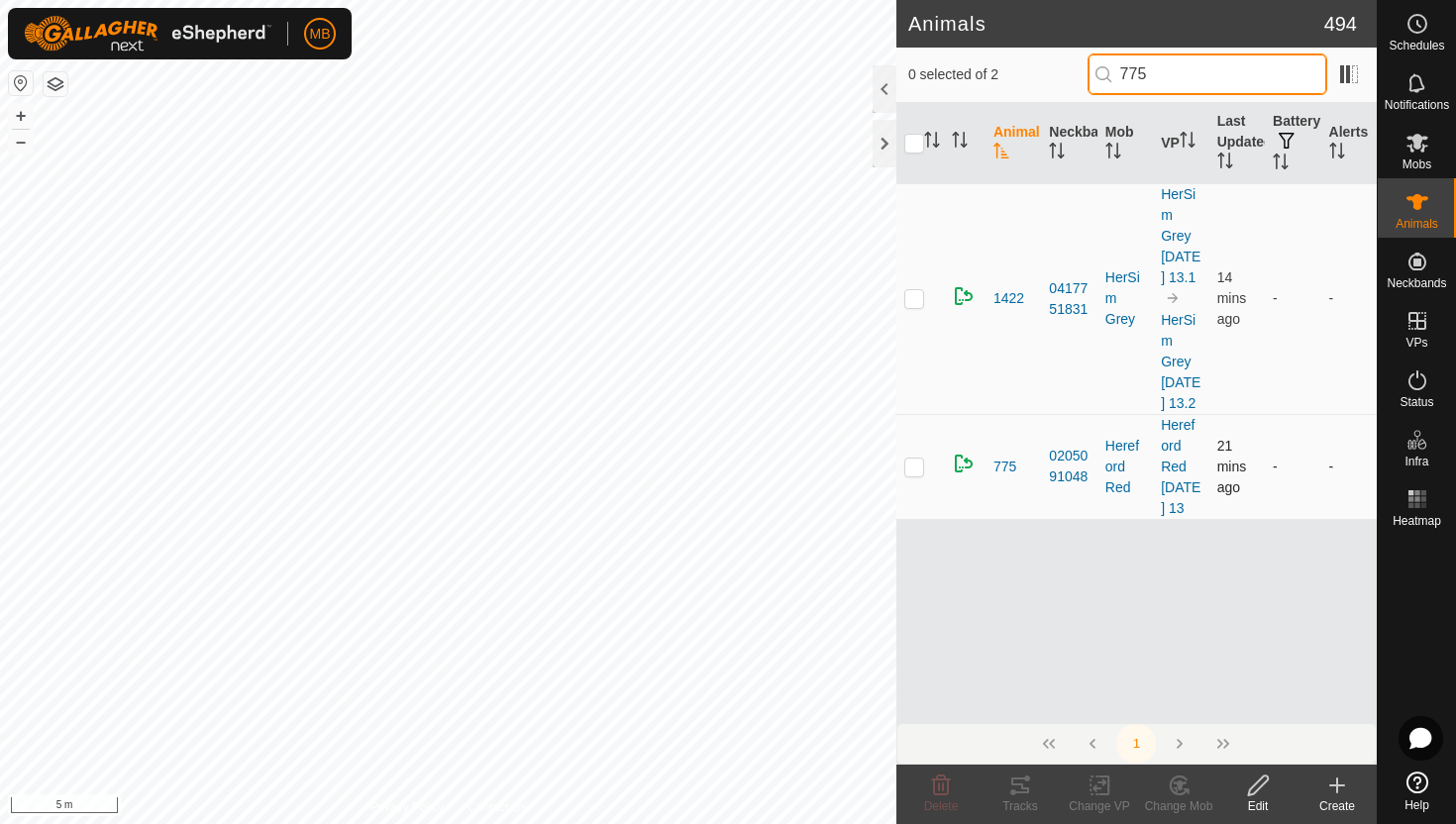 type on "775" 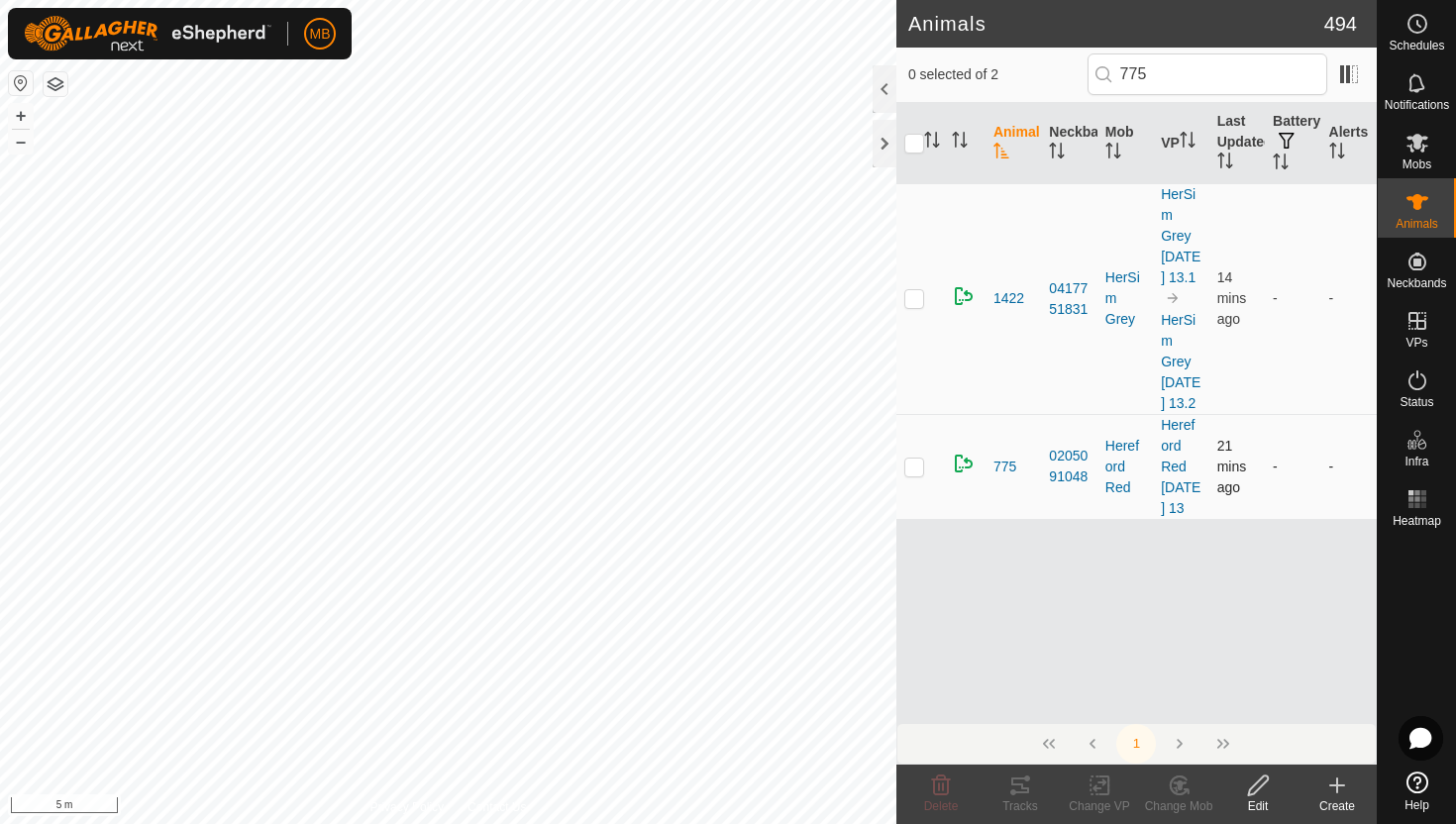 click at bounding box center [914, 466] 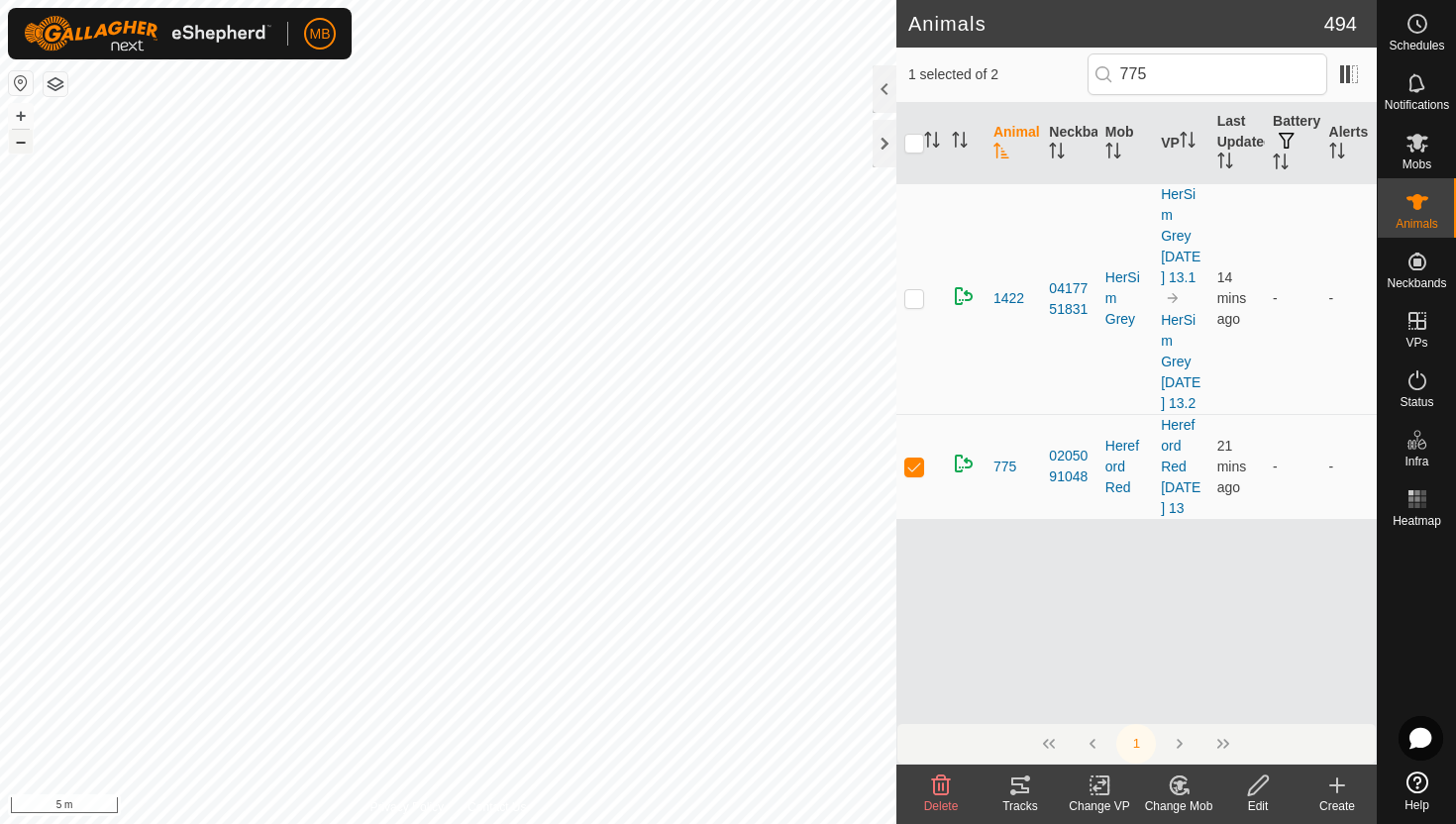 click on "–" at bounding box center [21, 142] 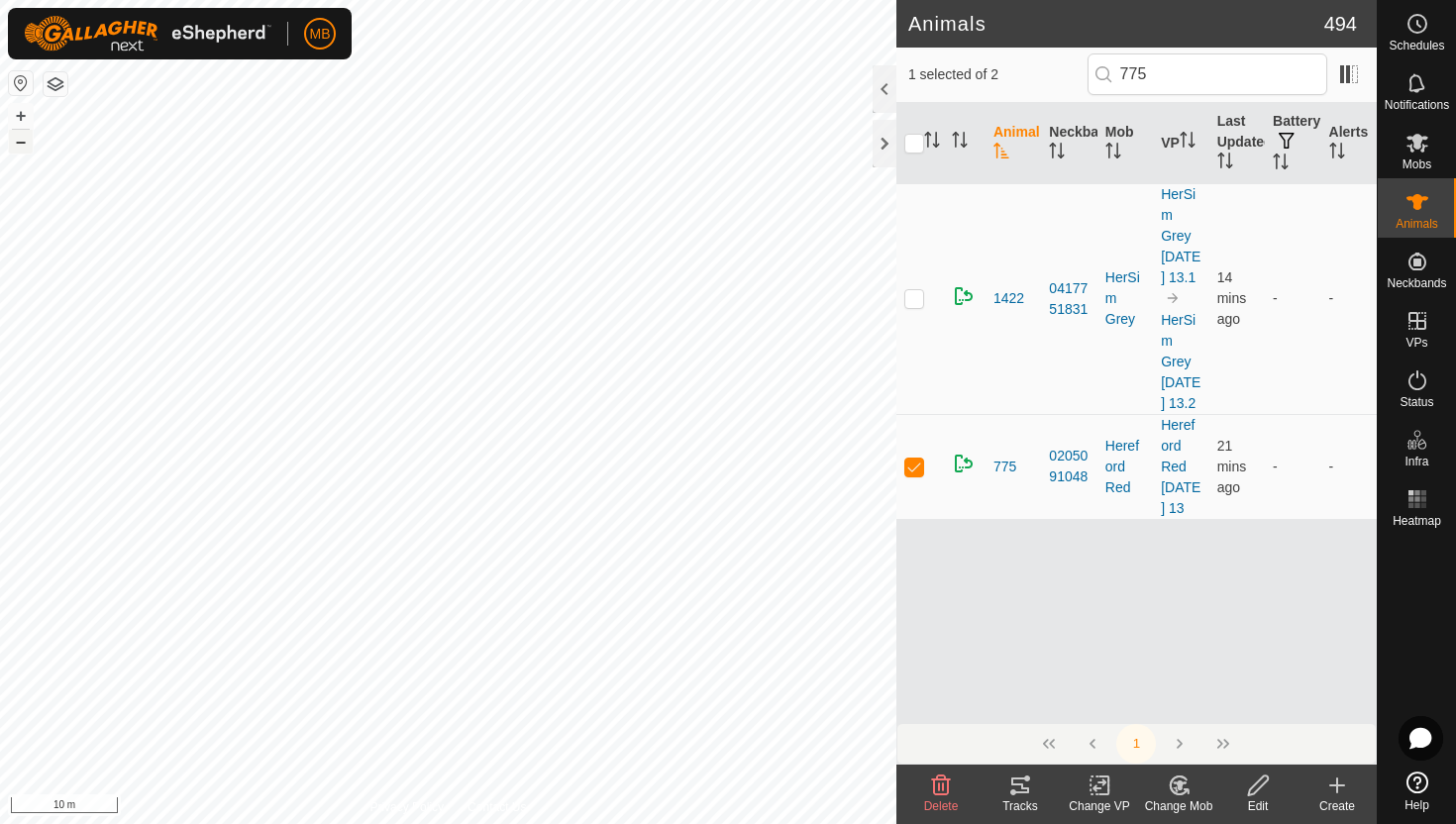 click on "–" at bounding box center (21, 142) 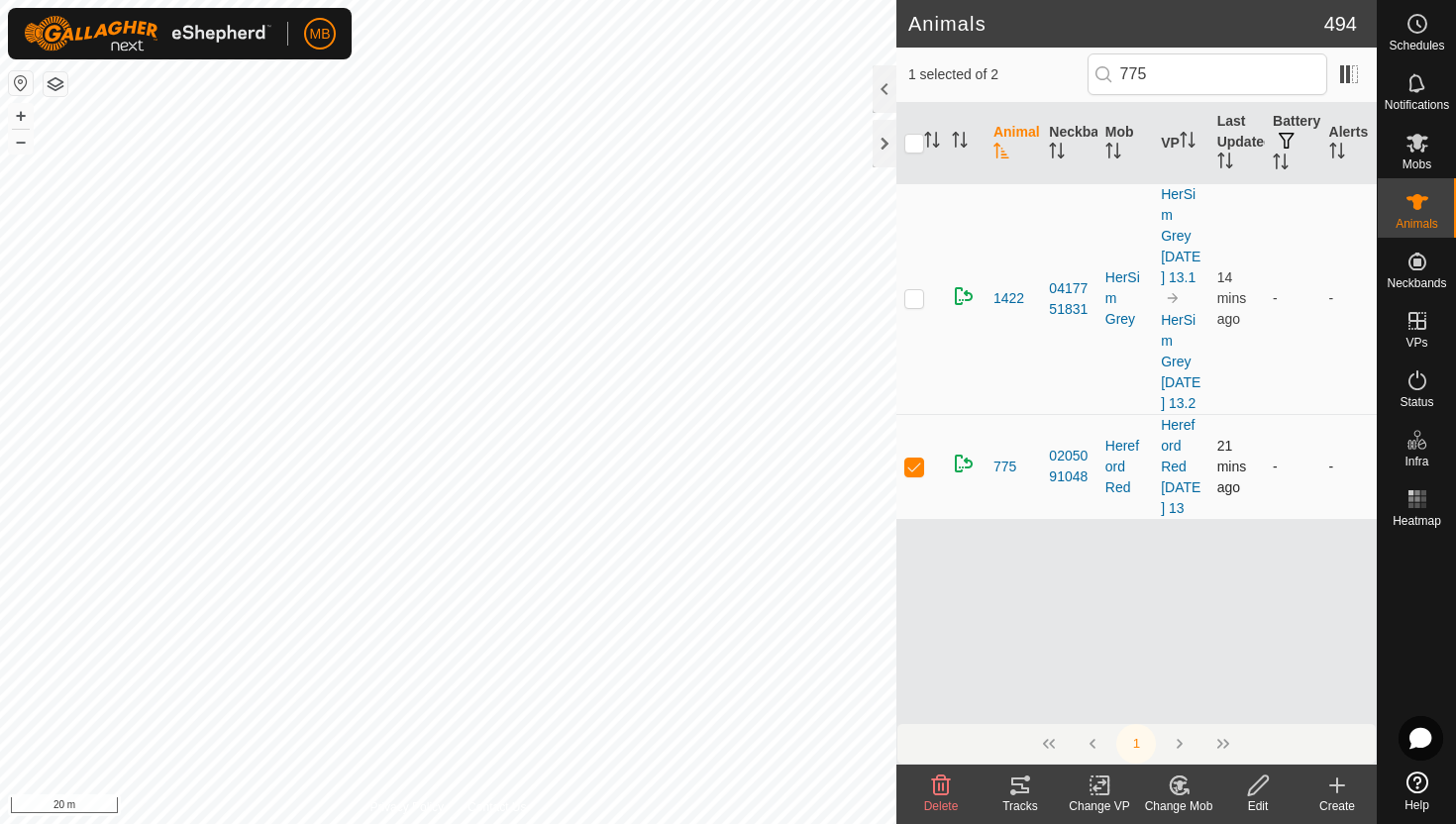 click at bounding box center (914, 466) 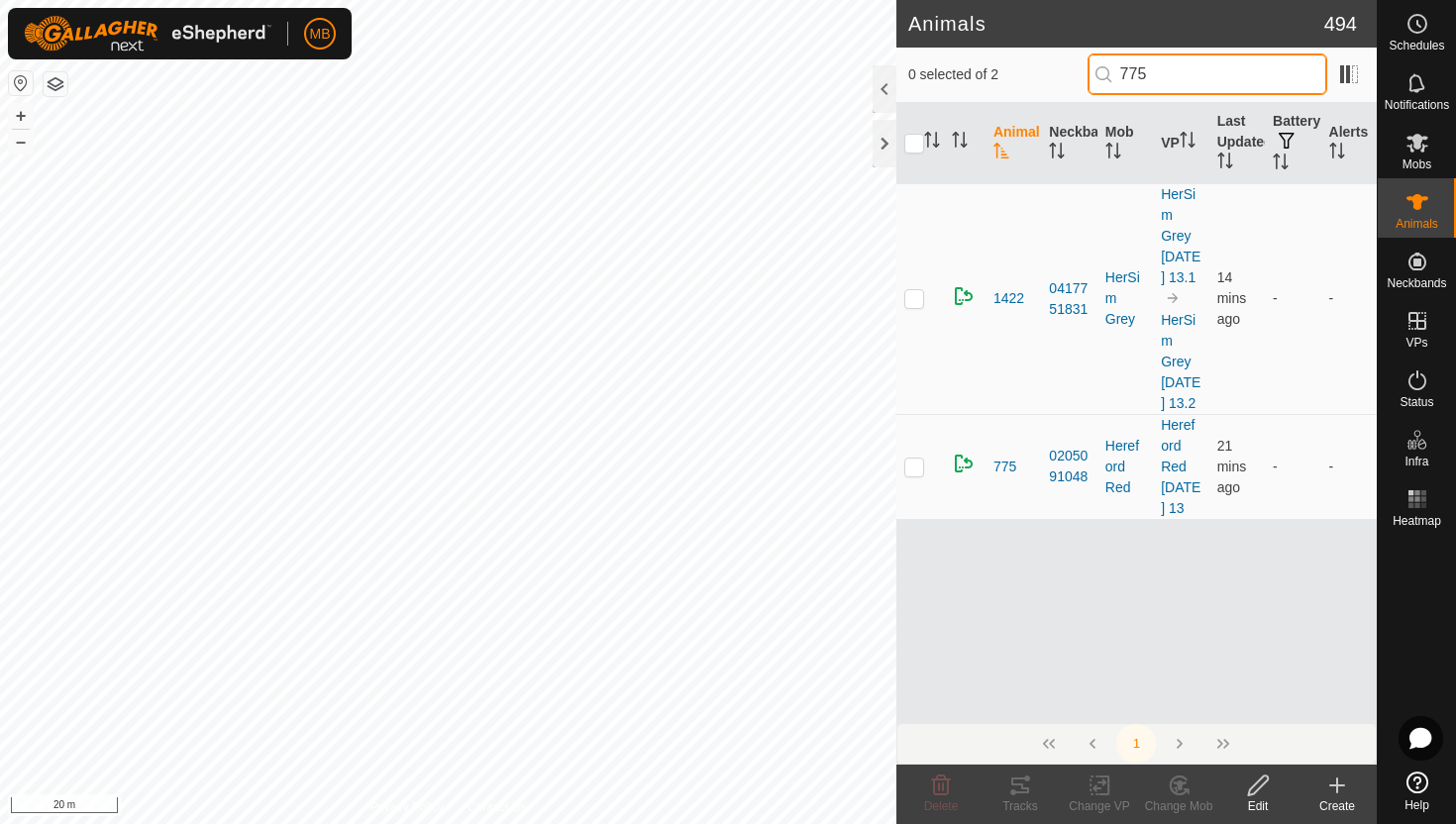 click on "775" at bounding box center (1207, 74) 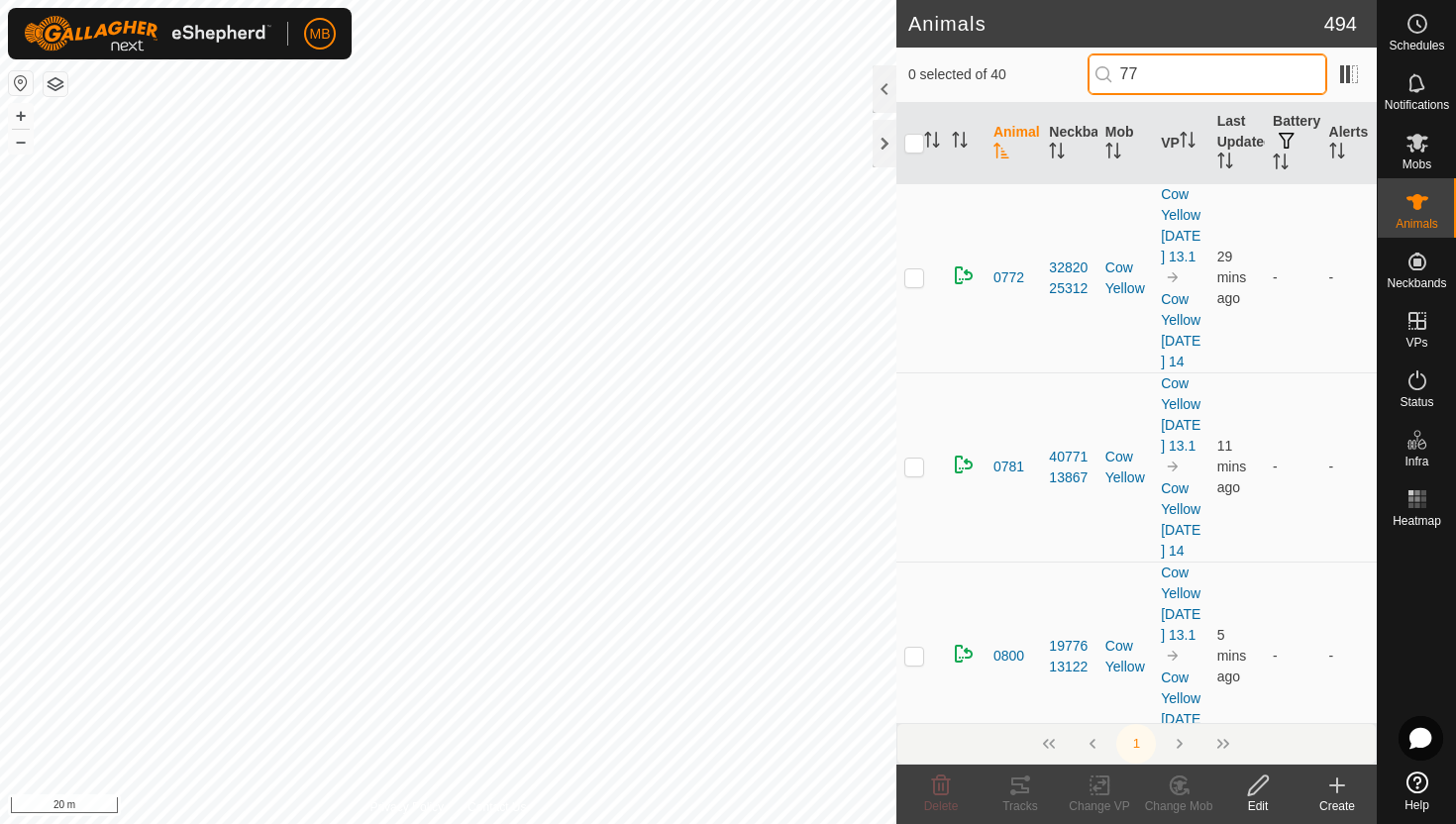 type on "7" 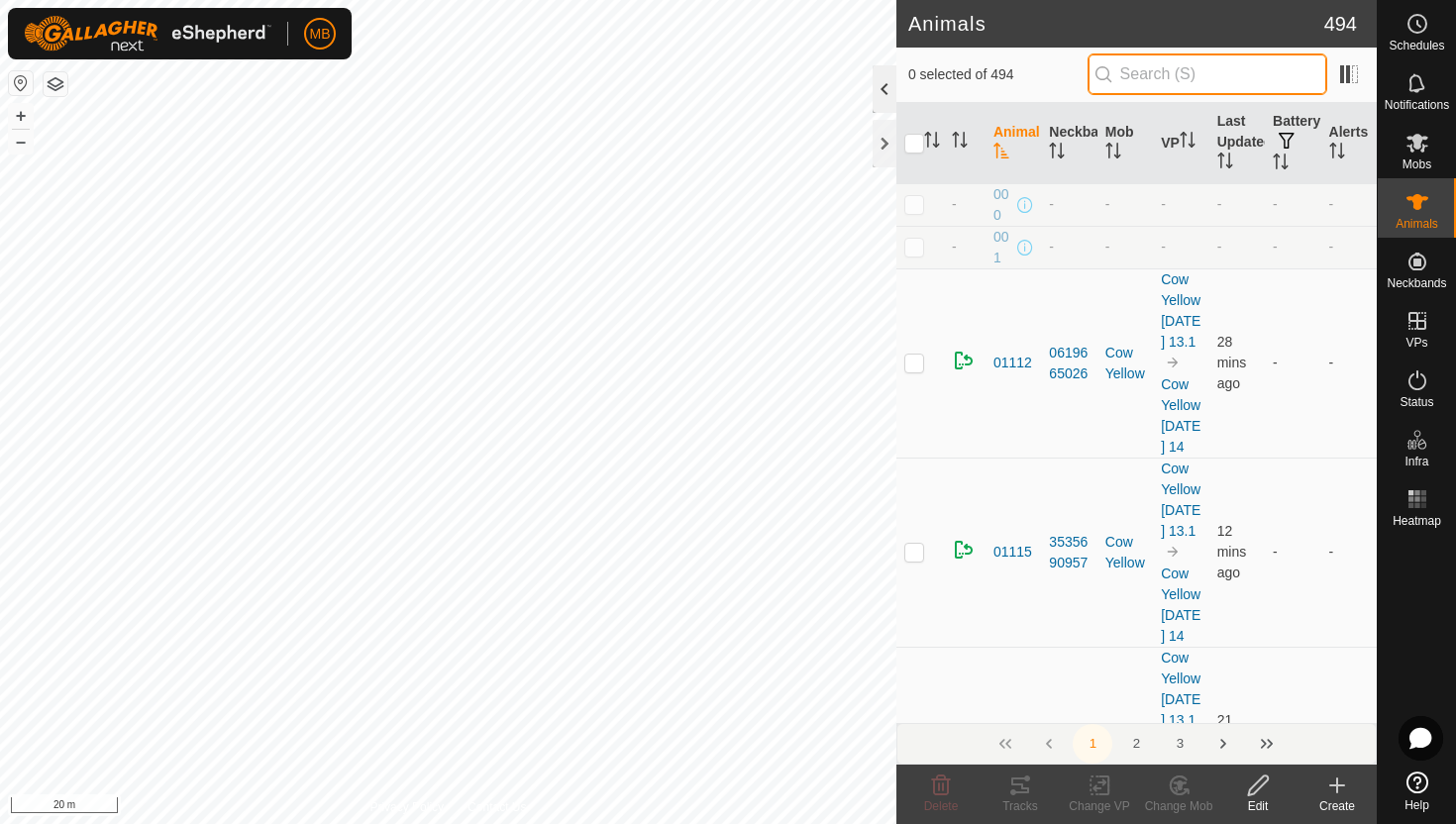 type 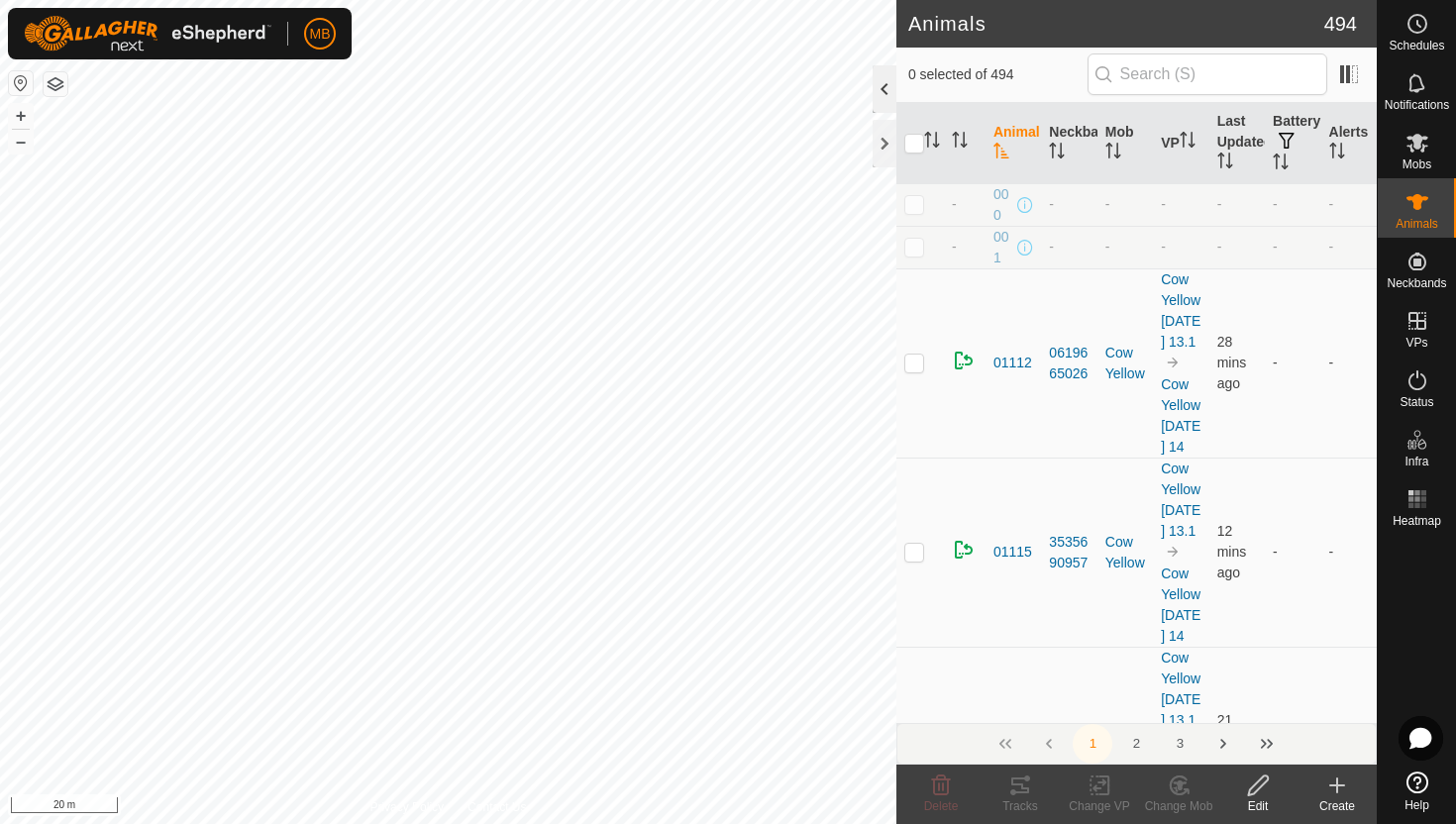 click 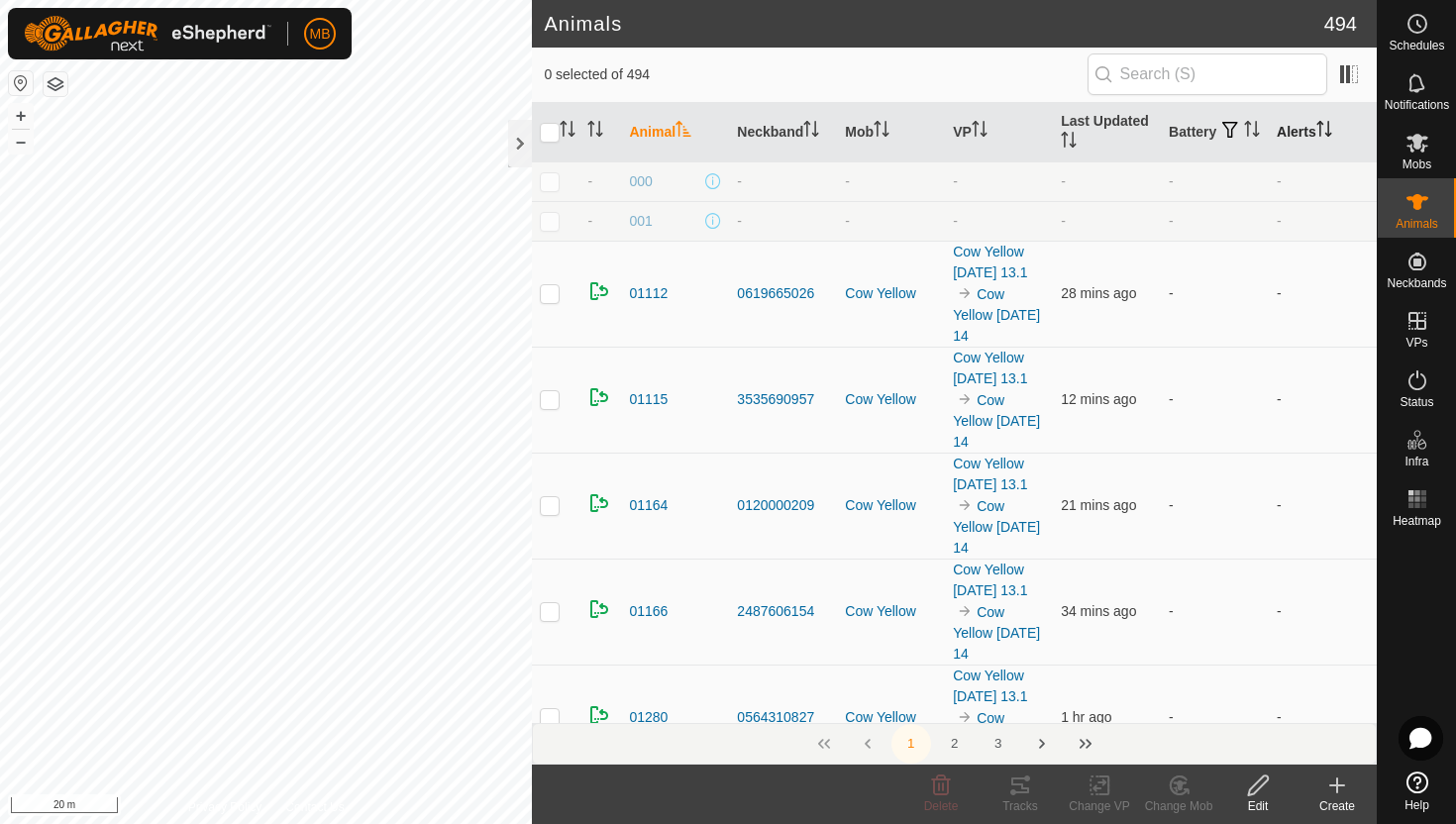 click 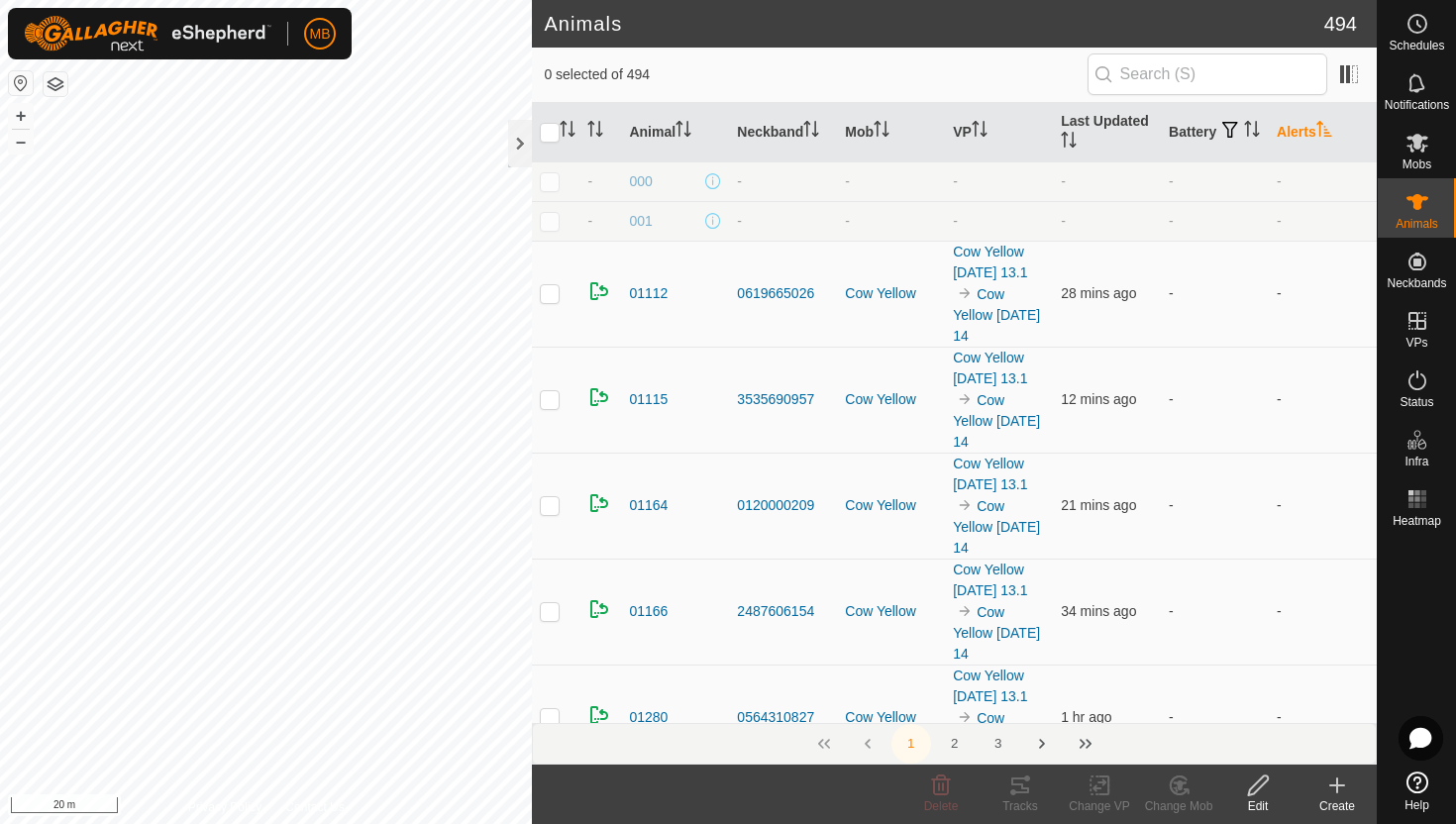 click 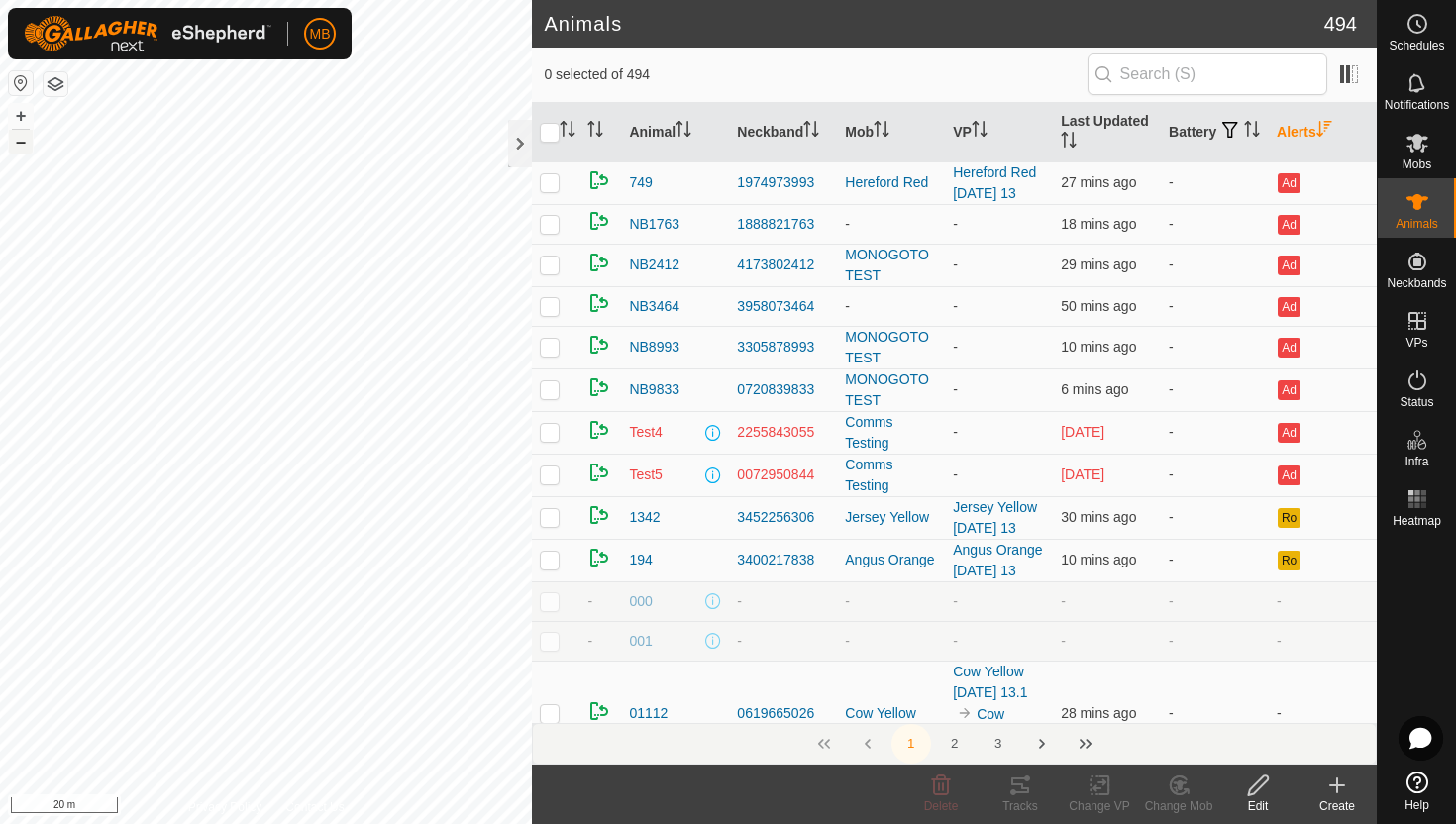 click on "–" at bounding box center (21, 142) 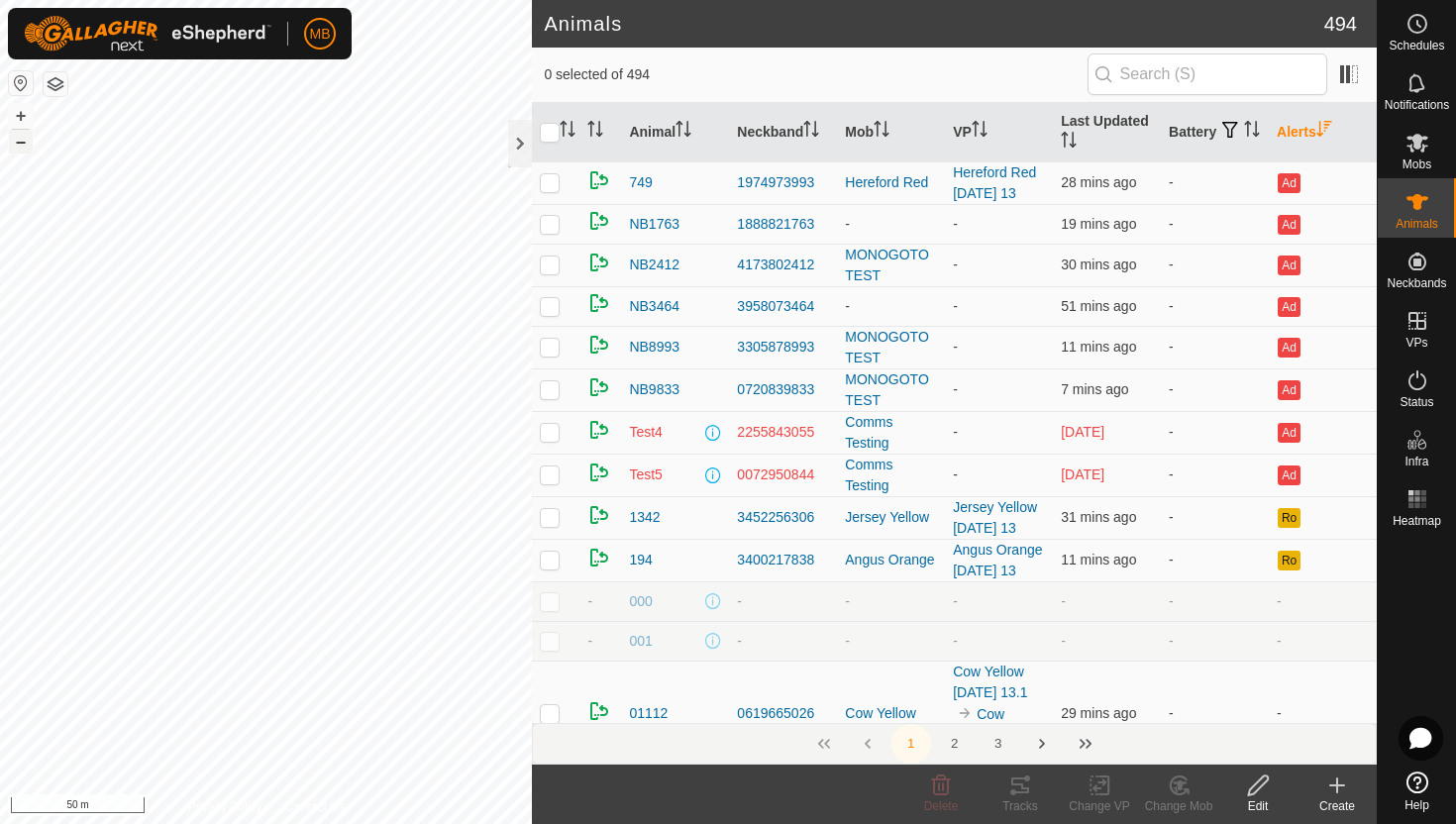 click on "–" at bounding box center (21, 142) 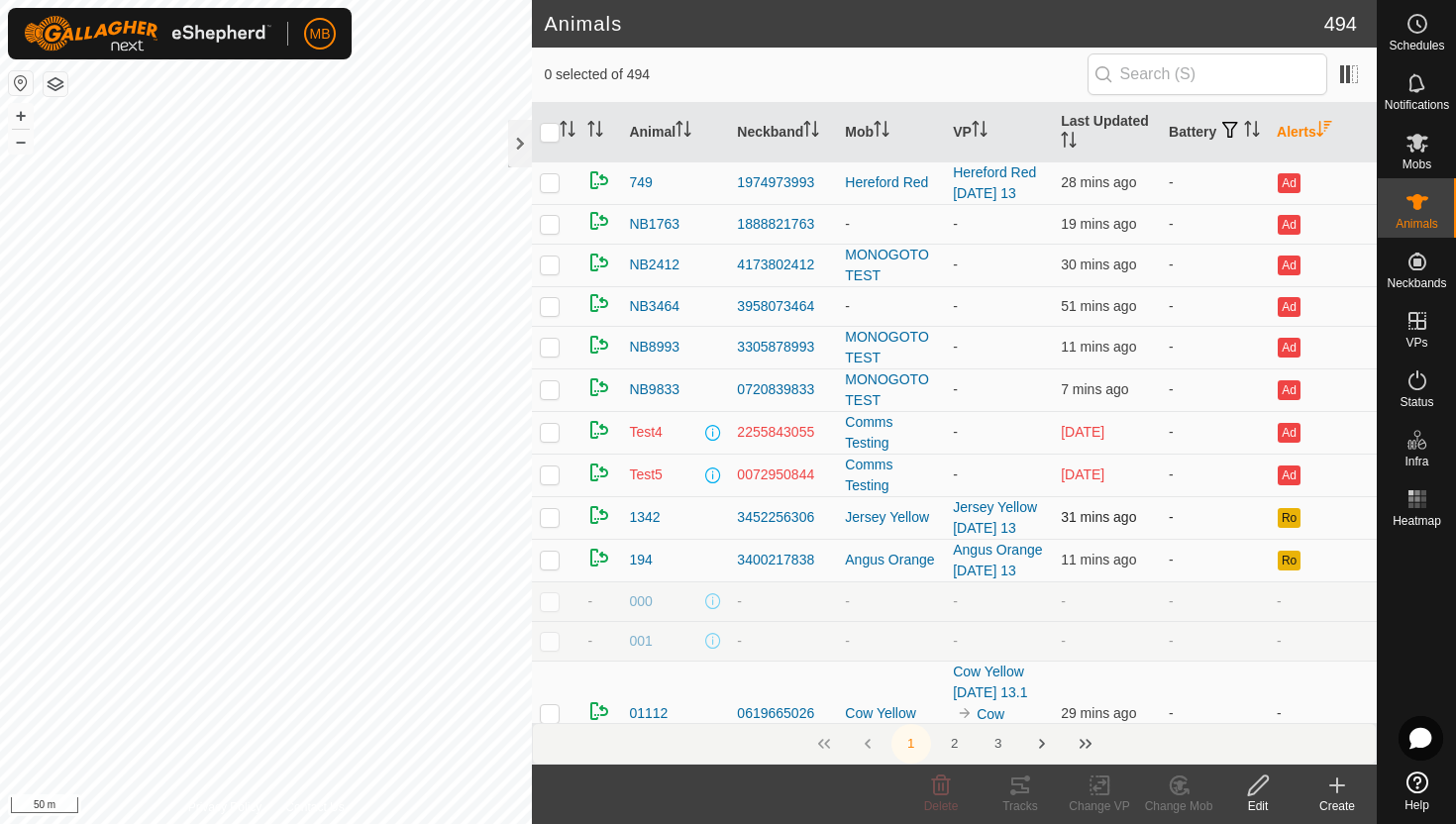 click at bounding box center [550, 517] 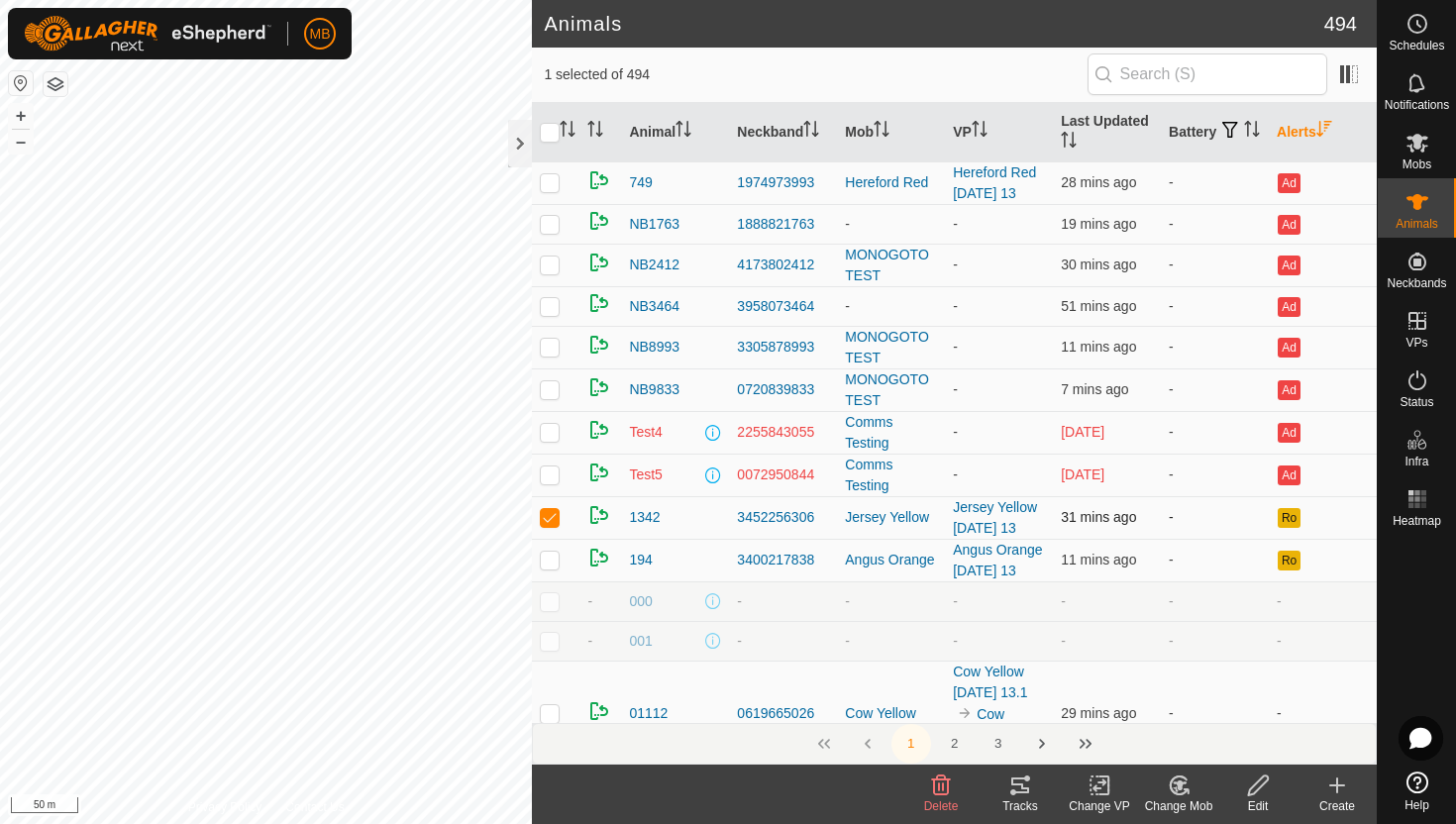 click at bounding box center (550, 517) 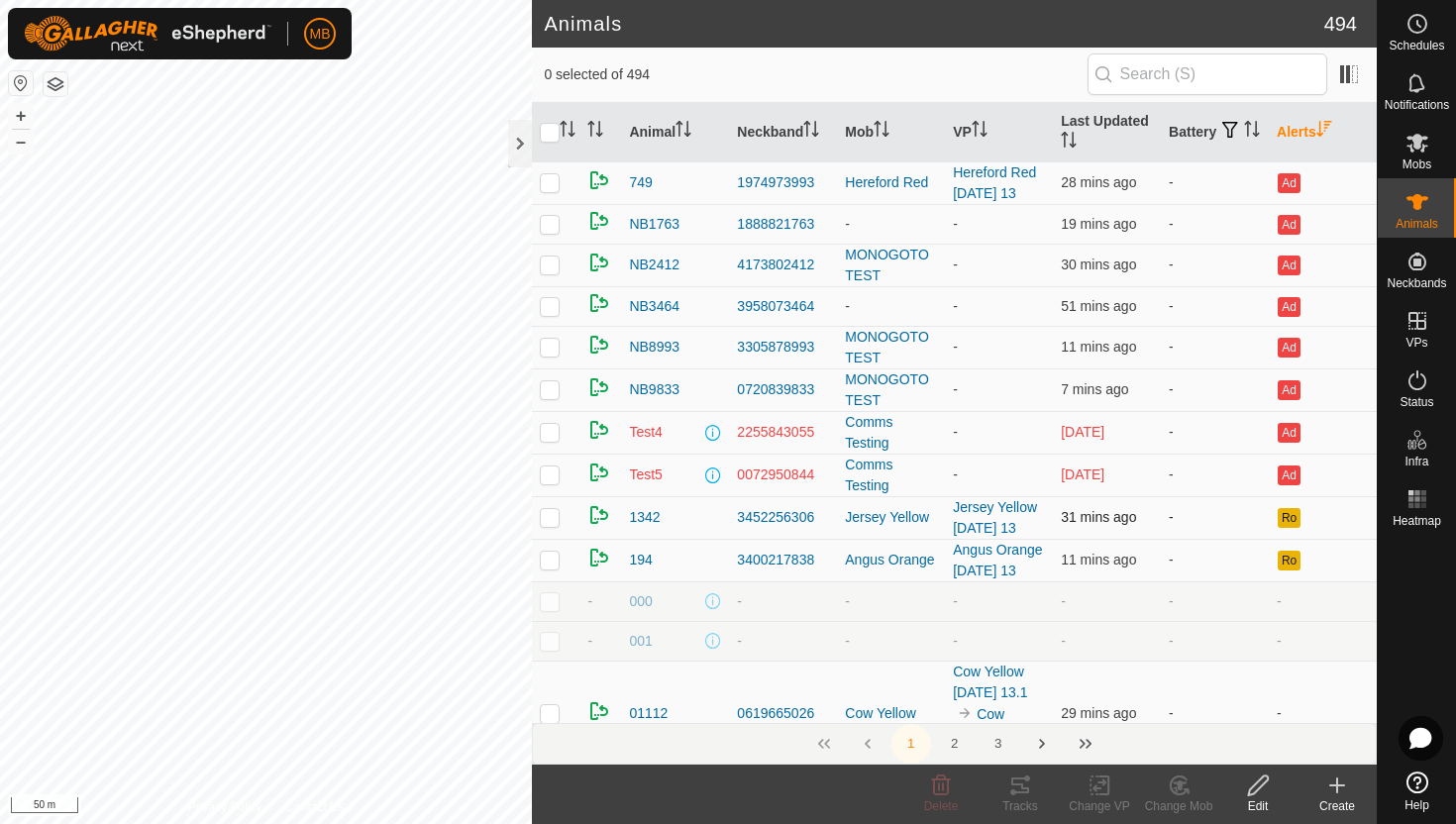 click on "Animals 494  0 selected of 494      Animal   Neckband   Mob   VP   Last Updated   Battery   Alerts   749   1974973993   Hereford Red  Hereford Red Sunday 13  28 mins ago -  Ad   NB1763   1888821763   -  -  19 mins ago -  Ad   NB2412   4173802412   MONOGOTO TEST  -  30 mins ago -  Ad   NB3464   3958073464   -  -  51 mins ago -  Ad   NB8993   3305878993   MONOGOTO TEST  -  11 mins ago -  Ad   NB9833   0720839833   MONOGOTO TEST  -  7 mins ago -  Ad   Test4   2255843055   Comms Testing  -  8 days ago -  Ad   Test5   0072950844   Comms Testing  -  23 days ago -  Ad   1342   3452256306   Jersey Yellow  Jersey Yellow Sunday 13  31 mins ago -  Ro   194   3400217838   Angus Orange  Angus Orange Sunday 13  11 mins ago -  Ro   -   000   -   -  -  - -  -   -   001   -   -  -  - -  -   01112   0619665026   Cow Yellow  Cow Yellow Sunday 13.1 Cow Yellow Monday 14  29 mins ago -  -   01115   3535690957   Cow Yellow  Cow Yellow Sunday 13.1 Cow Yellow Monday 14  13 mins ago -  -   01164   0120000209   Cow Yellow   22 mins ago" 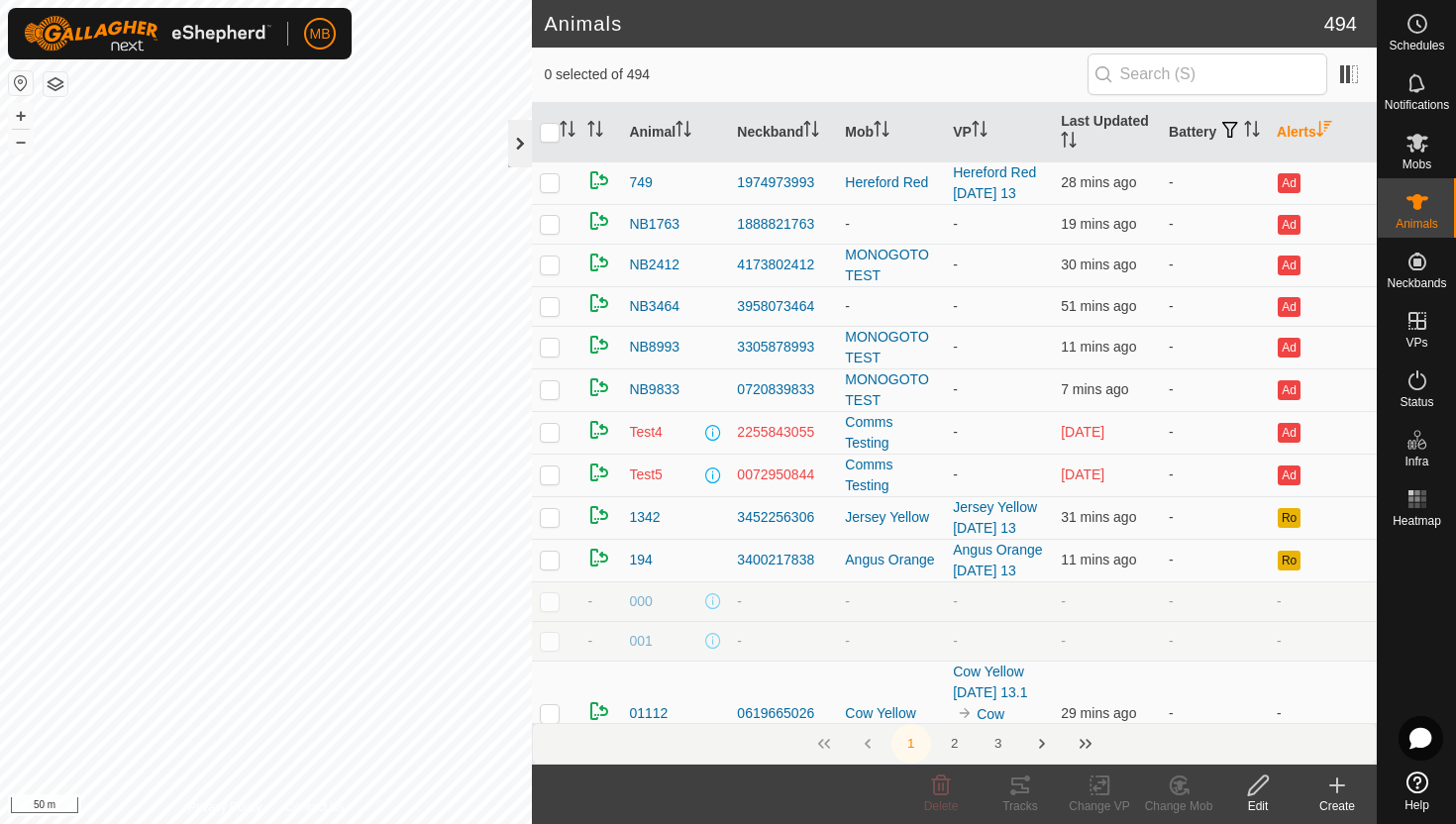click 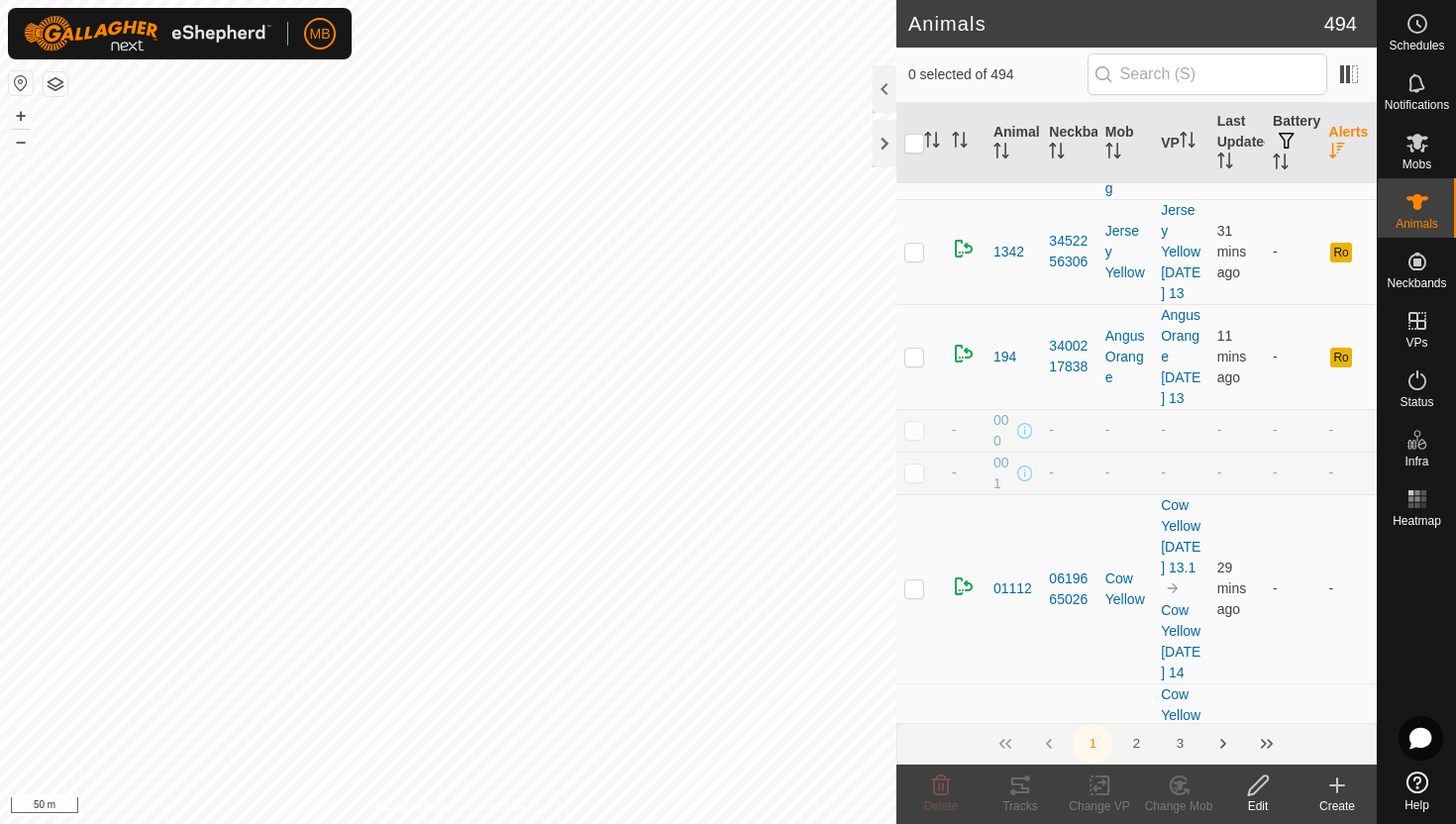 scroll, scrollTop: 641, scrollLeft: 0, axis: vertical 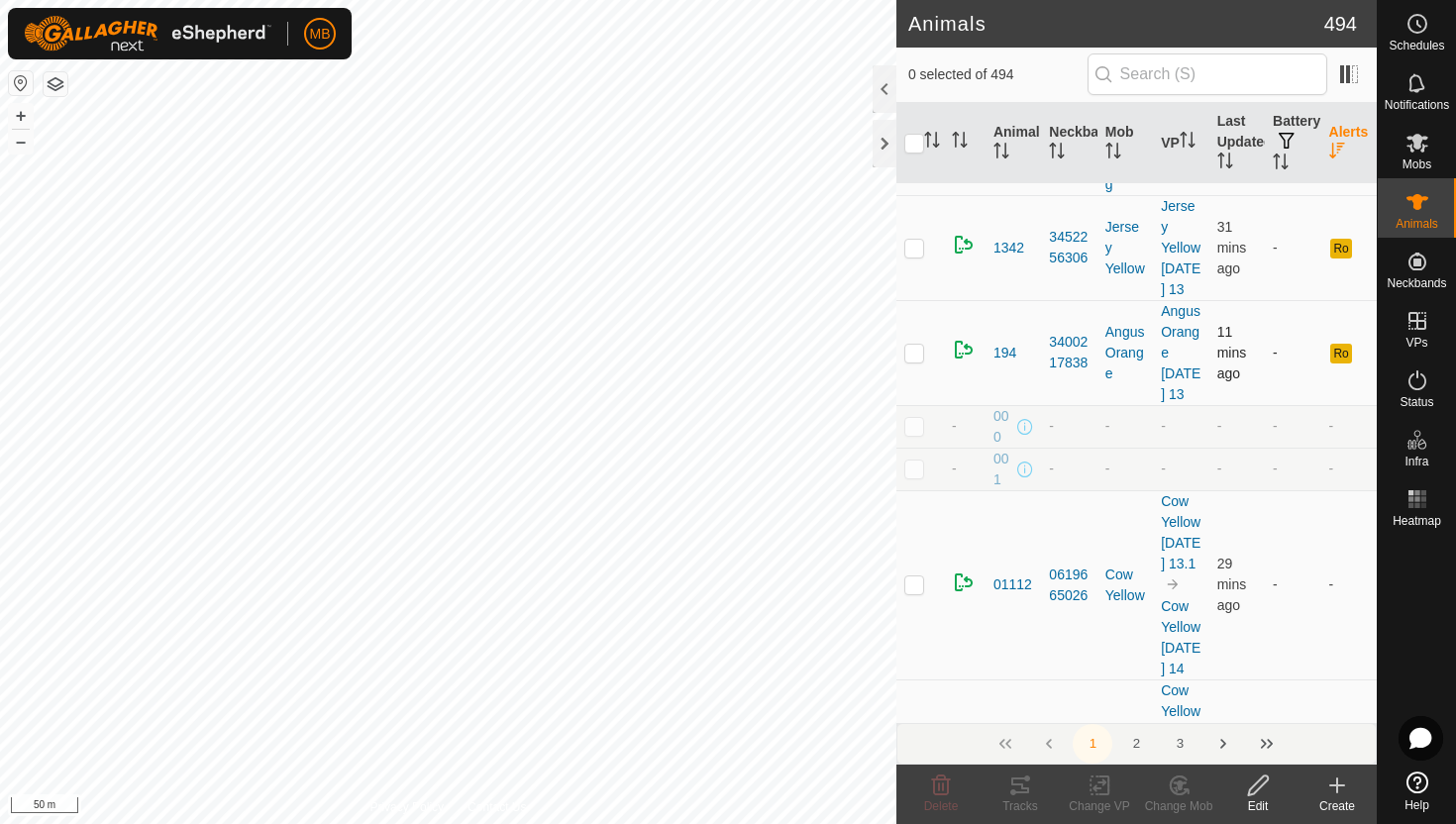 click at bounding box center [914, 353] 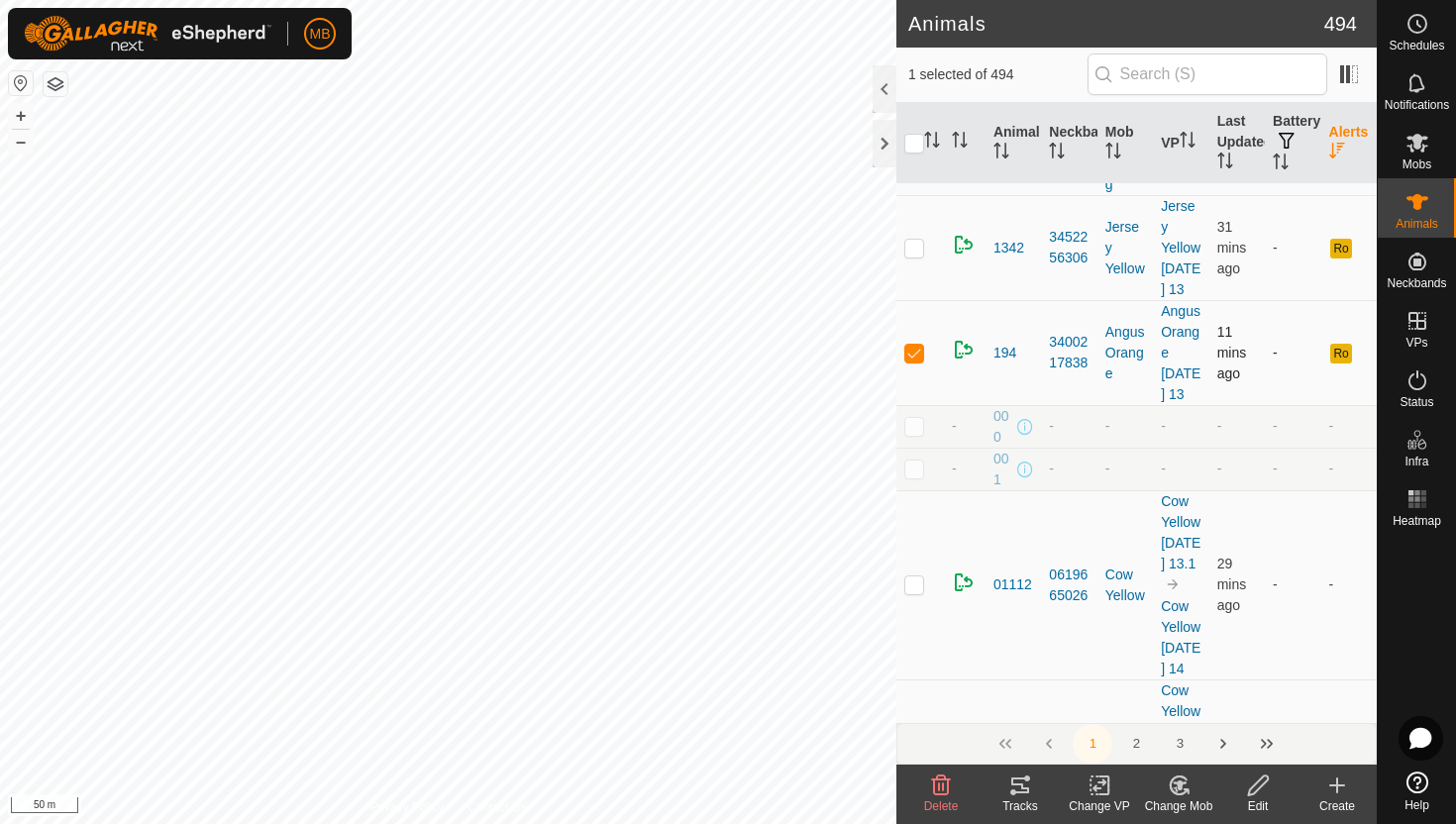 click at bounding box center (914, 353) 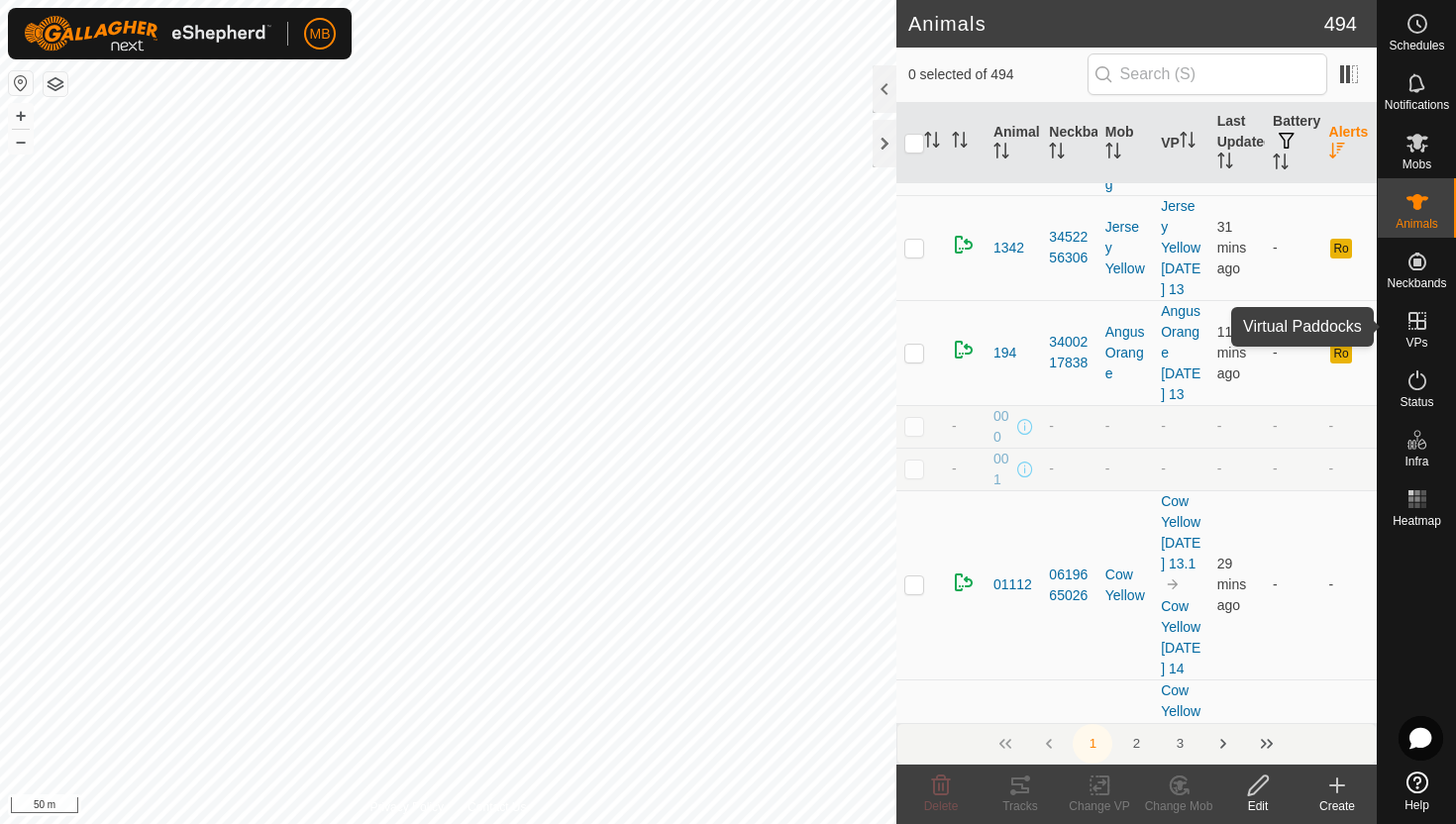 click 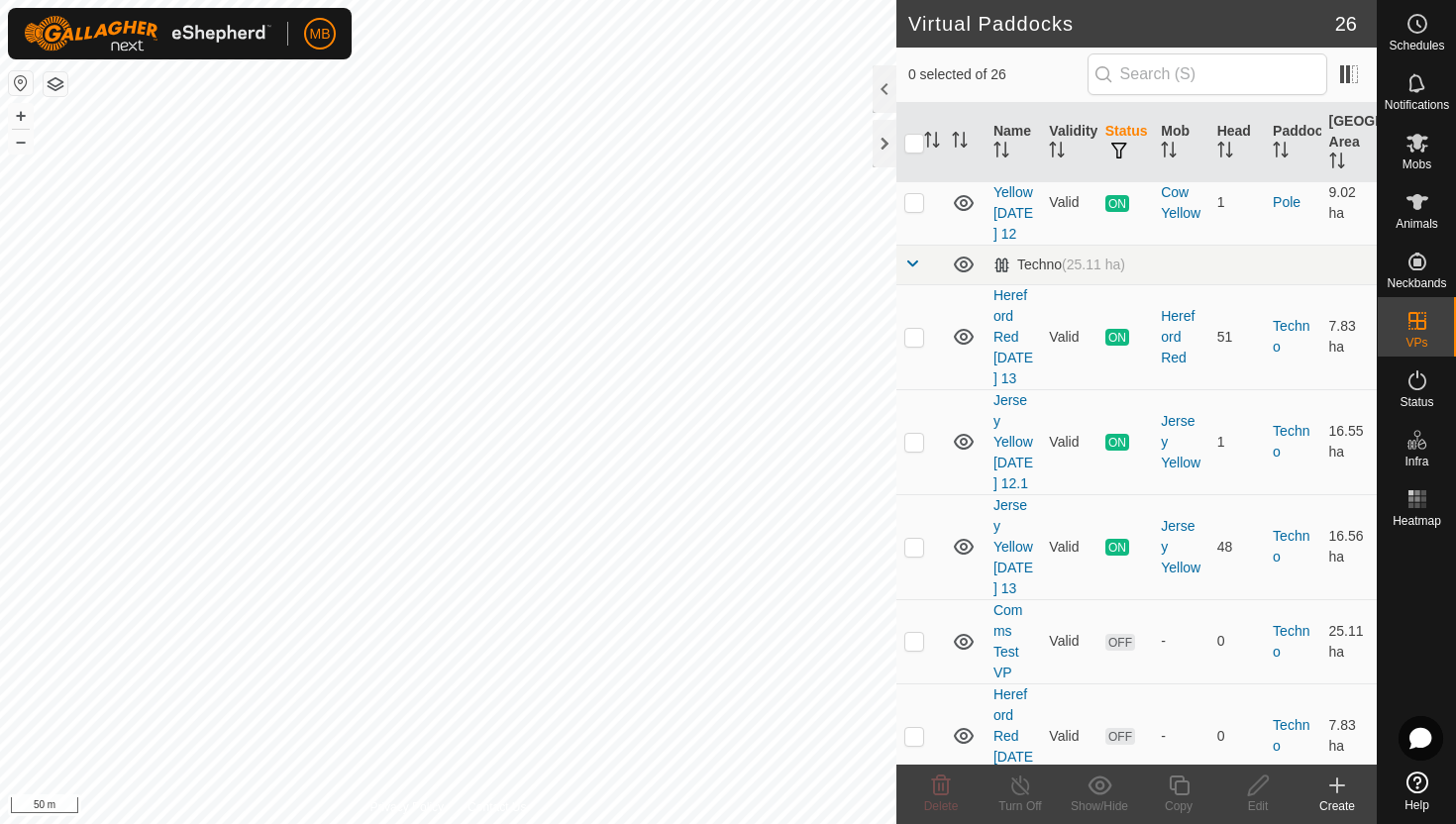 scroll, scrollTop: 2004, scrollLeft: 0, axis: vertical 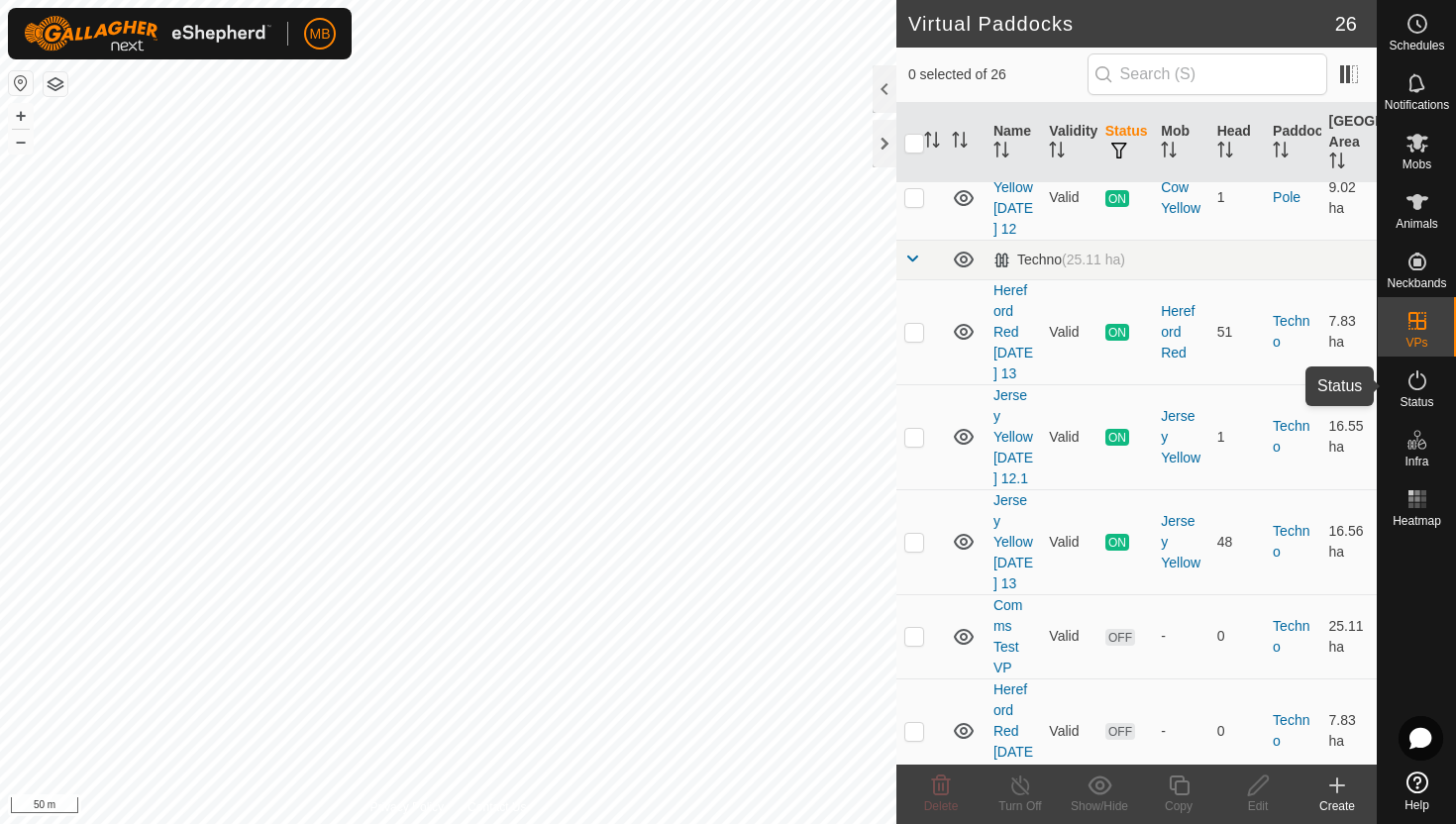 click 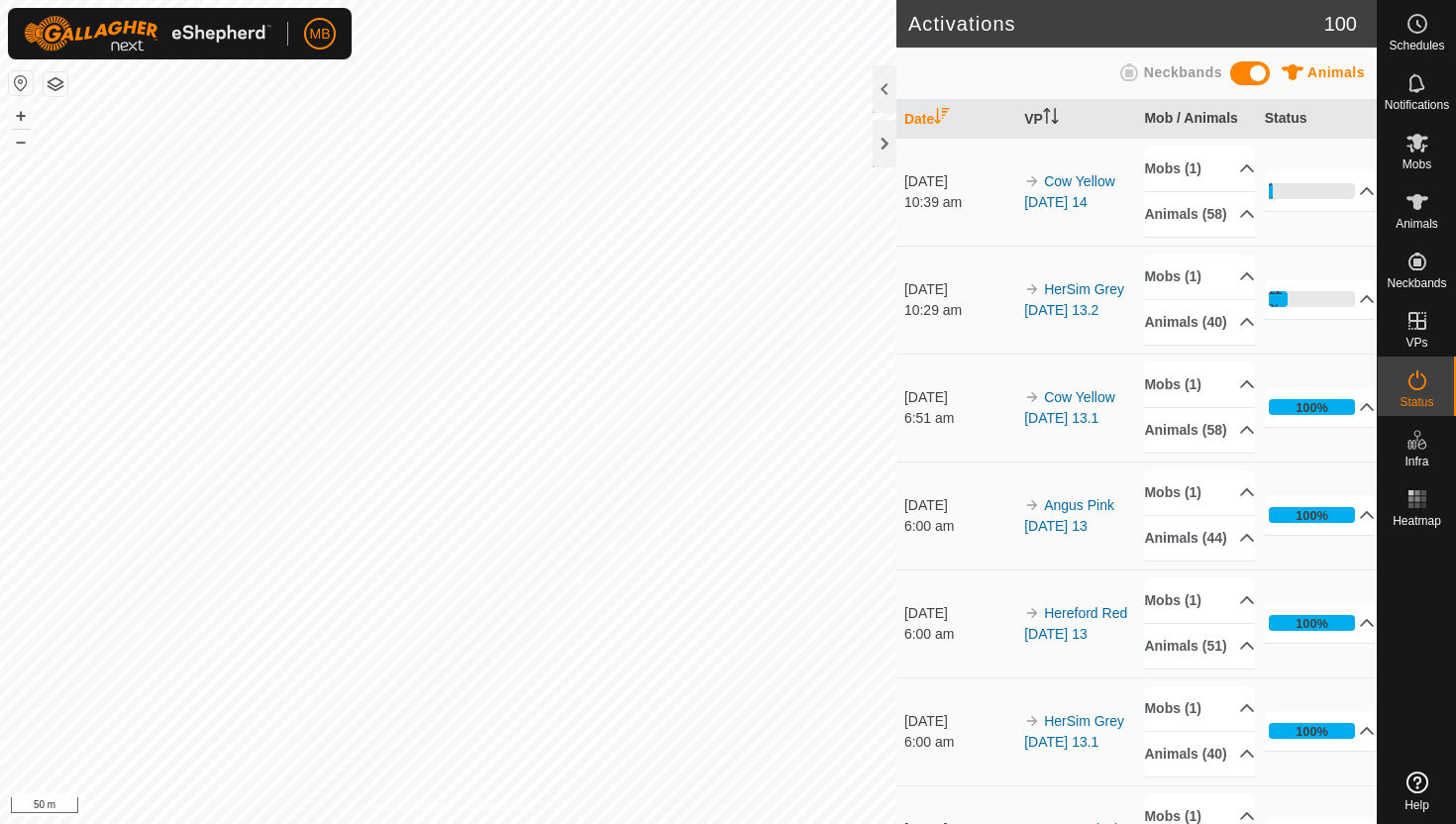 scroll, scrollTop: 0, scrollLeft: 0, axis: both 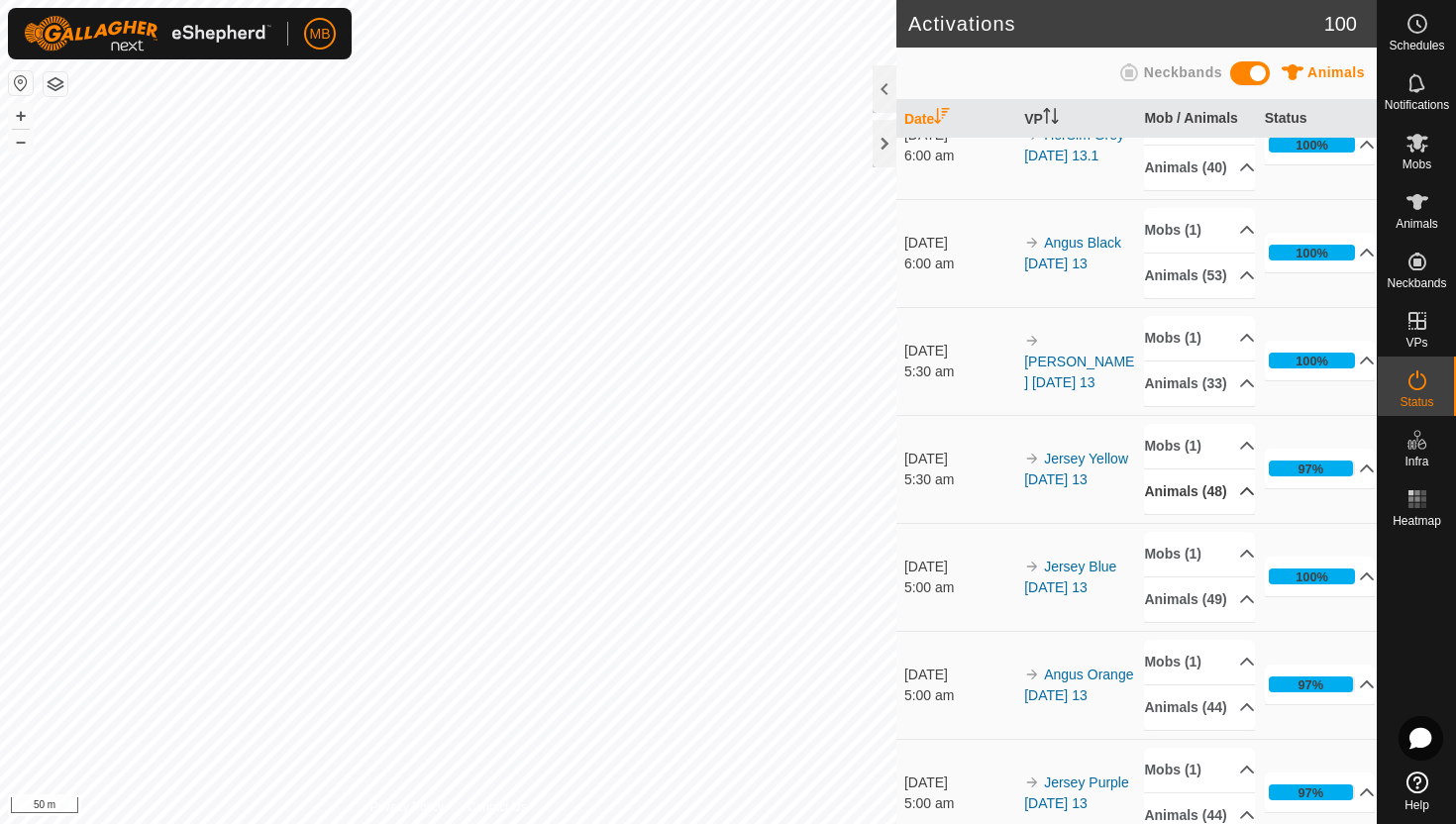 click on "Animals (48)" at bounding box center (1199, 491) 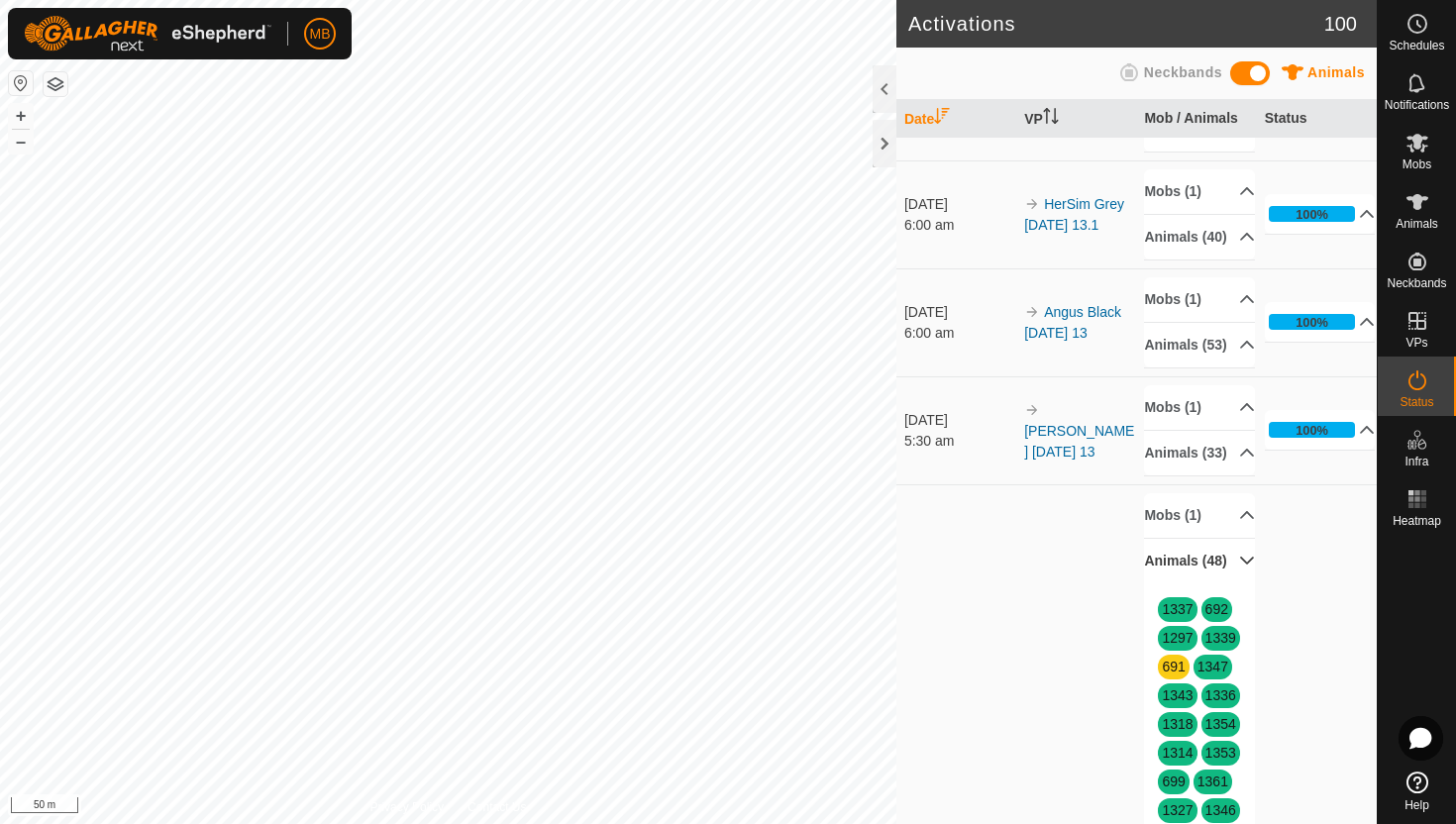 scroll, scrollTop: 512, scrollLeft: 0, axis: vertical 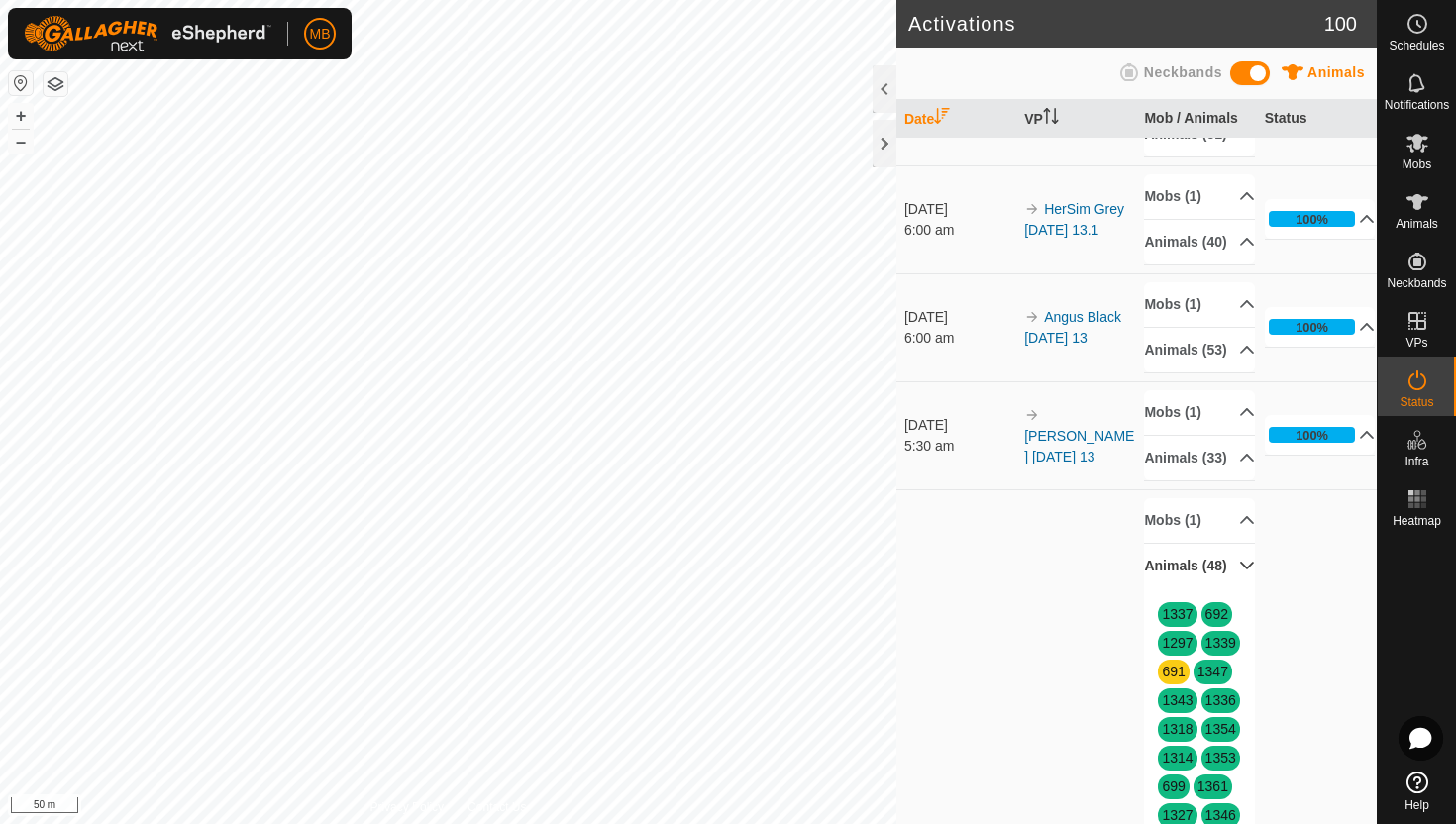 click on "Animals (48)" at bounding box center [1199, 566] 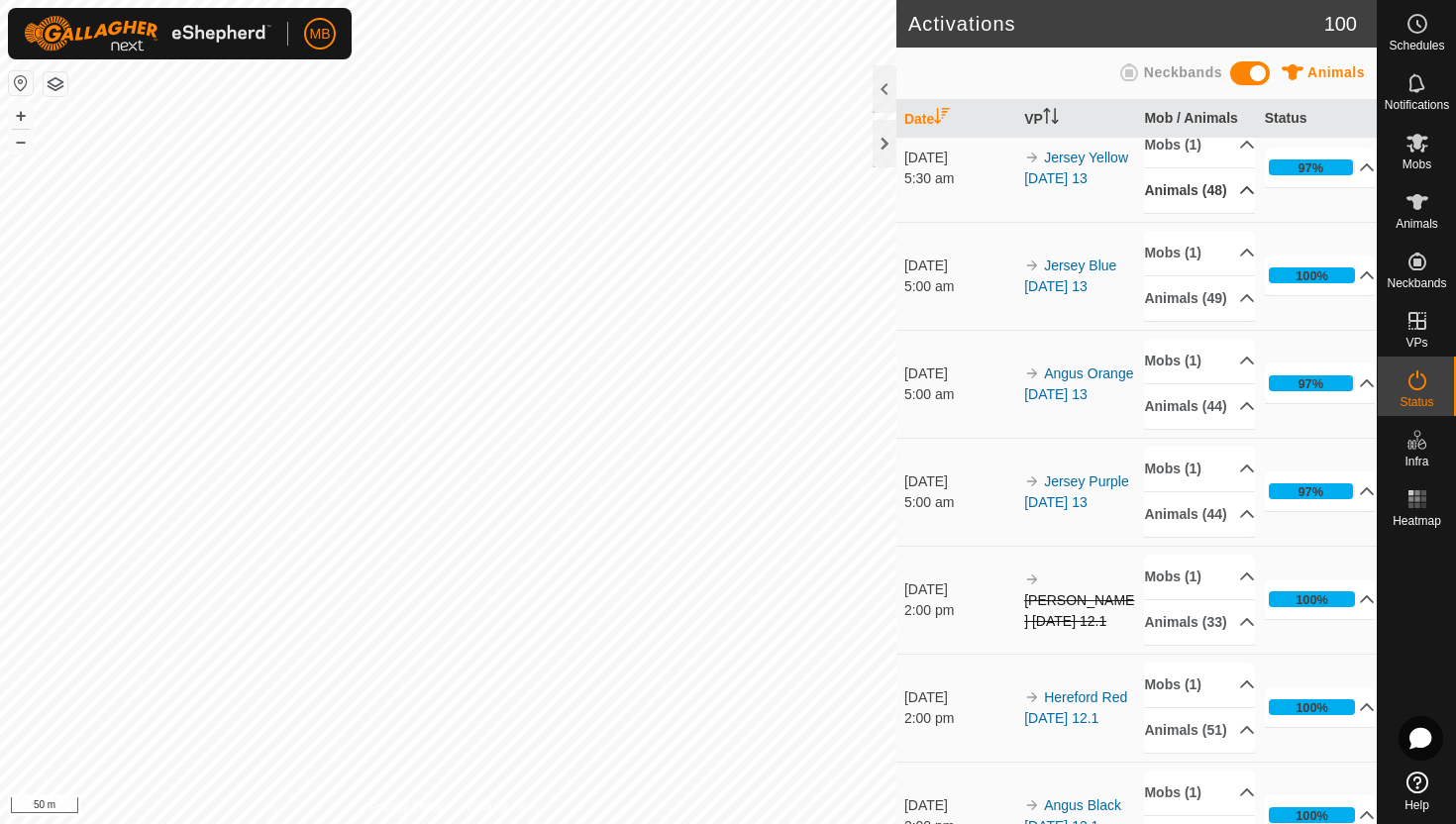 scroll, scrollTop: 891, scrollLeft: 0, axis: vertical 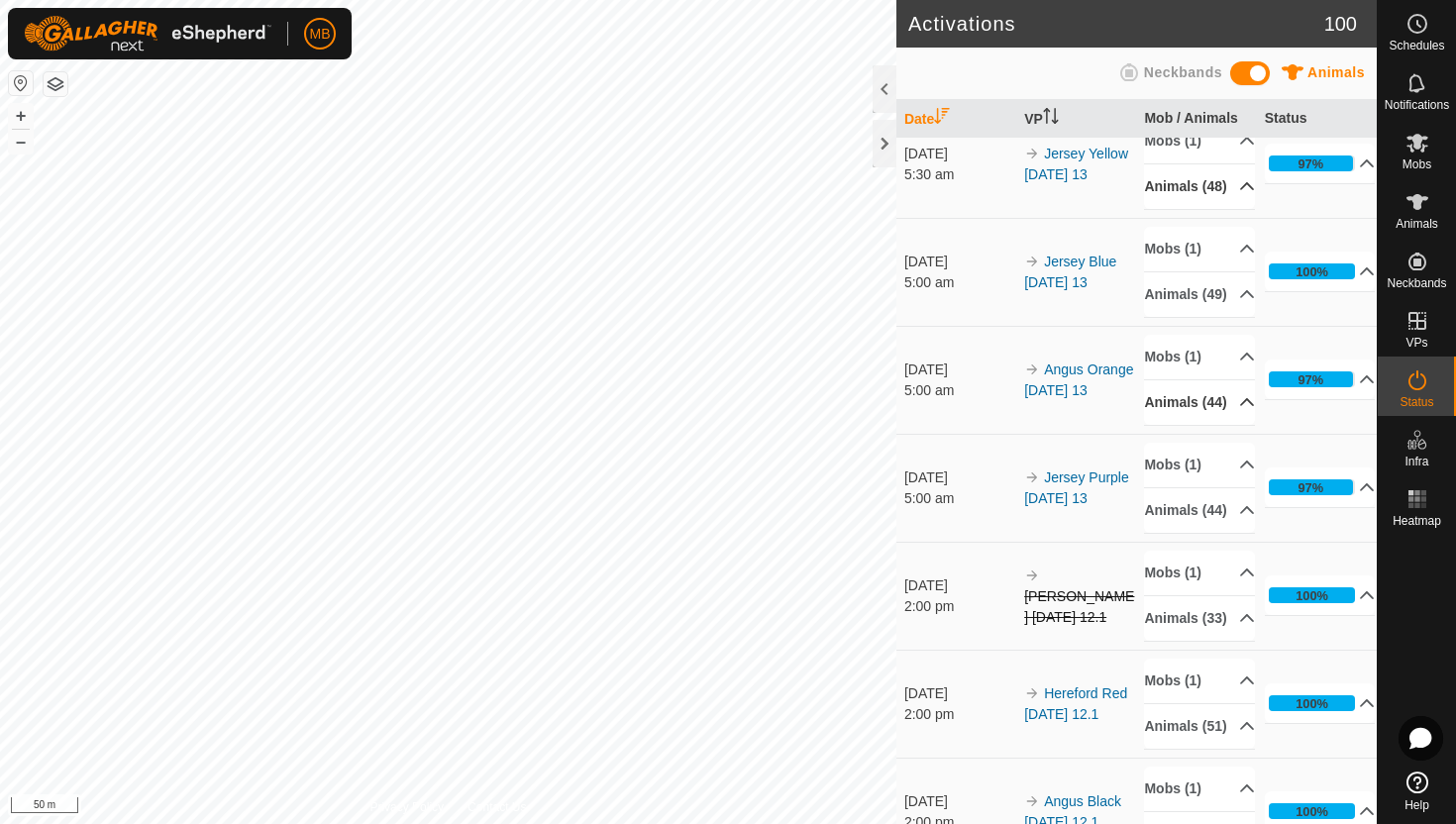 click on "Animals (44)" at bounding box center (1199, 402) 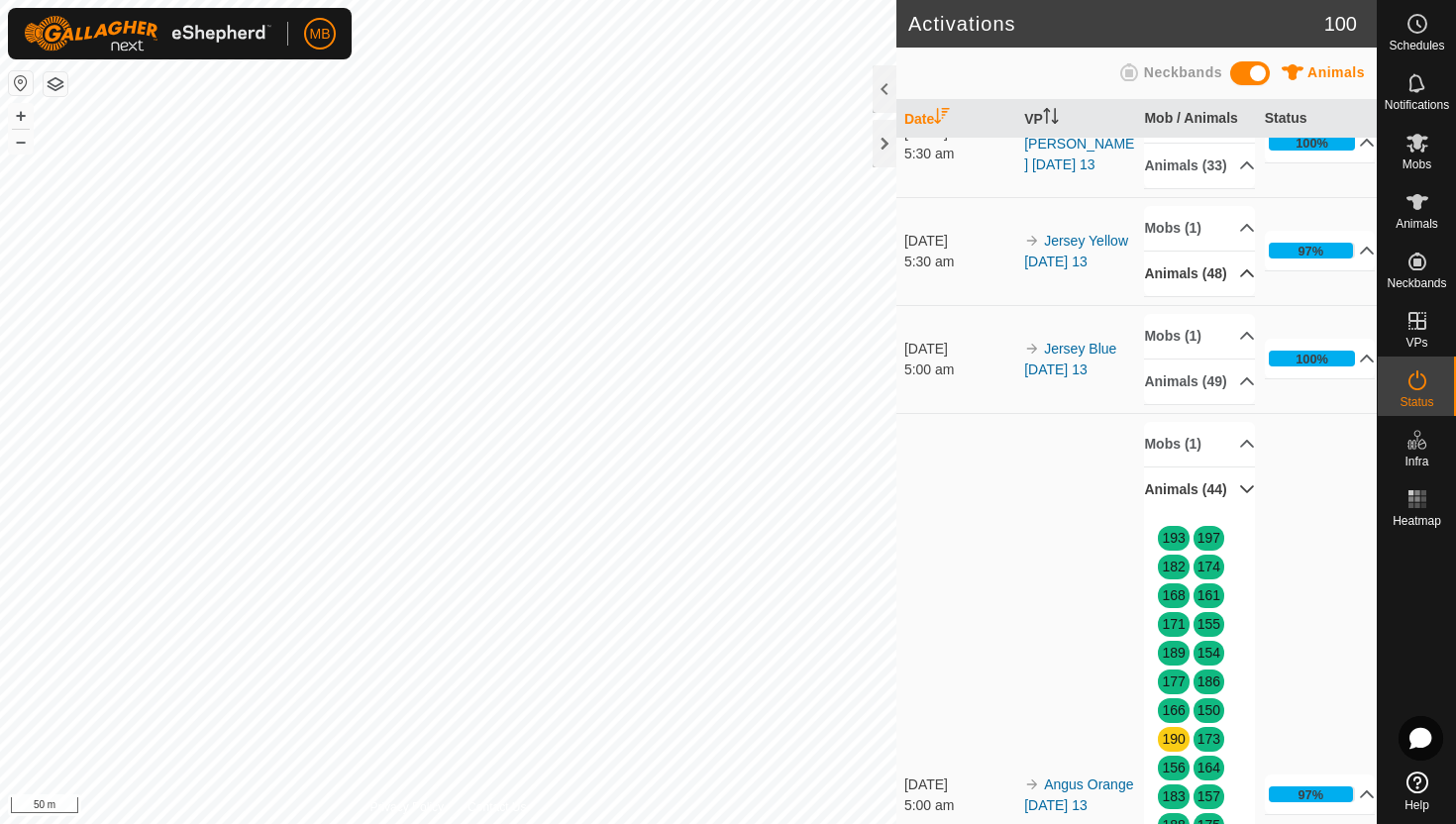 scroll, scrollTop: 766, scrollLeft: 0, axis: vertical 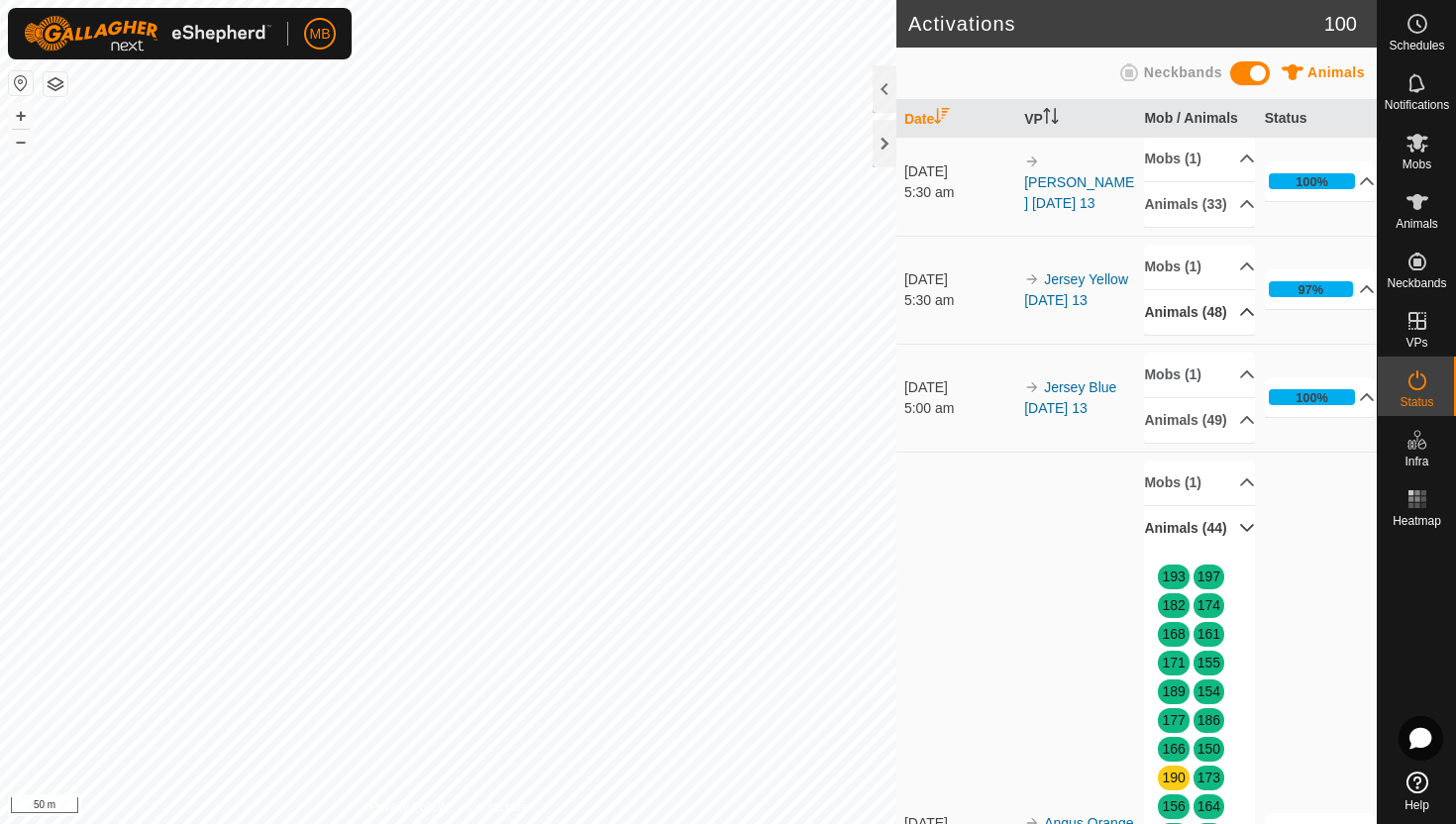 click on "Animals (44)" at bounding box center [1199, 528] 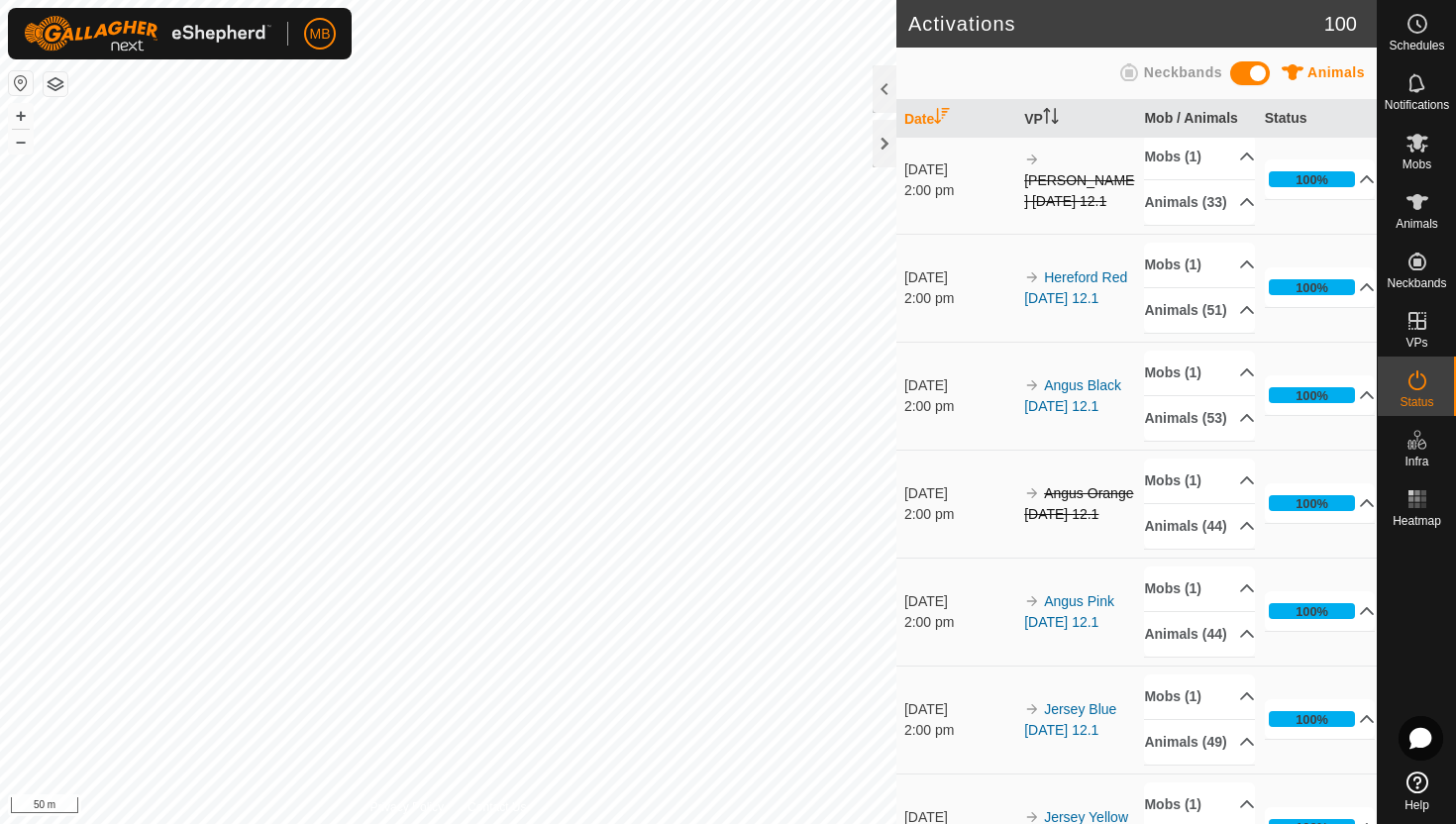 scroll, scrollTop: 1311, scrollLeft: 0, axis: vertical 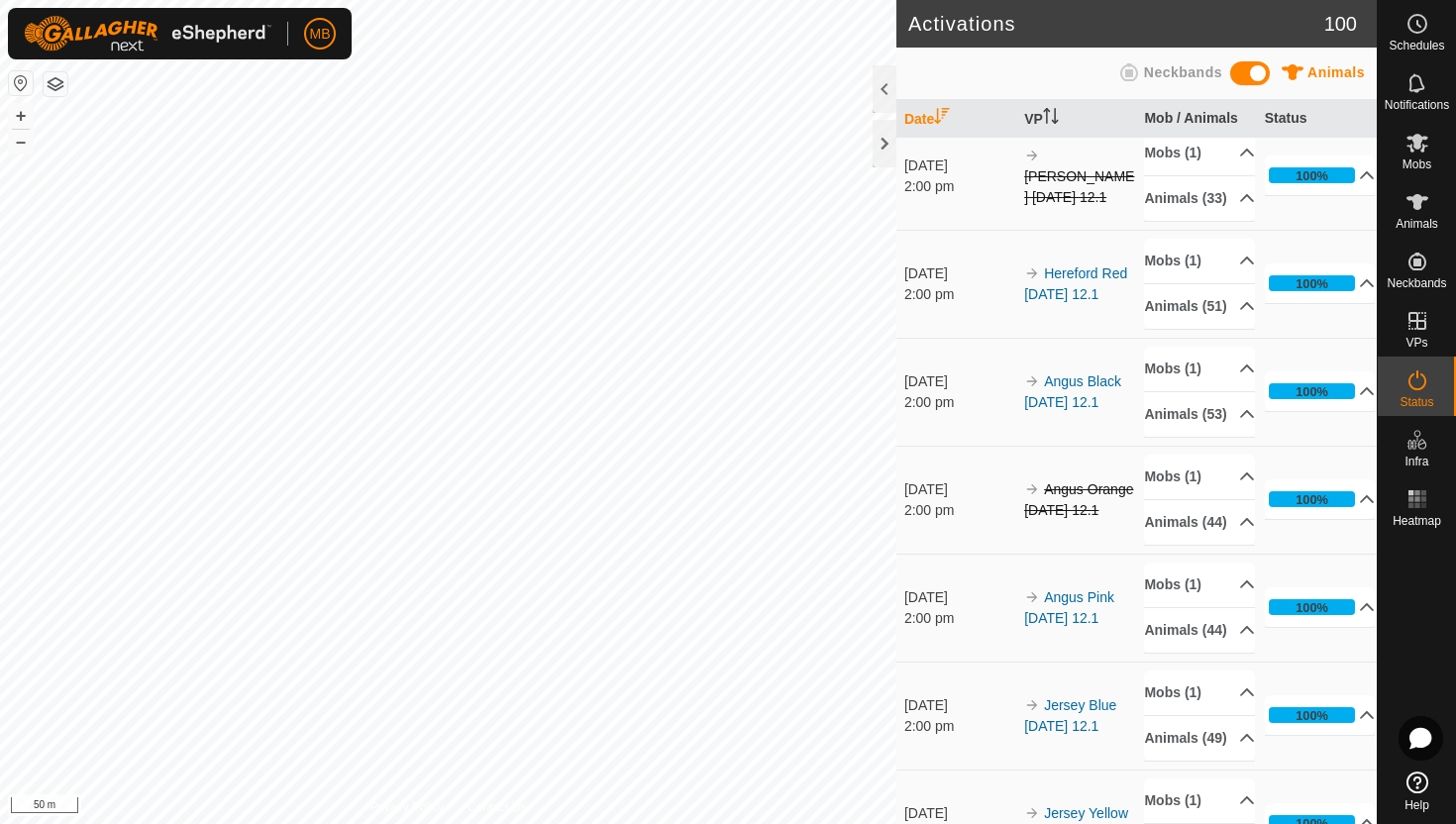 click on "Animals (44)" at bounding box center [1199, 90] 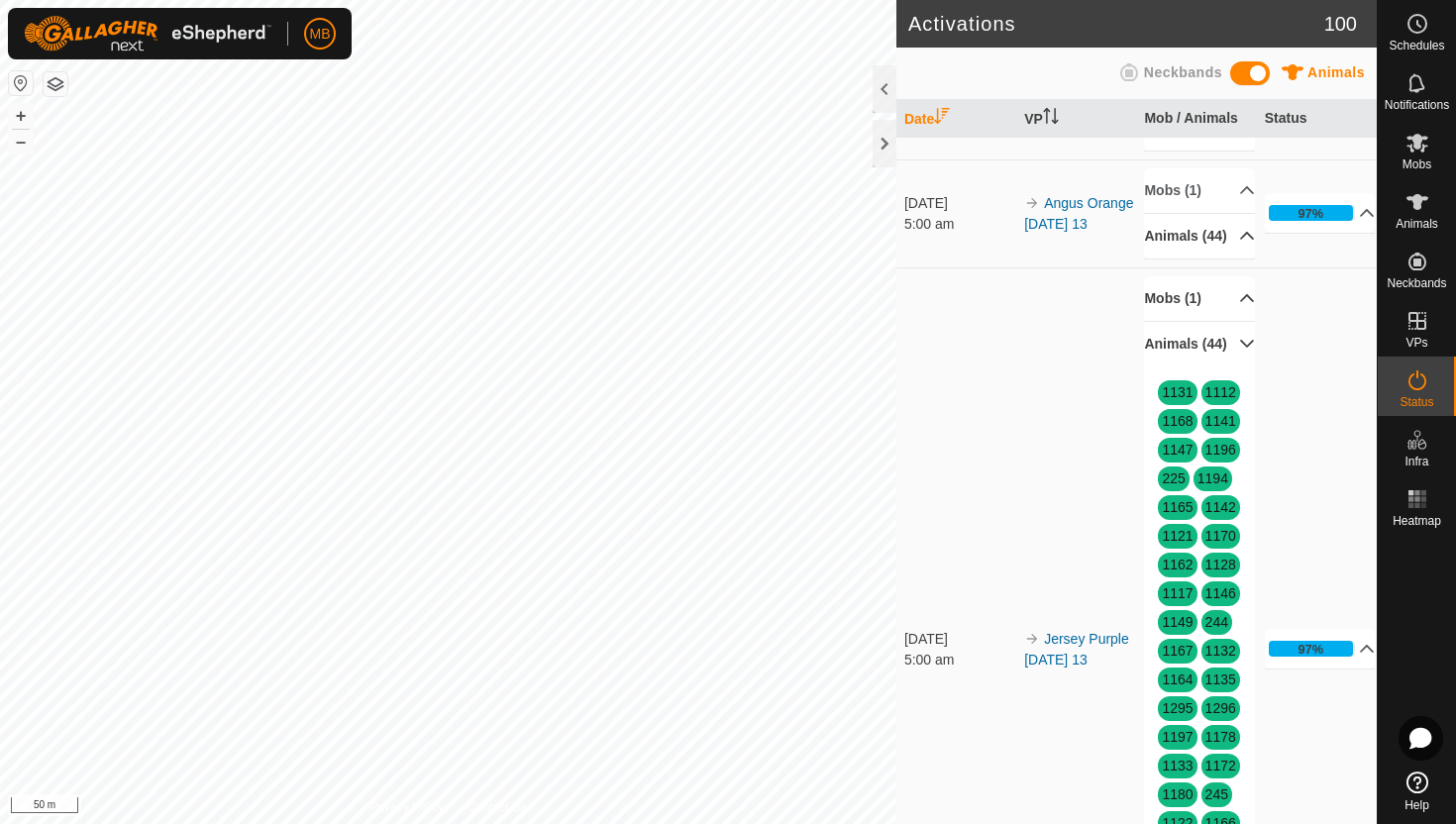 scroll, scrollTop: 1051, scrollLeft: 0, axis: vertical 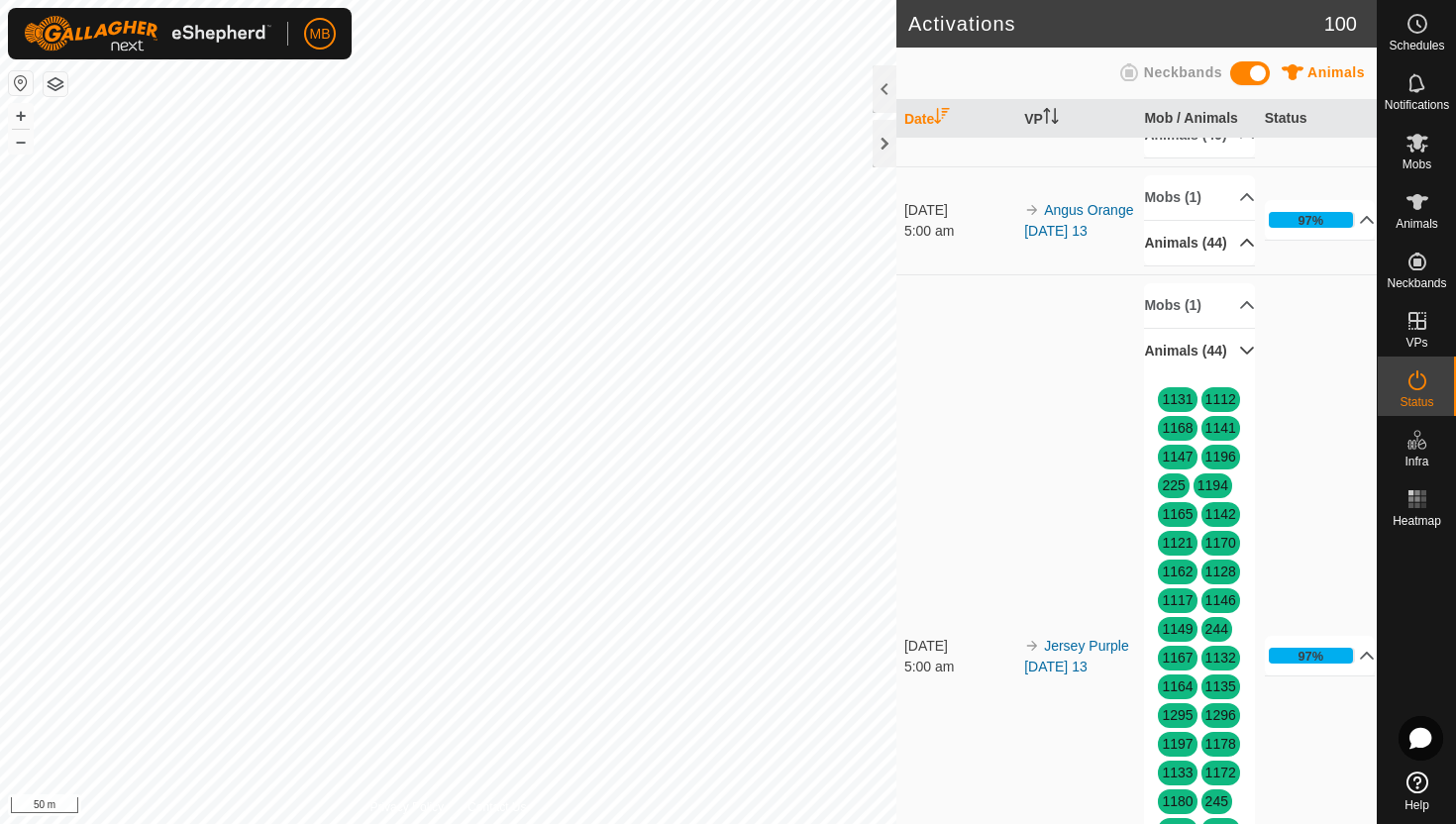 click on "Animals (44)" at bounding box center [1199, 351] 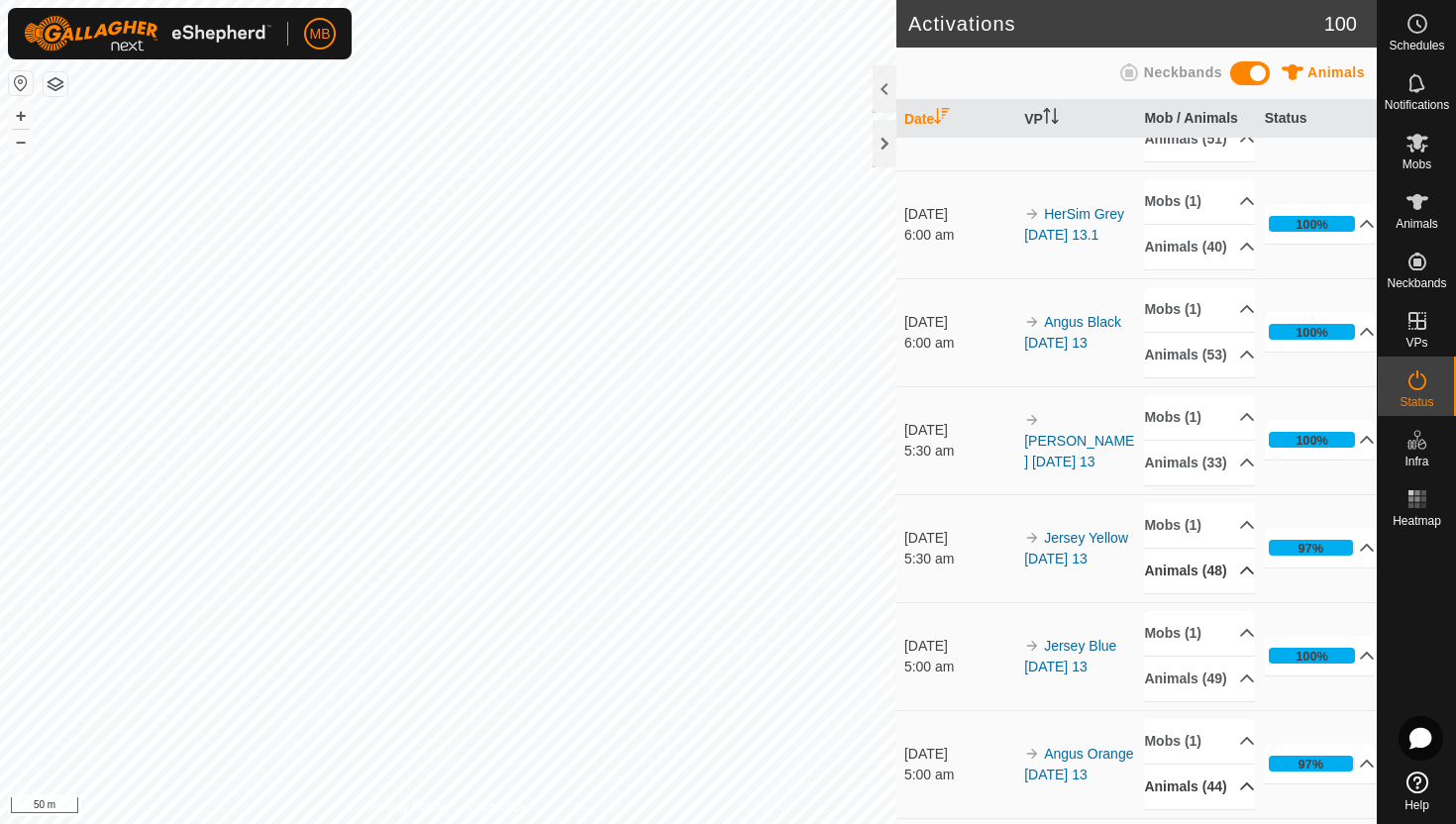 scroll, scrollTop: 0, scrollLeft: 0, axis: both 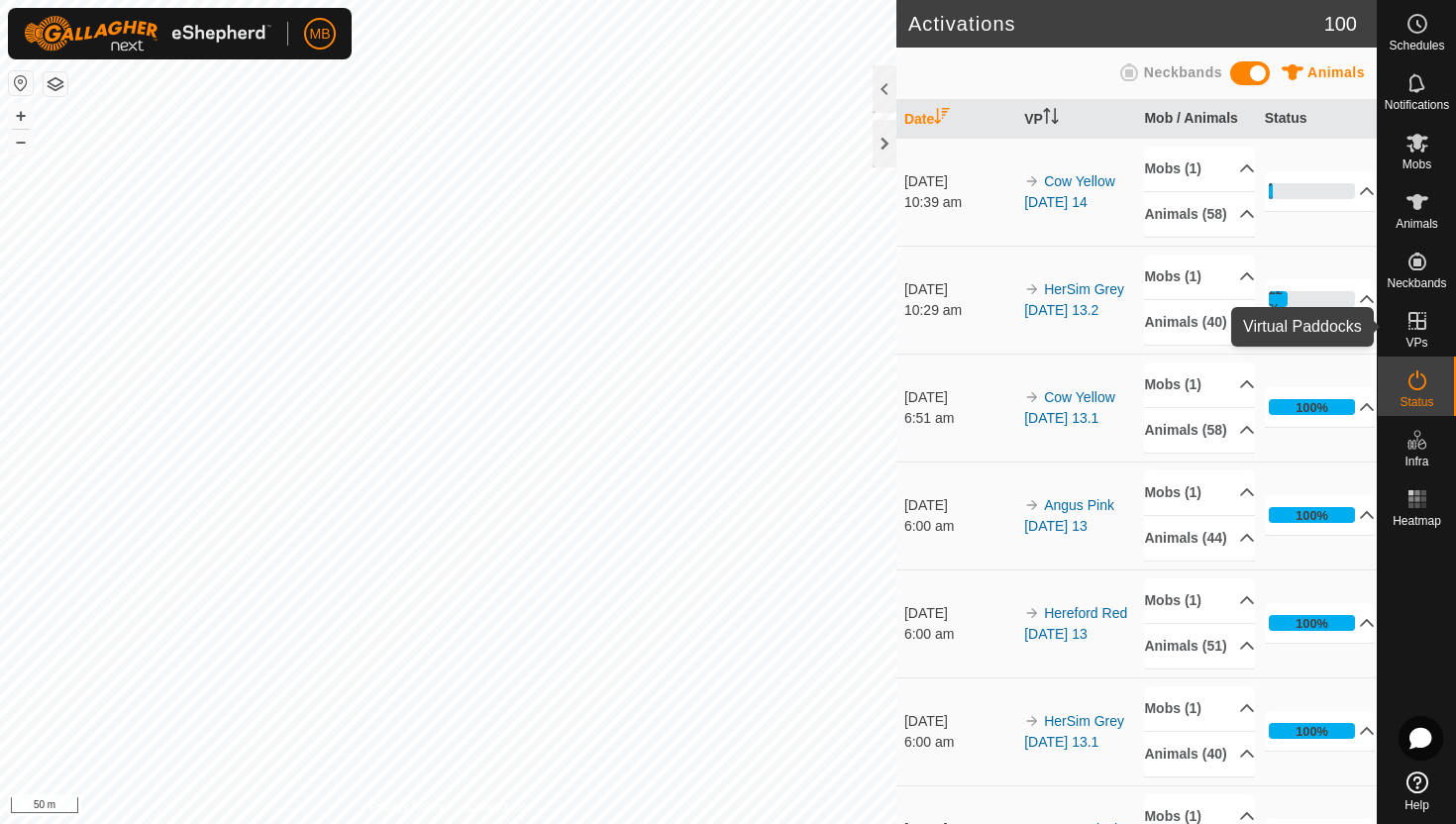 click 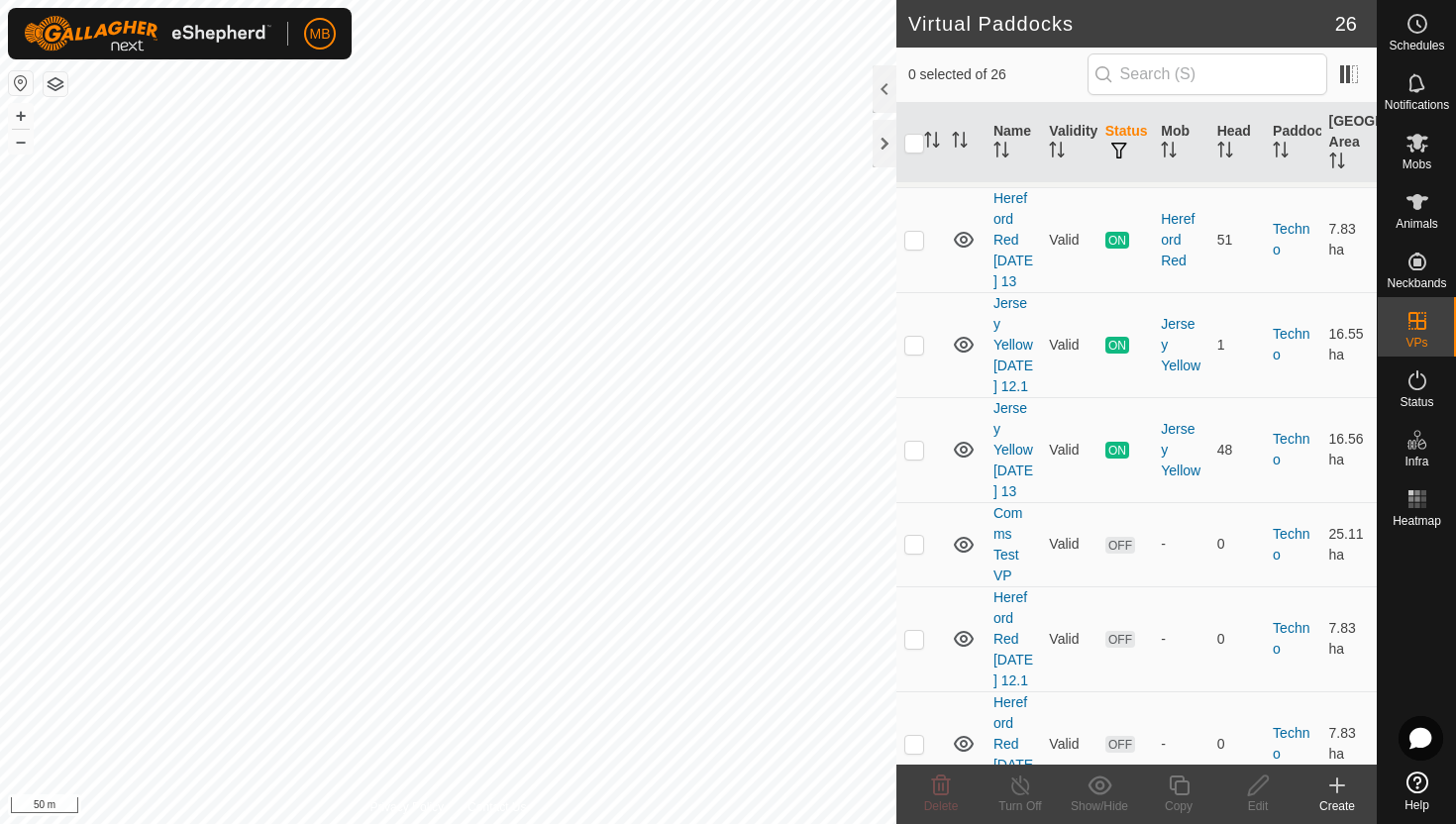 scroll, scrollTop: 2092, scrollLeft: 0, axis: vertical 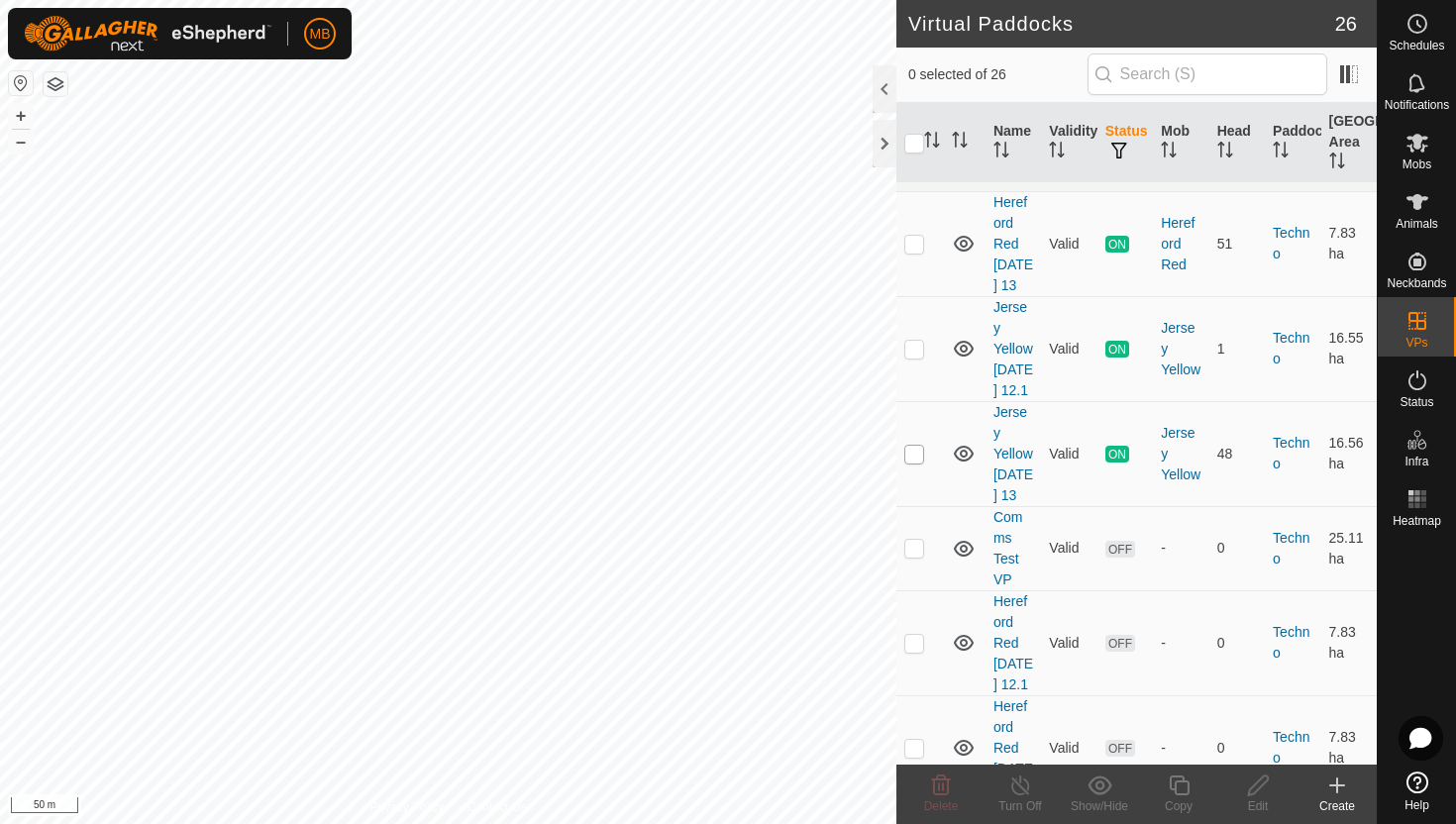 click at bounding box center (914, 455) 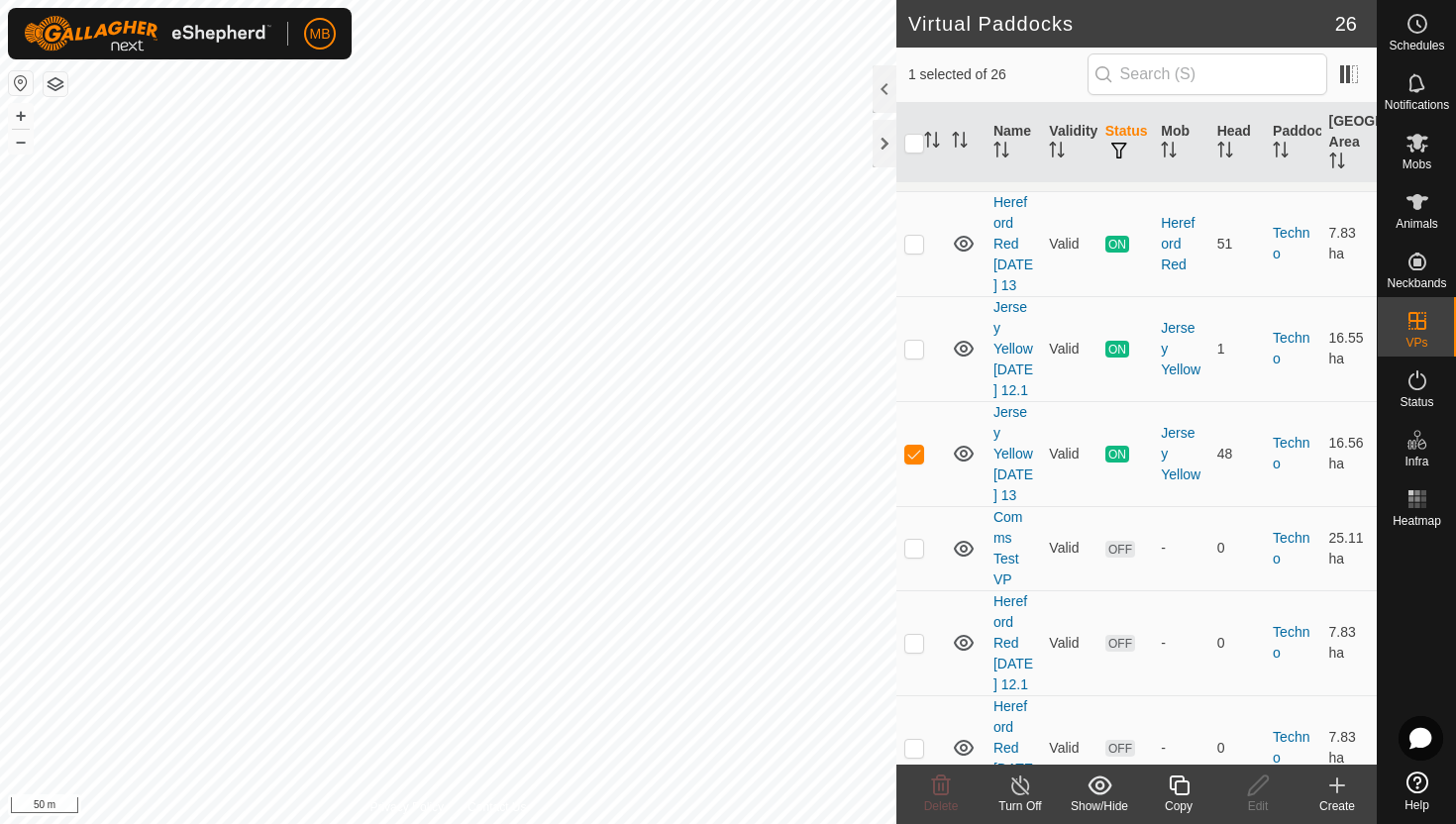 click 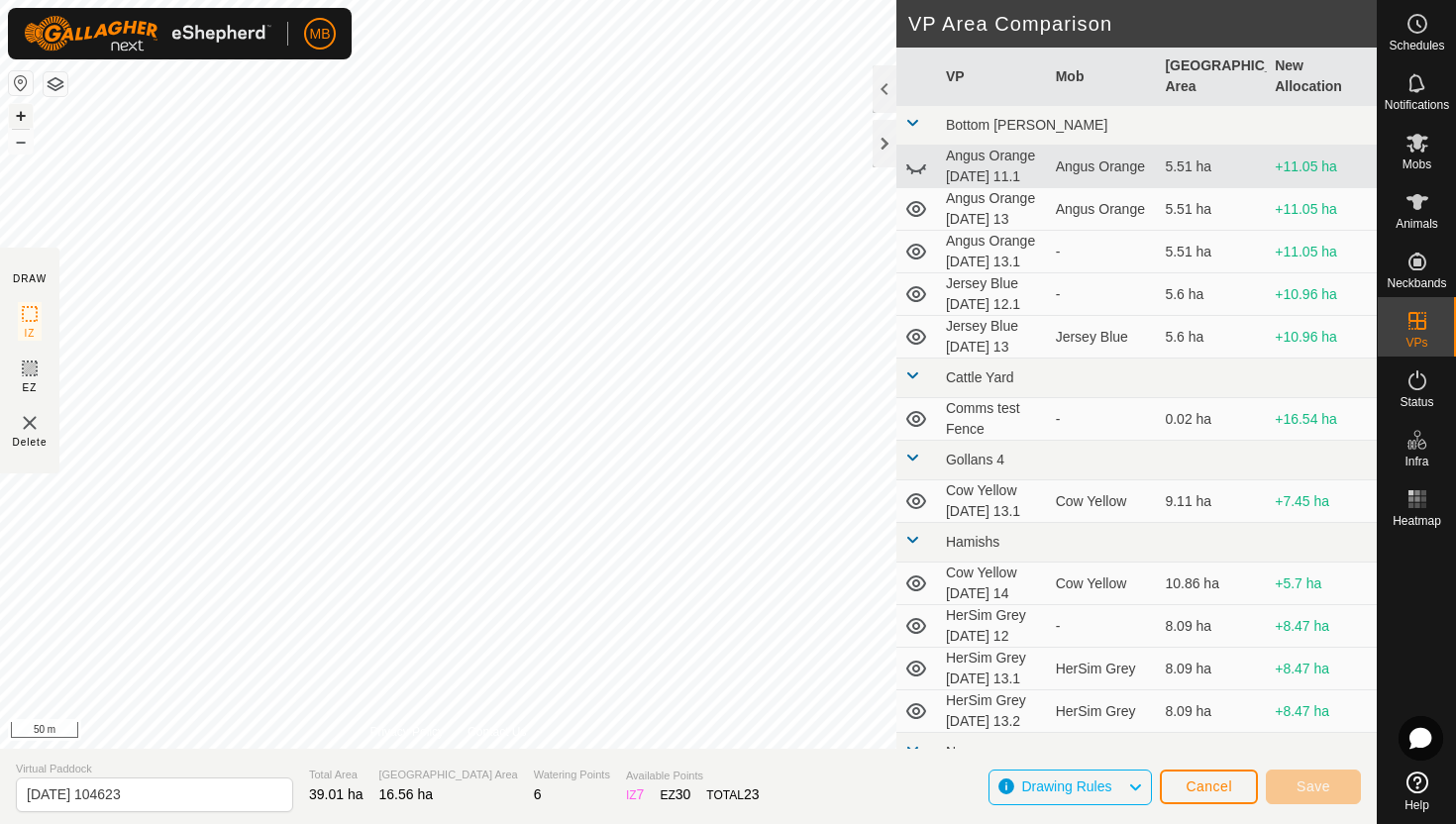click on "+" at bounding box center [21, 116] 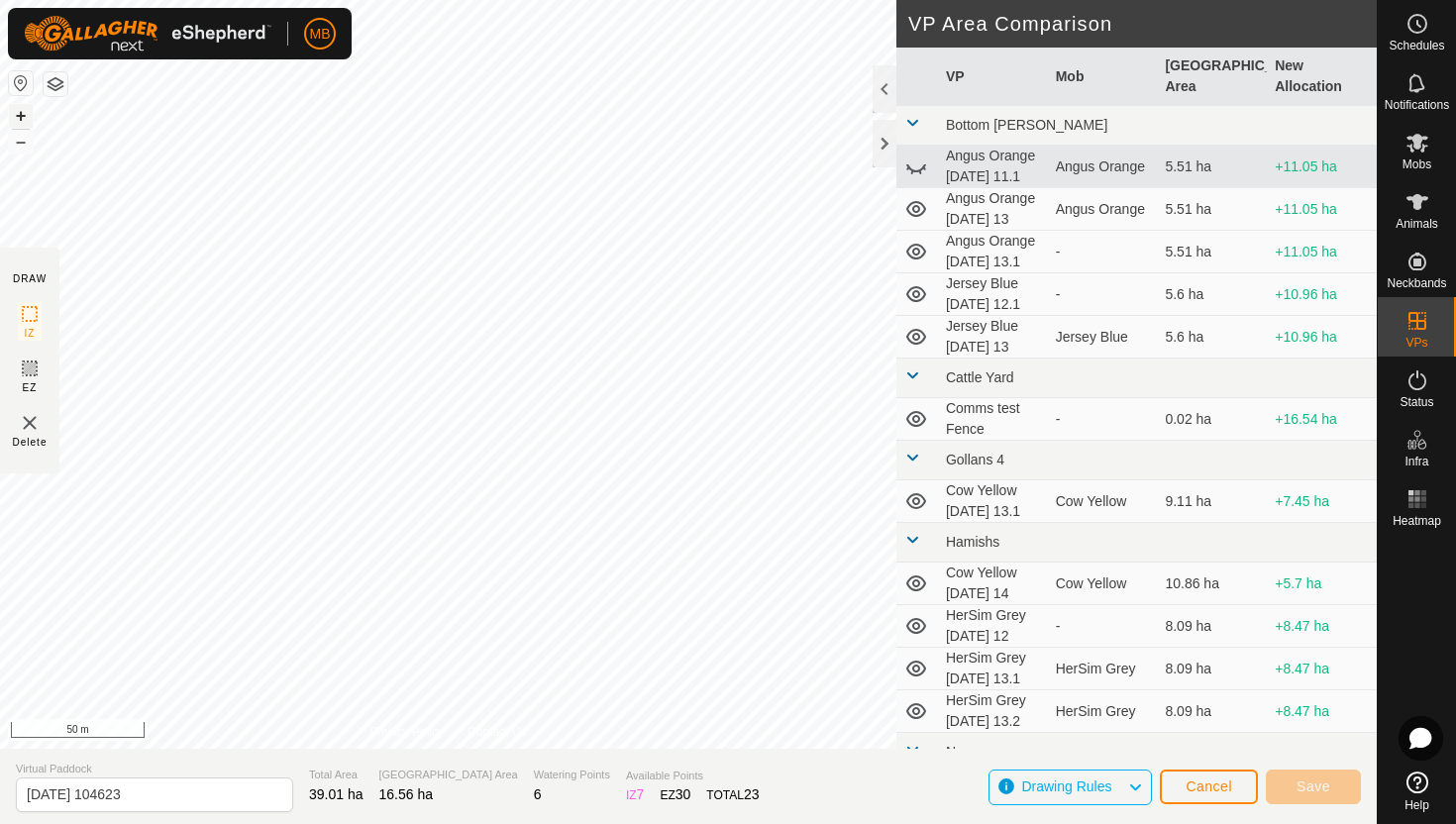 click on "+" at bounding box center [21, 116] 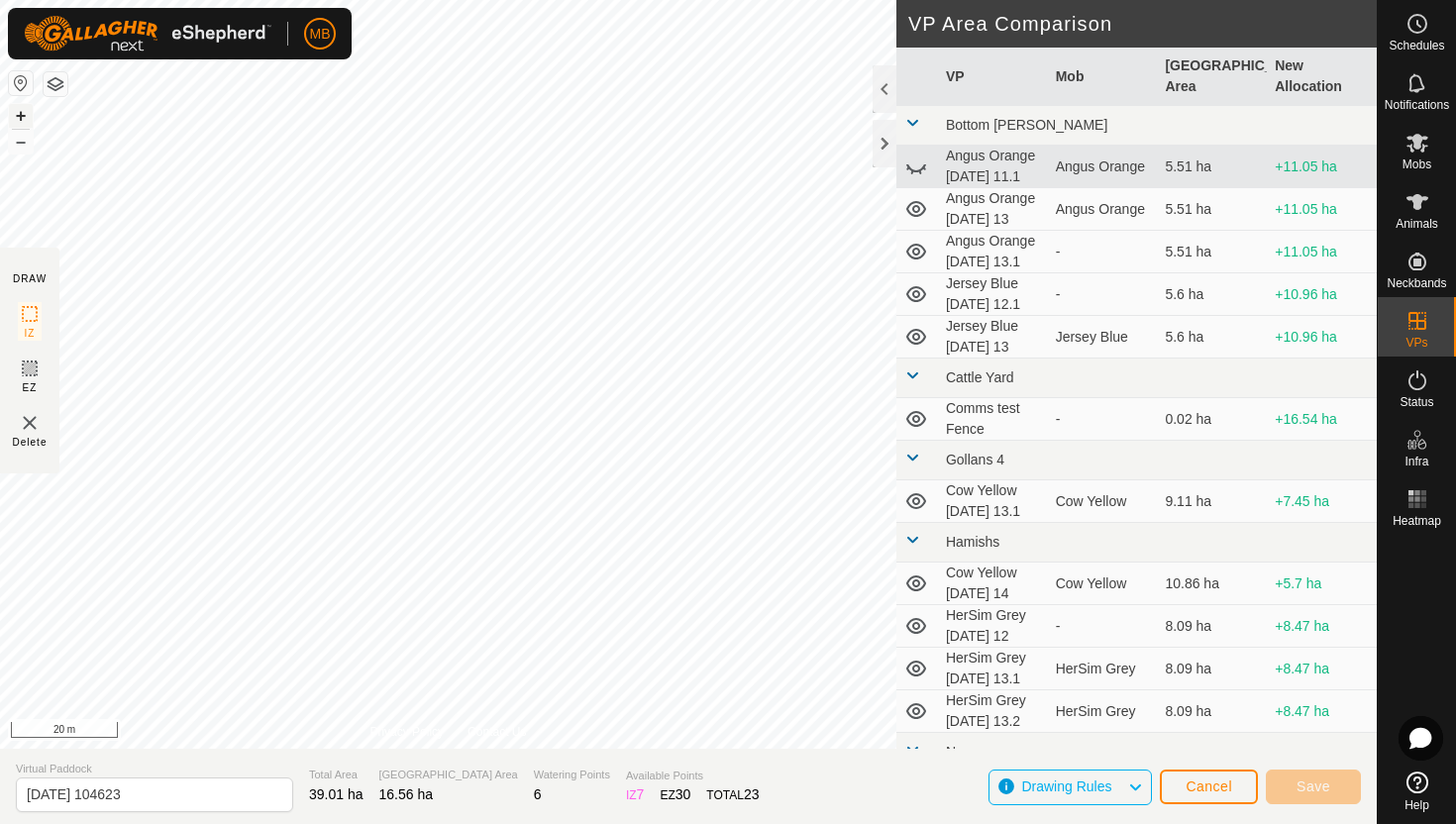 click on "+" at bounding box center (21, 116) 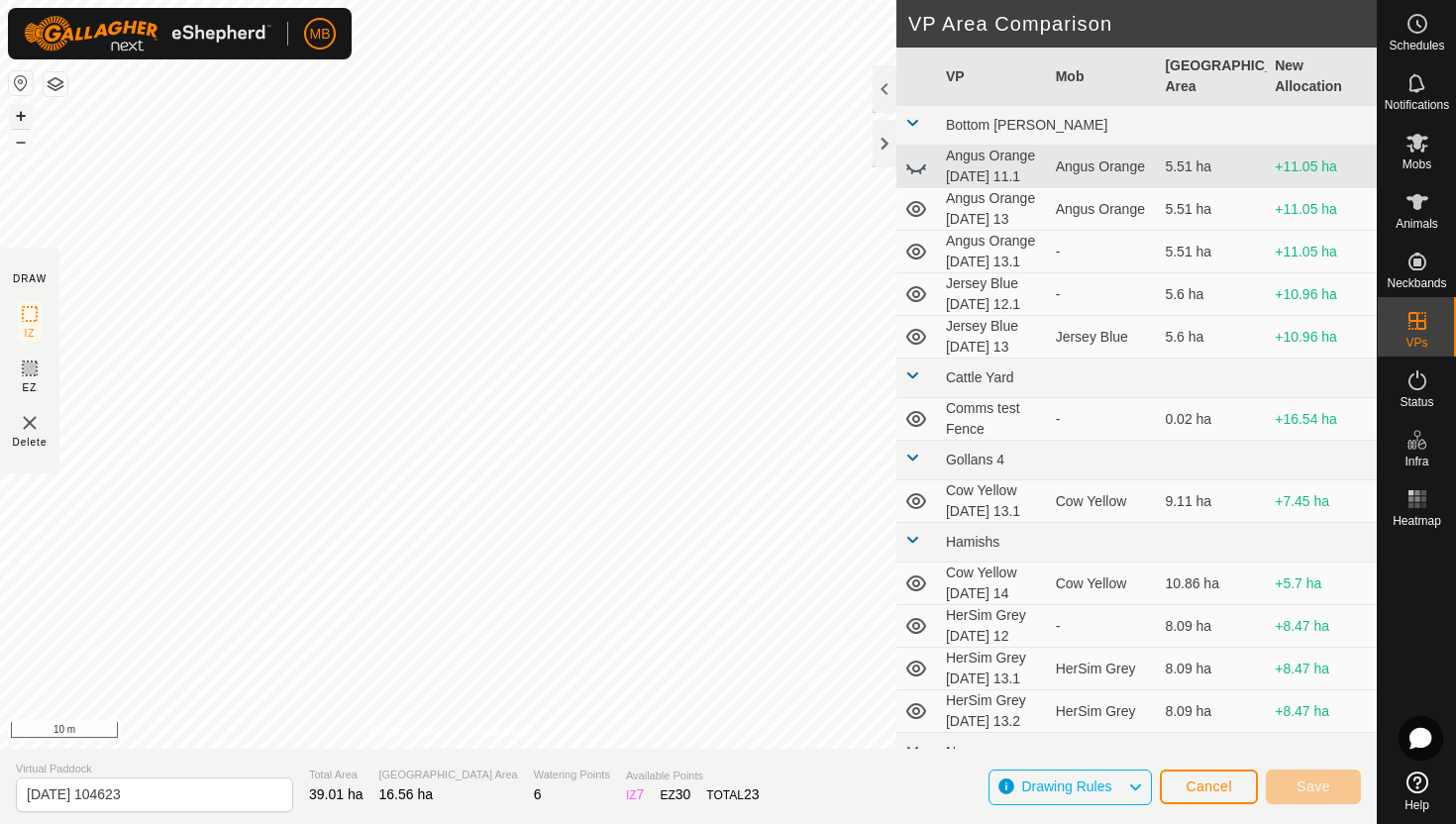 click on "+" at bounding box center [21, 116] 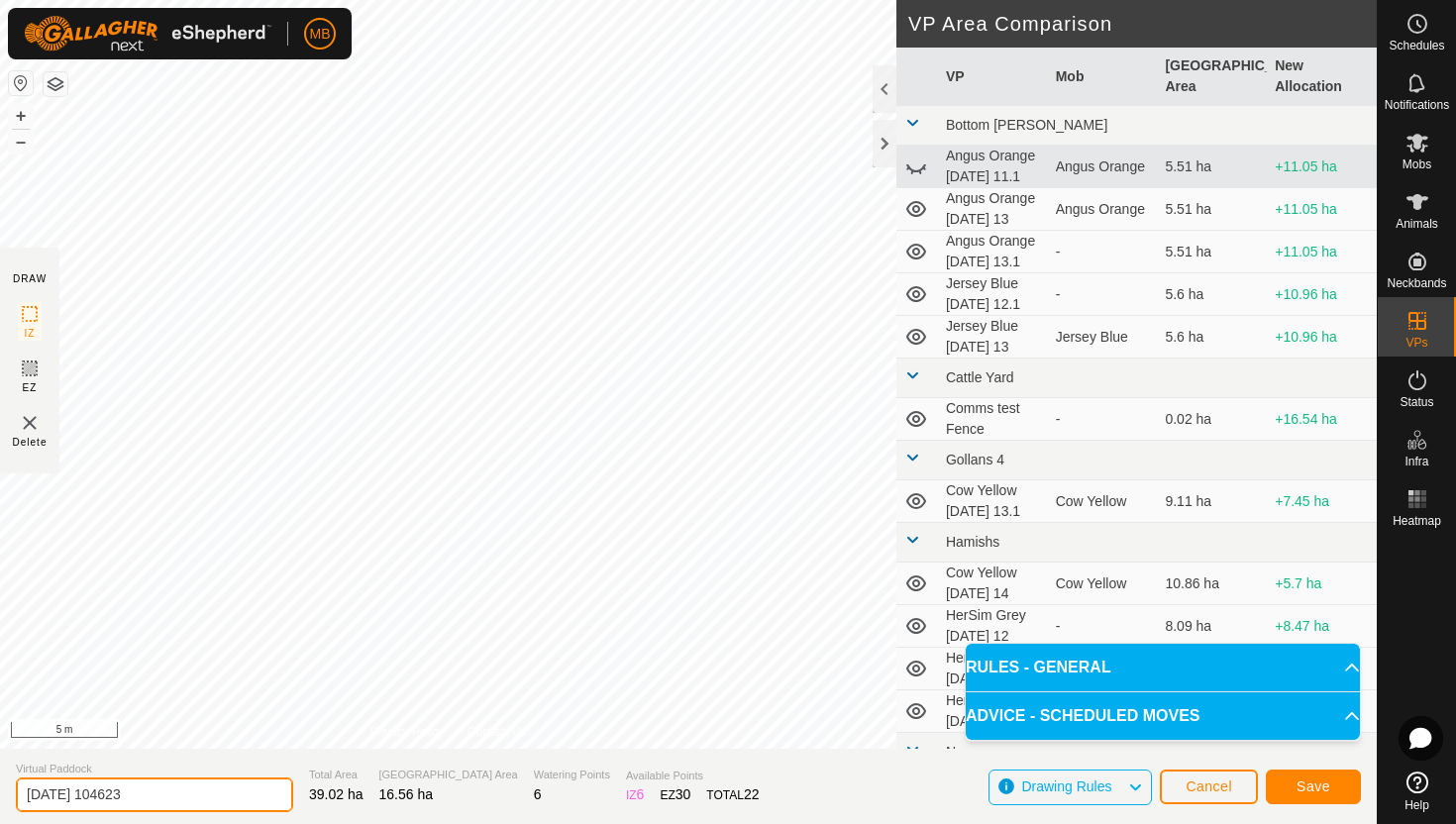 click on "2025-07-13 104623" 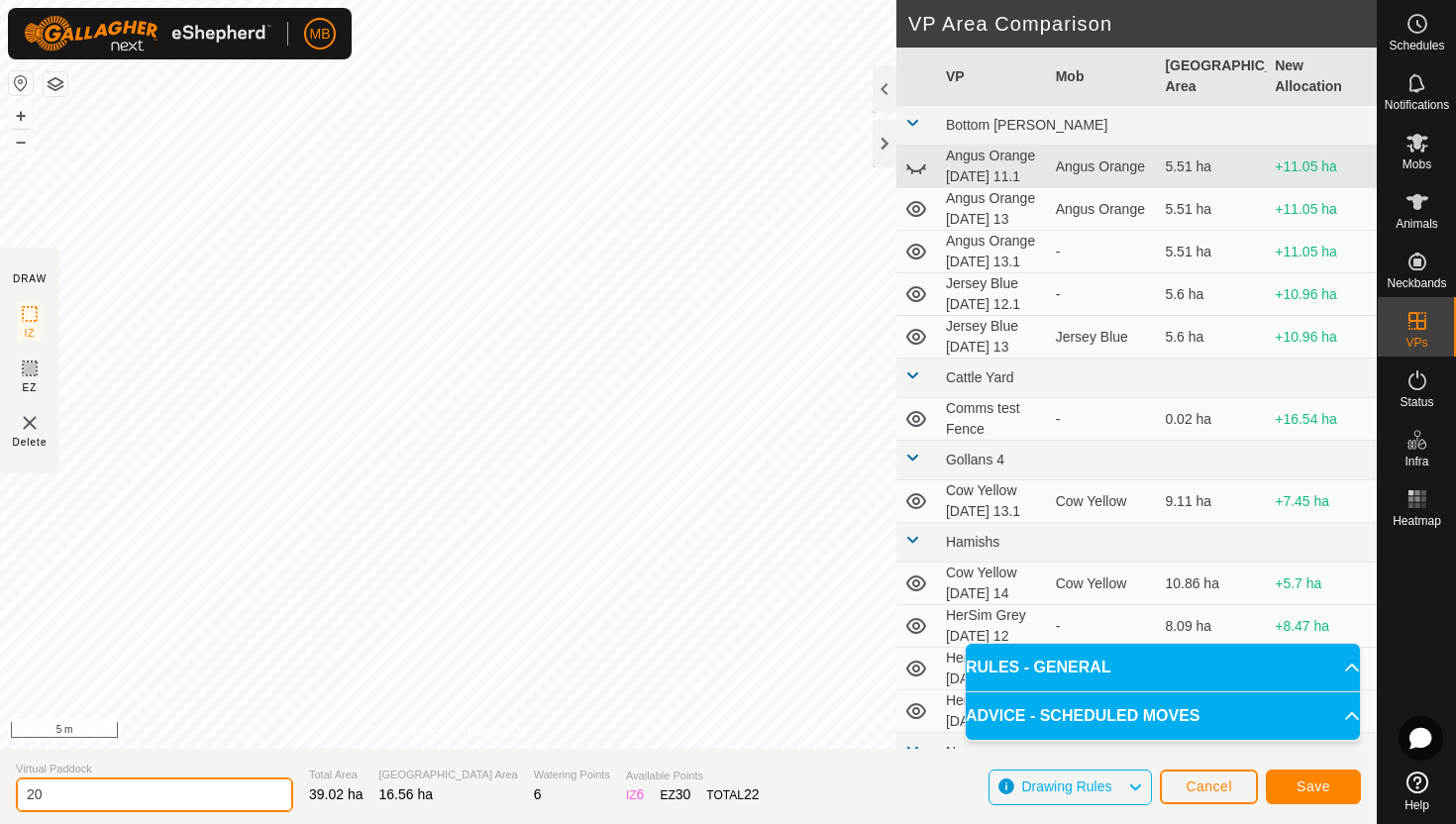 type on "2" 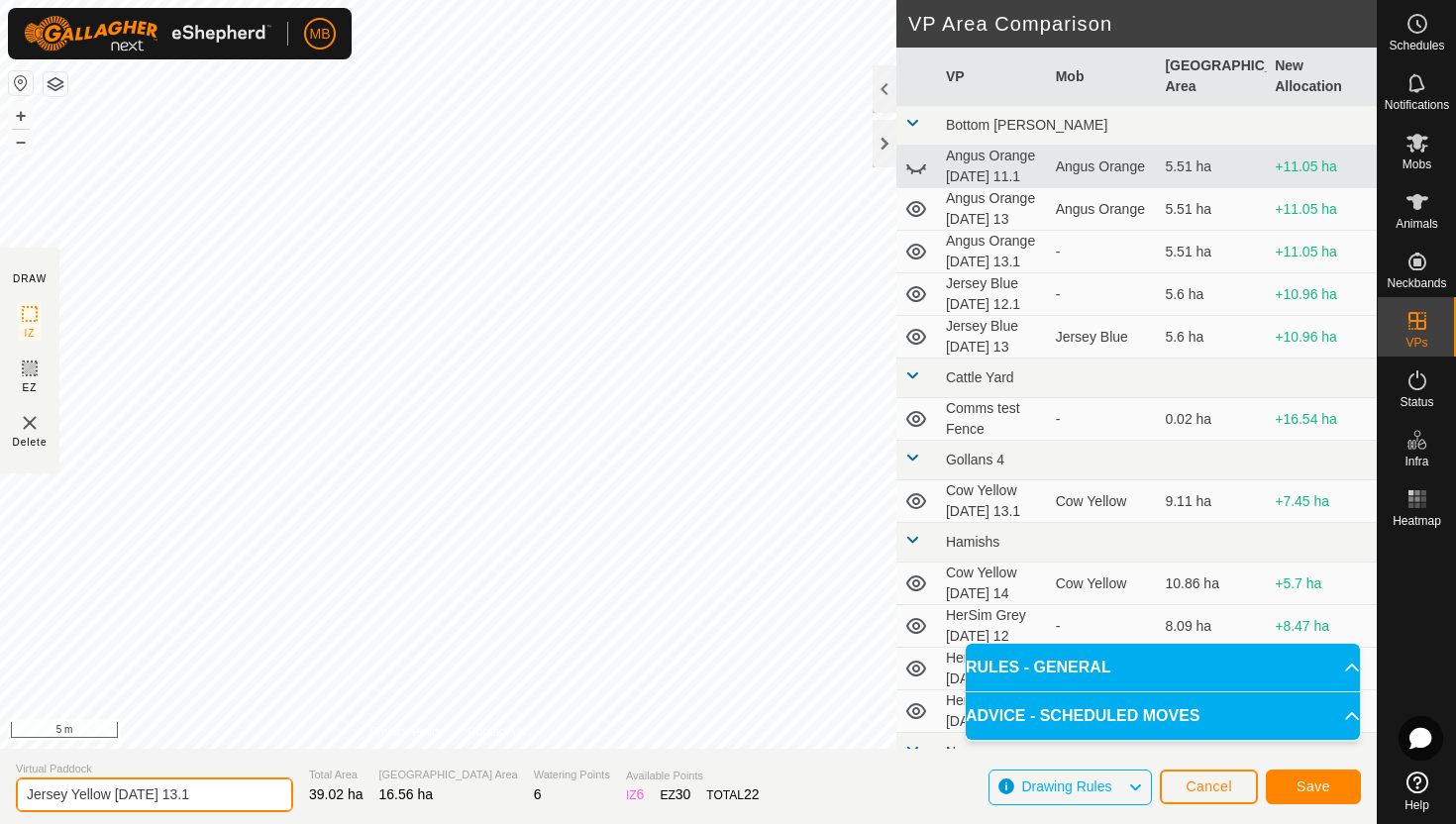 type on "Jersey Yellow Sunday 13.1" 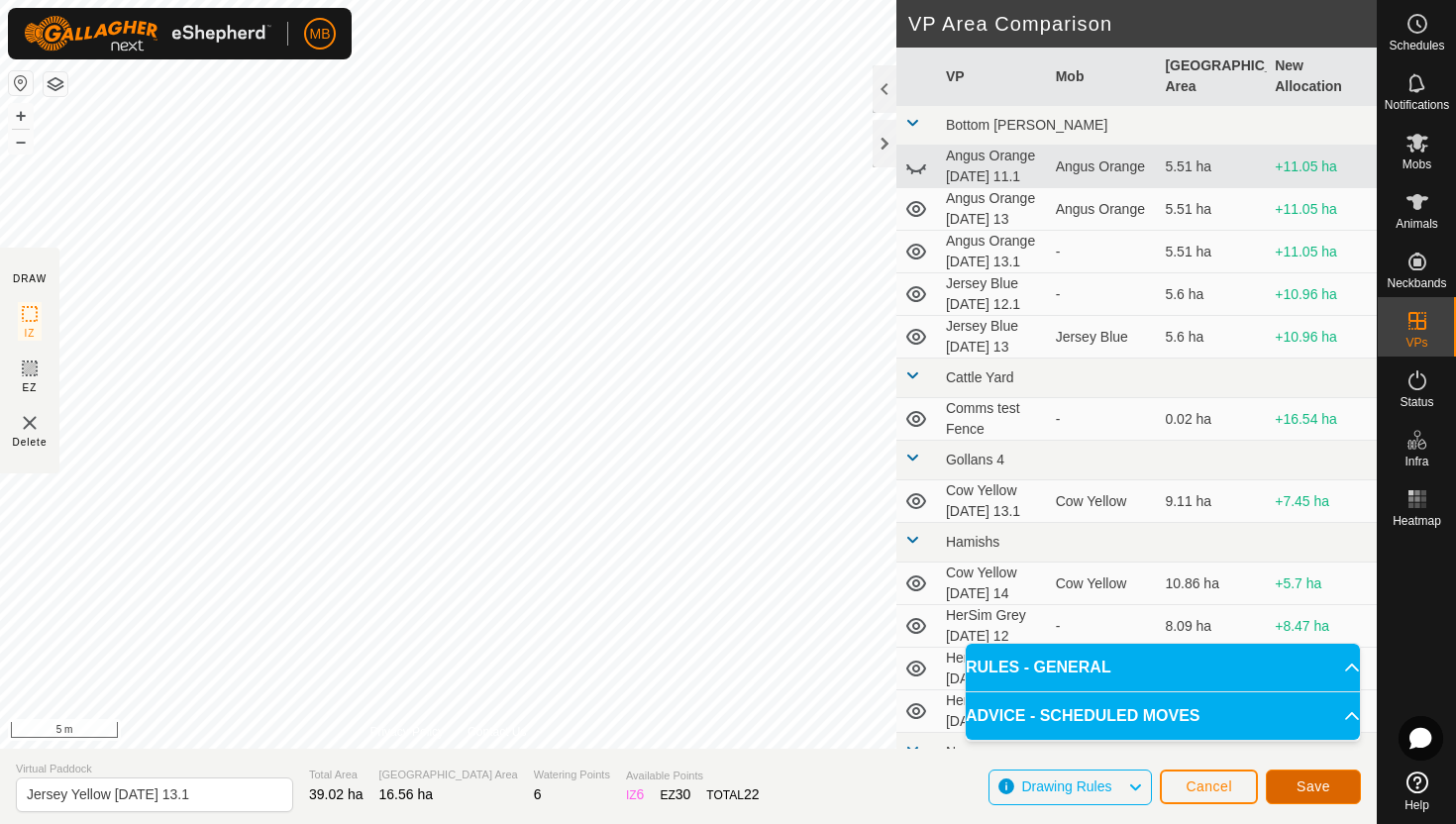 click on "Save" 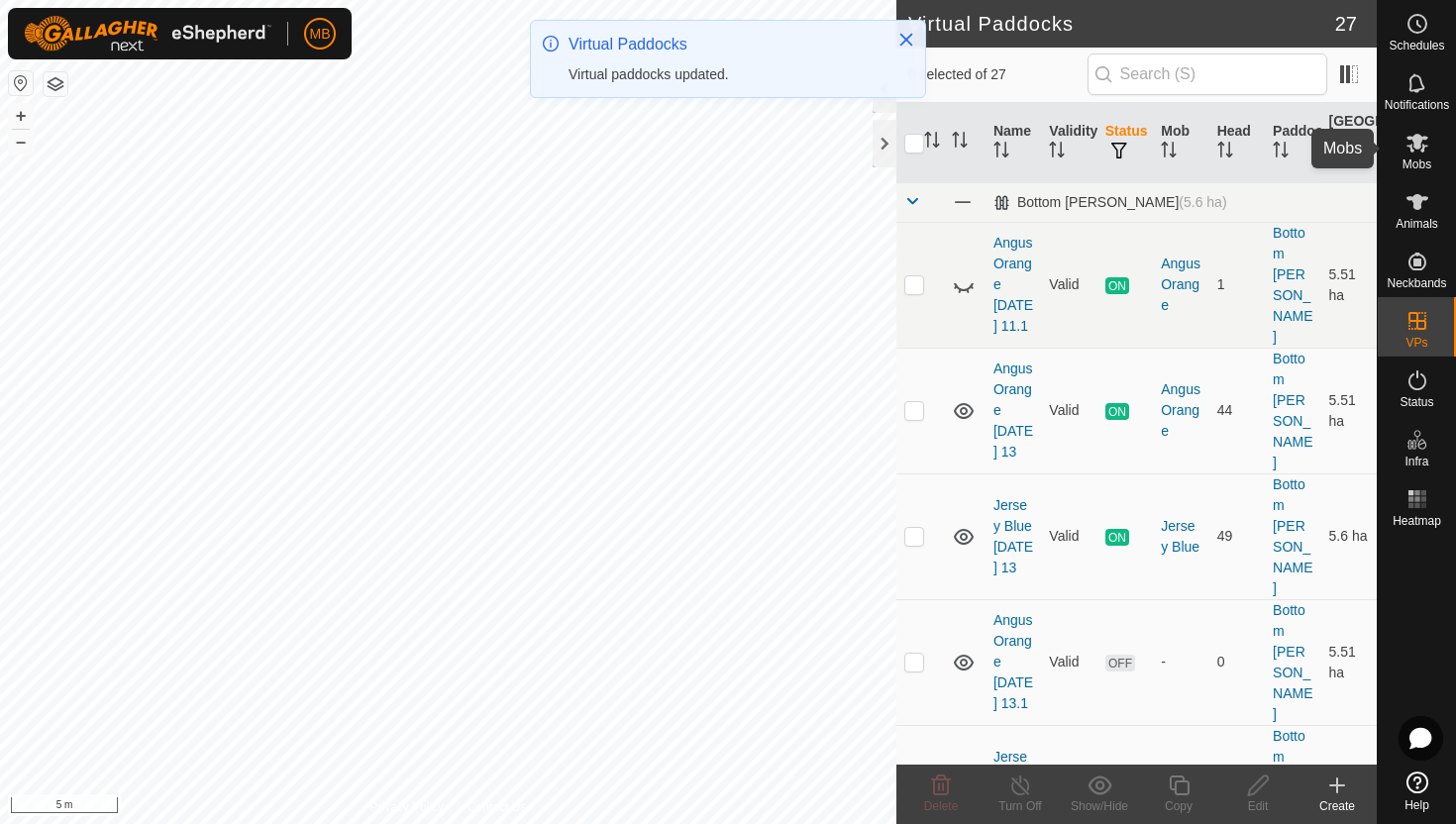 click 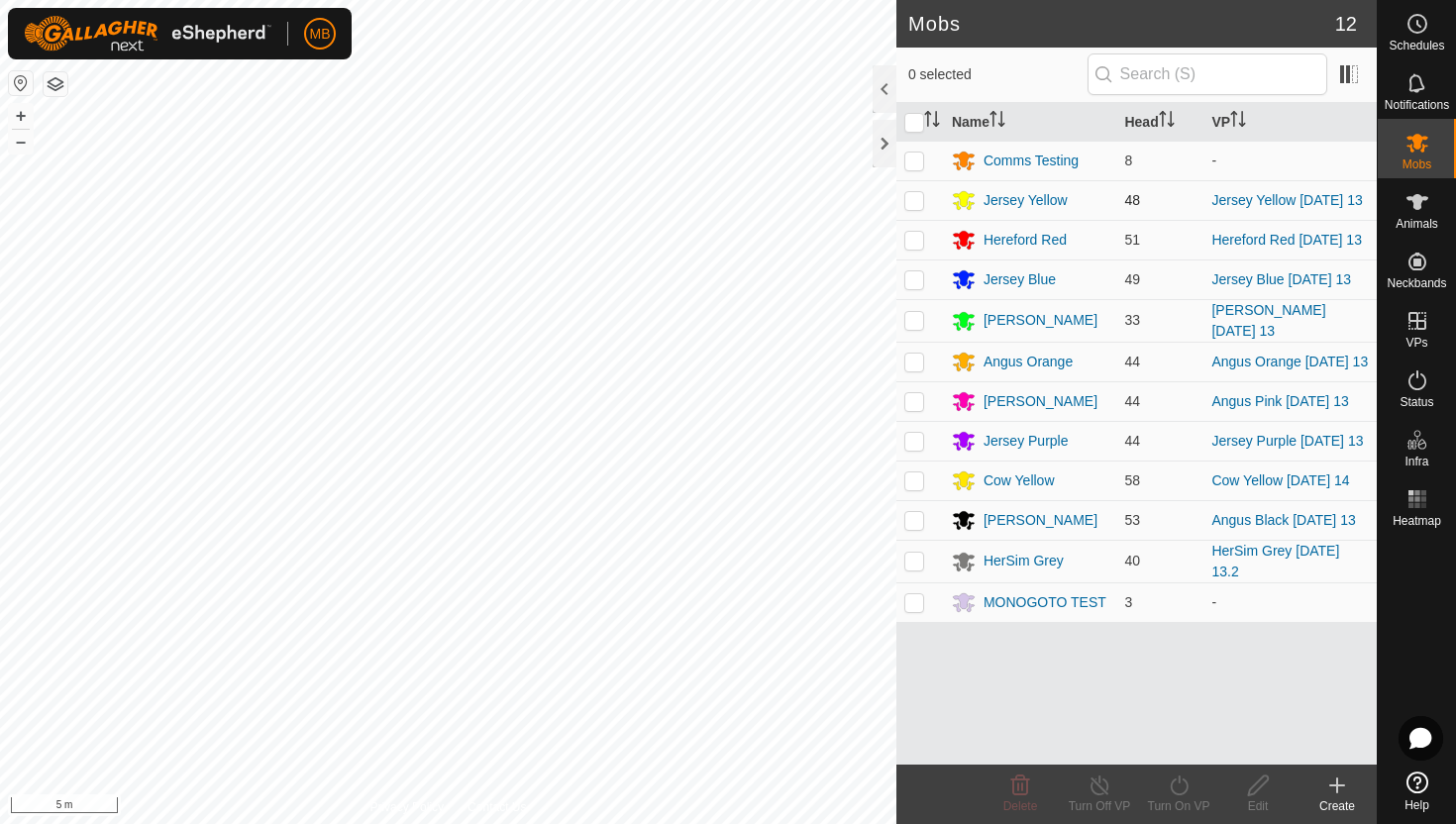 click at bounding box center (914, 200) 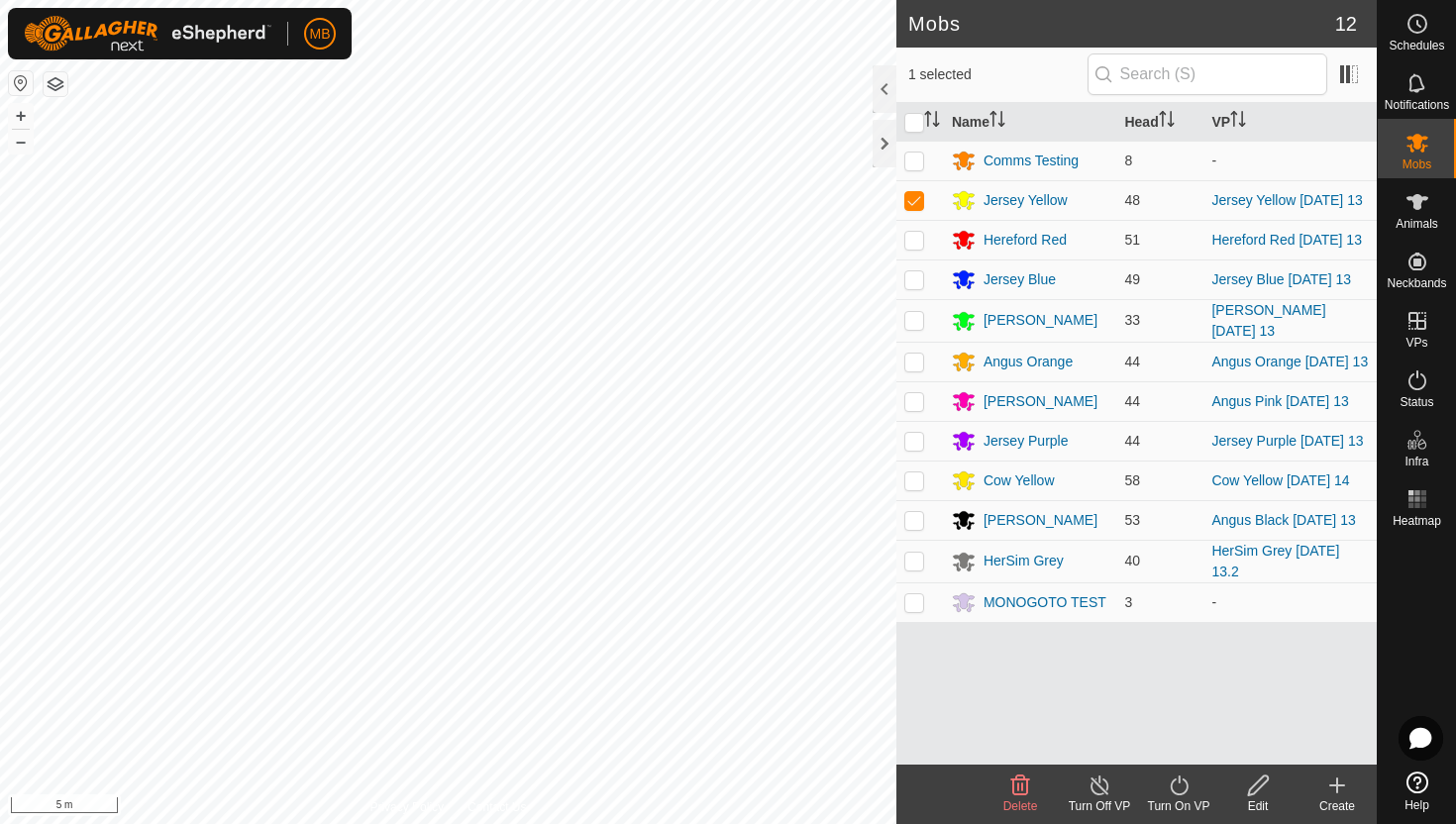 click 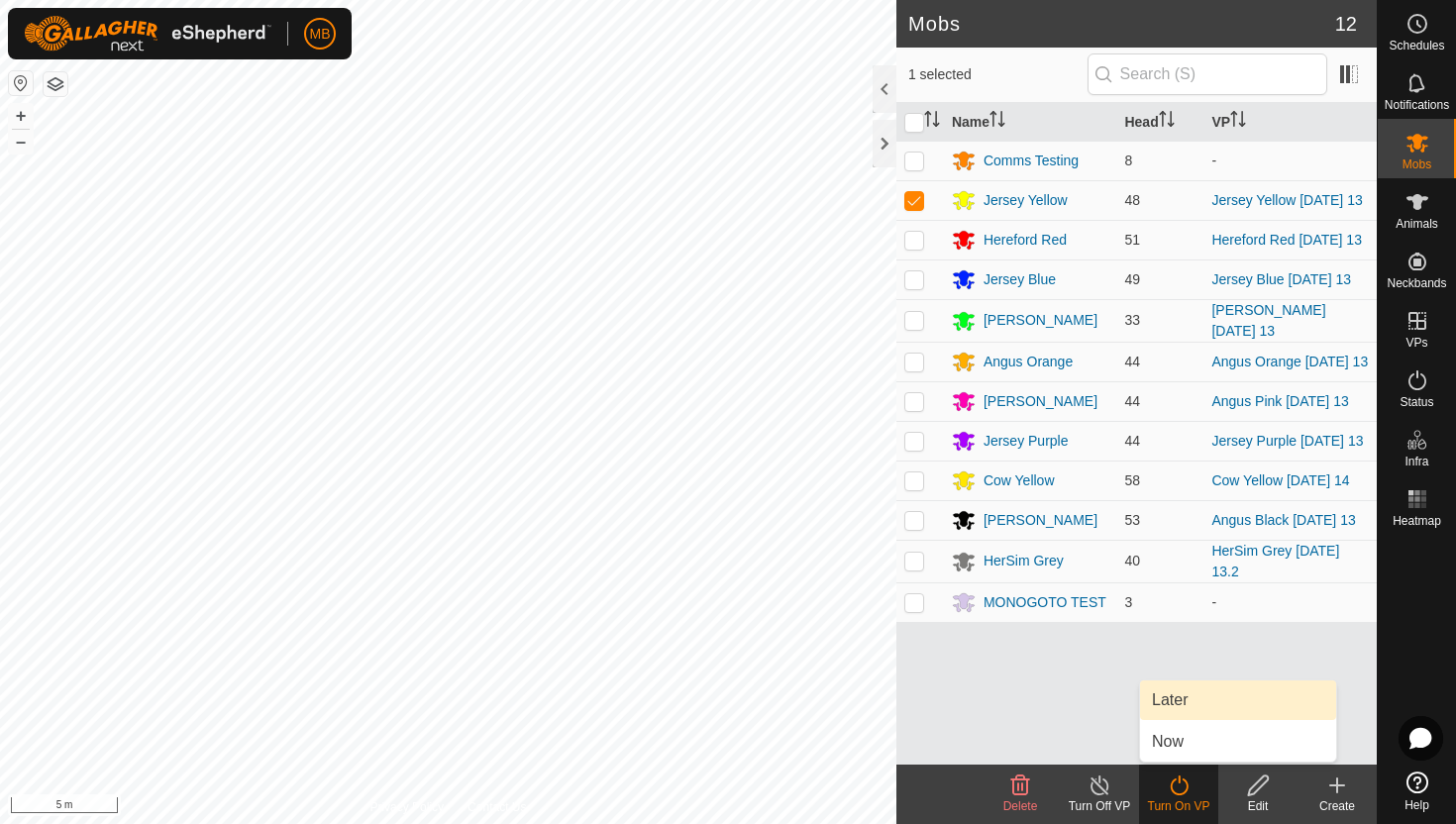 click on "Later" at bounding box center [1238, 700] 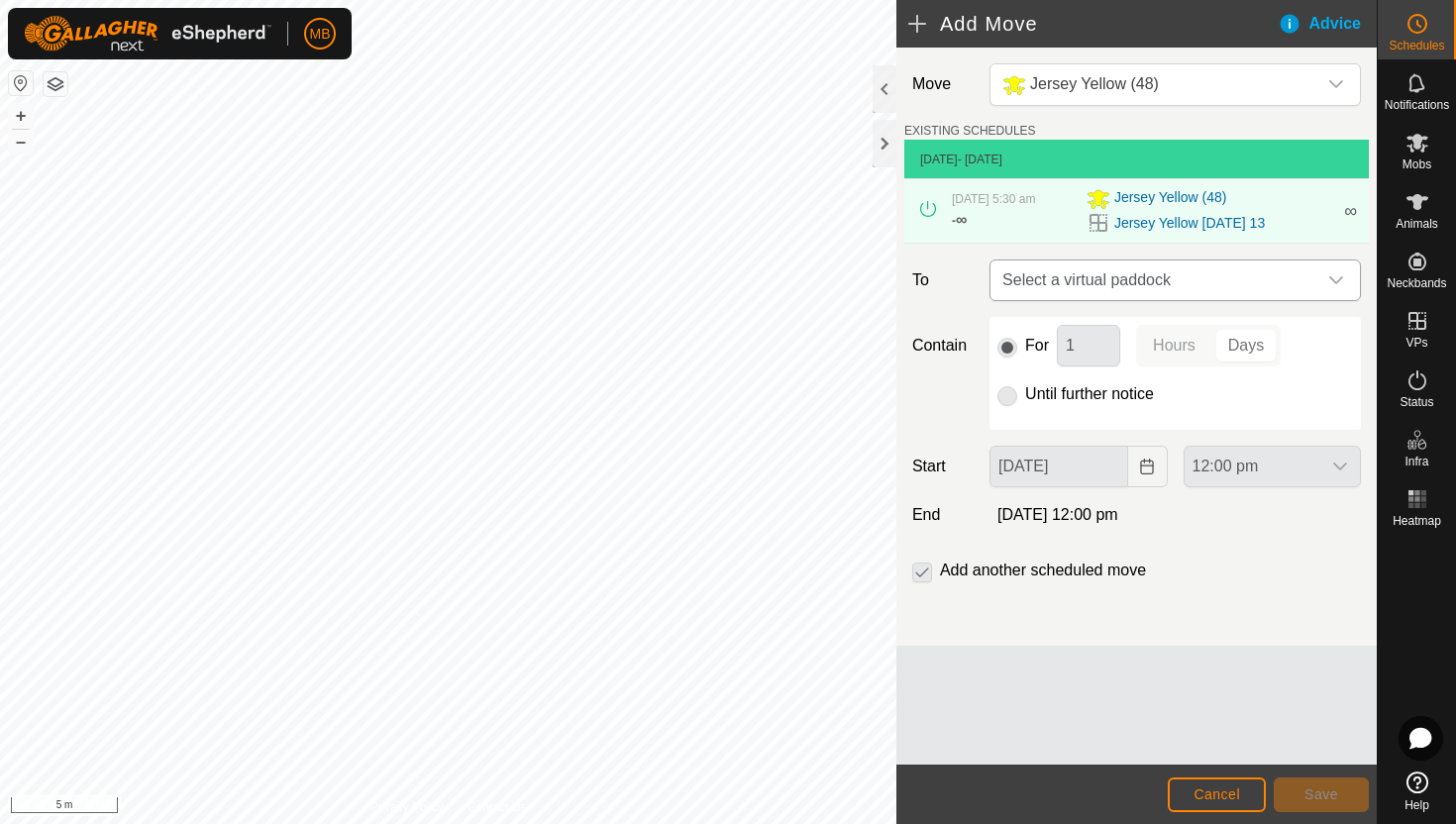click 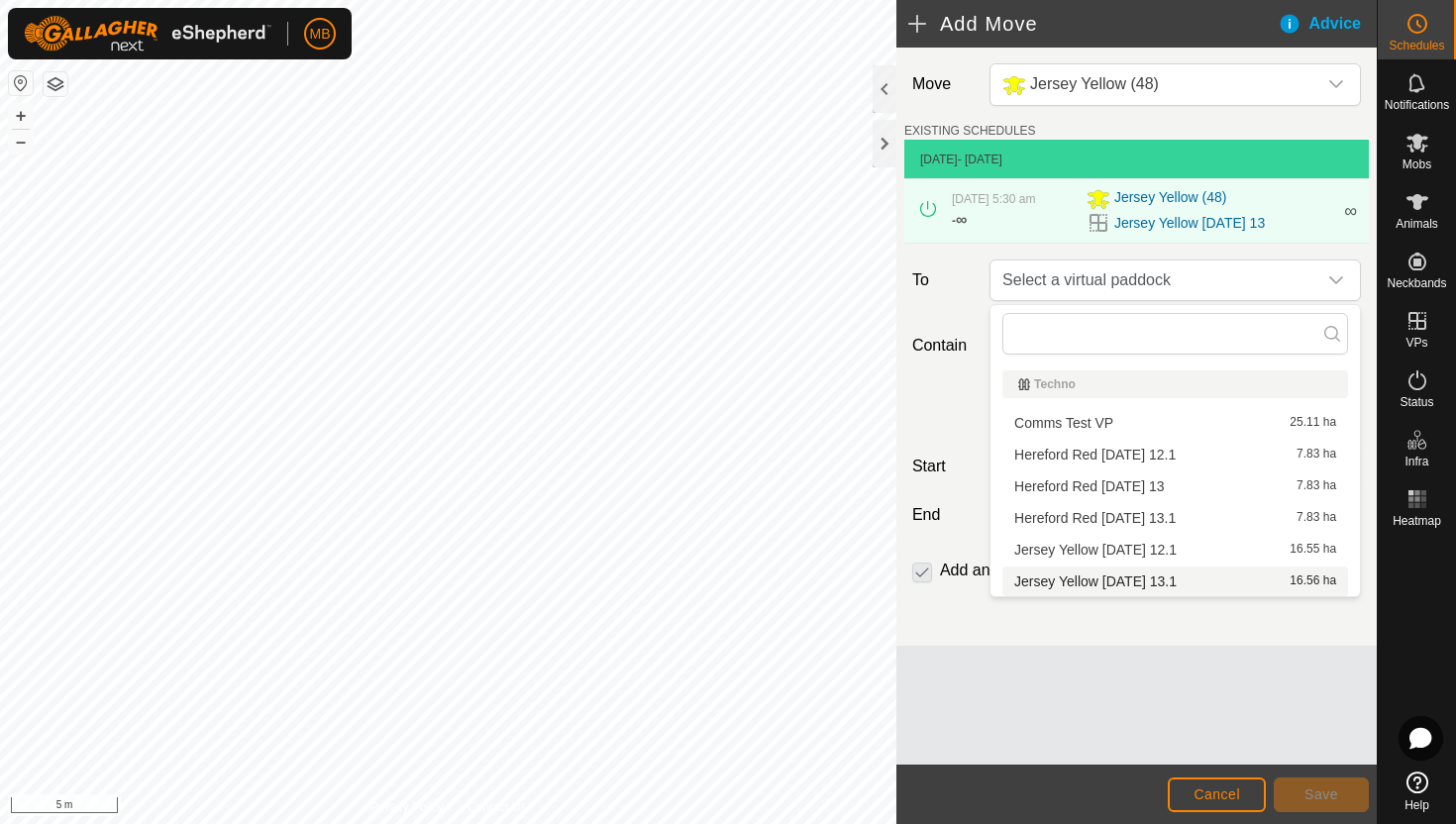 click on "Jersey Yellow Sunday 13.1  16.56 ha" at bounding box center (1175, 581) 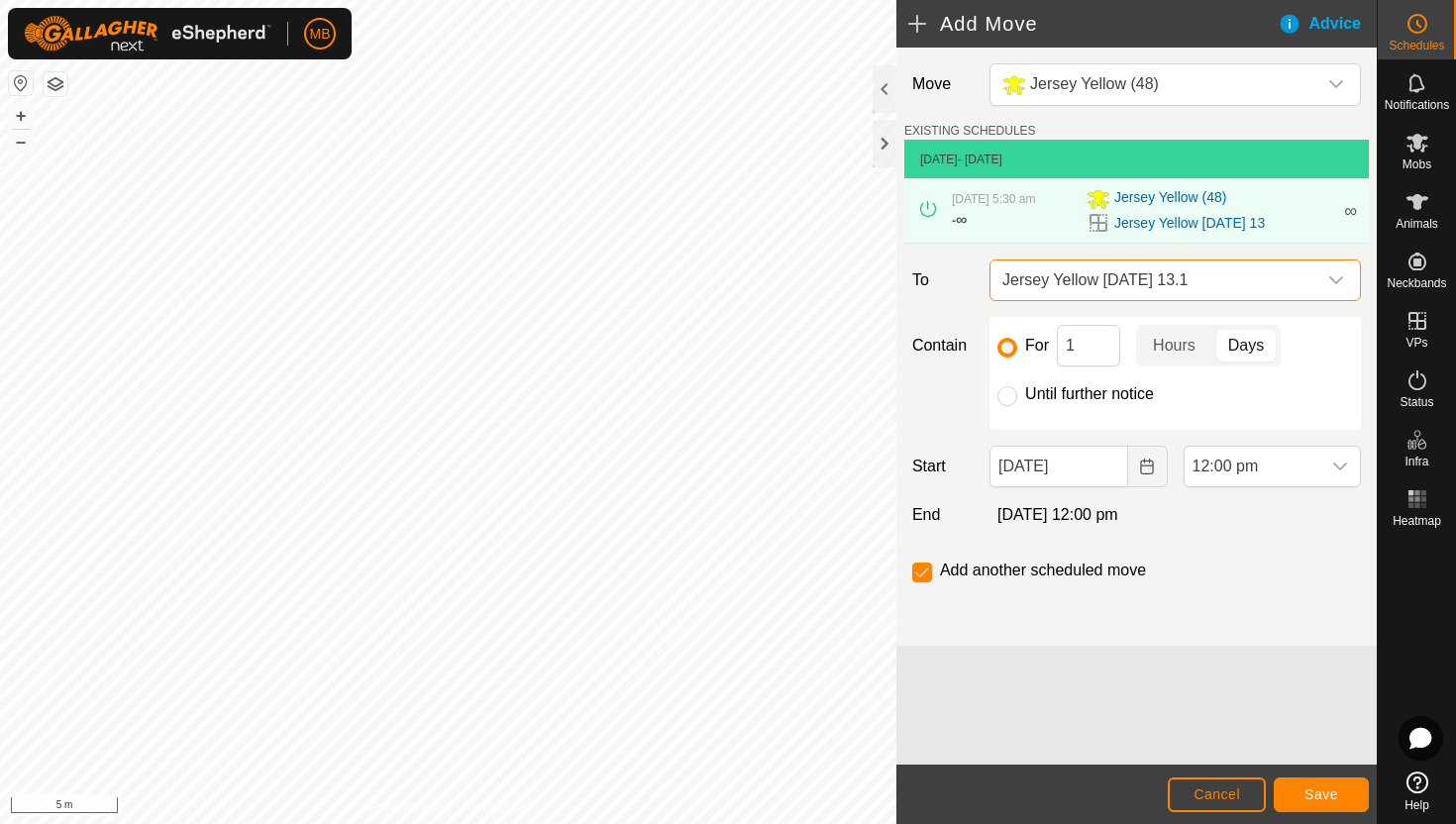 click on "Until further notice" 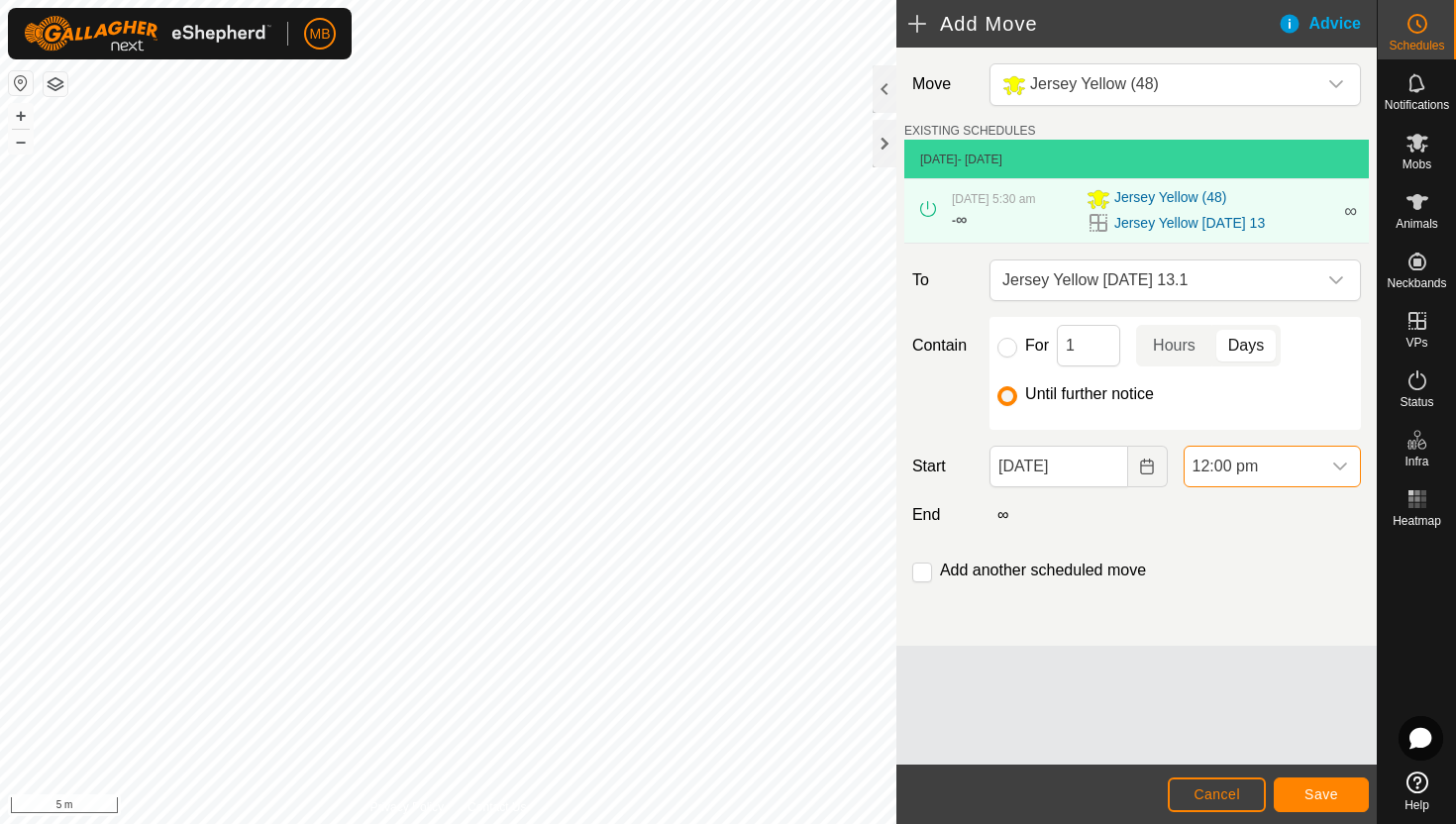 click on "12:00 pm" at bounding box center (1252, 466) 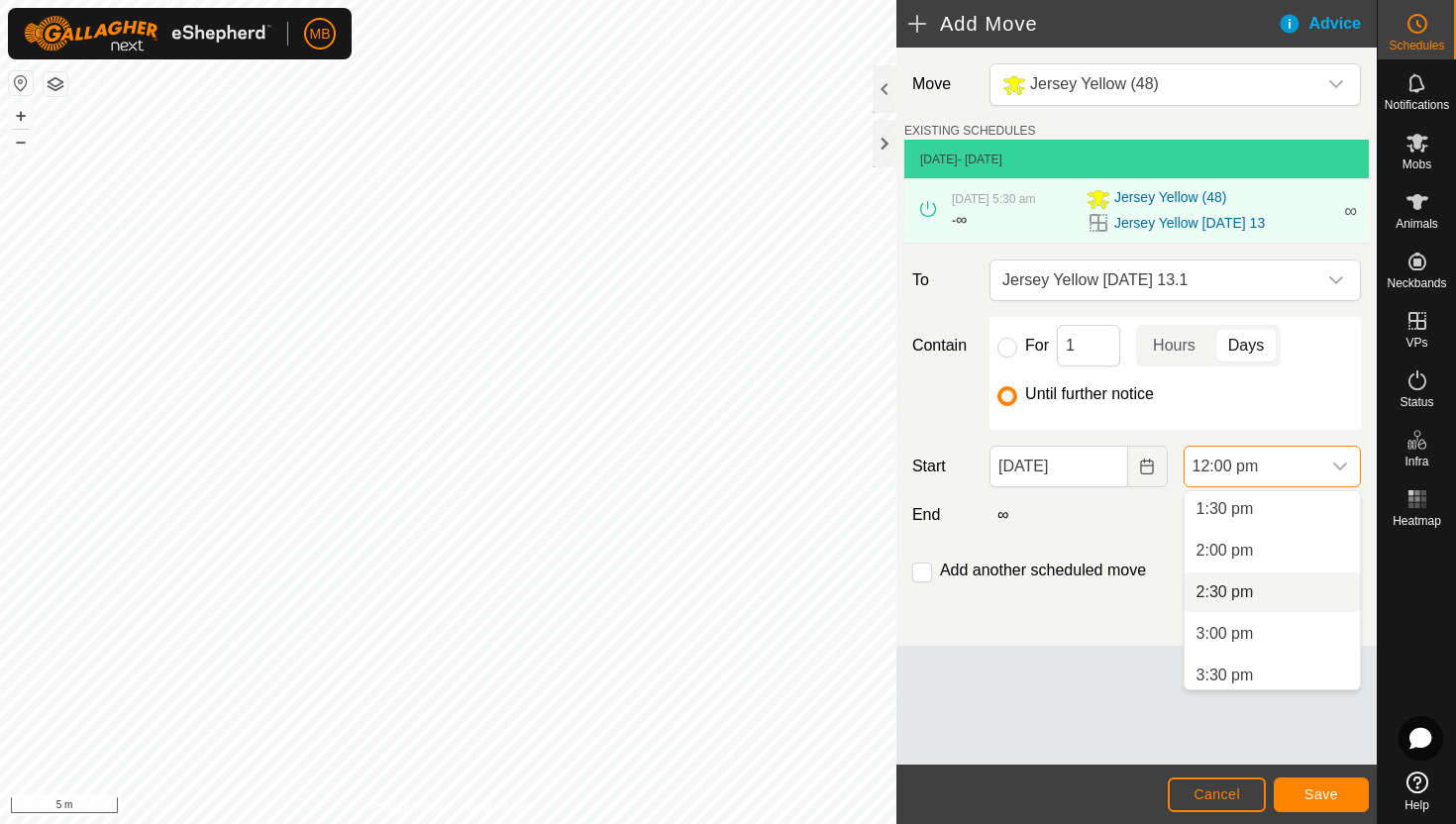 scroll, scrollTop: 1129, scrollLeft: 0, axis: vertical 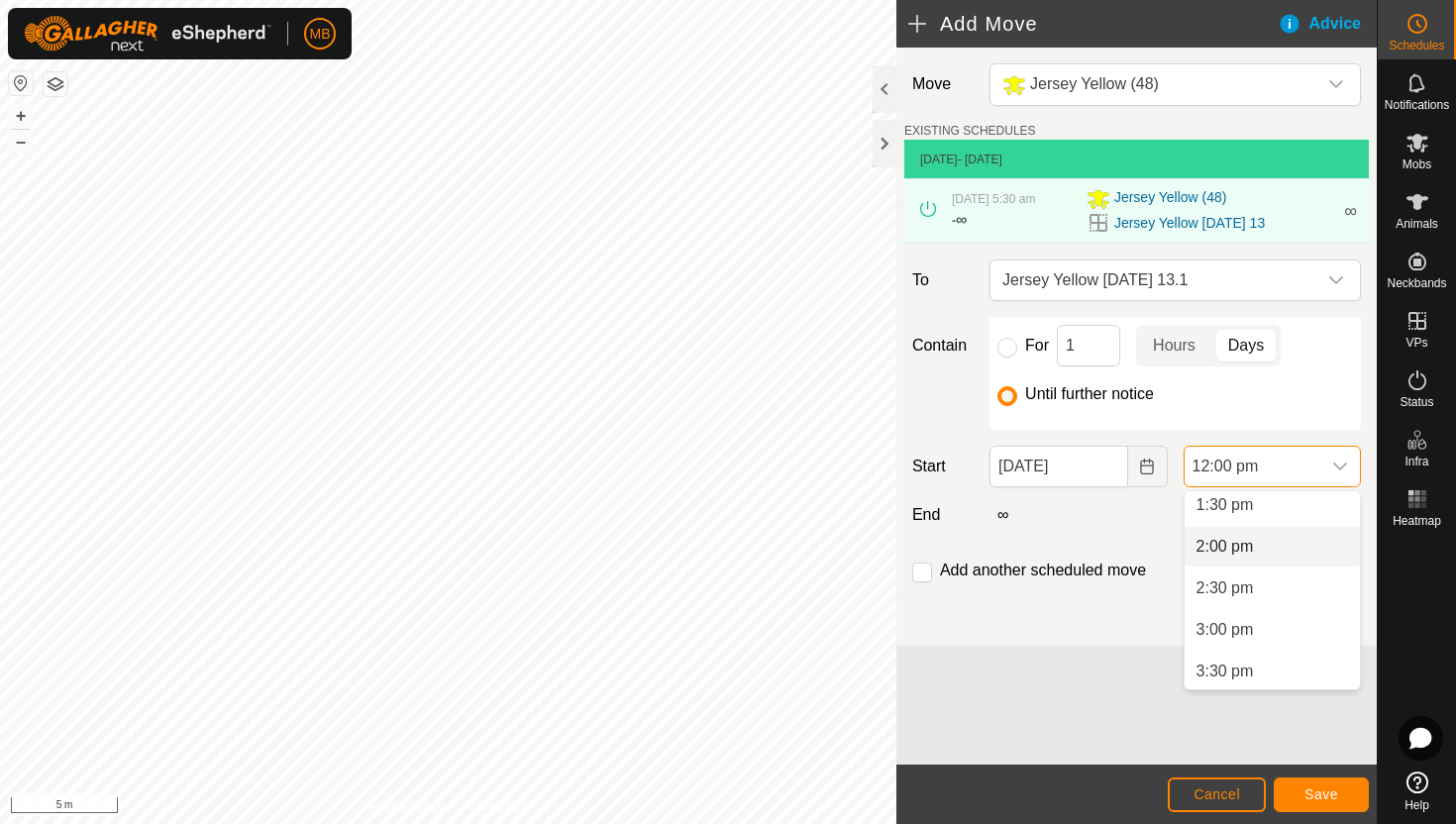 click on "2:00 pm" at bounding box center (1272, 547) 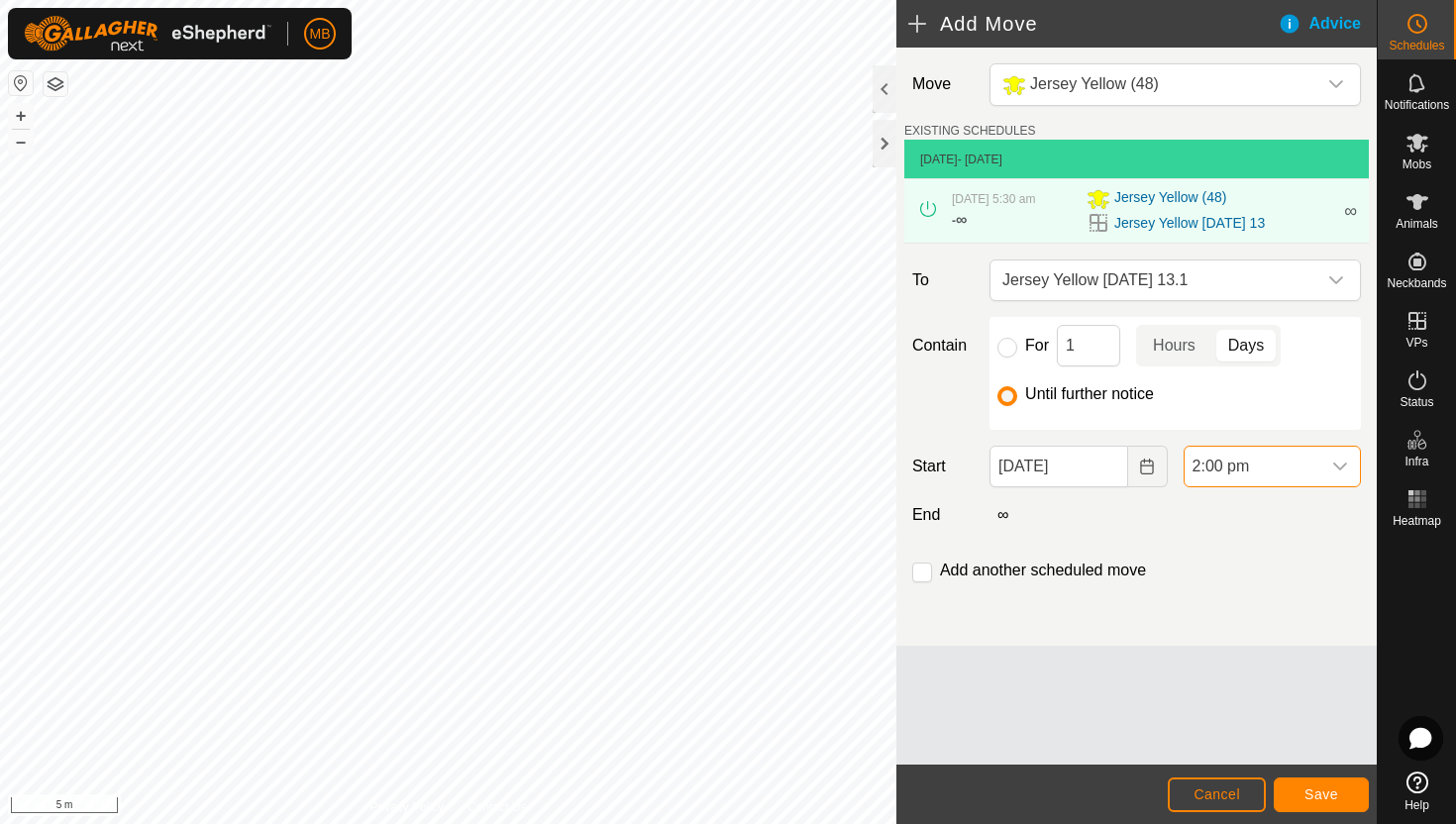 scroll, scrollTop: 998, scrollLeft: 0, axis: vertical 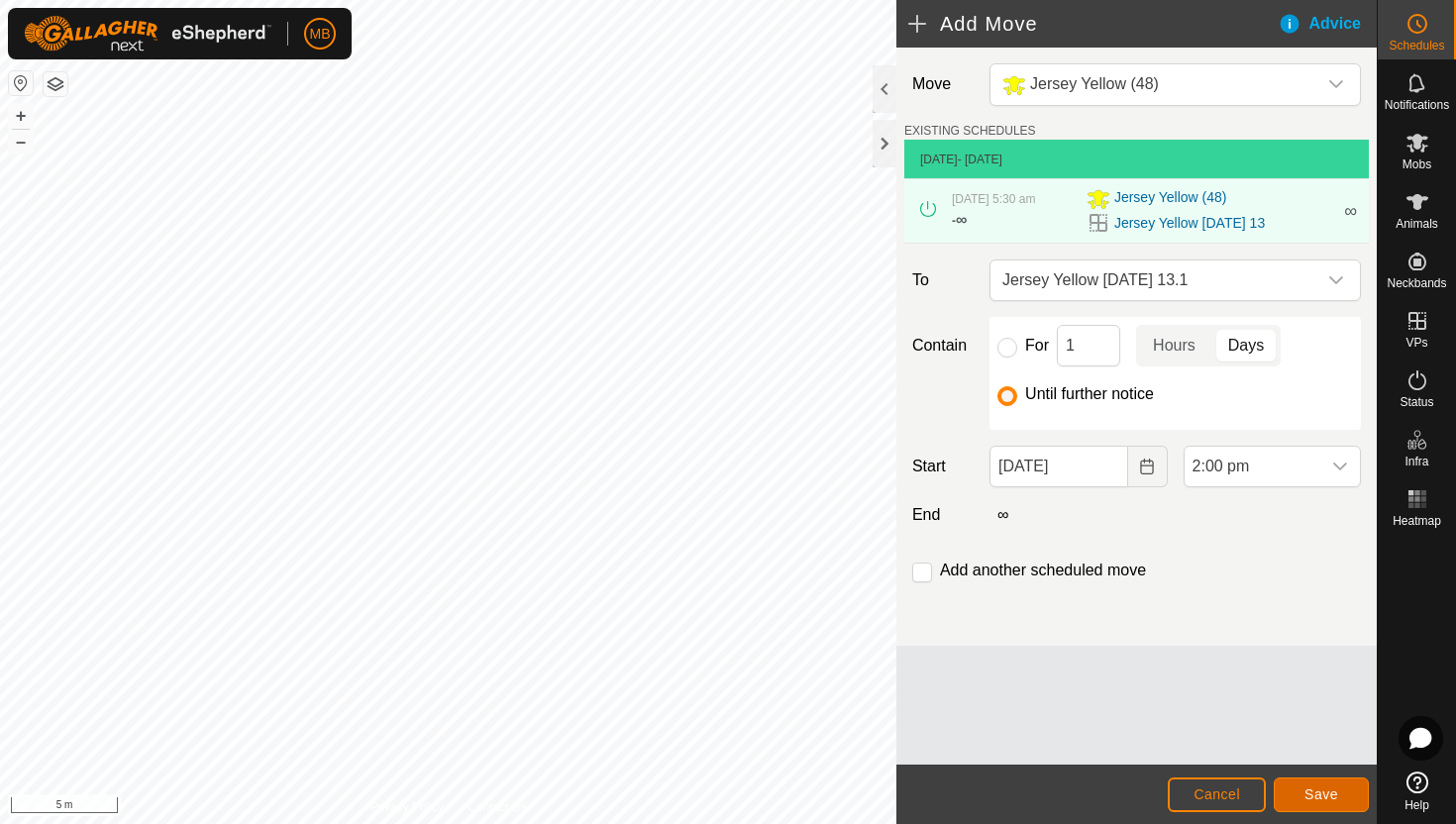 click on "Save" 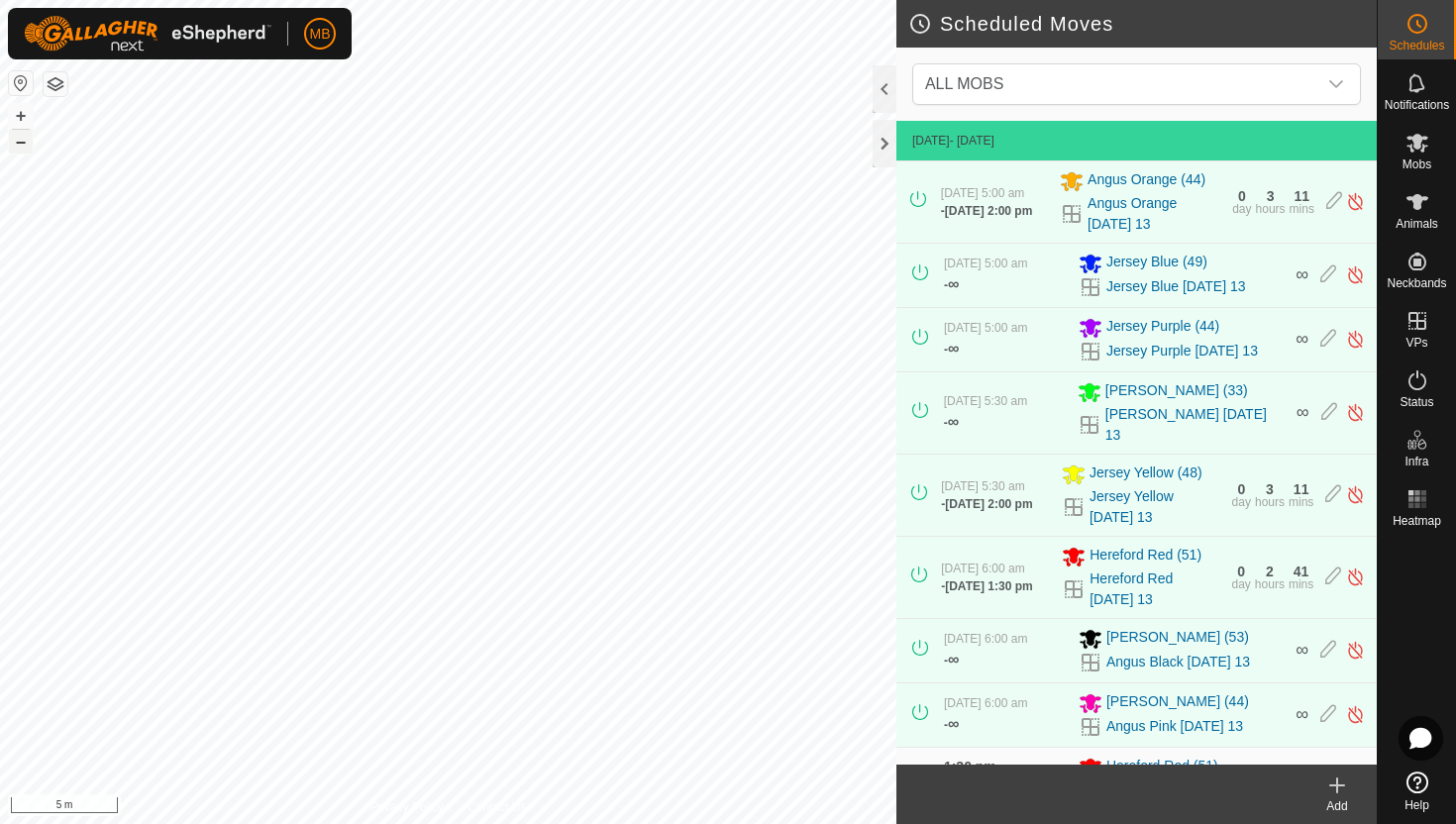 click on "–" at bounding box center [21, 142] 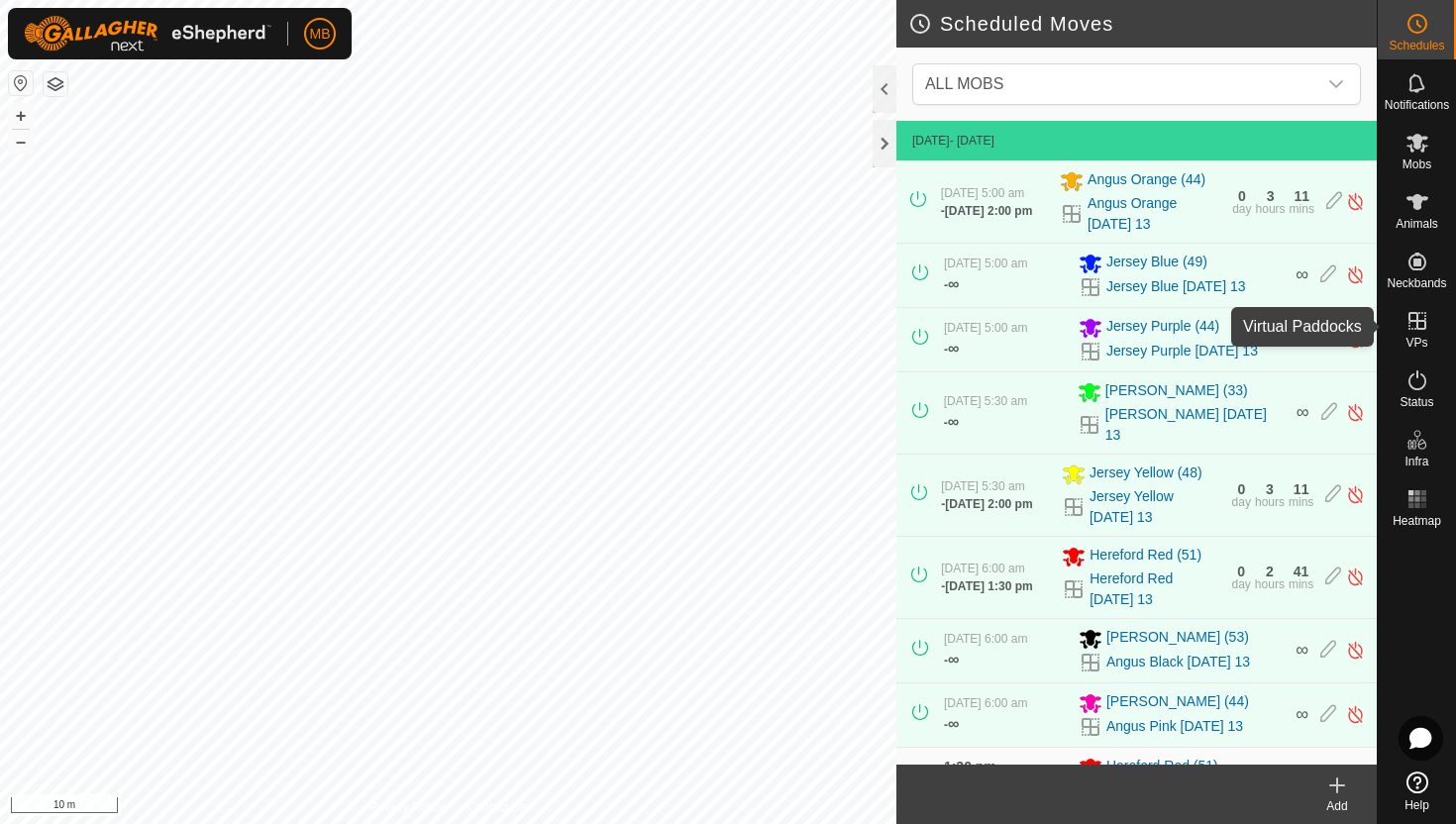 click 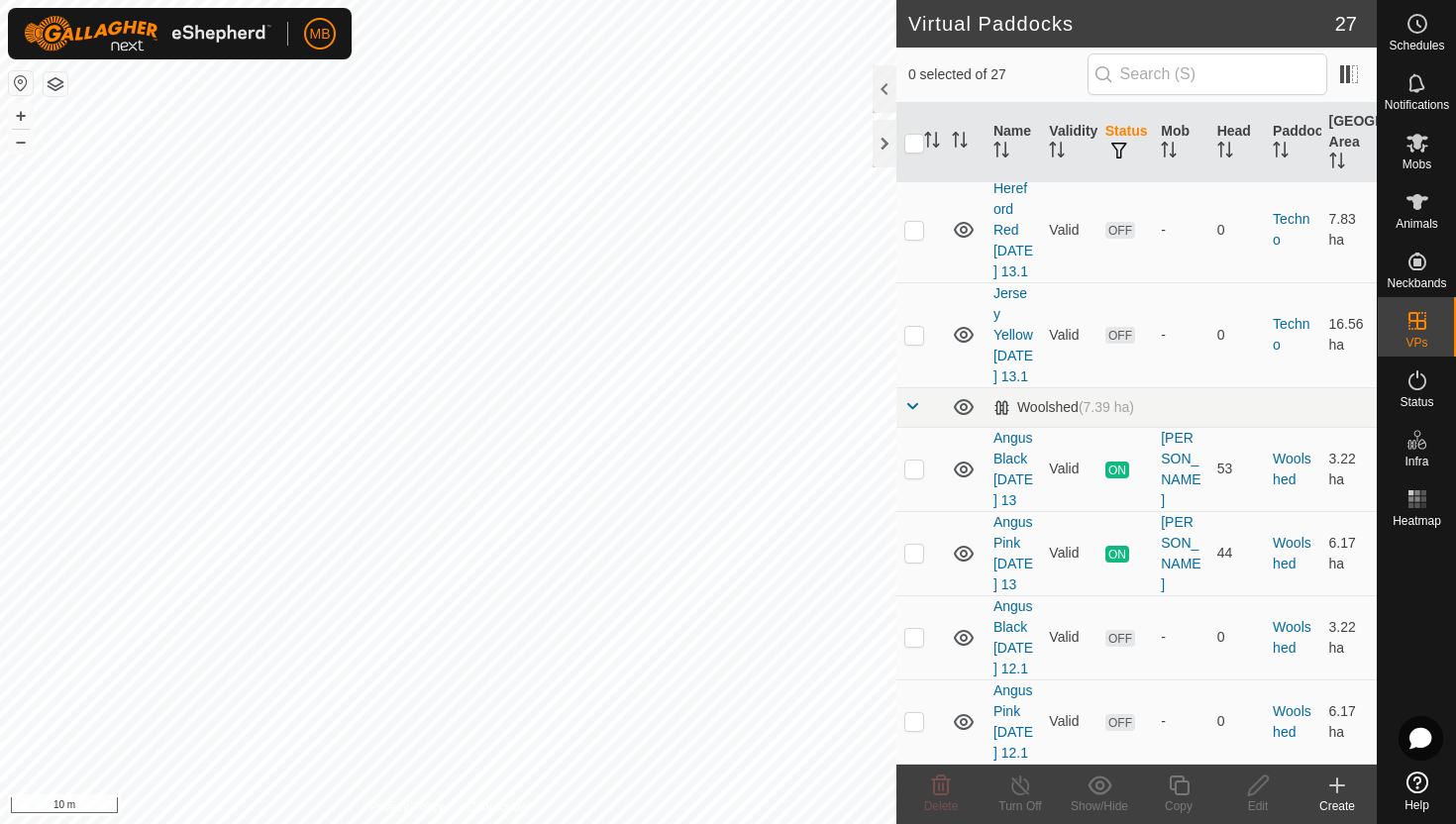 scroll, scrollTop: 2733, scrollLeft: 0, axis: vertical 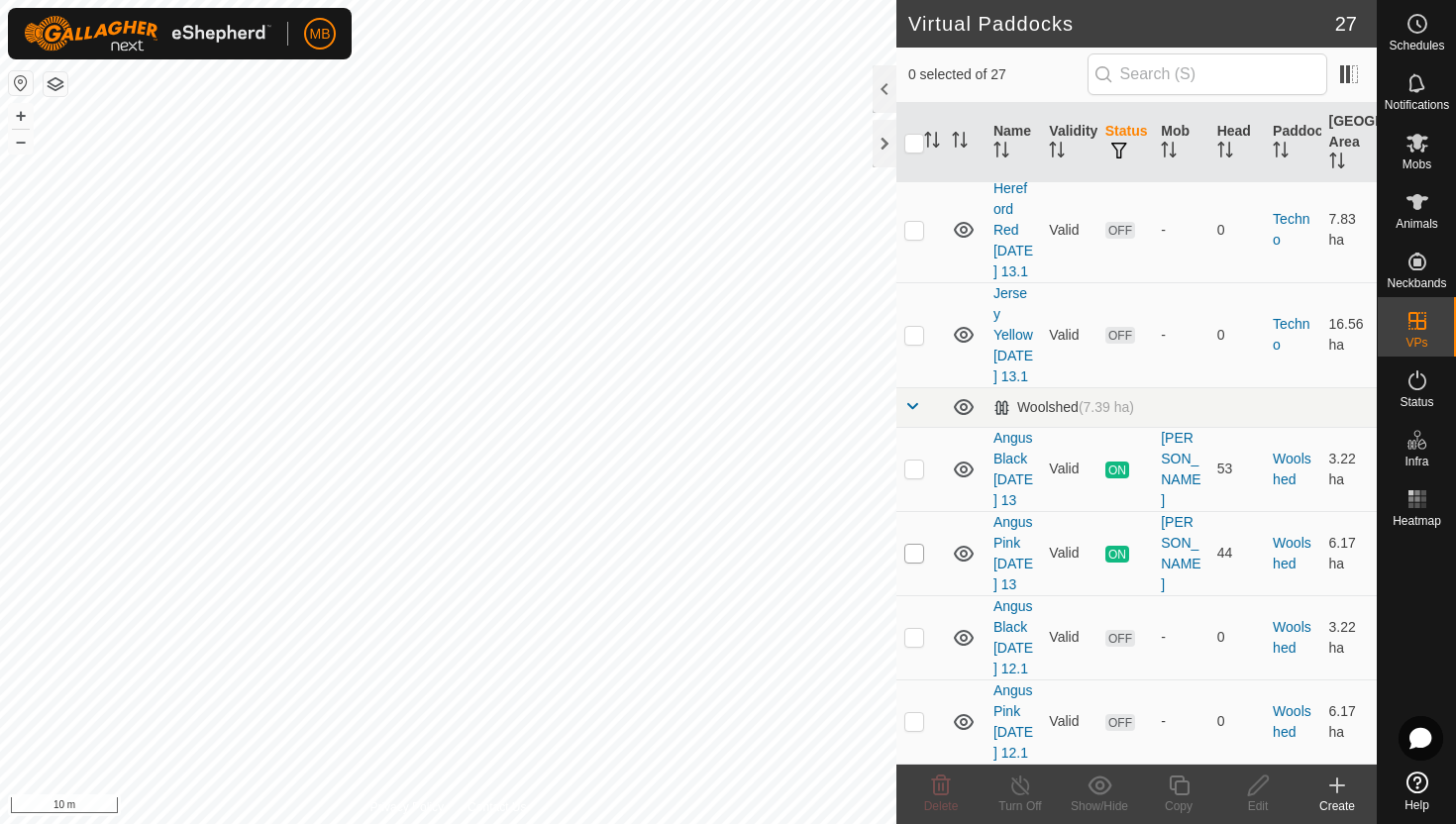 click at bounding box center [914, 554] 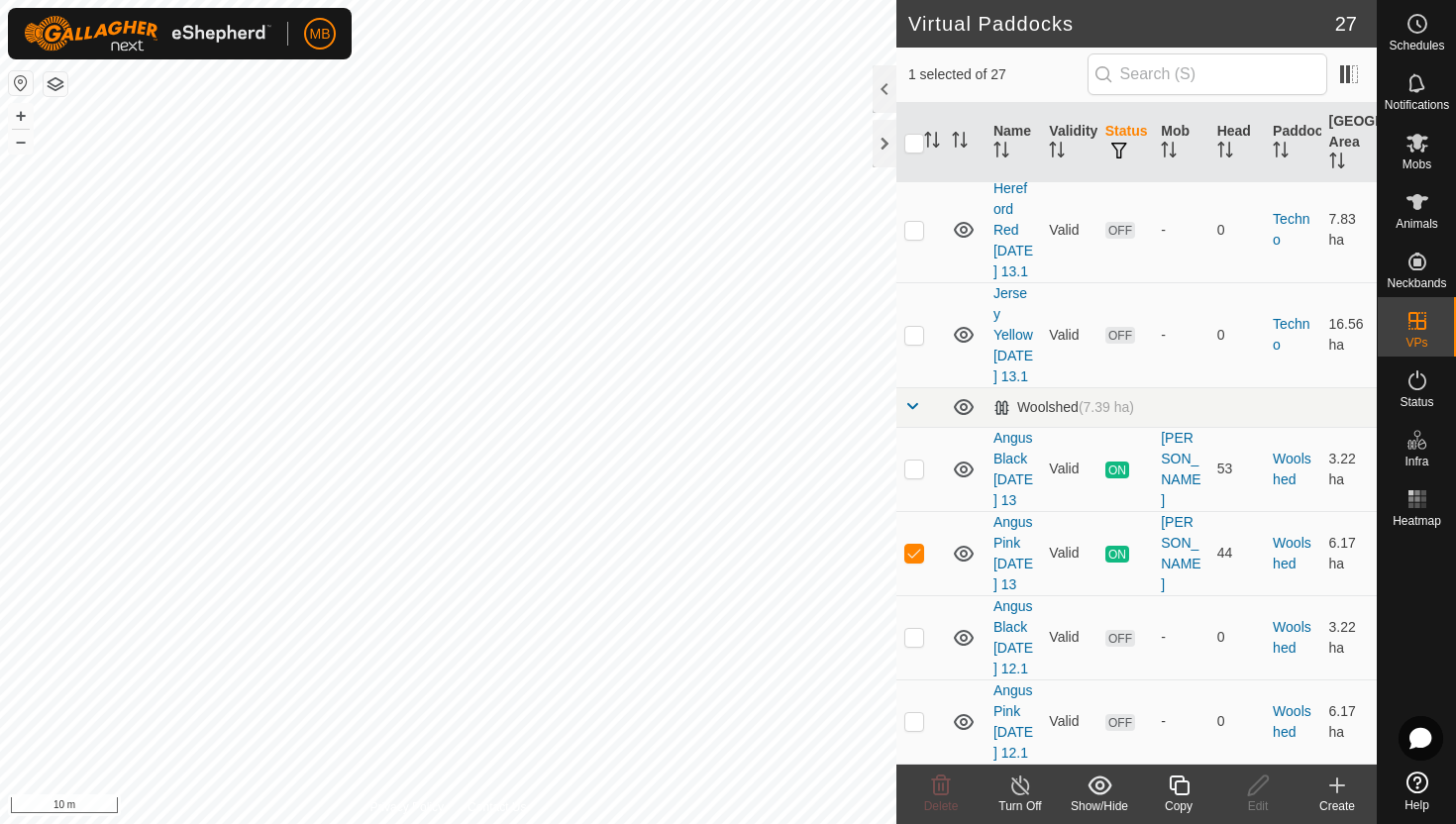 click 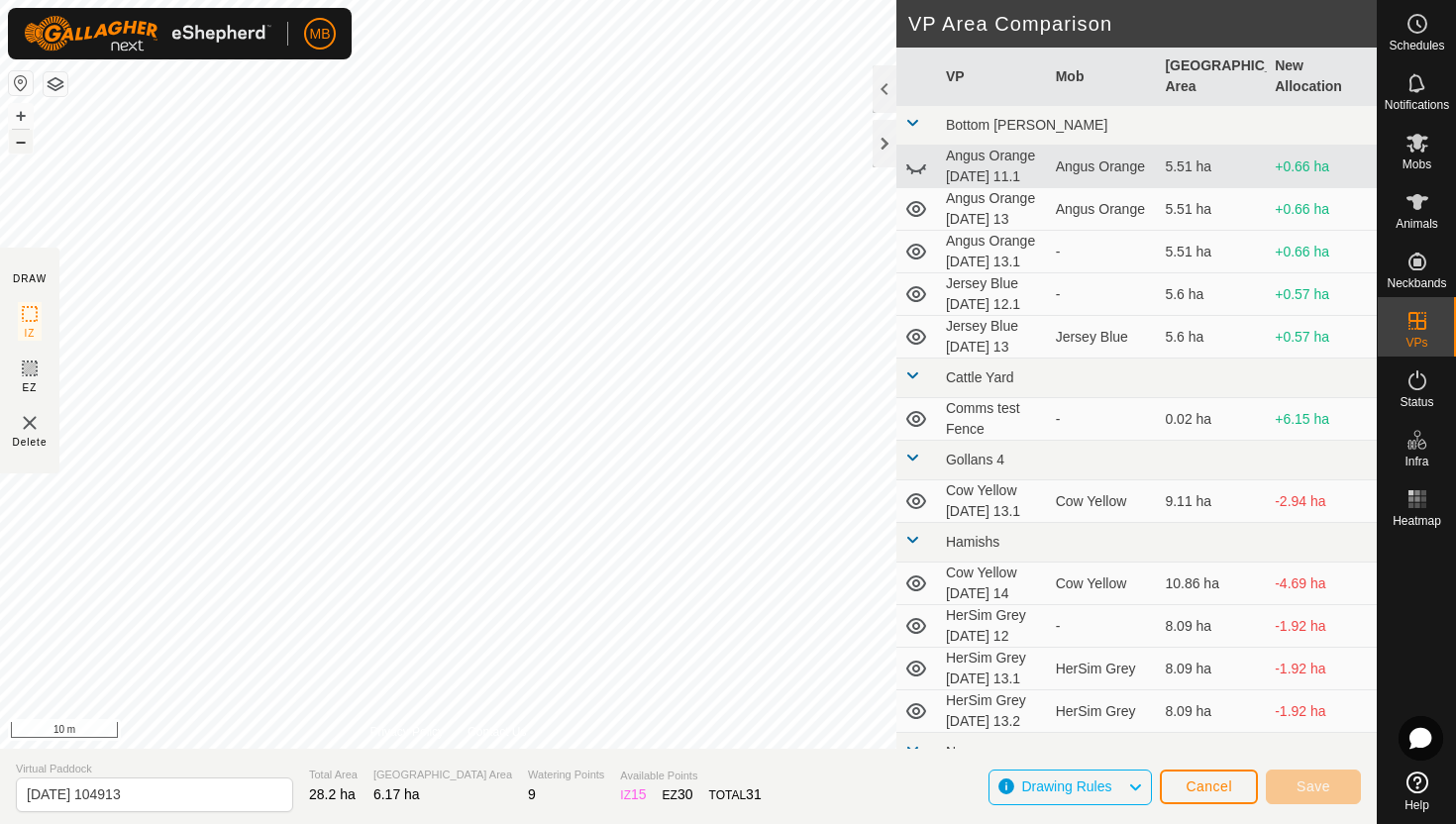 click on "–" at bounding box center [21, 142] 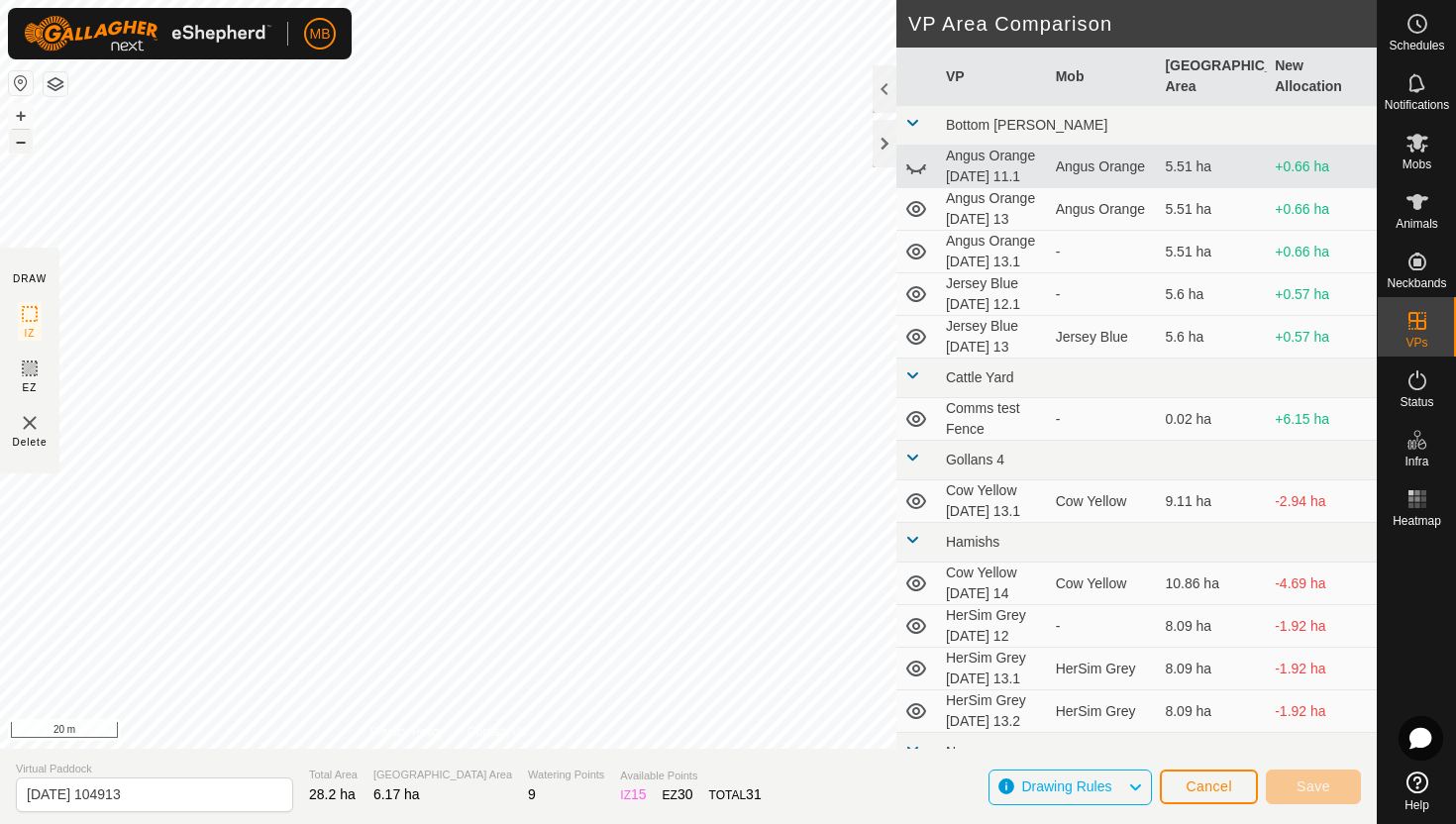 click on "–" at bounding box center (21, 142) 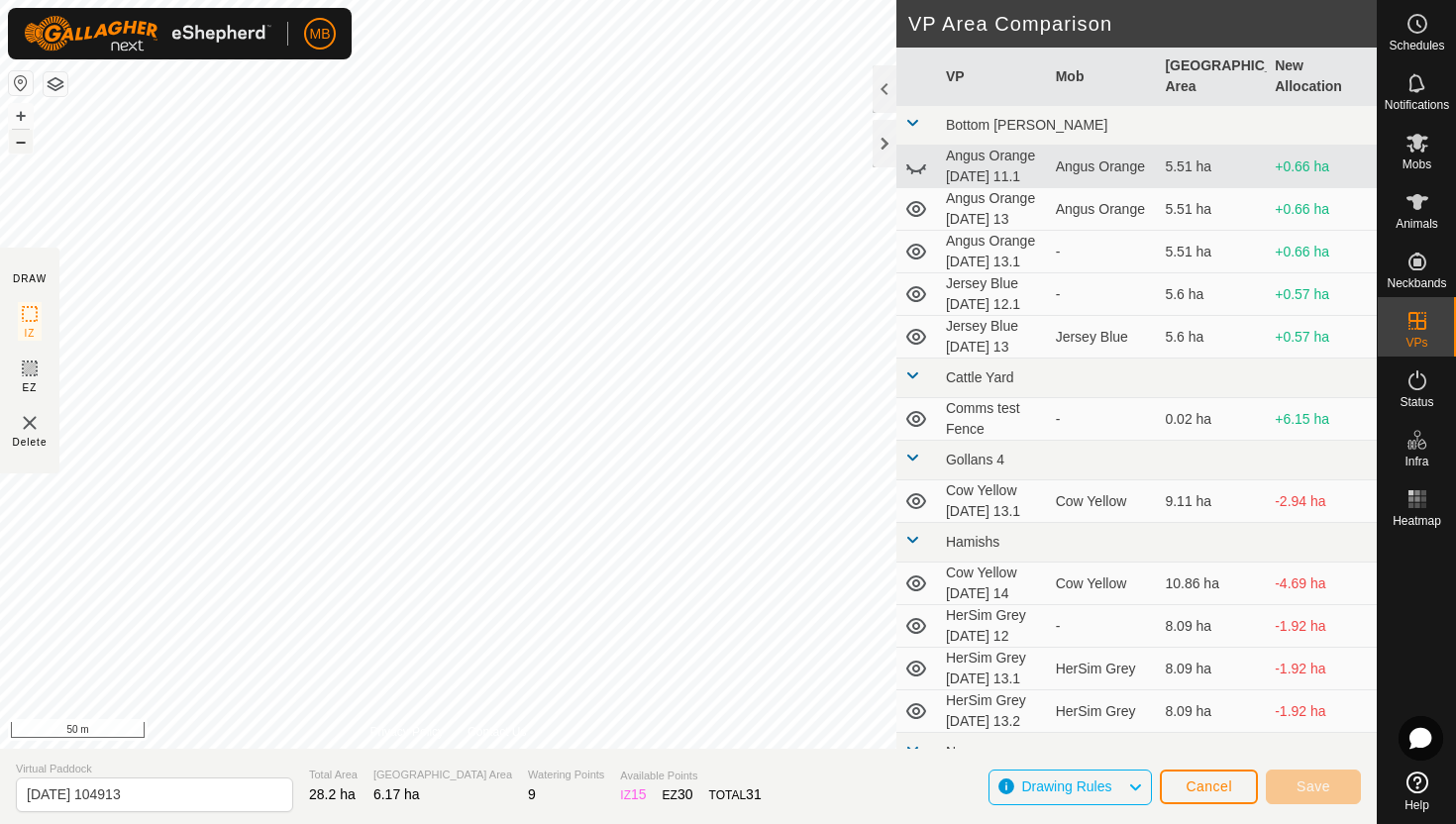 click on "MB Schedules Notifications Mobs Animals Neckbands VPs Status Infra Heatmap Help DRAW IZ EZ Delete Privacy Policy Contact Us + – ⇧ i 50 m VP Area Comparison     VP   Mob   Grazing Area   New Allocation  Bottom Davey  Angus Orange Friday 11.1   Angus Orange   5.51 ha  +0.66 ha  Angus Orange Sunday 13   Angus Orange   5.51 ha  +0.66 ha  Angus Orange Sunday 13.1  -  5.51 ha  +0.66 ha  Jersey Blue Saturday 12.1  -  5.6 ha  +0.57 ha  Jersey Blue Sunday 13   Jersey Blue   5.6 ha  +0.57 ha Cattle Yard  Comms test Fence  -  0.02 ha  +6.15 ha Gollans 4  Cow Yellow Sunday 13.1   Cow Yellow   9.11 ha  -2.94 ha Hamishs  Cow Yellow Monday 14   Cow Yellow   10.86 ha  -4.69 ha  HerSim Grey Saturday 12  -  8.09 ha  -1.92 ha  HerSim Grey Sunday 13.1   HerSim Grey   8.09 ha  -1.92 ha  HerSim Grey Sunday 13.2   HerSim Grey   8.09 ha  -1.92 ha Normans  Angus Green Sunday 13   Angus Green   8.8 ha  -2.63 ha Ollies  Jersey Purple Saturday 12  -  3.41 ha  +2.76 ha  Jersey Purple Sunday 13   Jersey Purple   3.41 ha  +2.76 ha Pole" 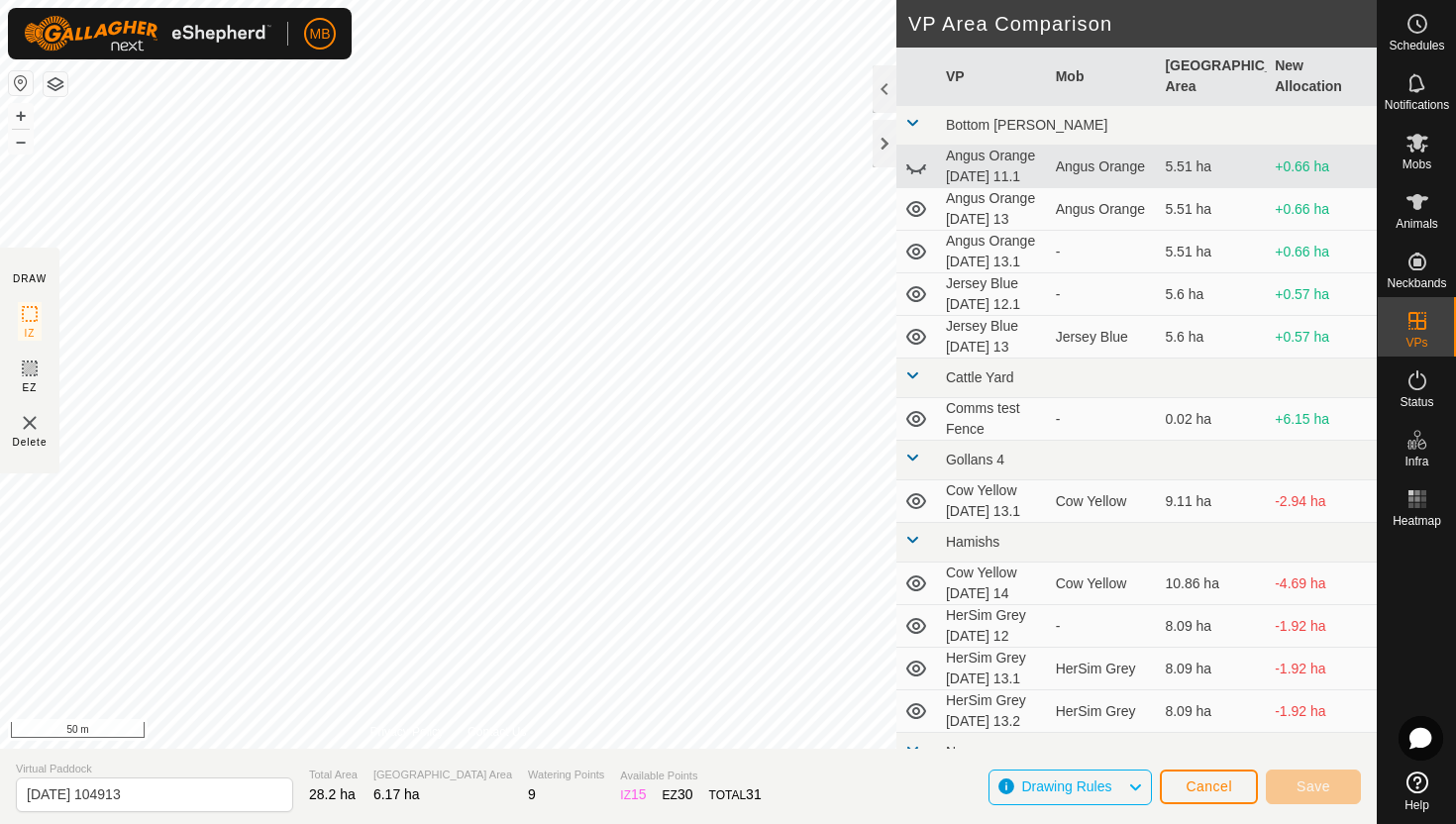 click on "MB Schedules Notifications Mobs Animals Neckbands VPs Status Infra Heatmap Help DRAW IZ EZ Delete Privacy Policy Contact Us + – ⇧ i 50 m VP Area Comparison     VP   Mob   Grazing Area   New Allocation  Bottom Davey  Angus Orange Friday 11.1   Angus Orange   5.51 ha  +0.66 ha  Angus Orange Sunday 13   Angus Orange   5.51 ha  +0.66 ha  Angus Orange Sunday 13.1  -  5.51 ha  +0.66 ha  Jersey Blue Saturday 12.1  -  5.6 ha  +0.57 ha  Jersey Blue Sunday 13   Jersey Blue   5.6 ha  +0.57 ha Cattle Yard  Comms test Fence  -  0.02 ha  +6.15 ha Gollans 4  Cow Yellow Sunday 13.1   Cow Yellow   9.11 ha  -2.94 ha Hamishs  Cow Yellow Monday 14   Cow Yellow   10.86 ha  -4.69 ha  HerSim Grey Saturday 12  -  8.09 ha  -1.92 ha  HerSim Grey Sunday 13.1   HerSim Grey   8.09 ha  -1.92 ha  HerSim Grey Sunday 13.2   HerSim Grey   8.09 ha  -1.92 ha Normans  Angus Green Sunday 13   Angus Green   8.8 ha  -2.63 ha Ollies  Jersey Purple Saturday 12  -  3.41 ha  +2.76 ha  Jersey Purple Sunday 13   Jersey Purple   3.41 ha  -" at bounding box center [728, 412] 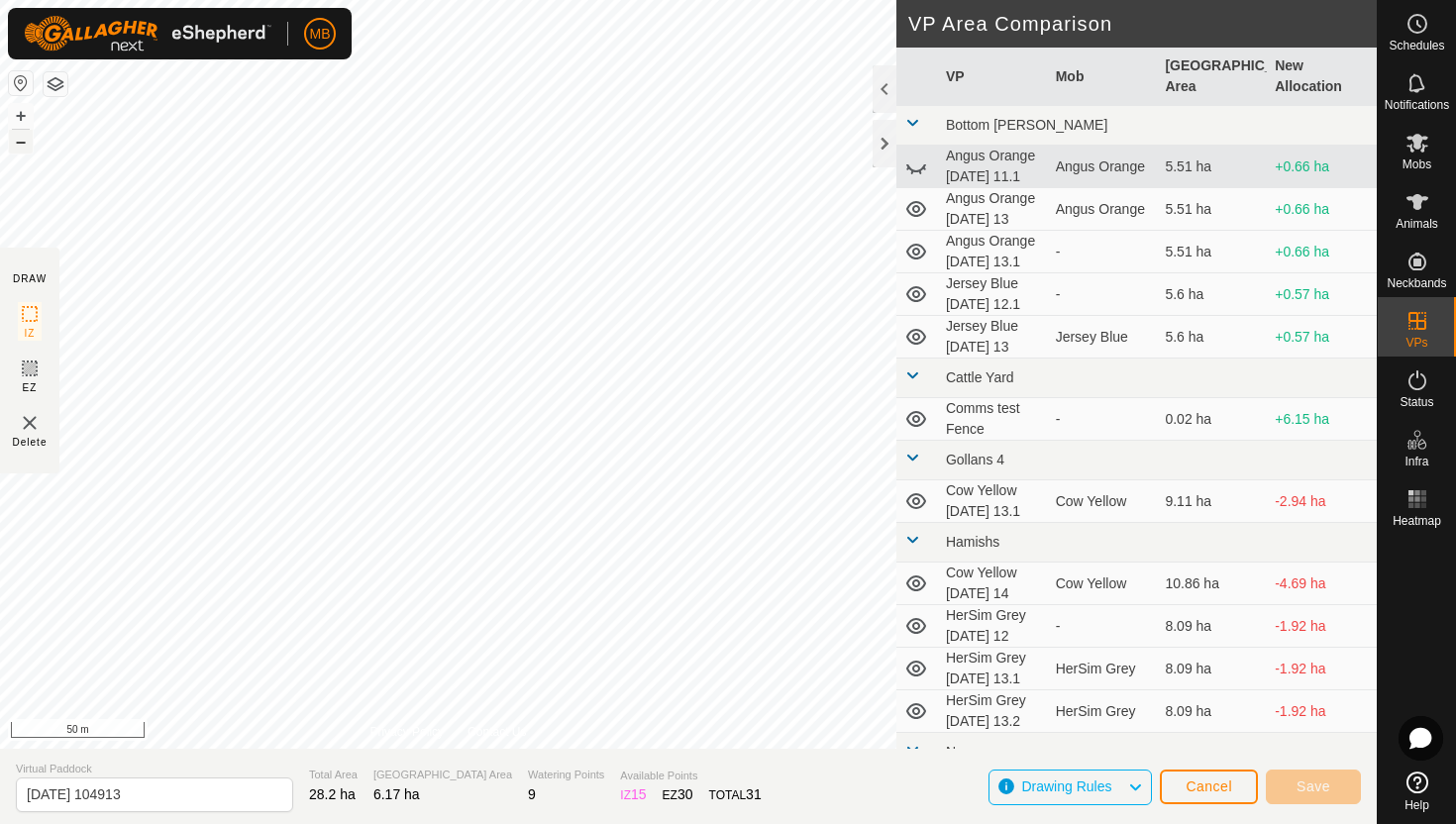 click on "–" at bounding box center (21, 142) 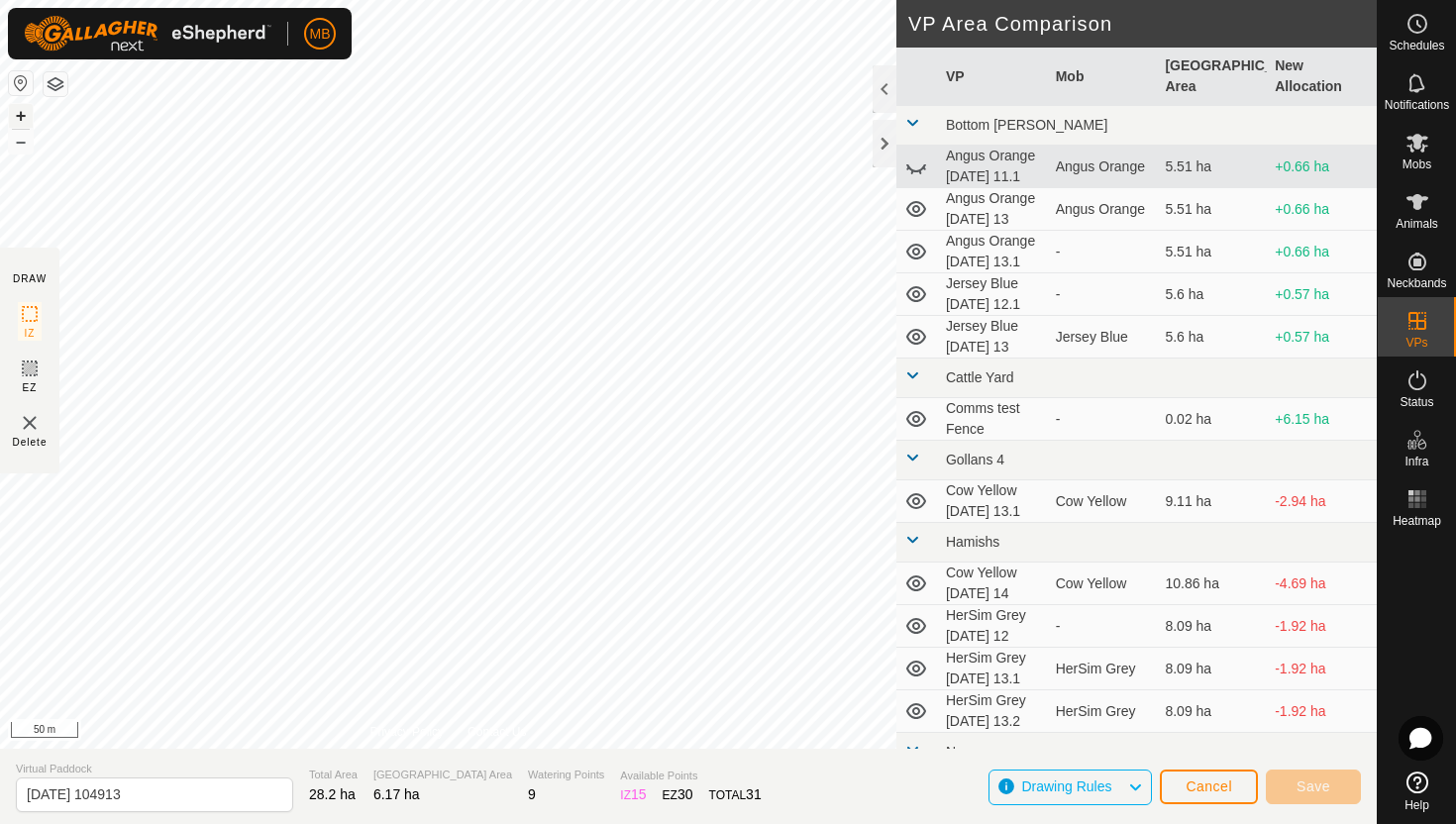 click on "+" at bounding box center [21, 116] 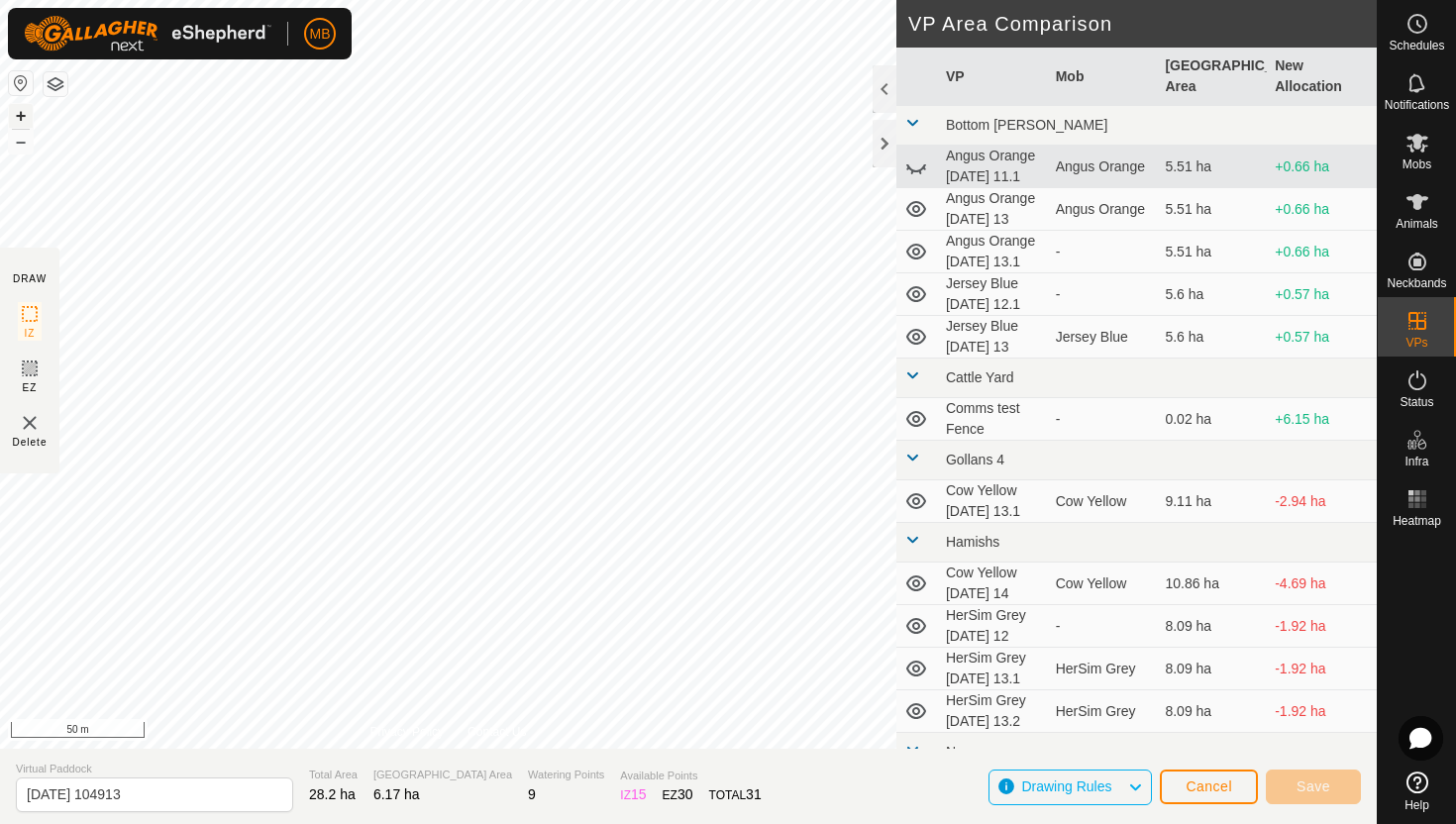 click on "+" at bounding box center [21, 116] 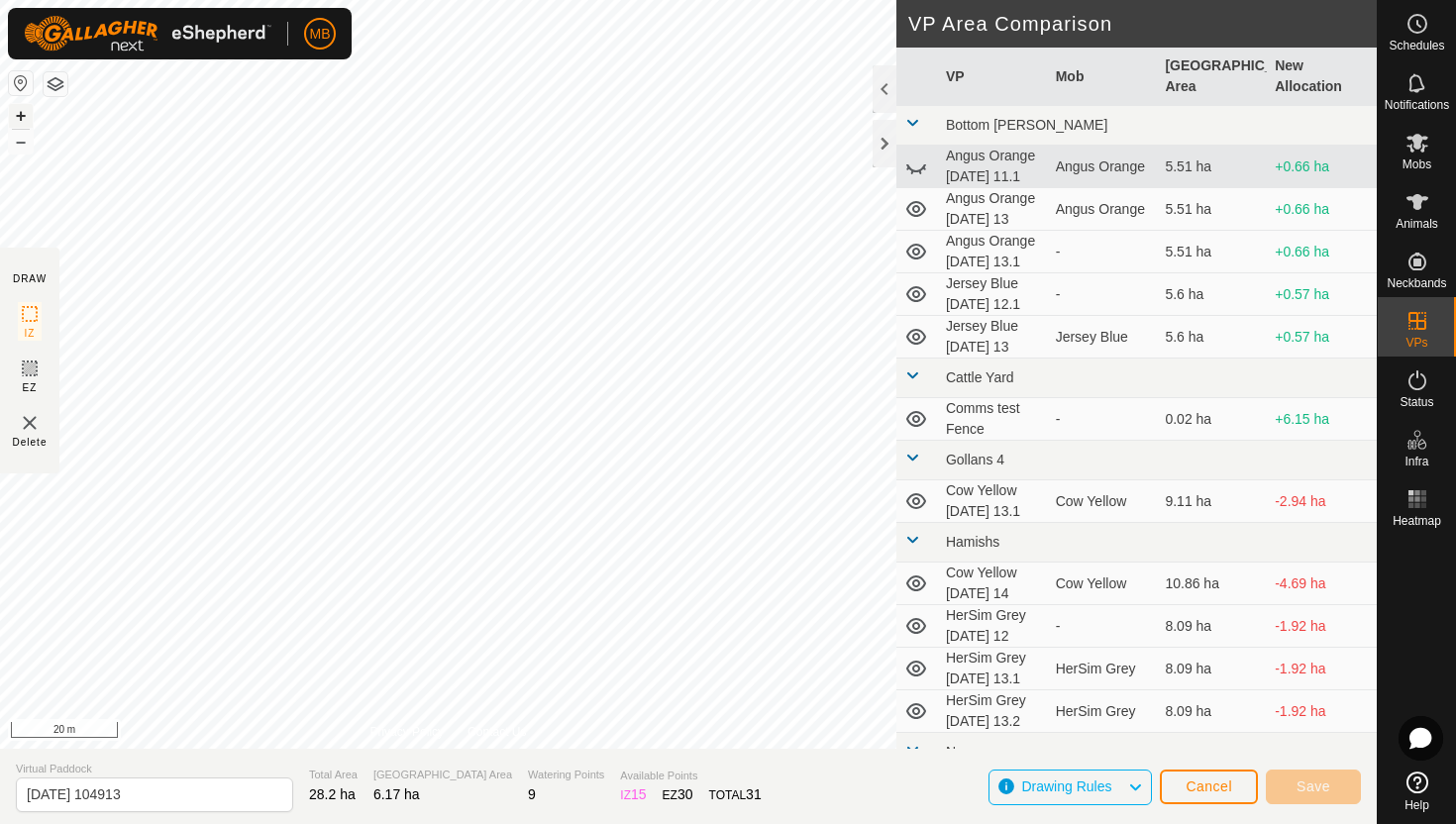 click on "+" at bounding box center [21, 116] 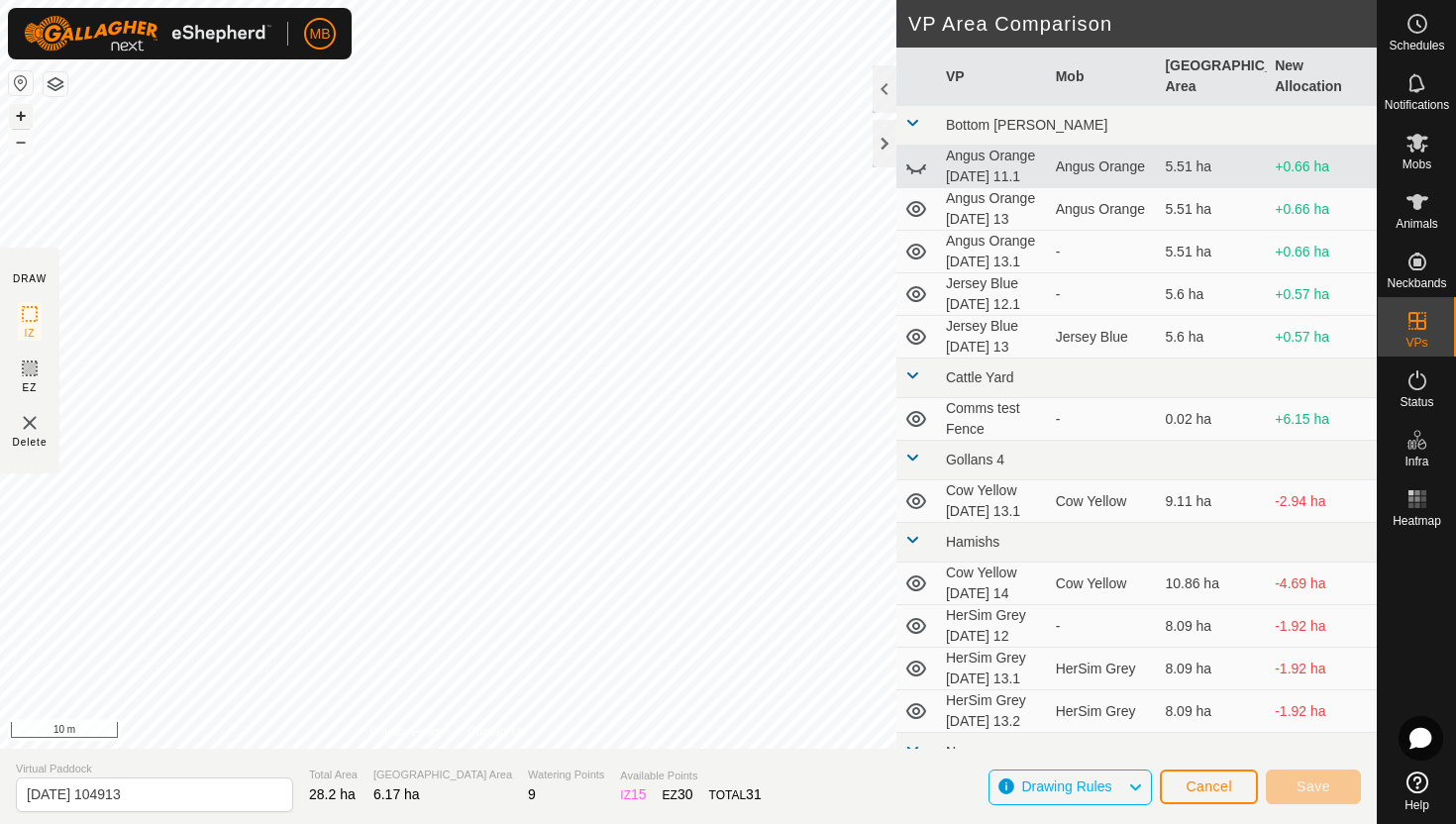 click on "+" at bounding box center [21, 116] 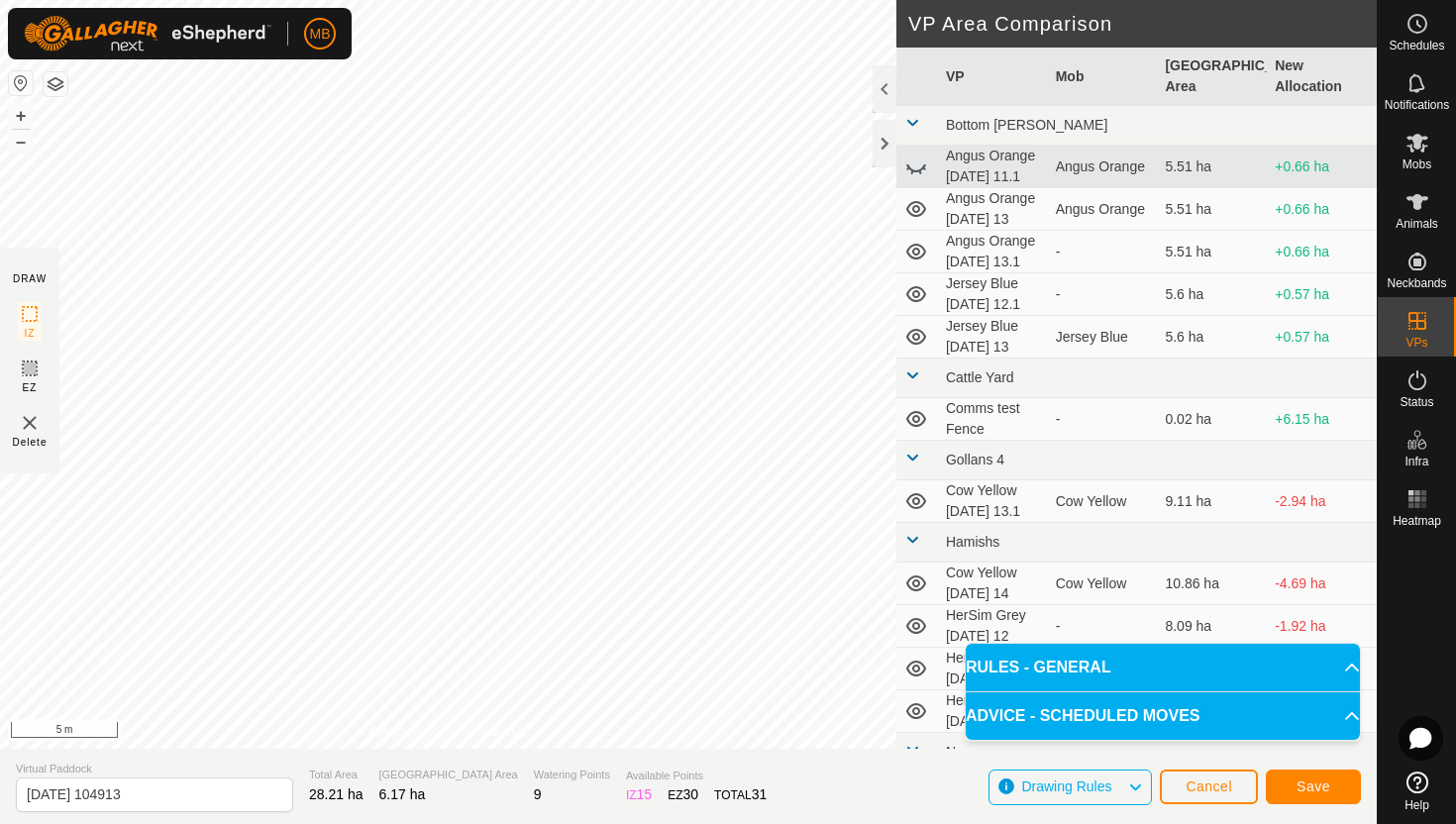 click on "DRAW IZ EZ Delete Privacy Policy Contact Us IZ interior angle must be smaller than 280°  (Current: 339.5°) . Segment length must be longer than 5 m  (Current: 1.9 m) . + – ⇧ i 5 m VP Area Comparison     VP   Mob   Grazing Area   New Allocation  Bottom Davey  Angus Orange Friday 11.1   Angus Orange   5.51 ha  +0.66 ha  Angus Orange Sunday 13   Angus Orange   5.51 ha  +0.66 ha  Angus Orange Sunday 13.1  -  5.51 ha  +0.66 ha  Jersey Blue Saturday 12.1  -  5.6 ha  +0.57 ha  Jersey Blue Sunday 13   Jersey Blue   5.6 ha  +0.57 ha Cattle Yard  Comms test Fence  -  0.02 ha  +6.15 ha Gollans 4  Cow Yellow Sunday 13.1   Cow Yellow   9.11 ha  -2.94 ha Hamishs  Cow Yellow Monday 14   Cow Yellow   10.86 ha  -4.69 ha  HerSim Grey Saturday 12  -  8.09 ha  -1.92 ha  HerSim Grey Sunday 13.1   HerSim Grey   8.09 ha  -1.92 ha  HerSim Grey Sunday 13.2   HerSim Grey   8.09 ha  -1.92 ha Normans  Angus Green Sunday 13   Angus Green   8.8 ha  -2.63 ha Ollies  Jersey Purple Saturday 12  -  3.41 ha  +2.76 ha  Jersey Purple  Pole" 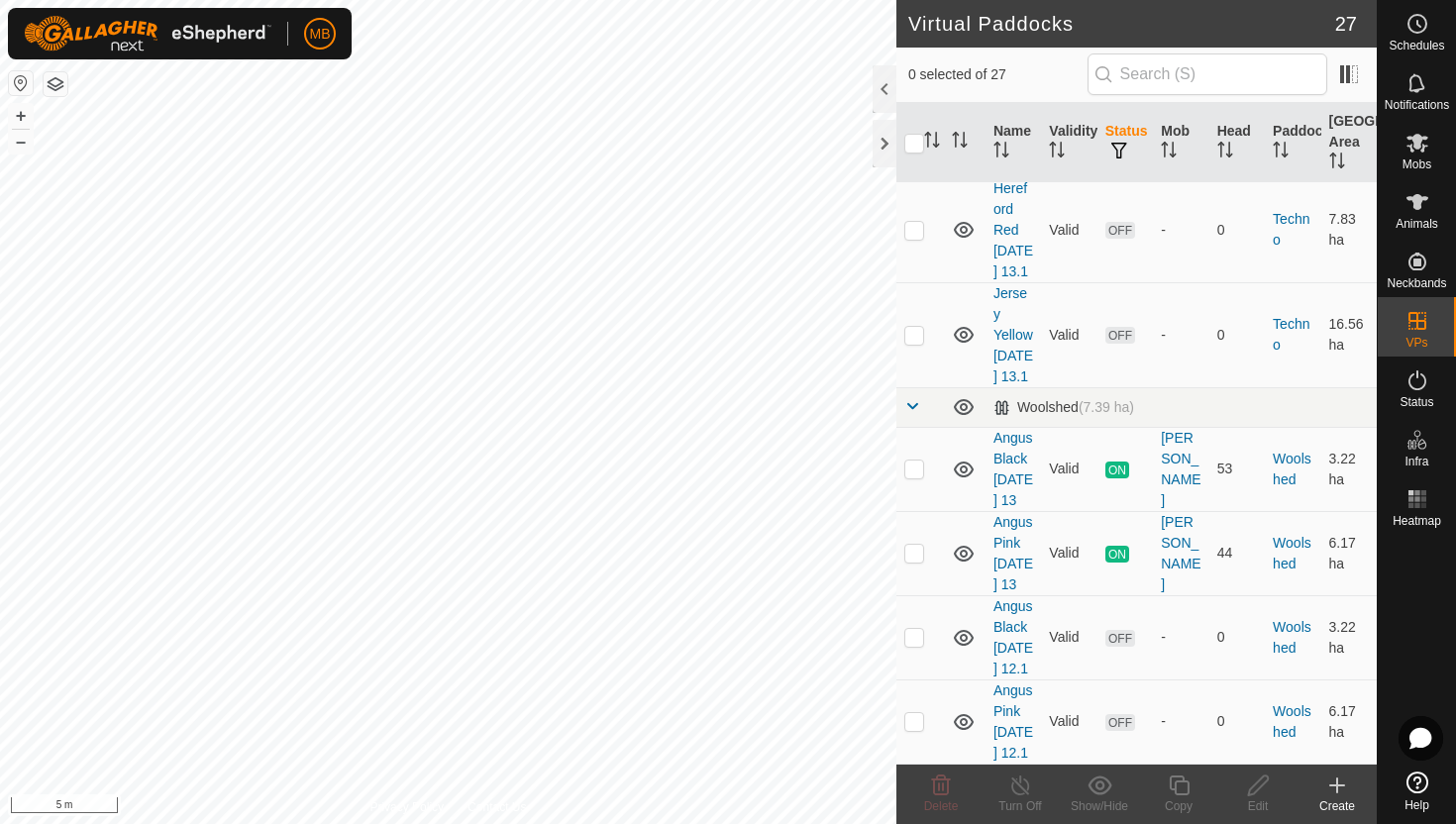 scroll, scrollTop: 2724, scrollLeft: 0, axis: vertical 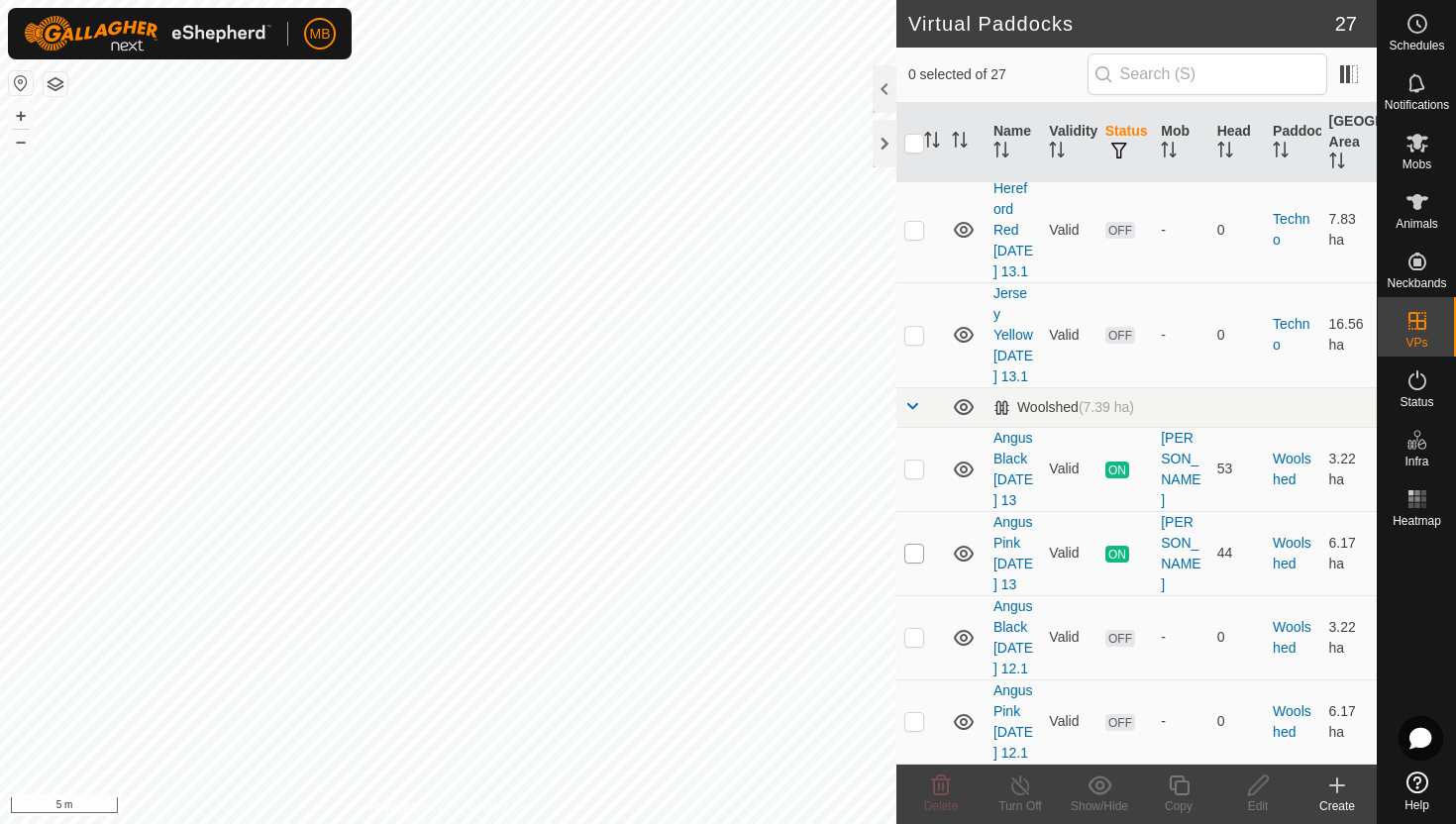 click at bounding box center [914, 554] 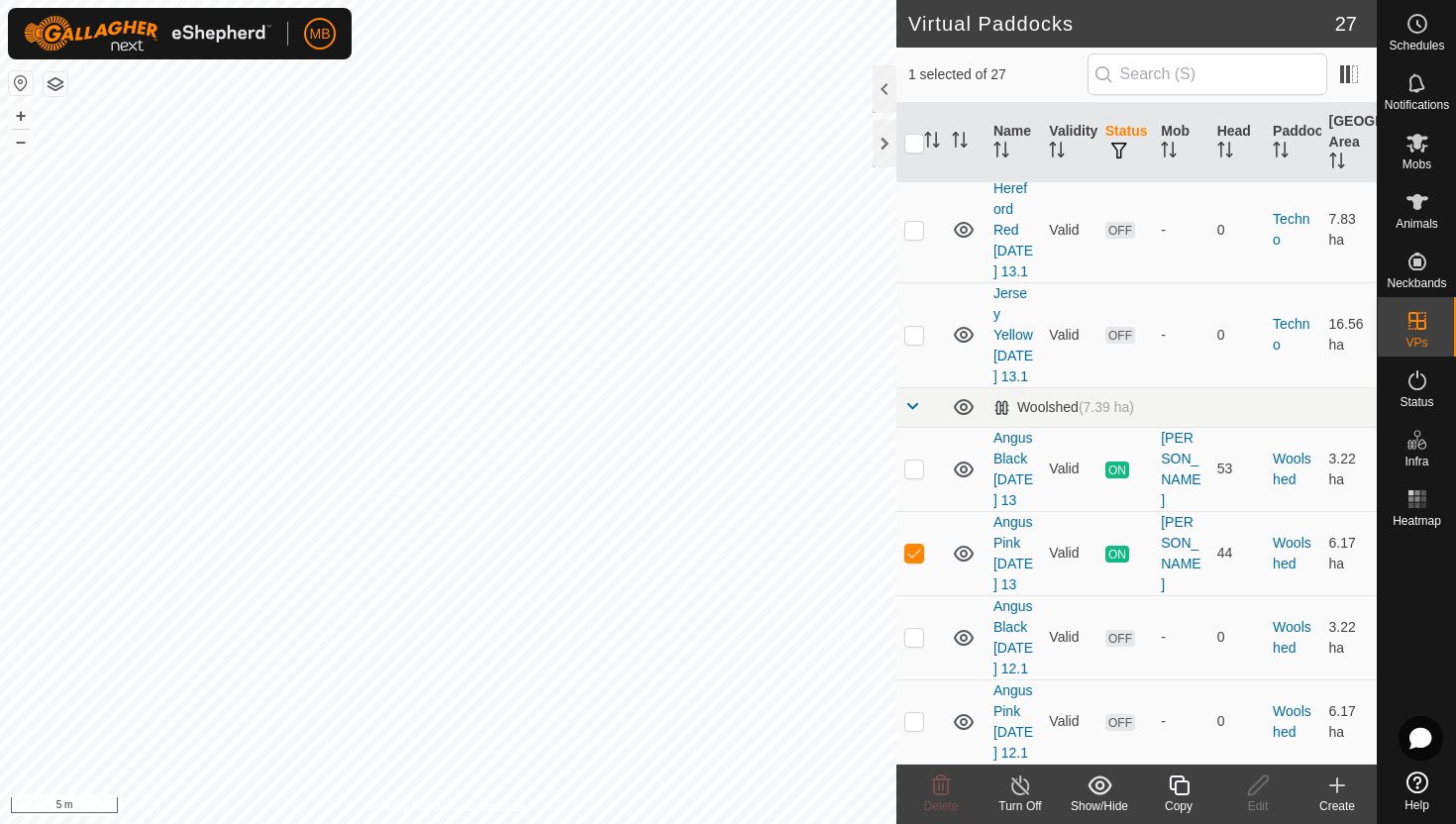 click 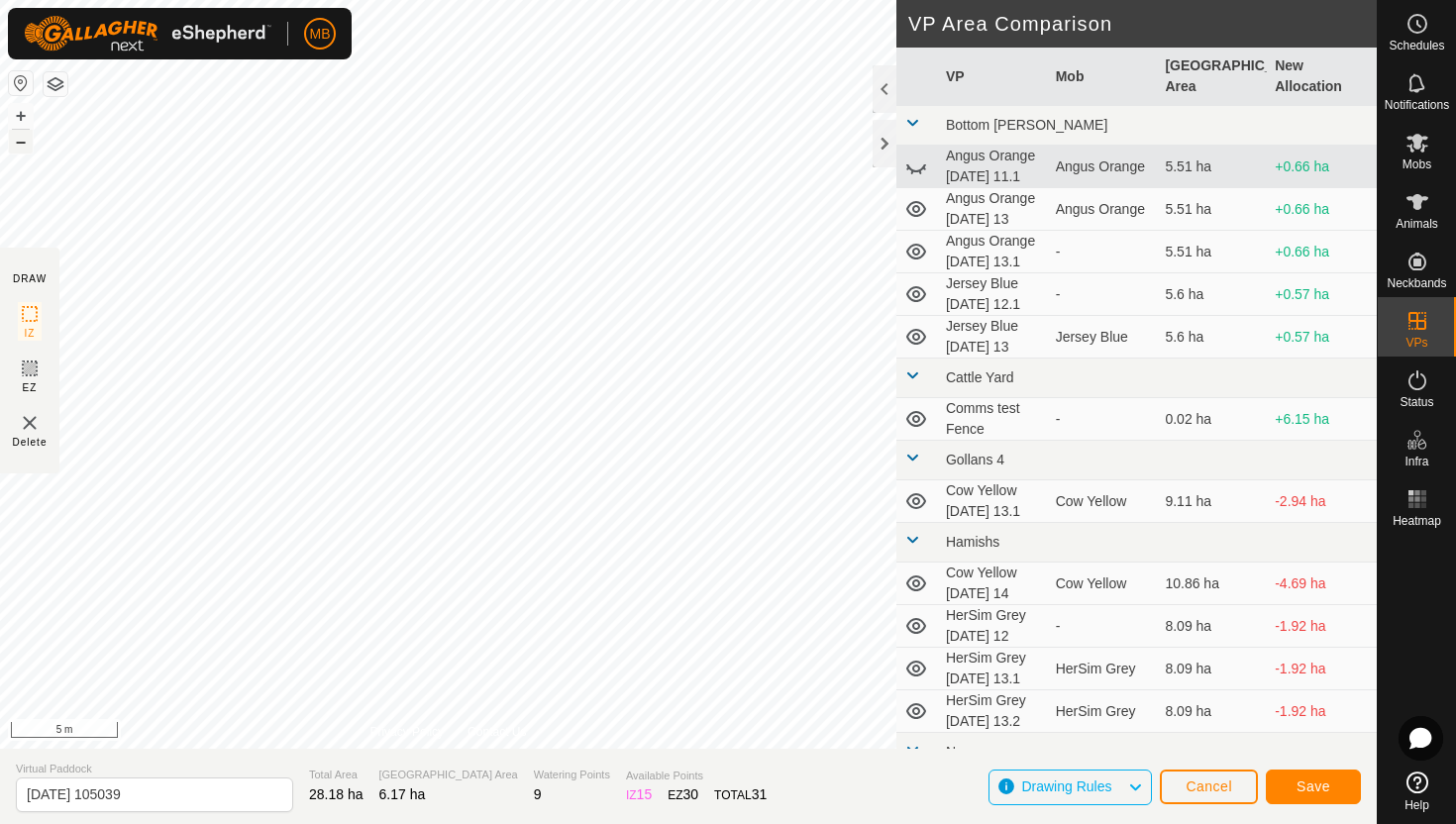 click on "–" at bounding box center [21, 142] 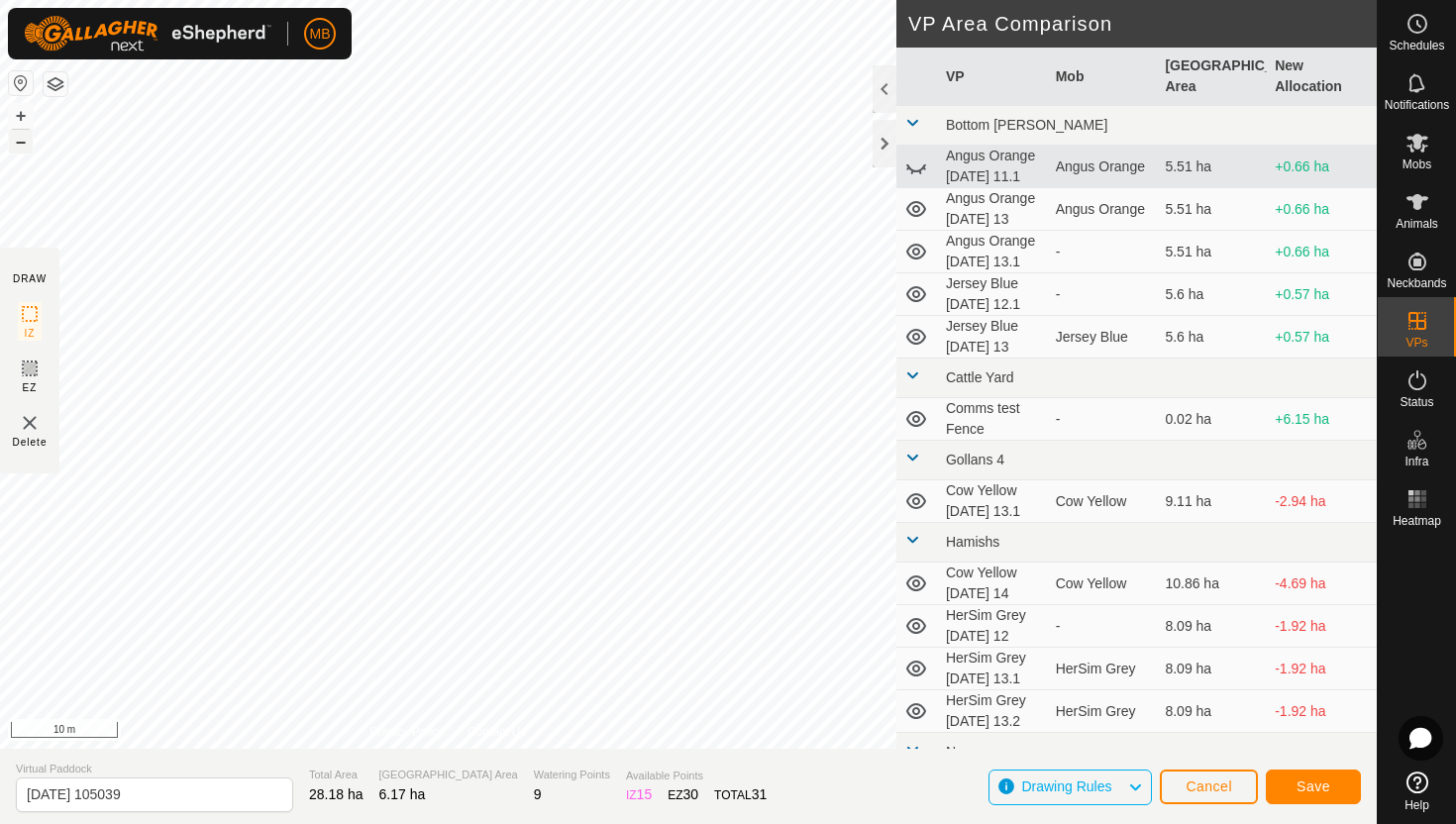 click on "–" at bounding box center (21, 142) 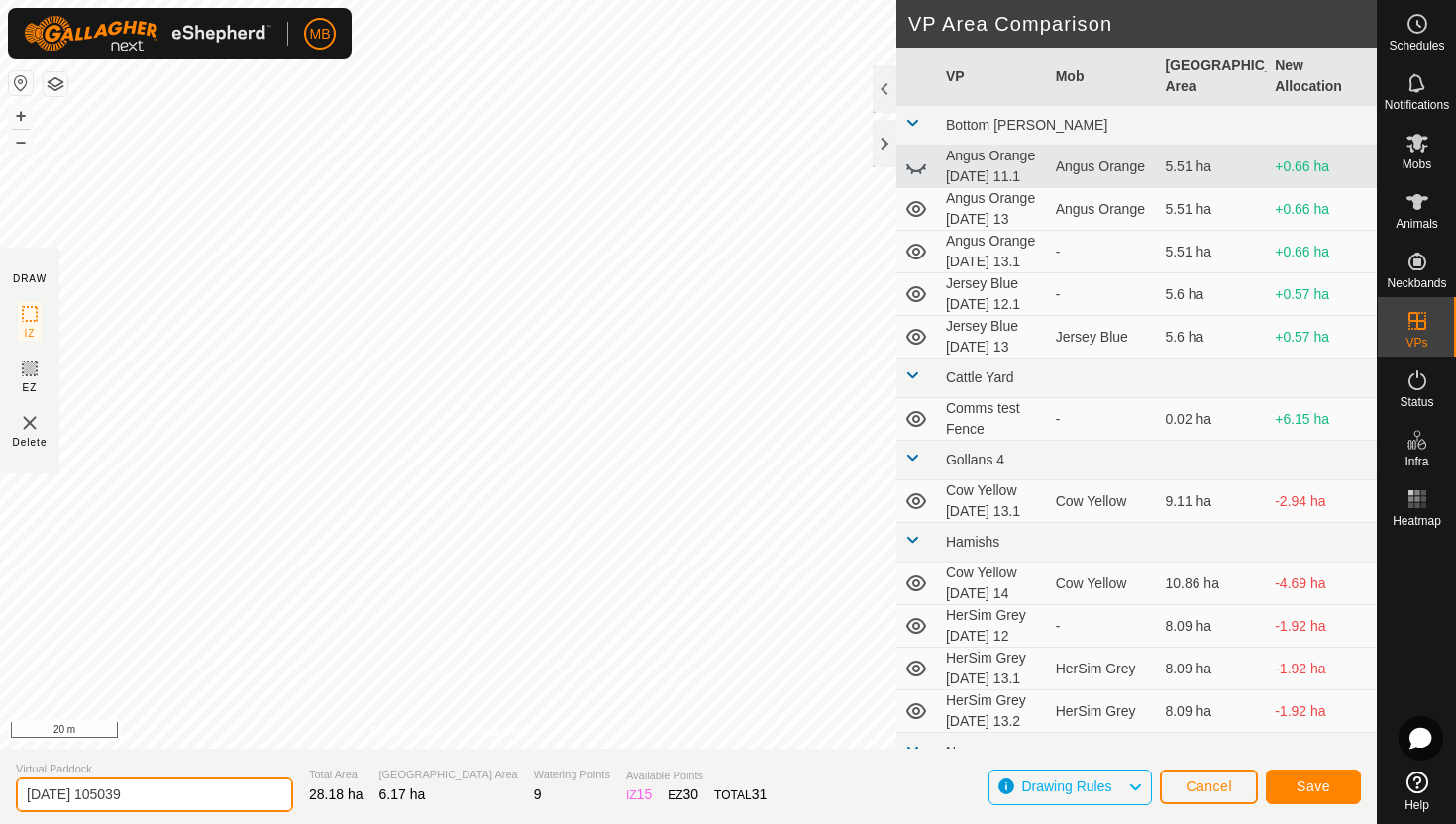 click on "2025-07-13 105039" 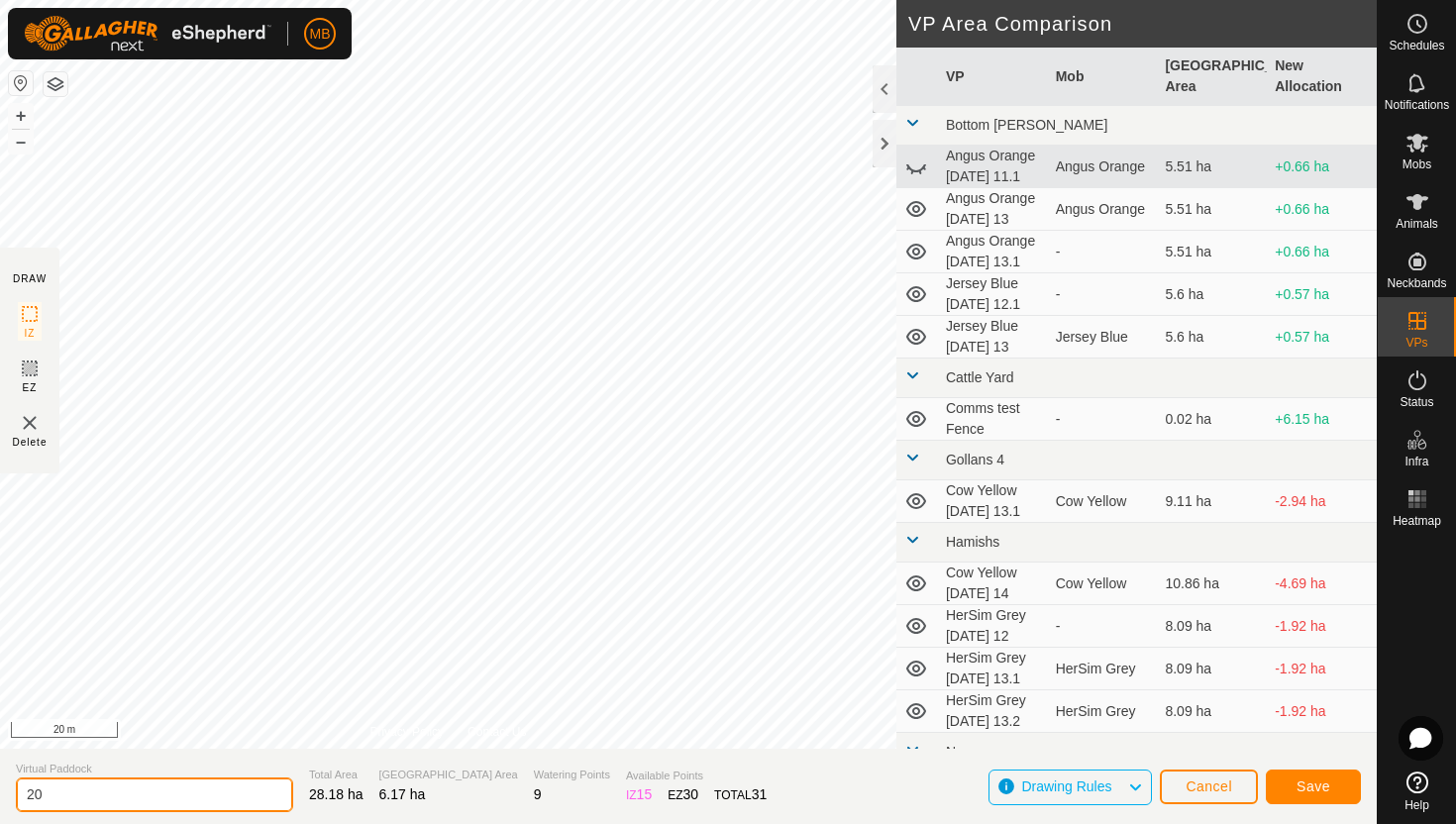 type on "2" 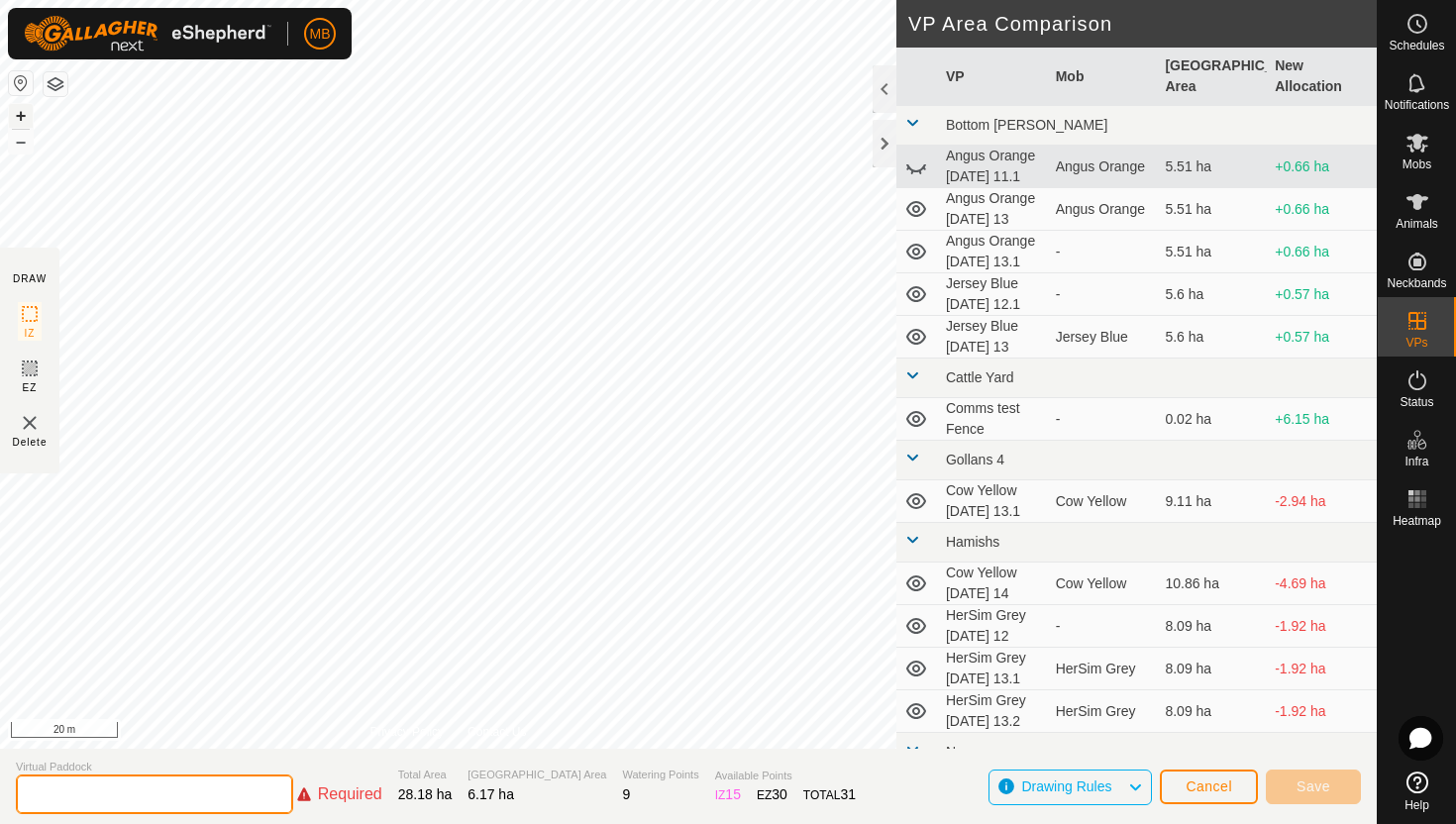 type 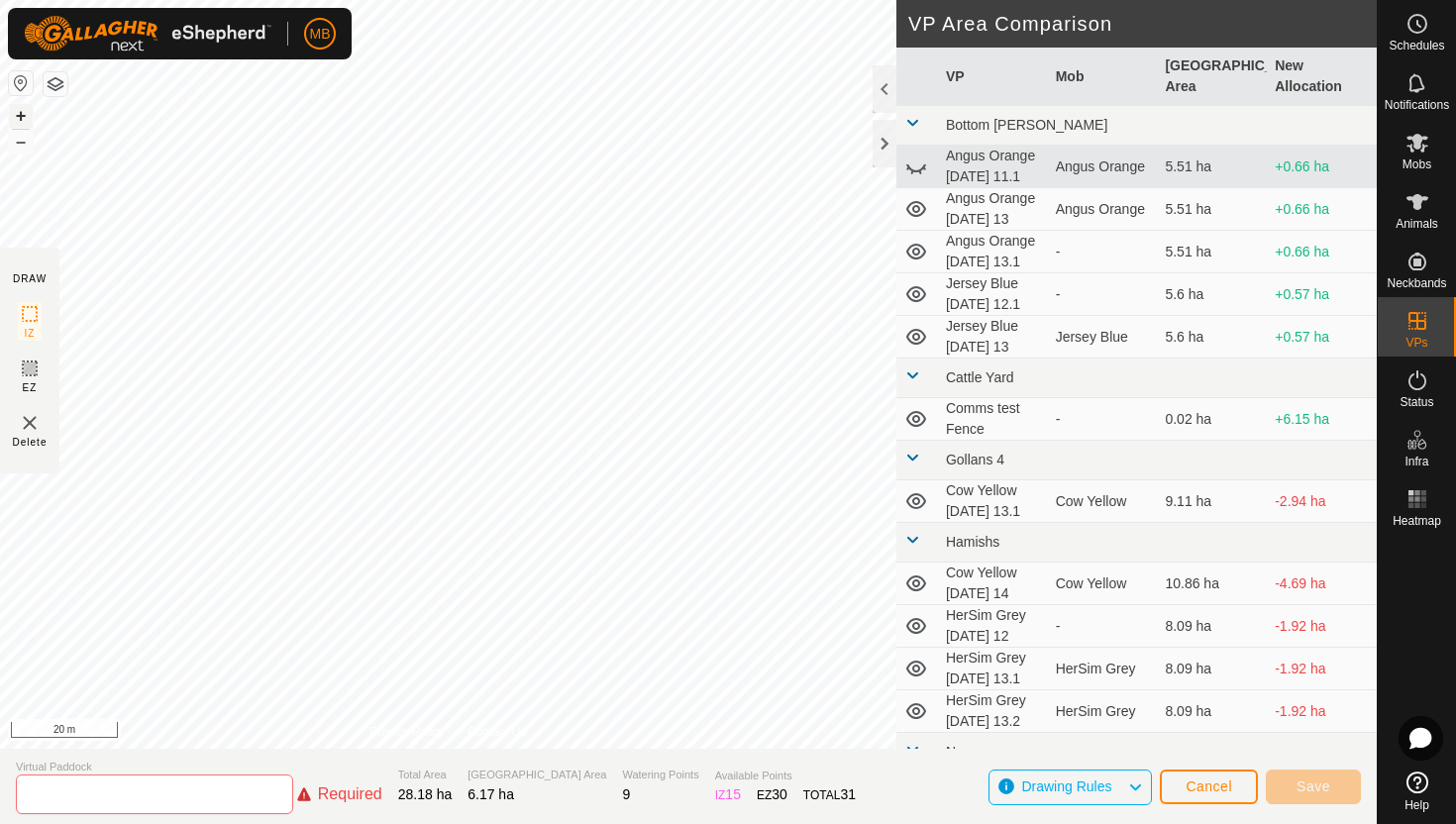 click on "+" at bounding box center (21, 116) 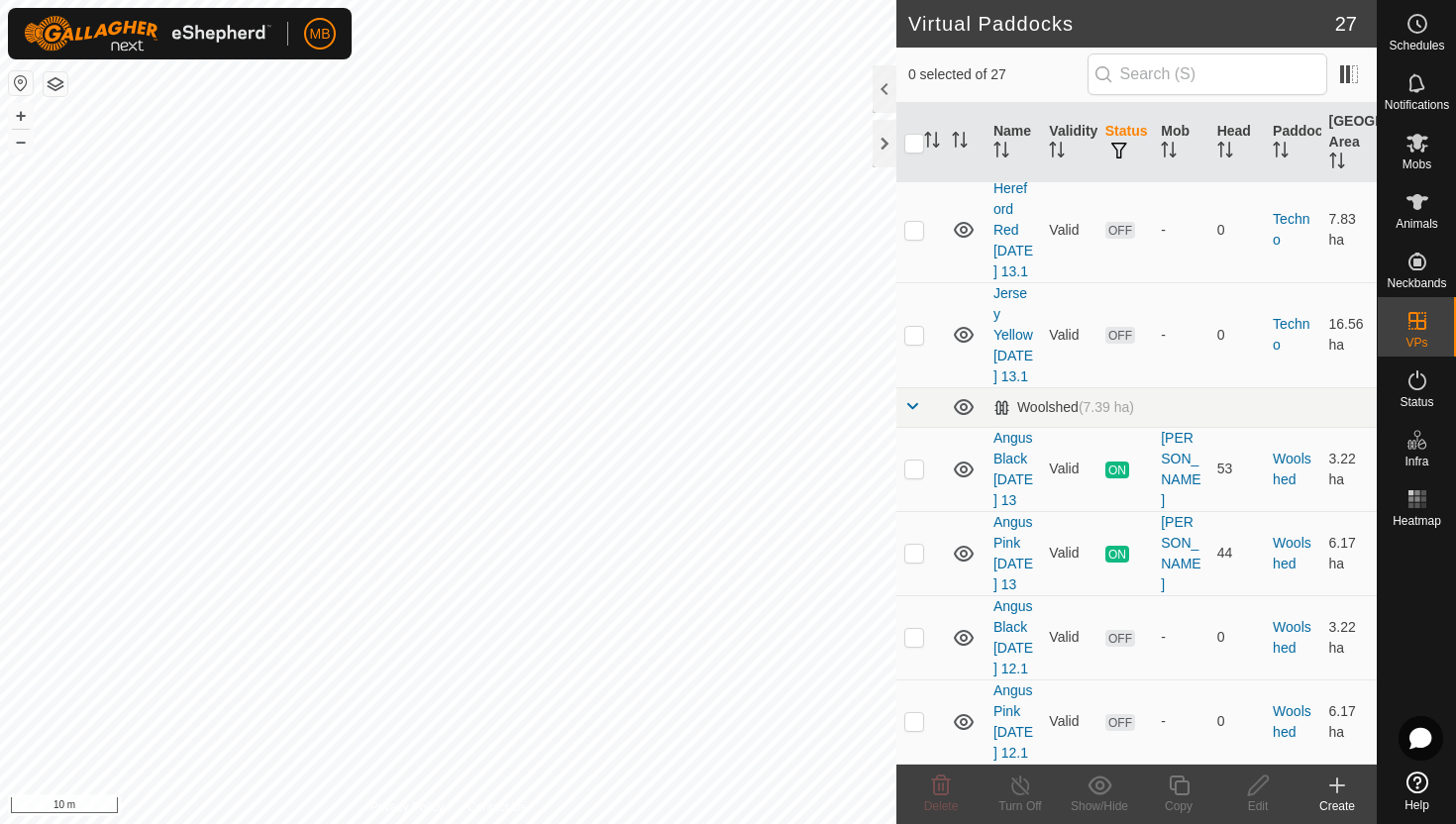 scroll, scrollTop: 2730, scrollLeft: 0, axis: vertical 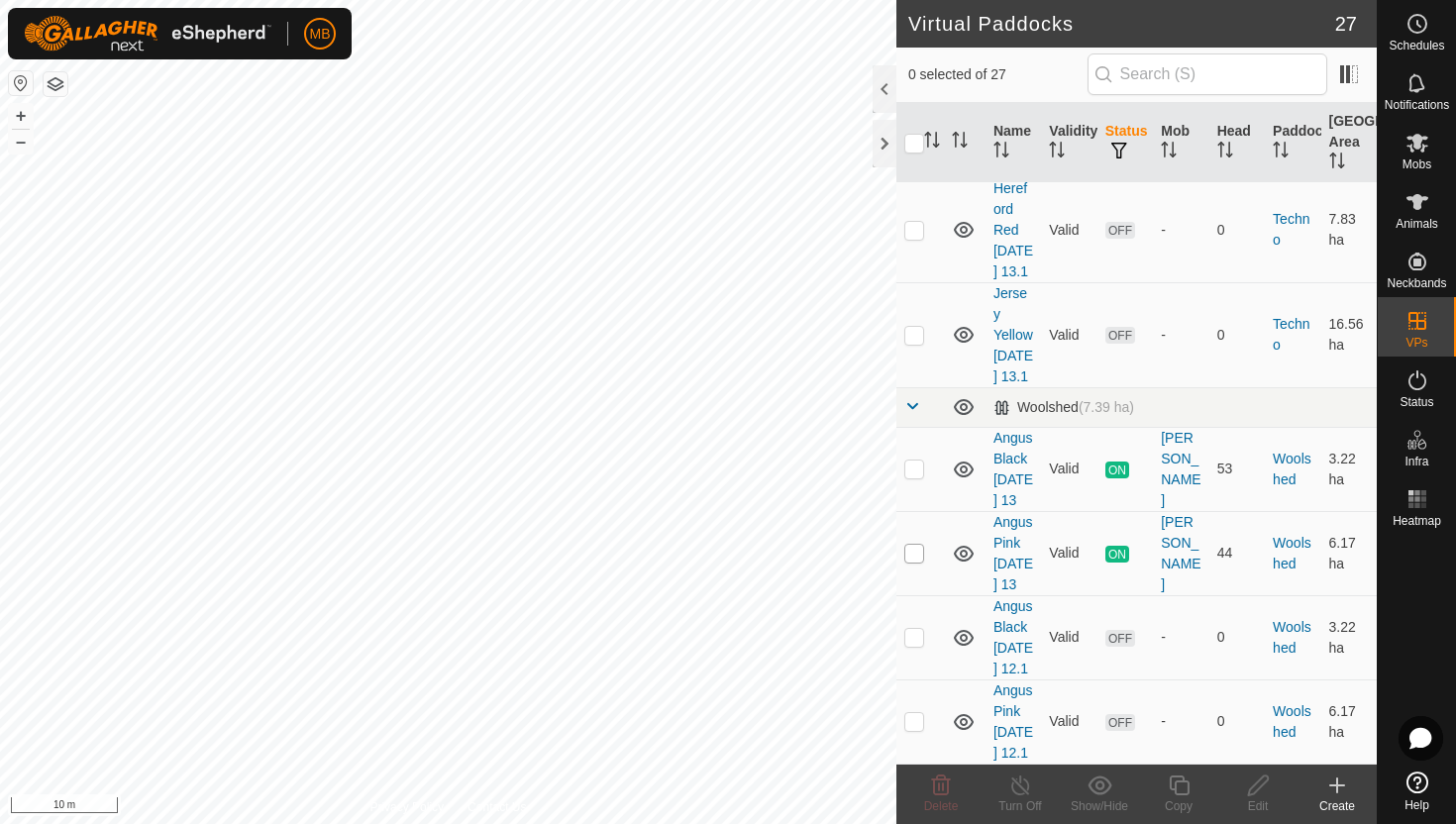 click at bounding box center (914, 554) 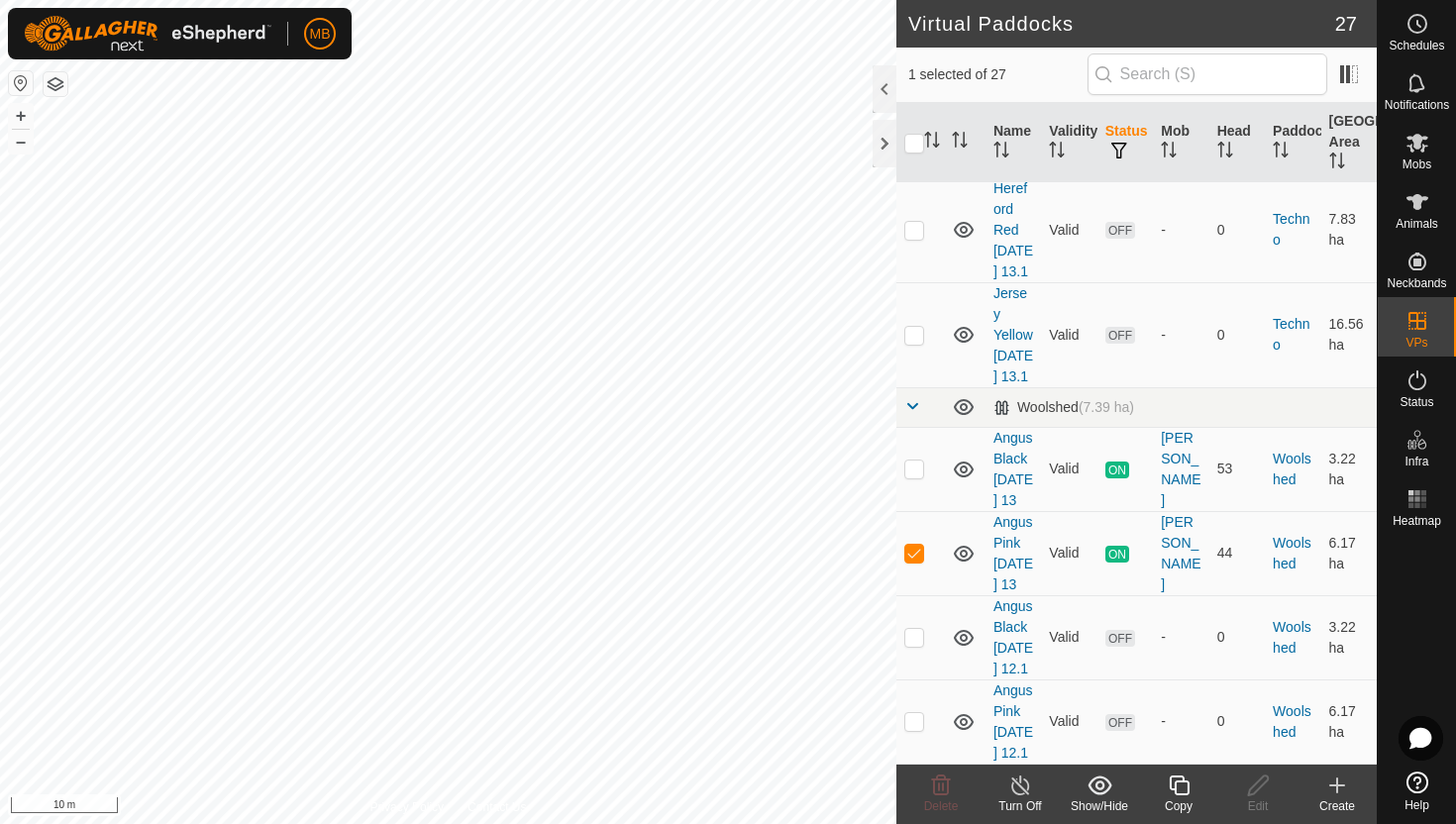 click 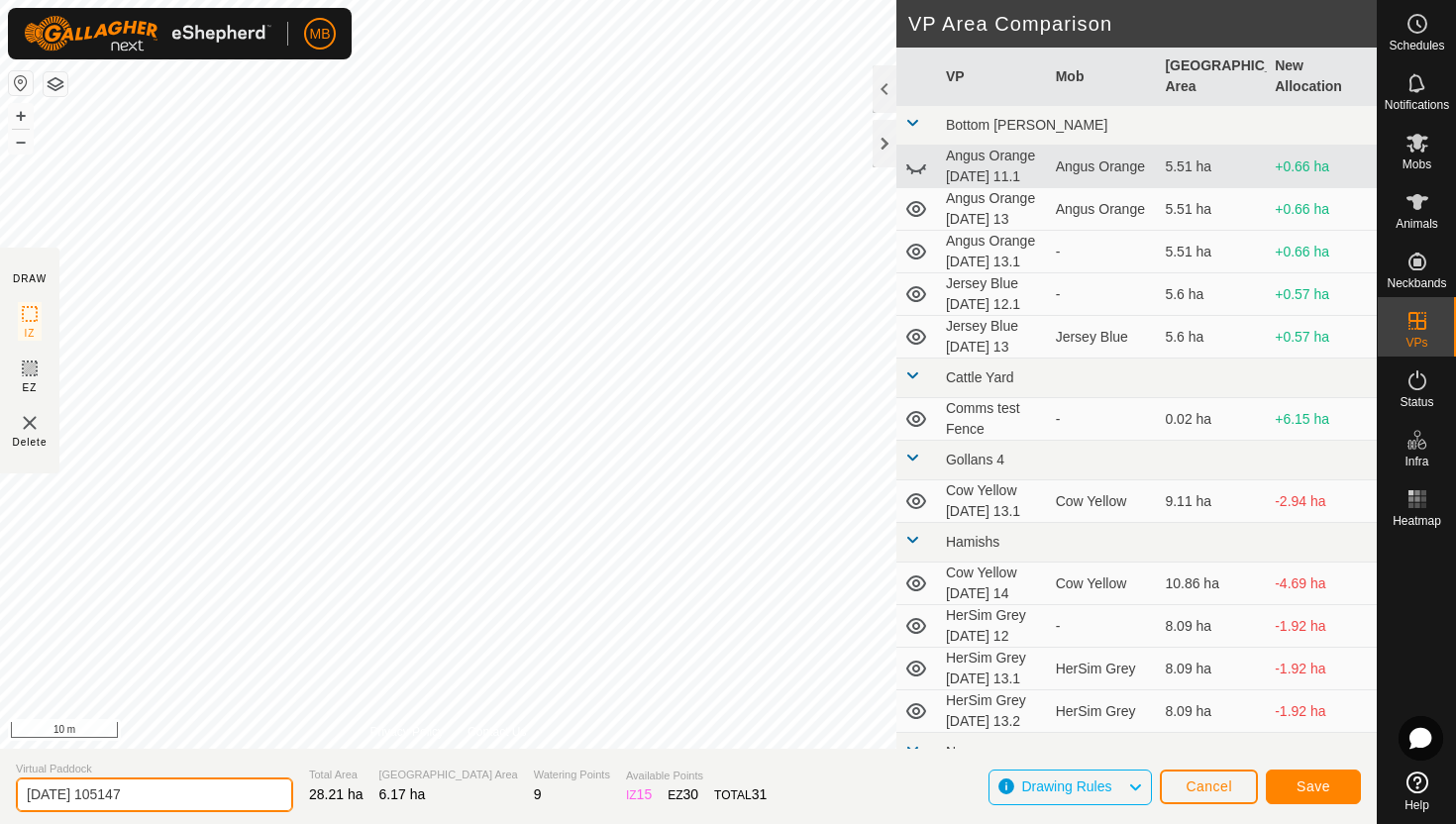 click on "2025-07-13 105147" 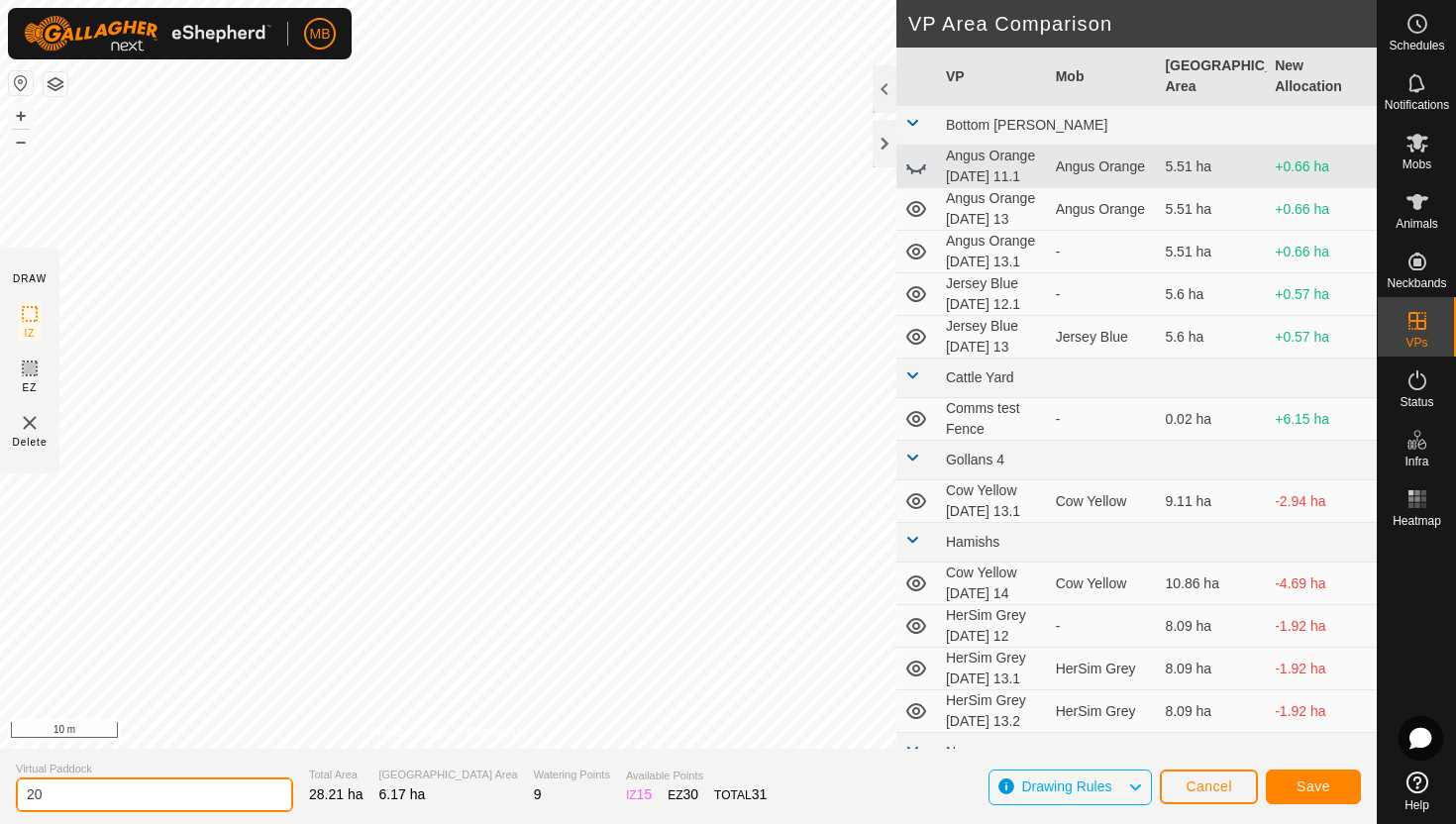 type on "2" 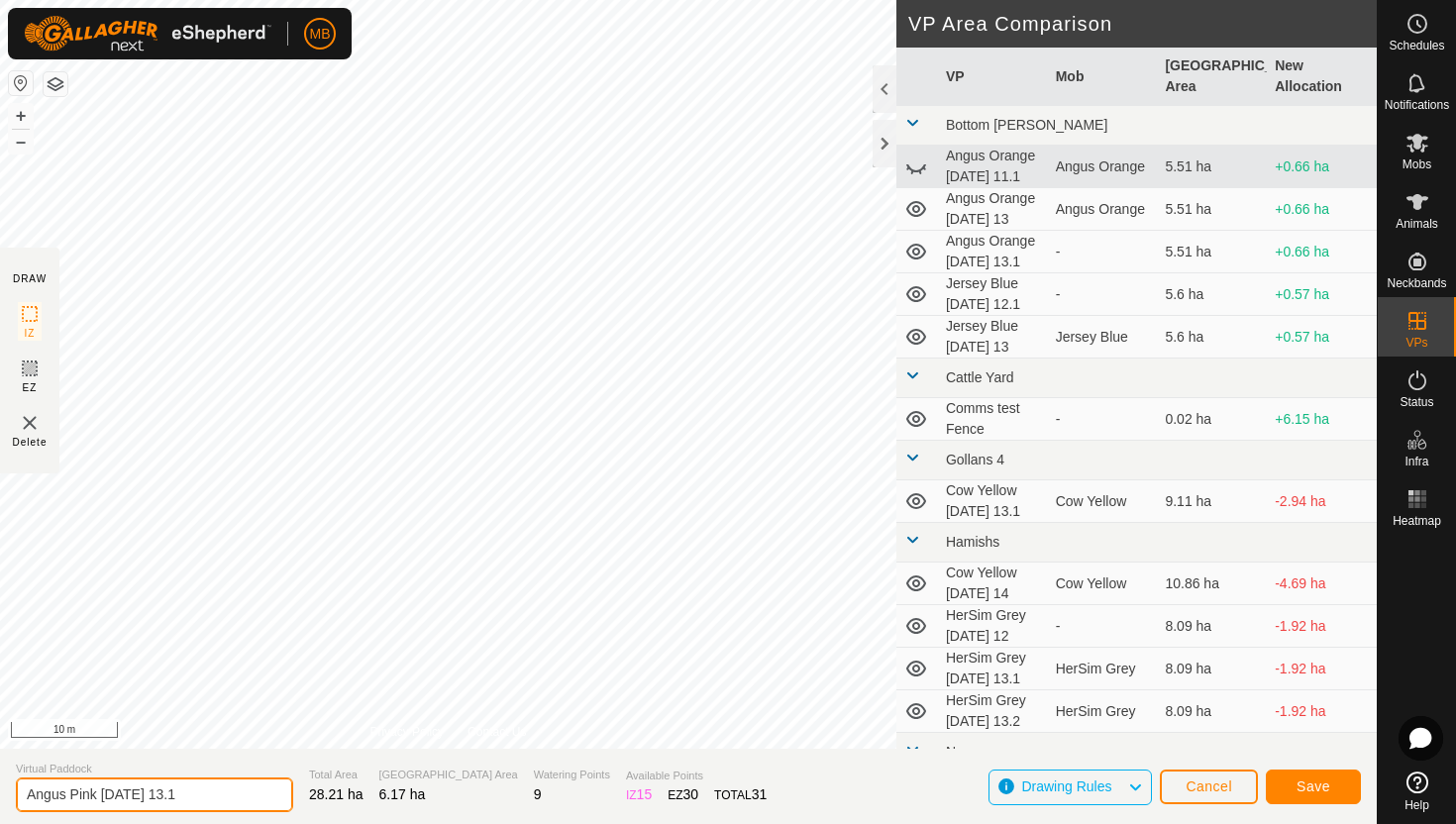 type on "Angus Pink [DATE] 13.1" 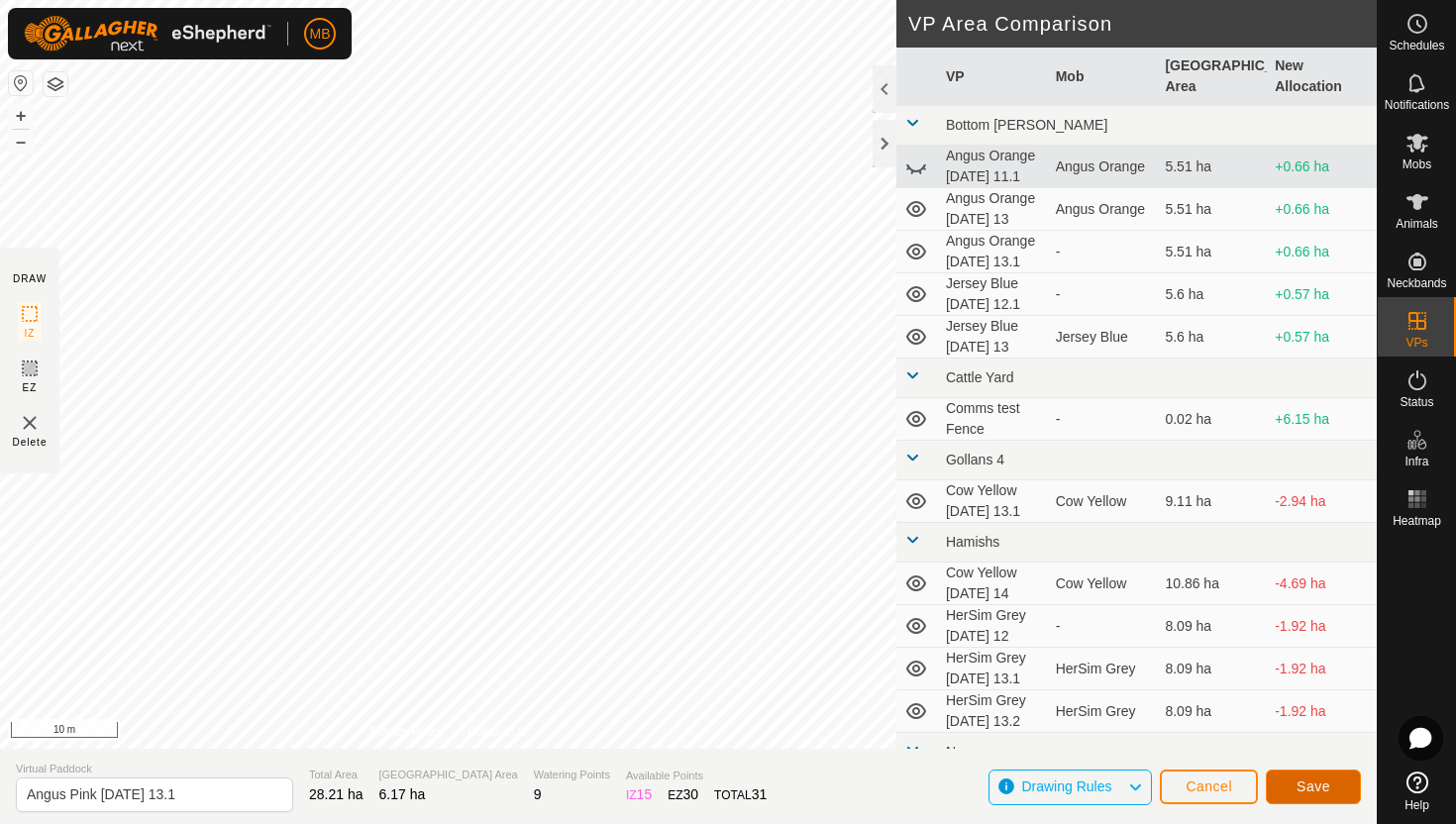 click on "Save" 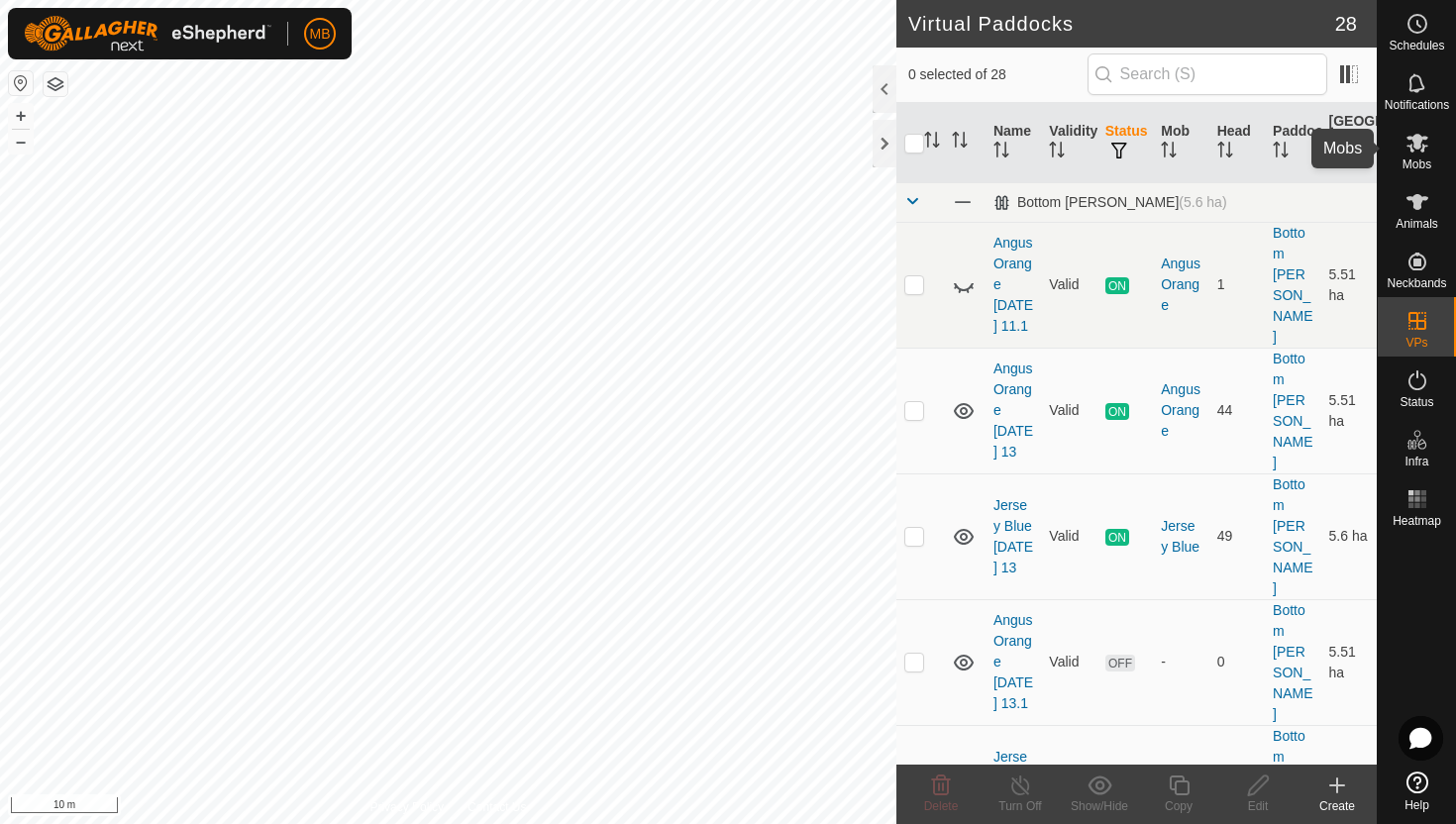 click 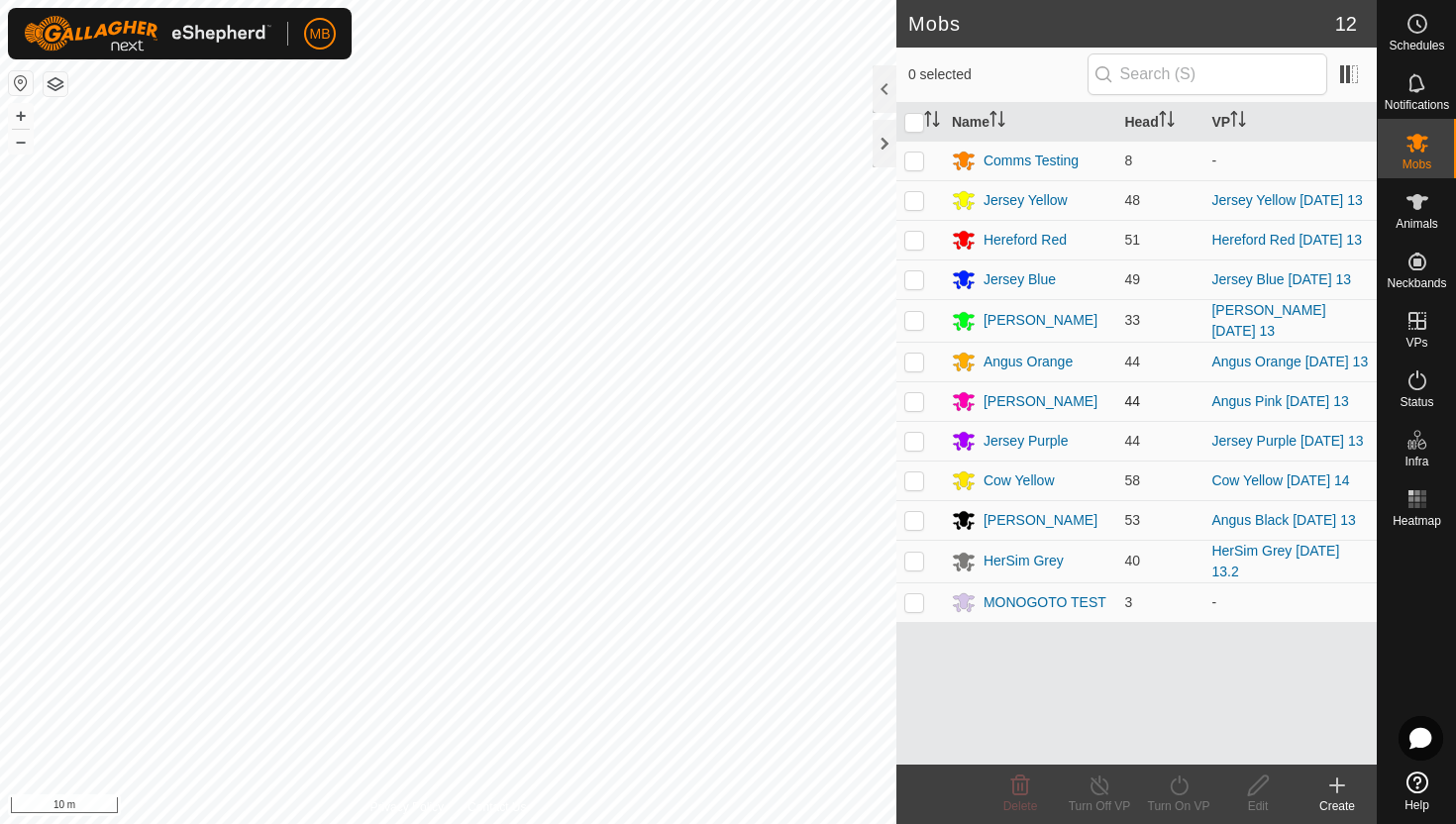 click at bounding box center [914, 401] 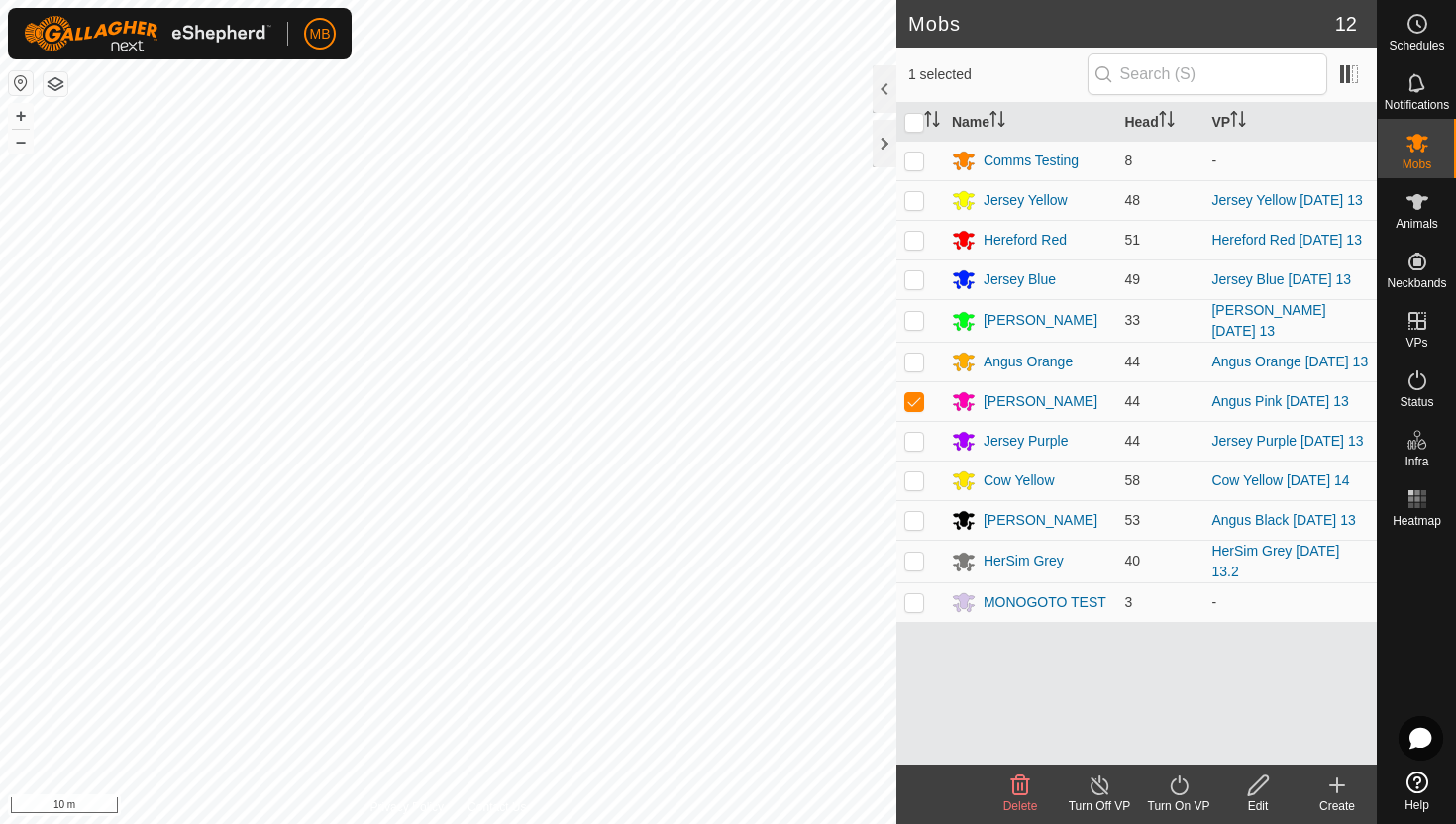click 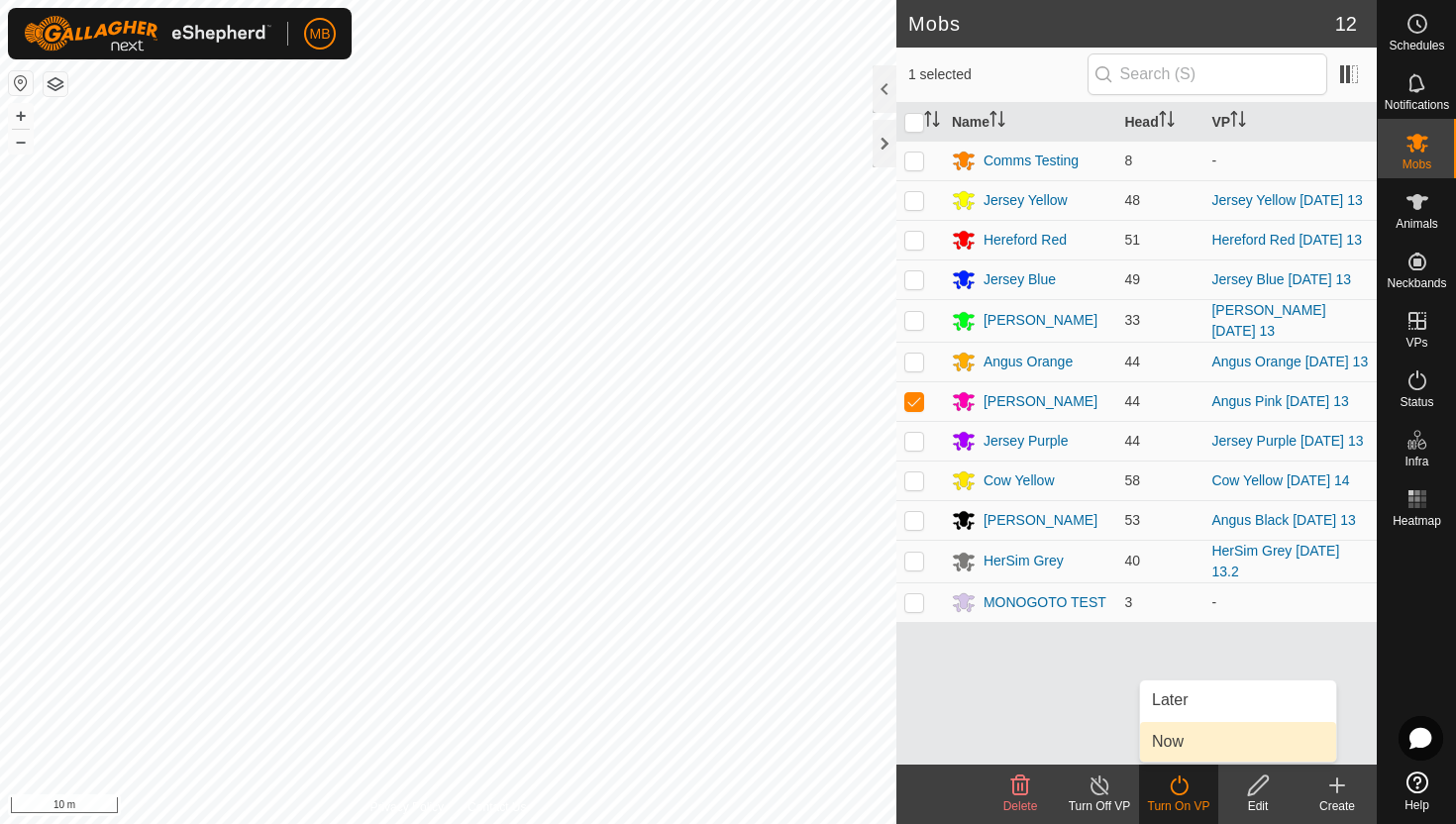 click on "Now" at bounding box center [1238, 742] 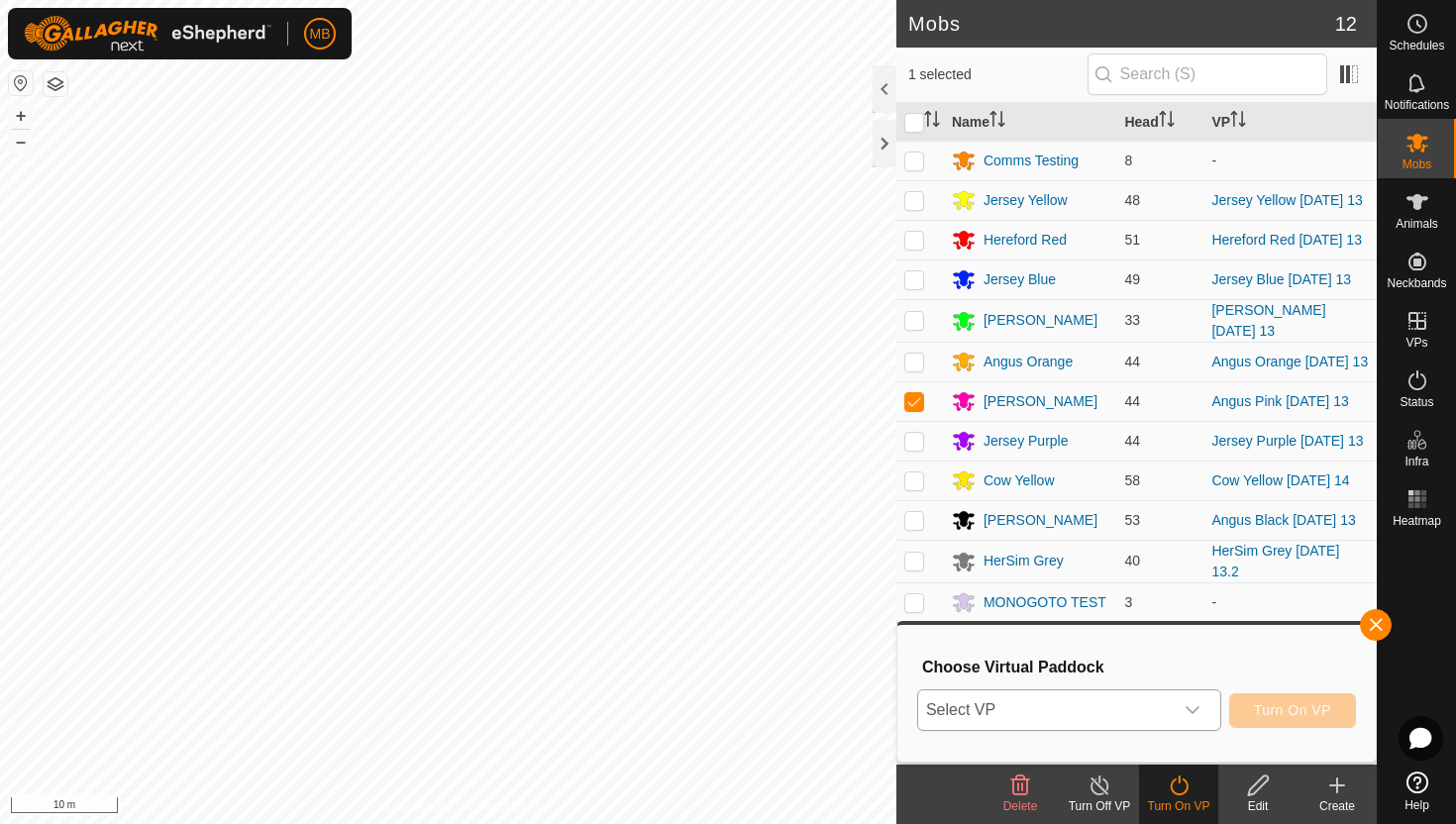 click 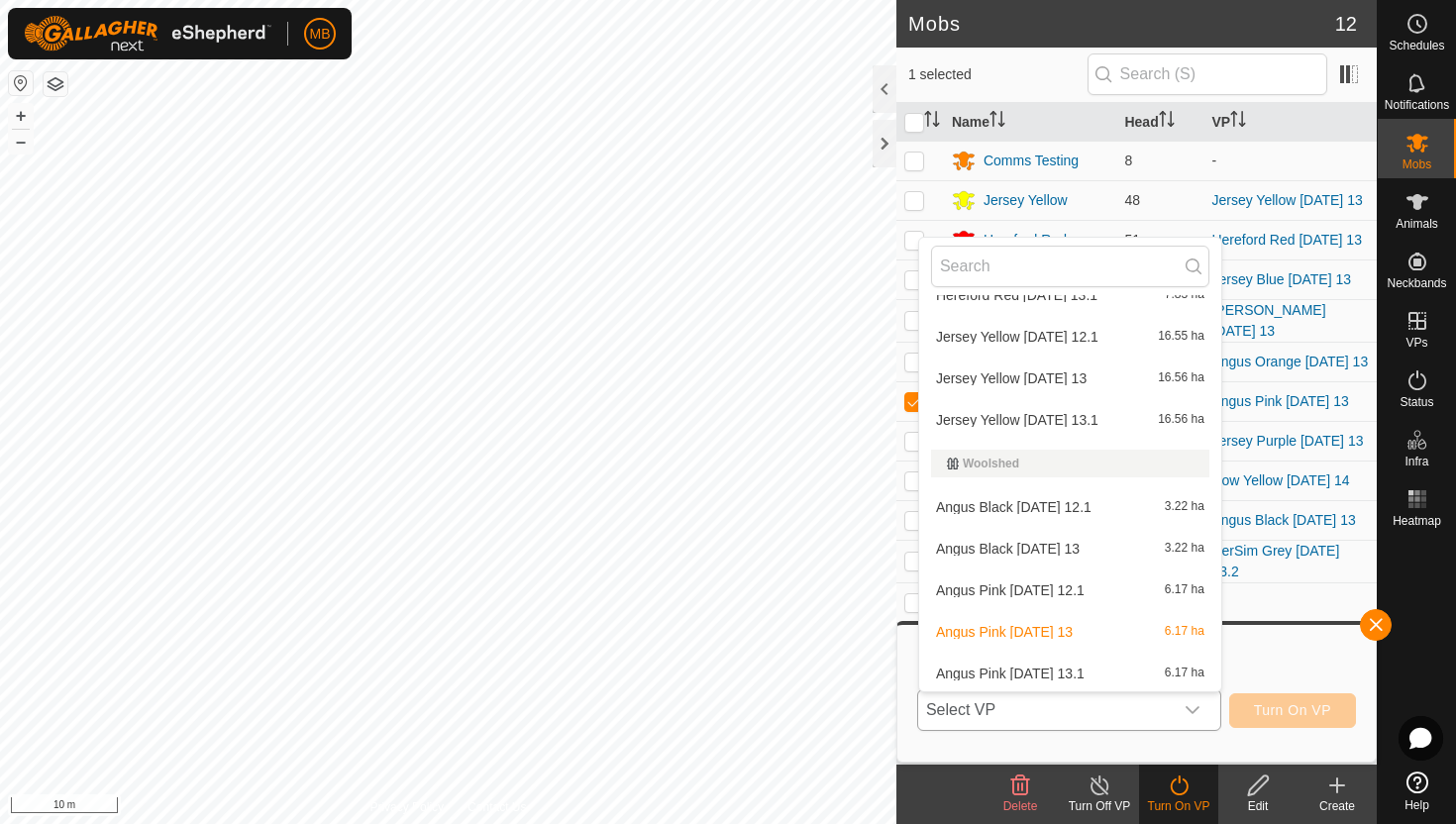 scroll, scrollTop: 1177, scrollLeft: 0, axis: vertical 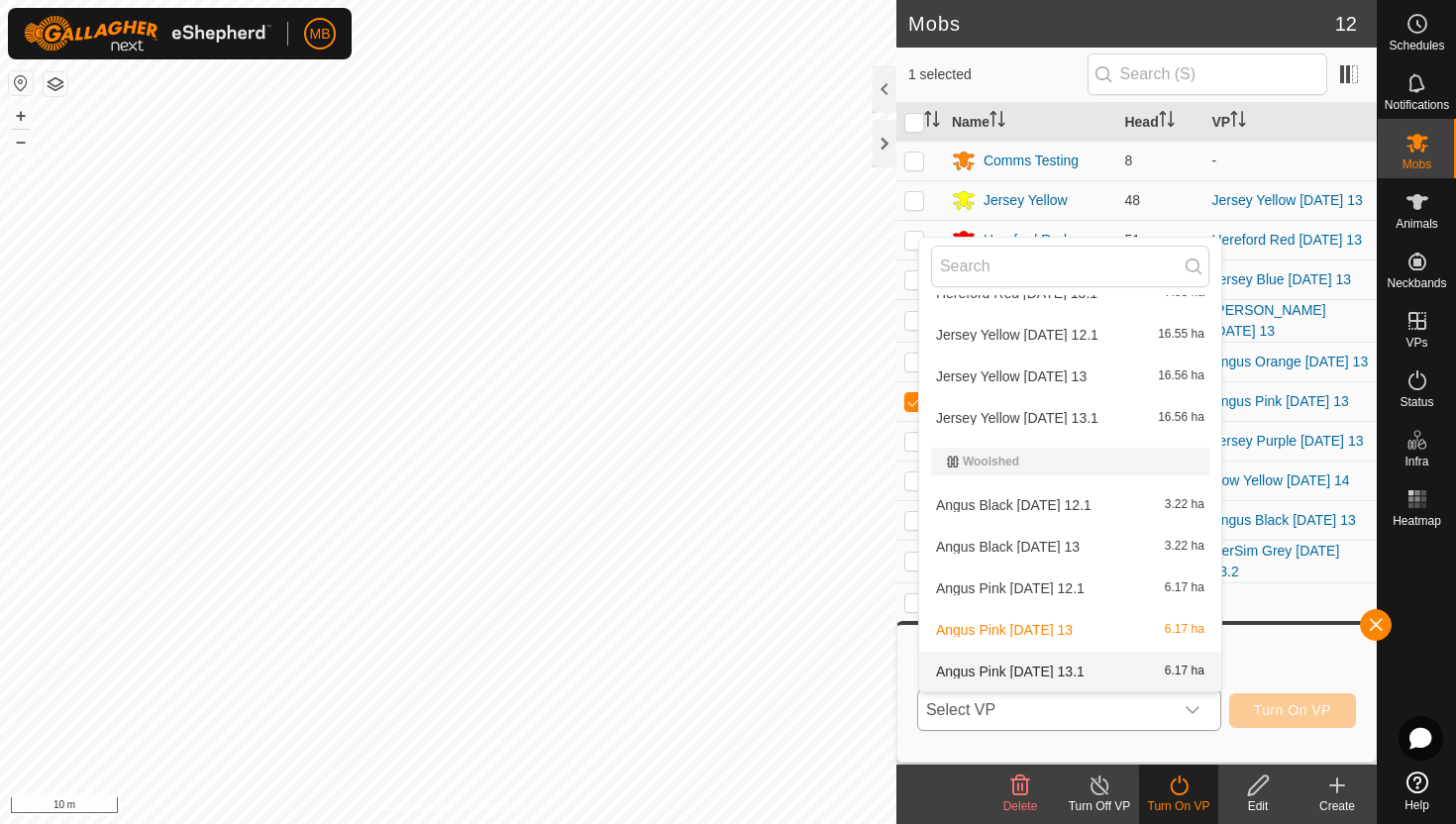 click on "Angus Pink Sunday 13.1  6.17 ha" at bounding box center (1070, 671) 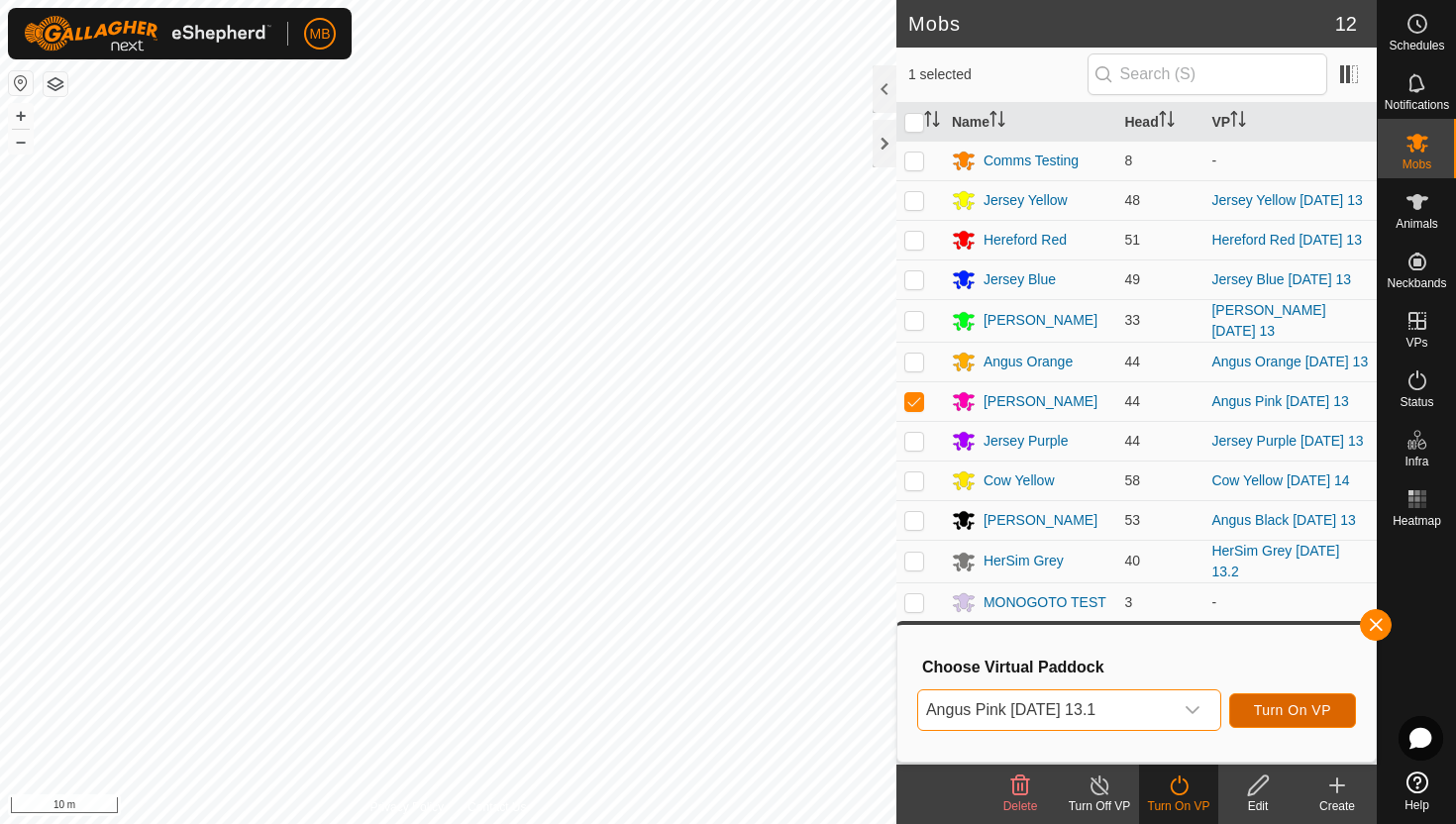 click on "Turn On VP" at bounding box center [1293, 710] 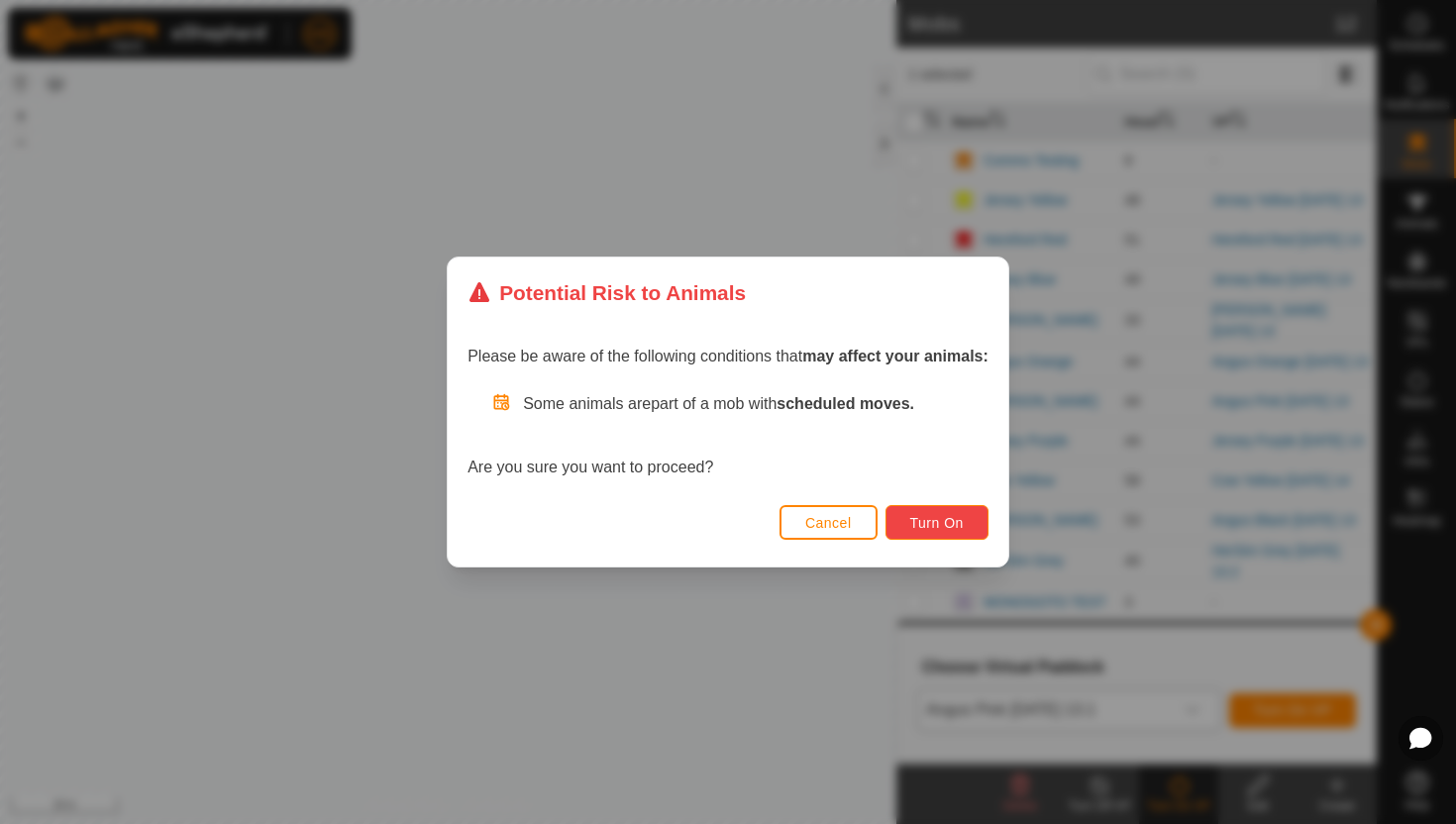 click on "Turn On" at bounding box center (937, 523) 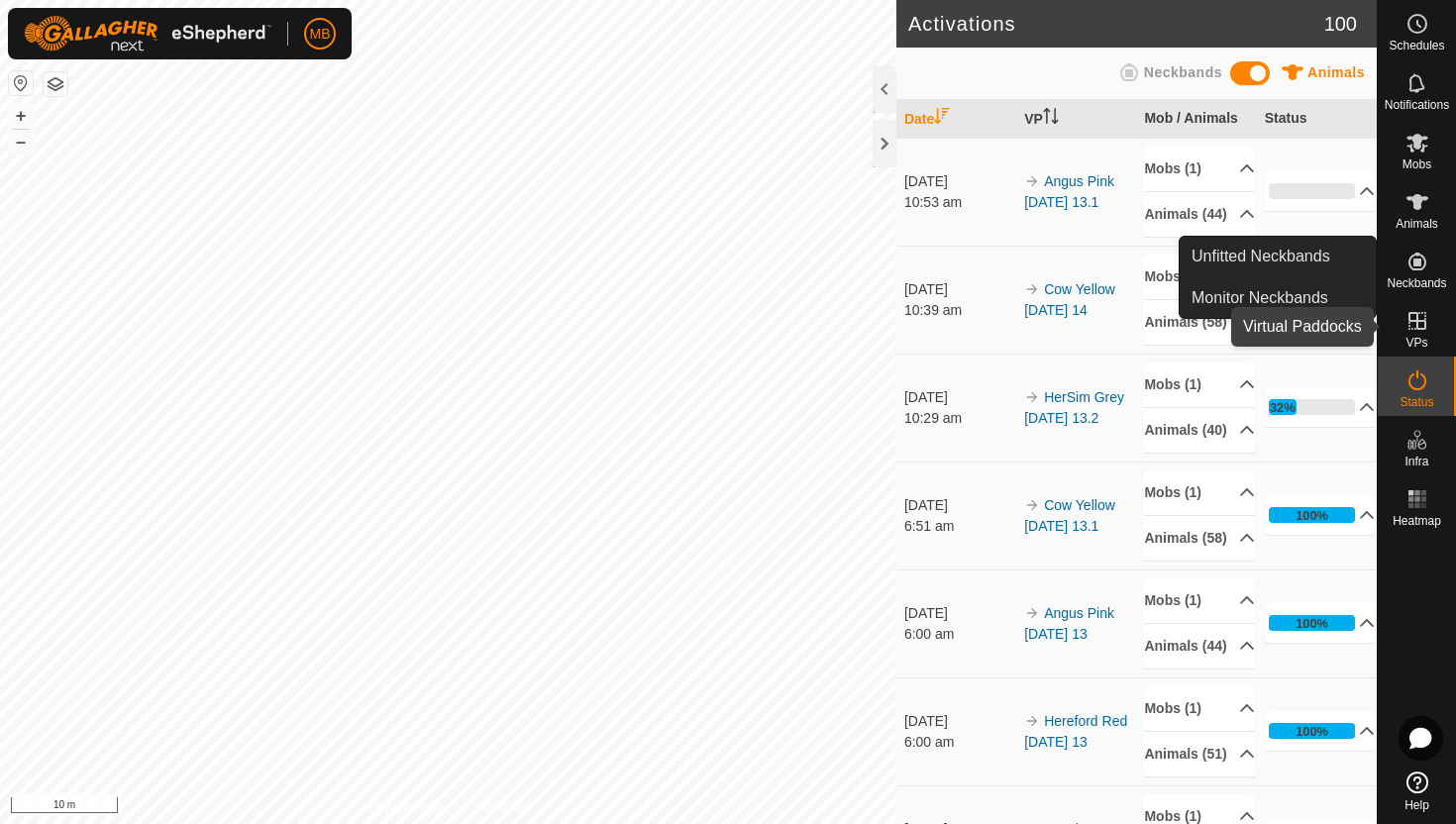 click 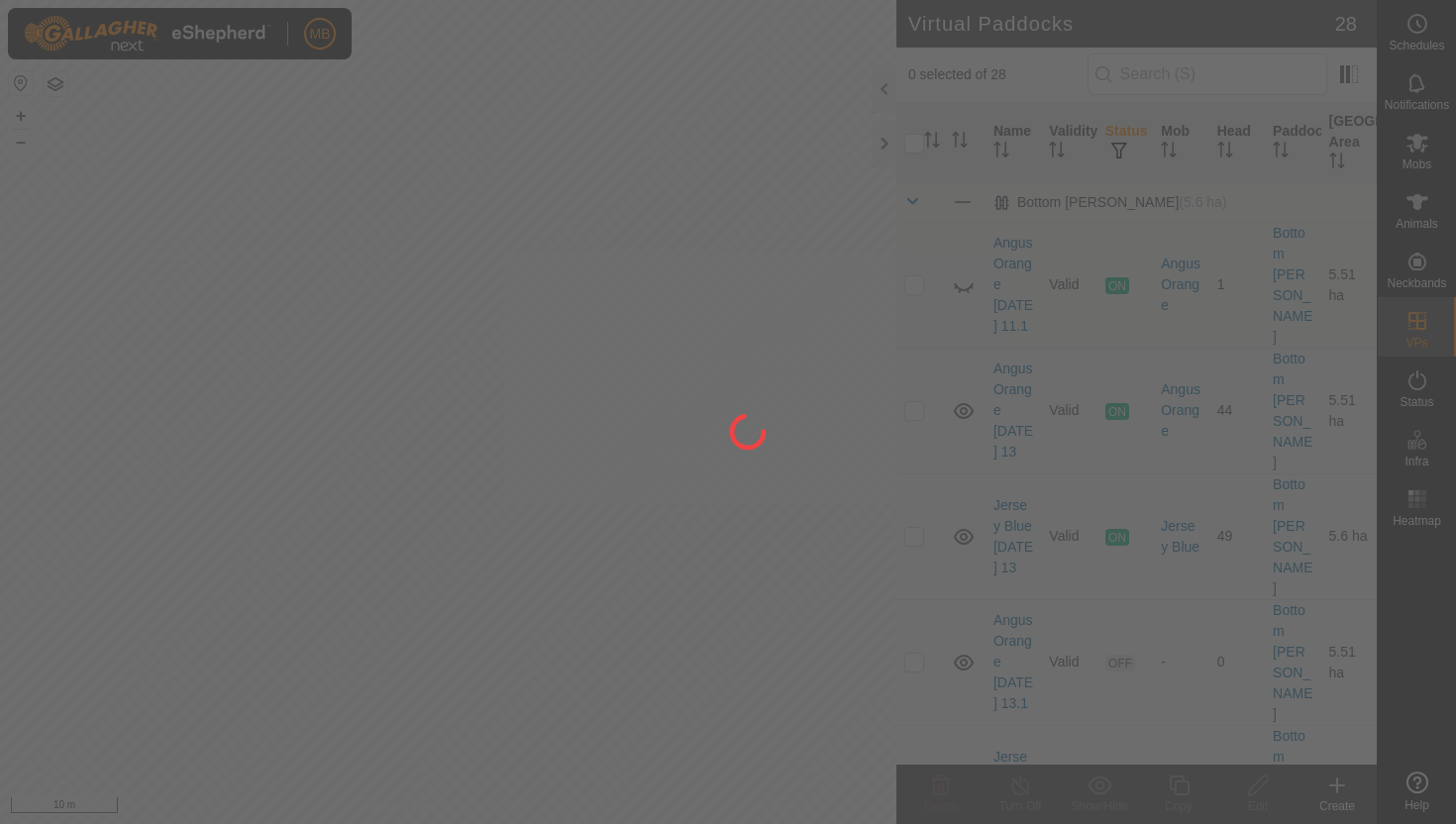 scroll, scrollTop: 0, scrollLeft: 0, axis: both 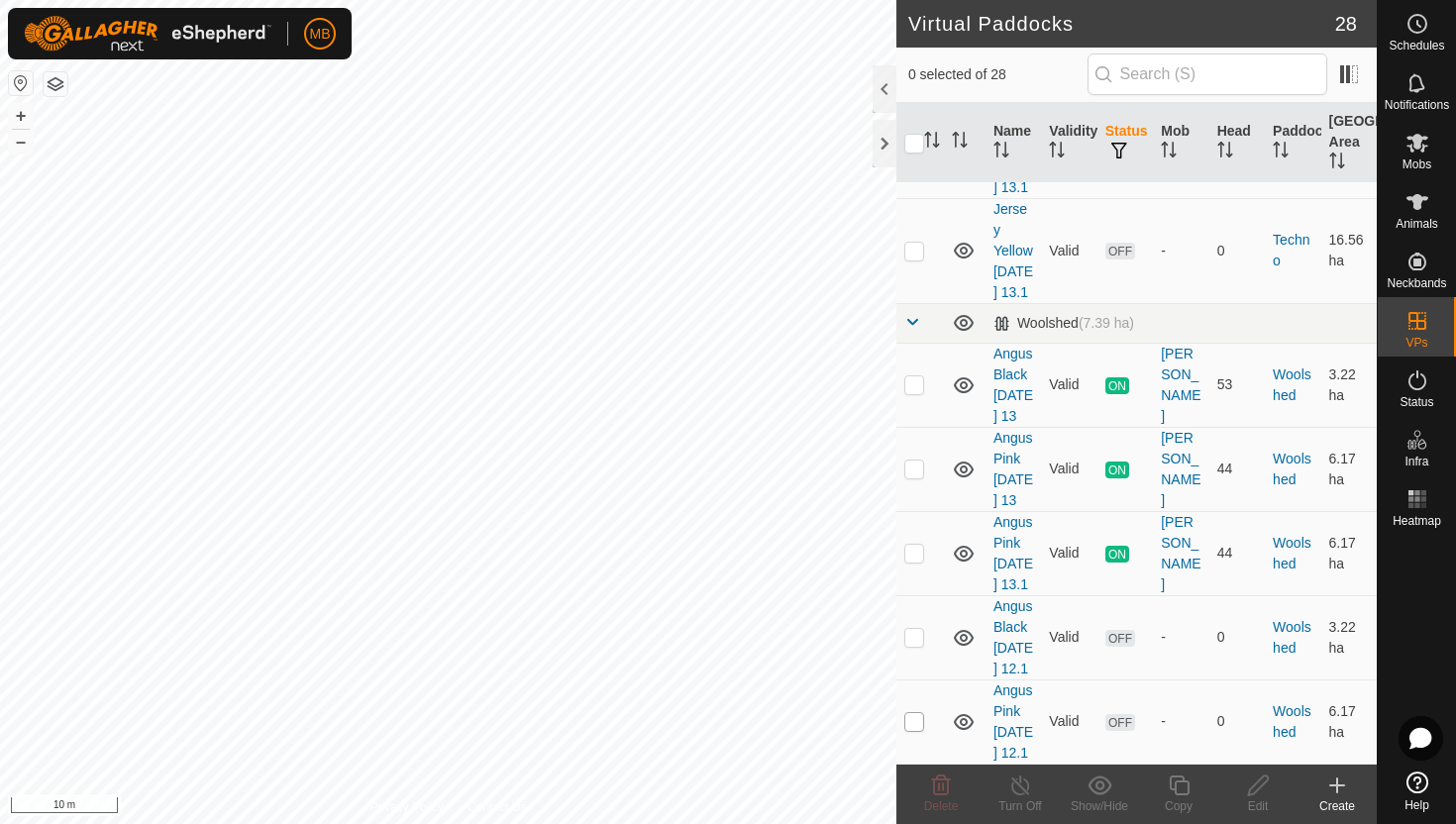 click at bounding box center [914, 722] 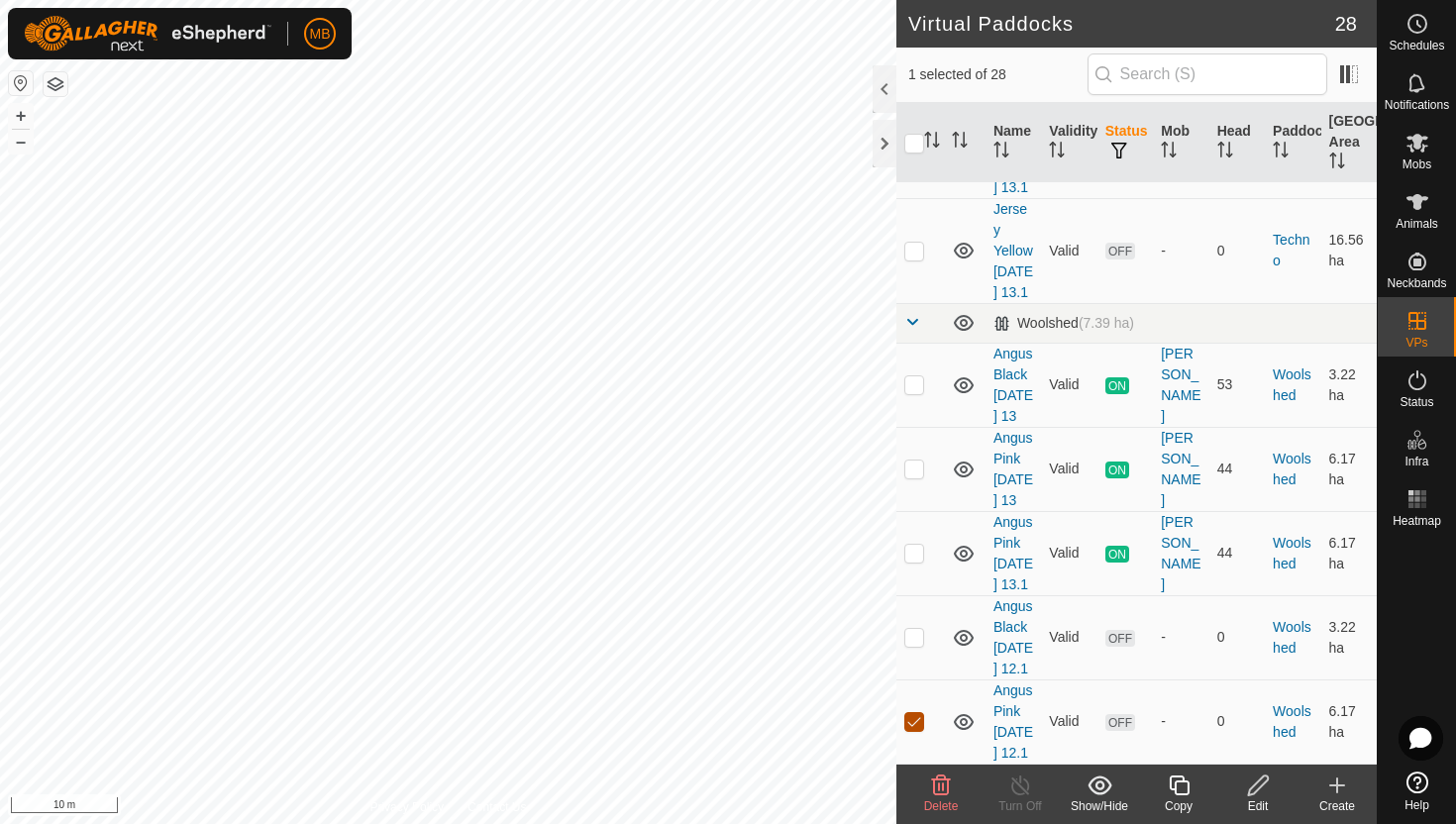 click at bounding box center (914, 722) 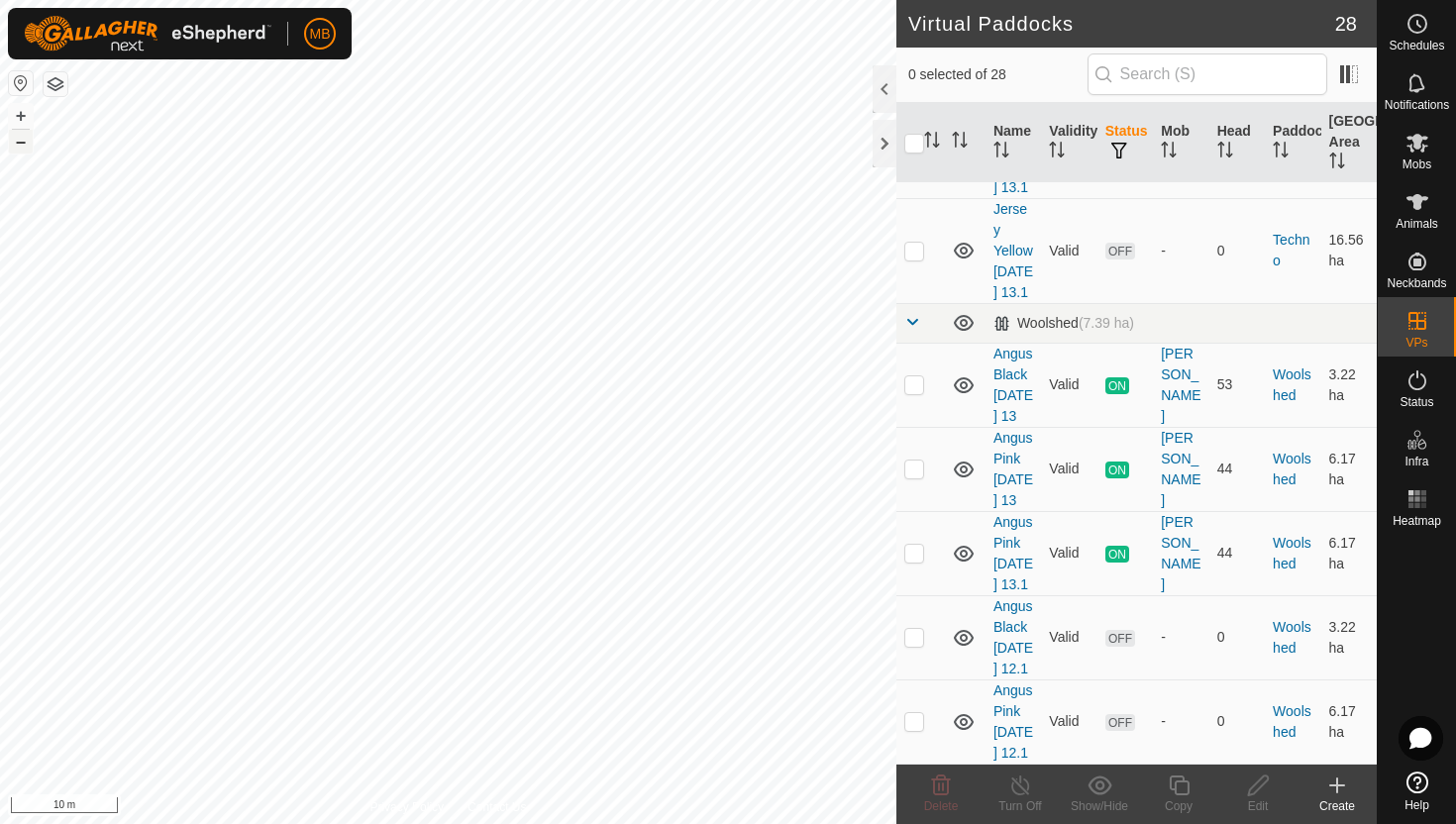 click on "–" at bounding box center (21, 142) 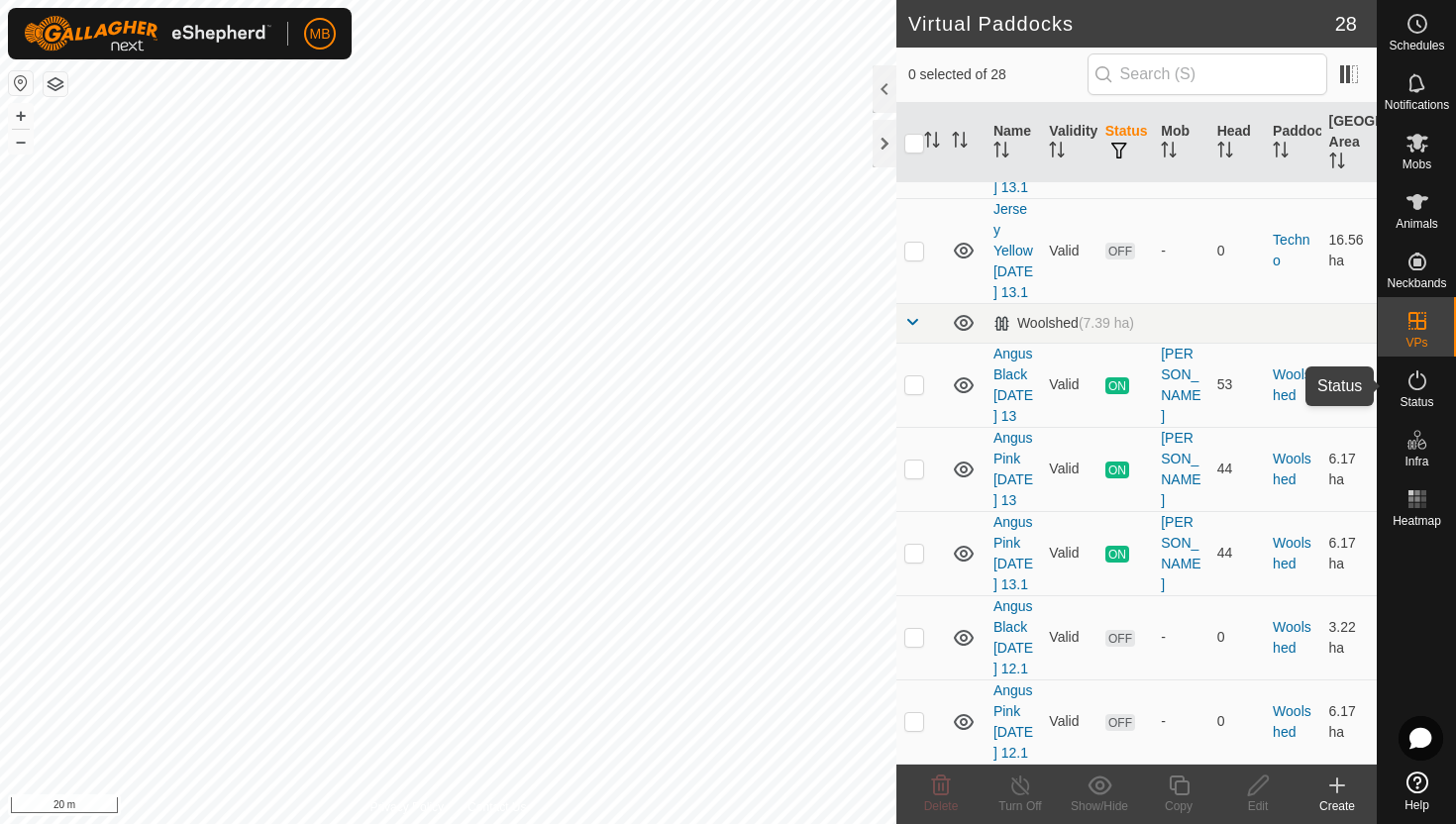 click 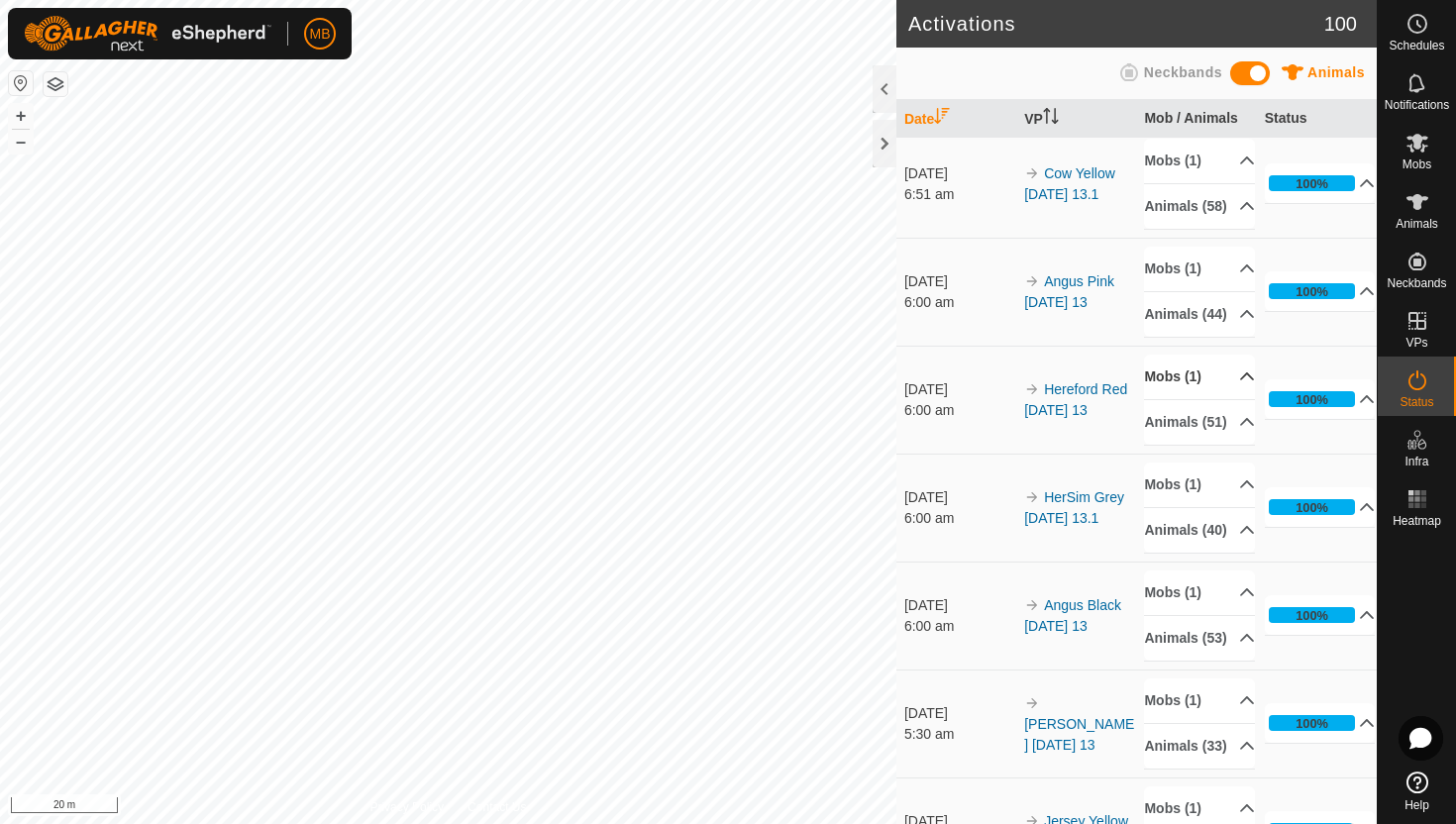 scroll, scrollTop: 328, scrollLeft: 0, axis: vertical 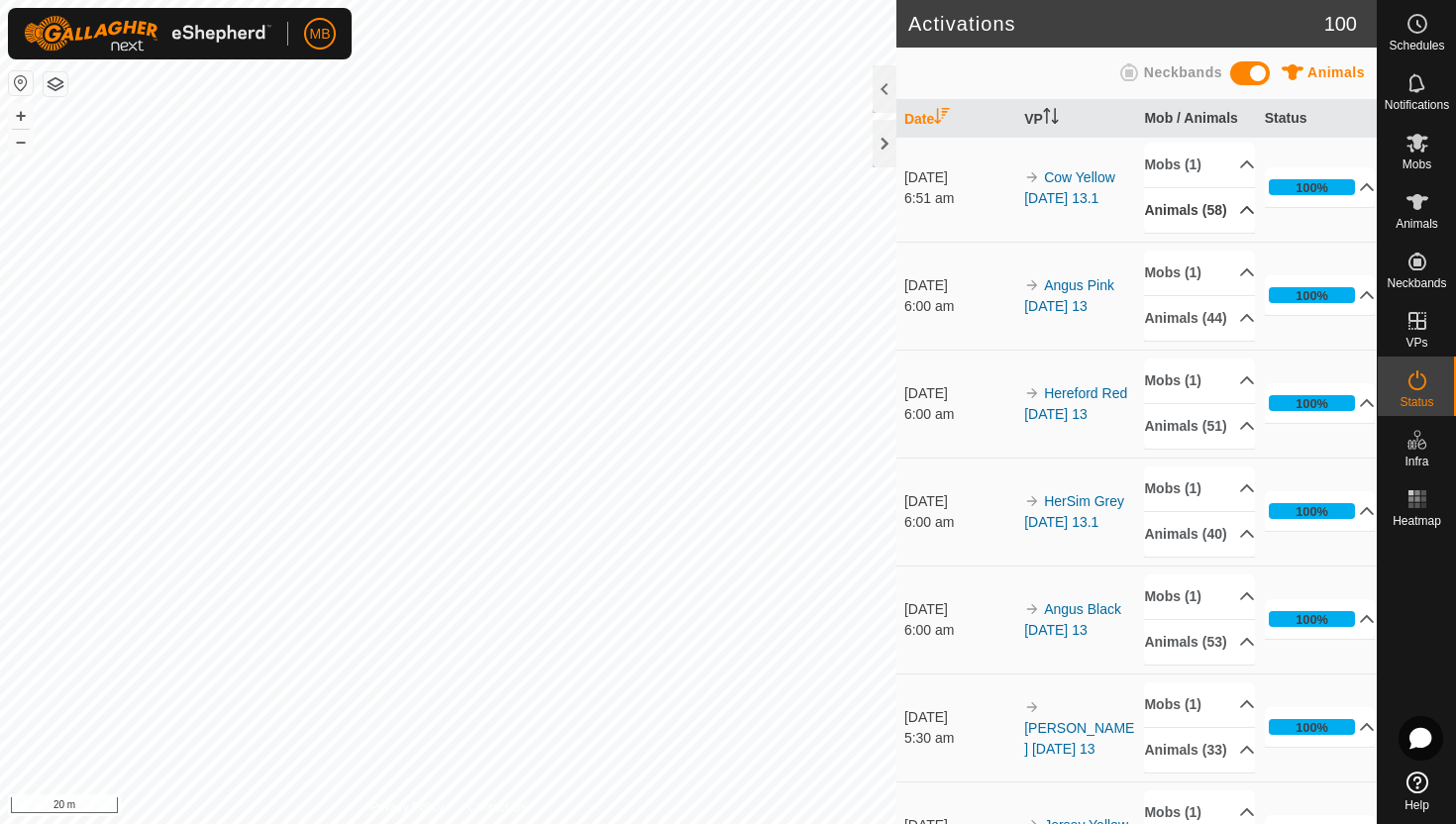 click 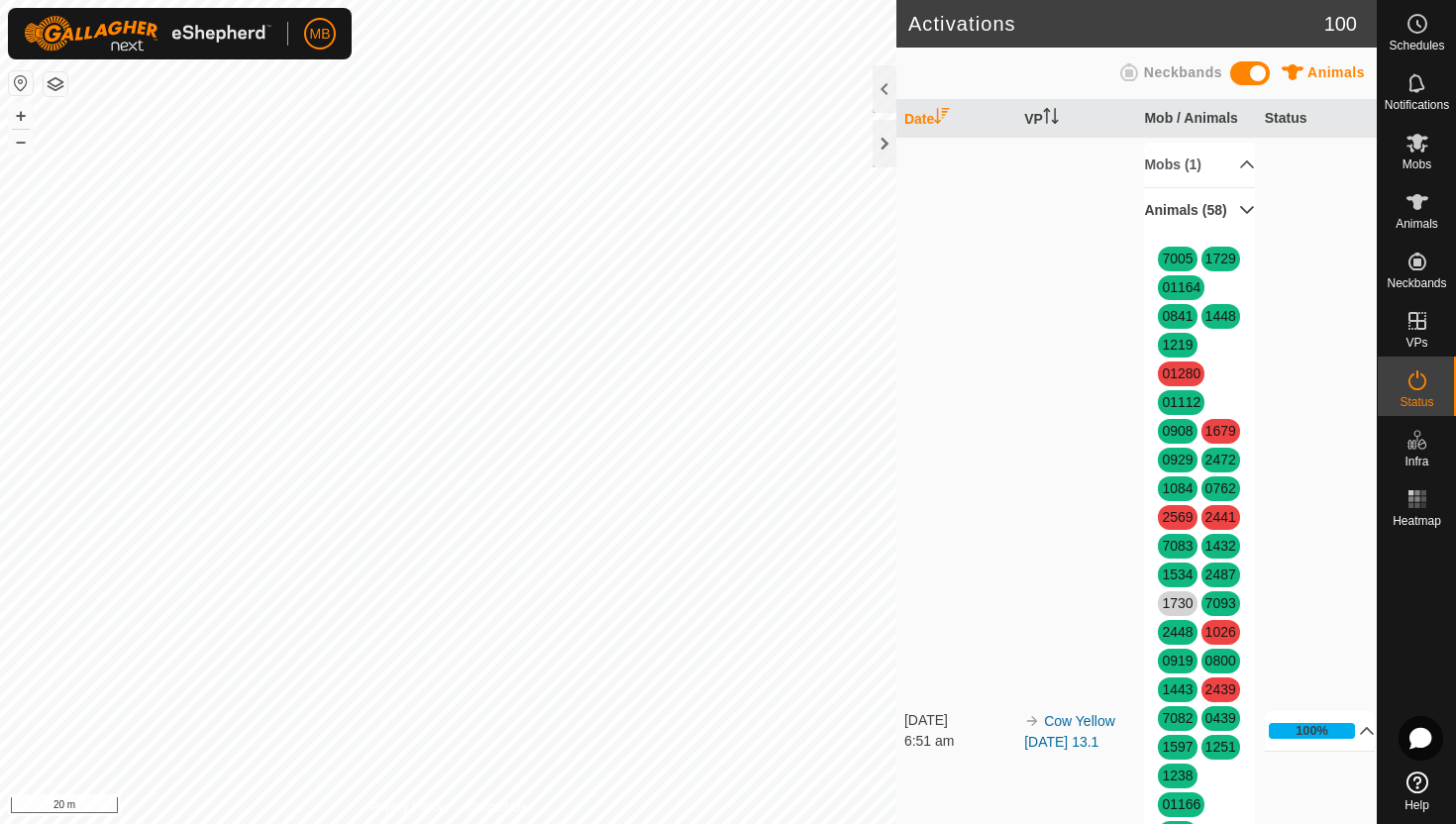 click on "Animals (58)" at bounding box center [1199, 210] 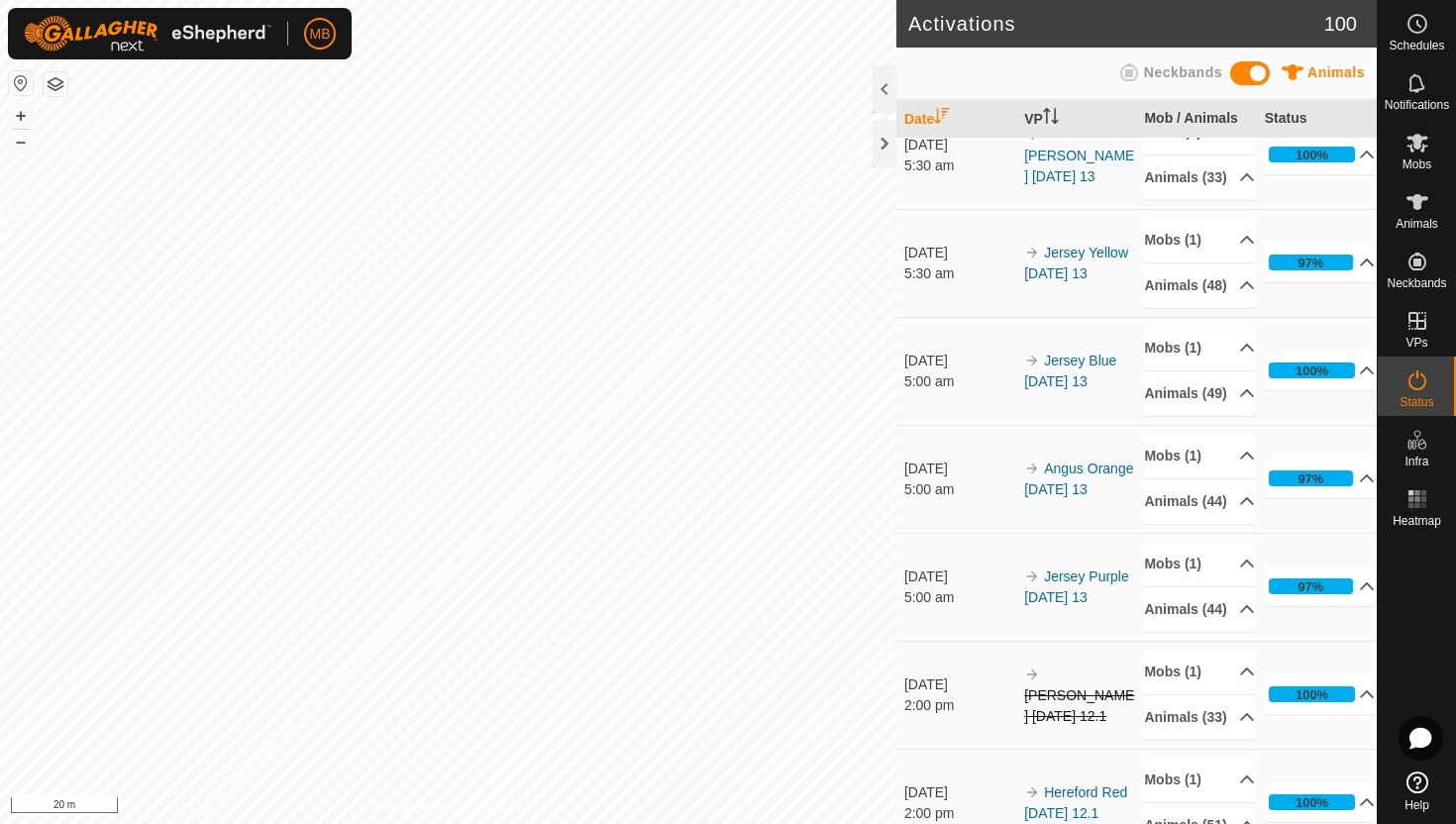 scroll, scrollTop: 901, scrollLeft: 0, axis: vertical 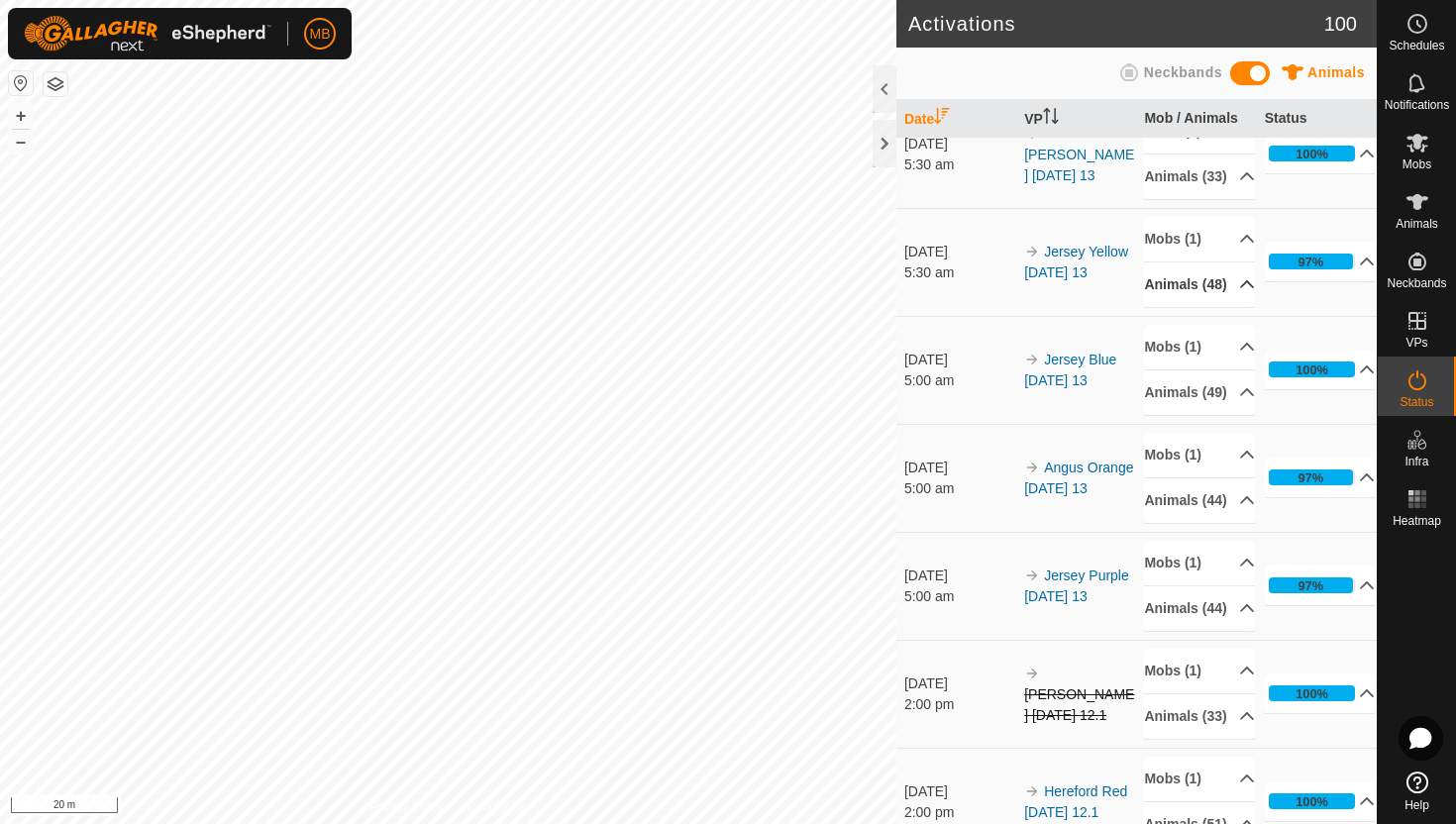 click on "Animals (48)" at bounding box center (1199, 284) 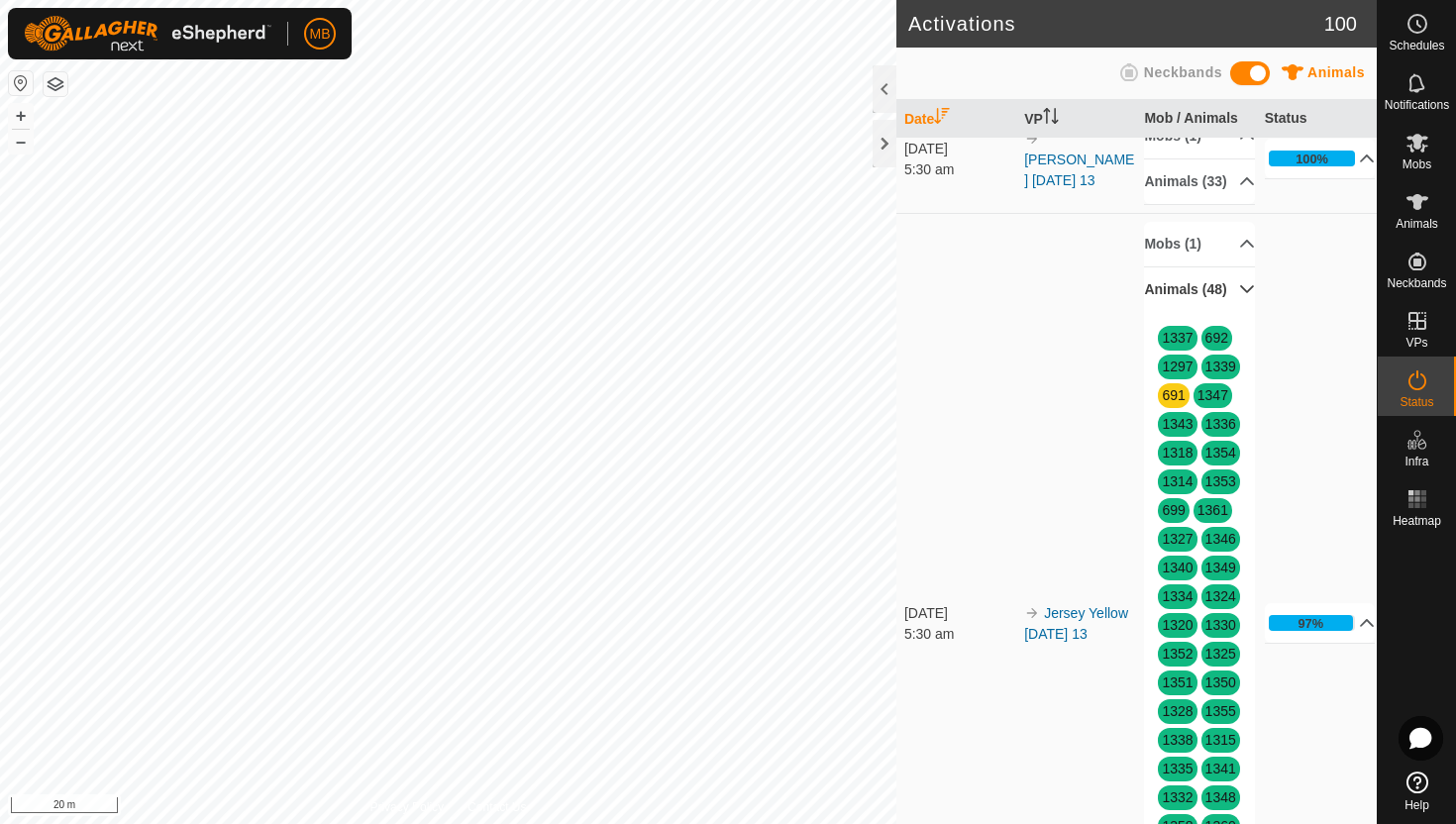 scroll, scrollTop: 862, scrollLeft: 0, axis: vertical 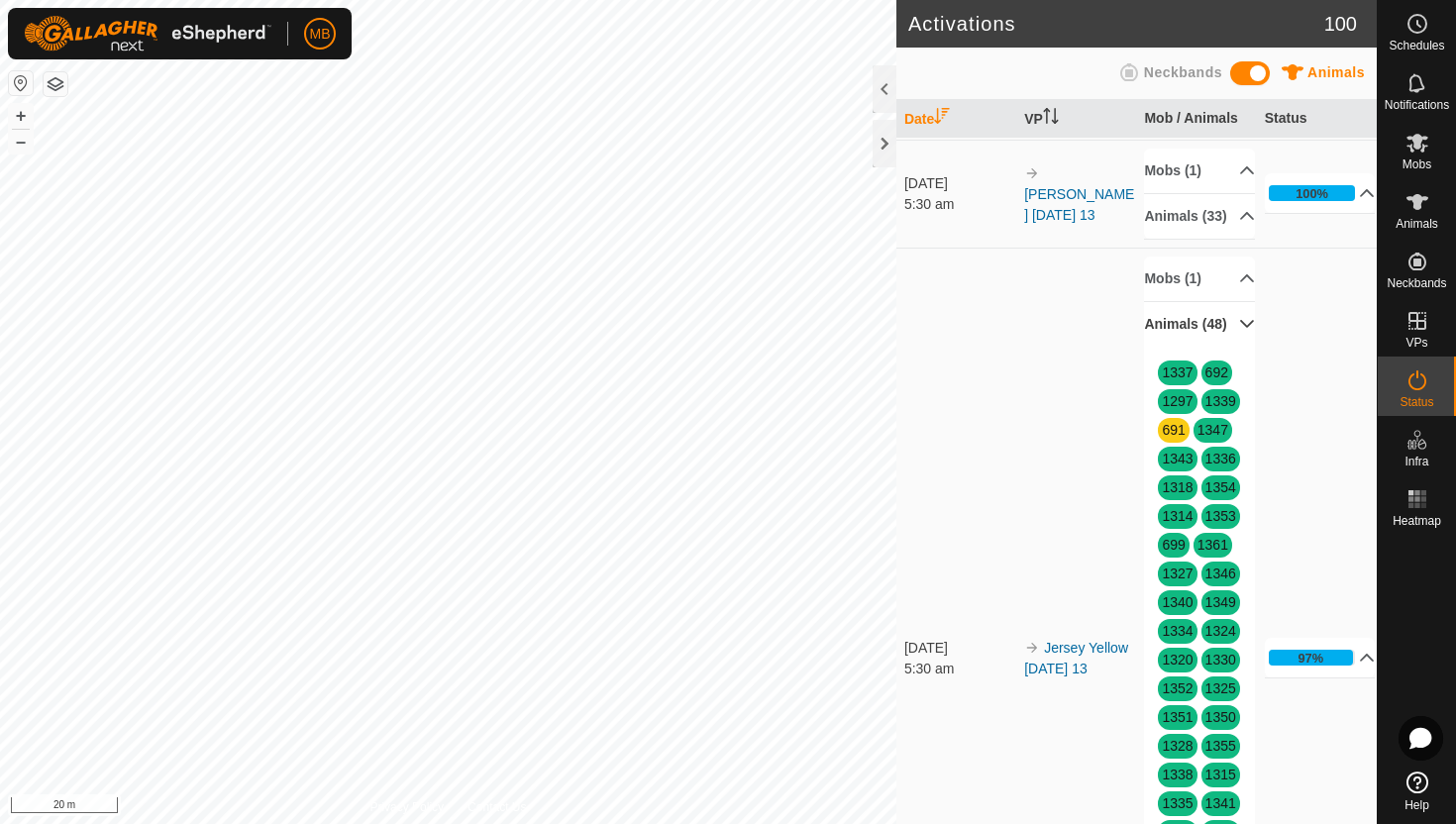 click on "Animals (48)" at bounding box center (1199, 324) 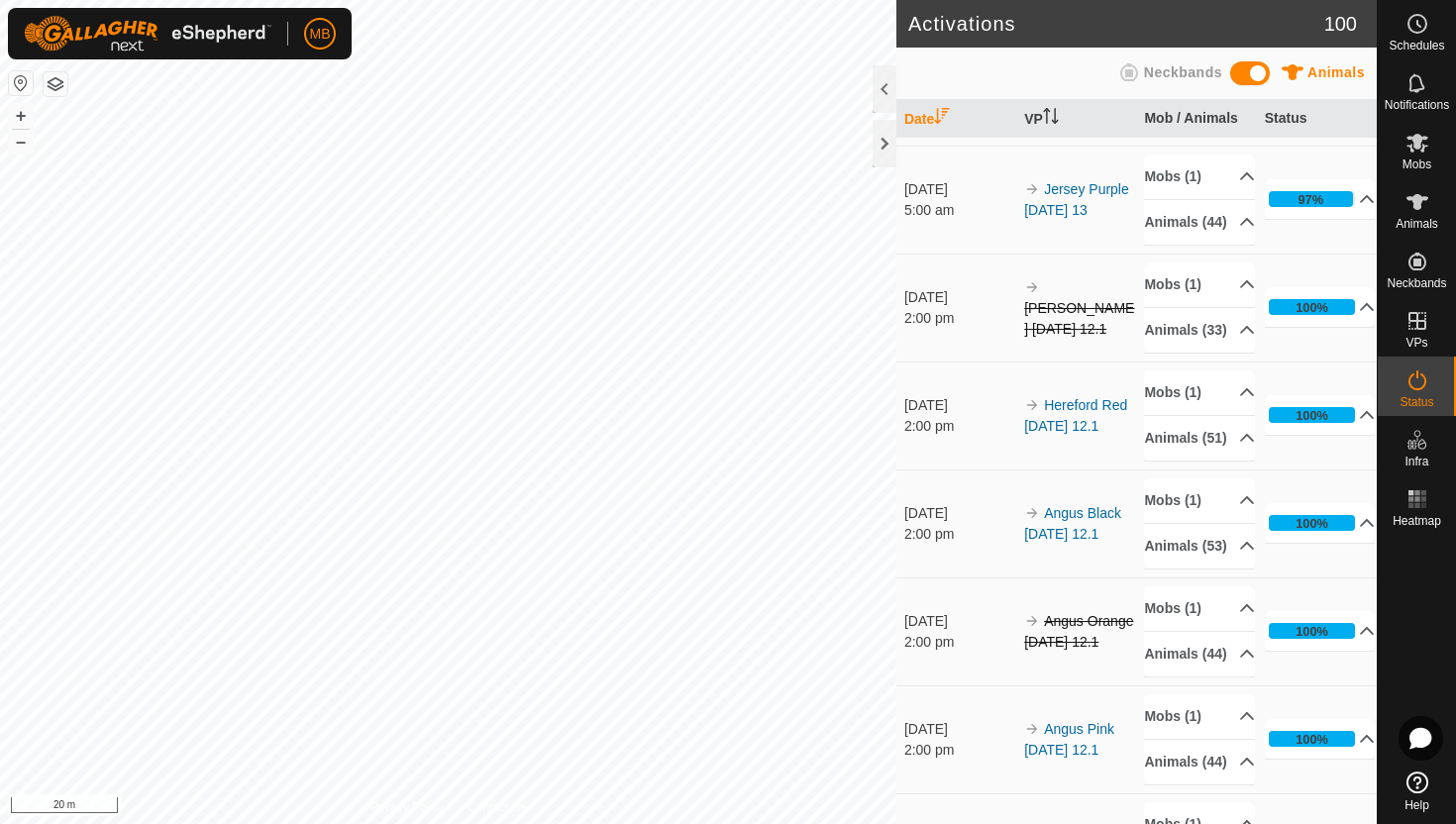 scroll, scrollTop: 1288, scrollLeft: 0, axis: vertical 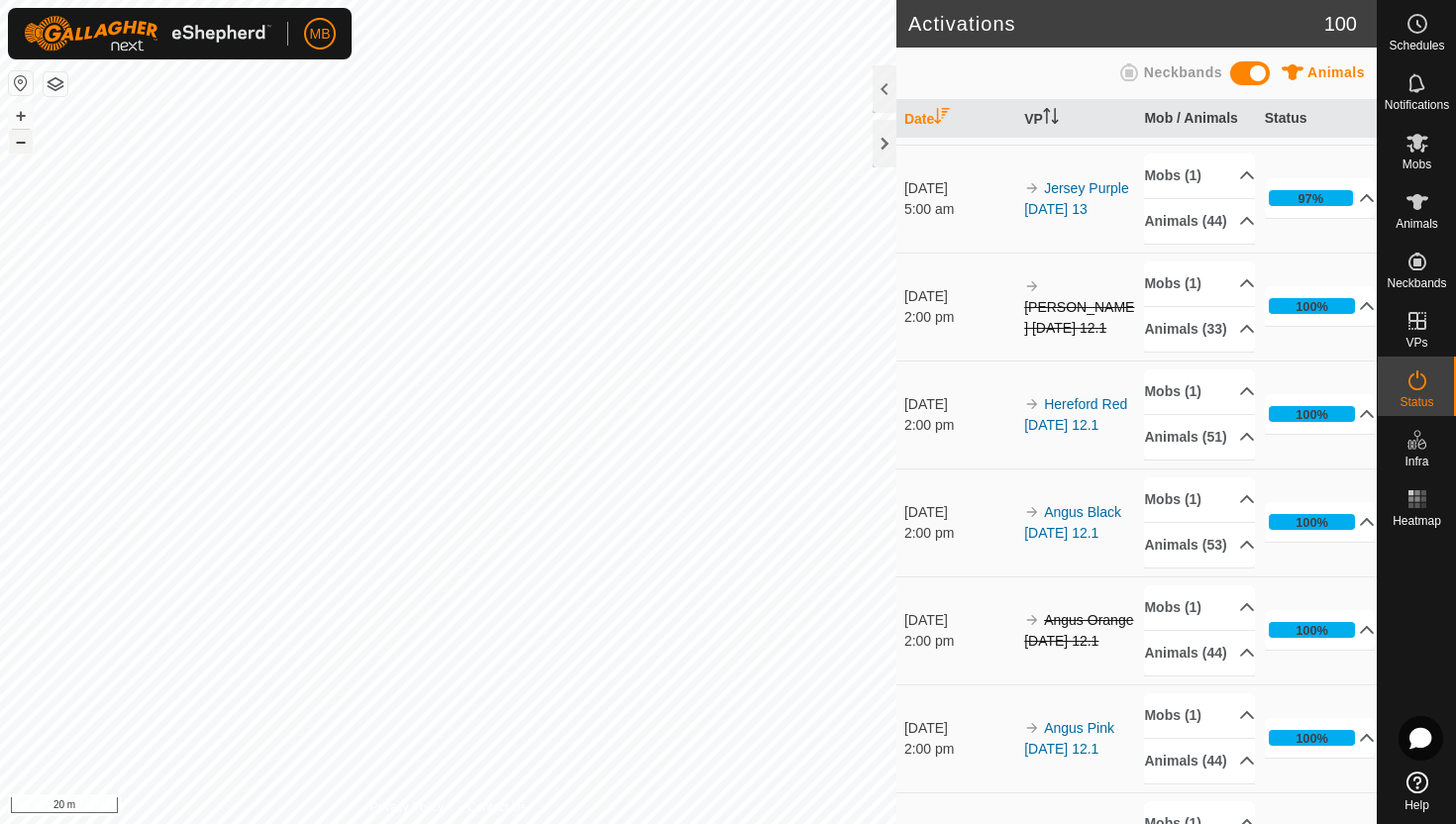 click on "–" at bounding box center [21, 142] 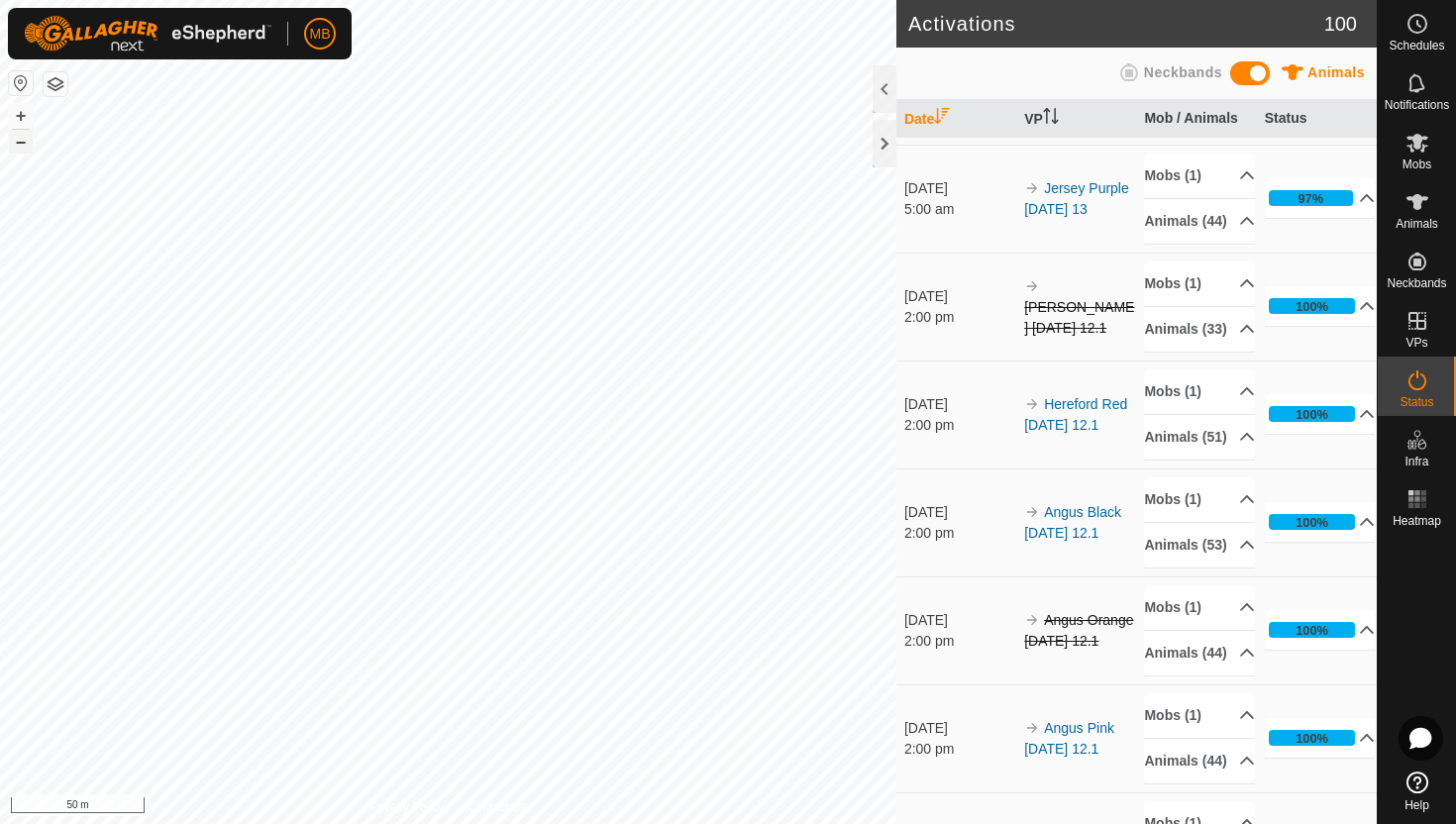 click on "–" at bounding box center (21, 142) 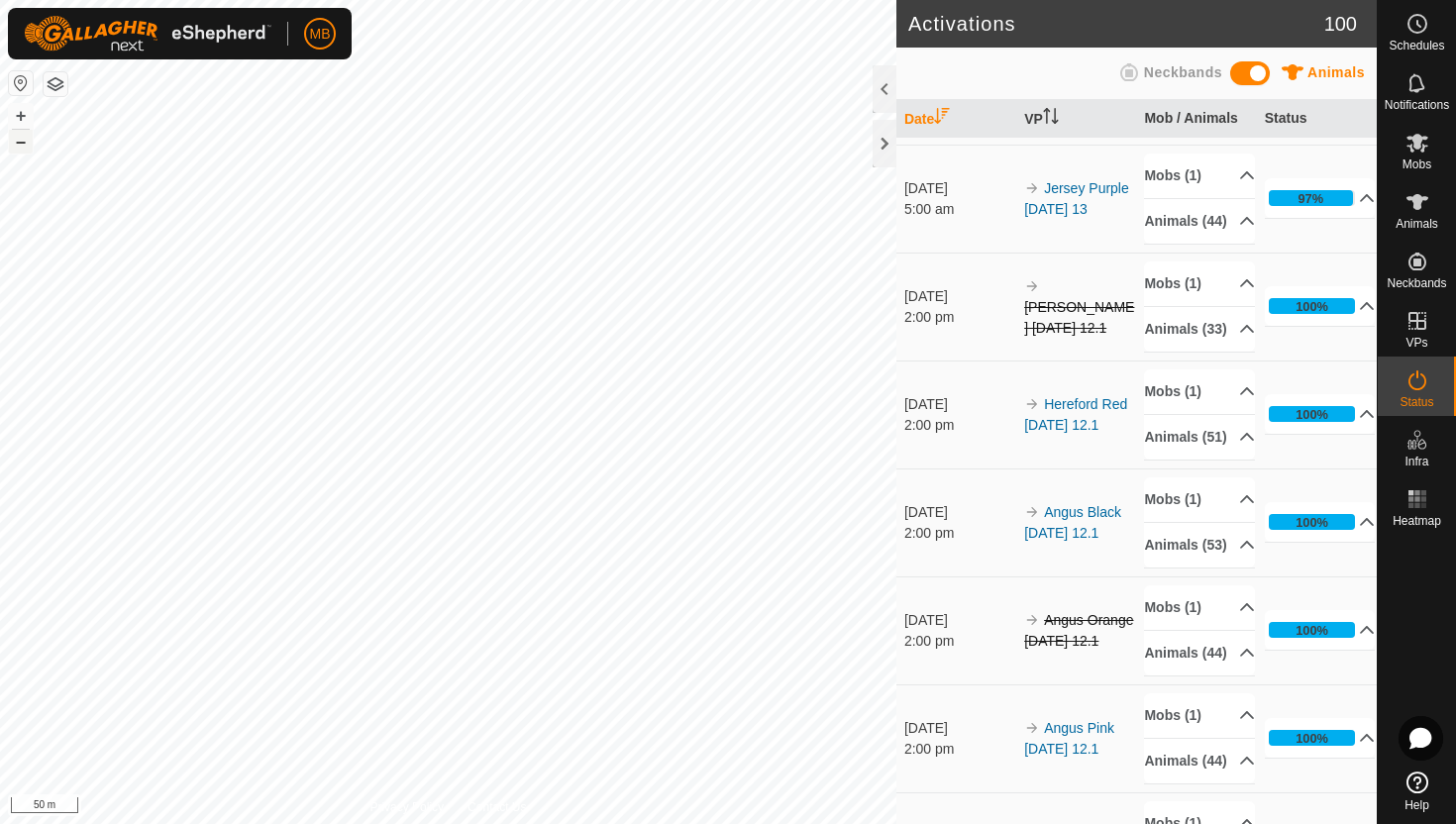 click on "–" at bounding box center [21, 142] 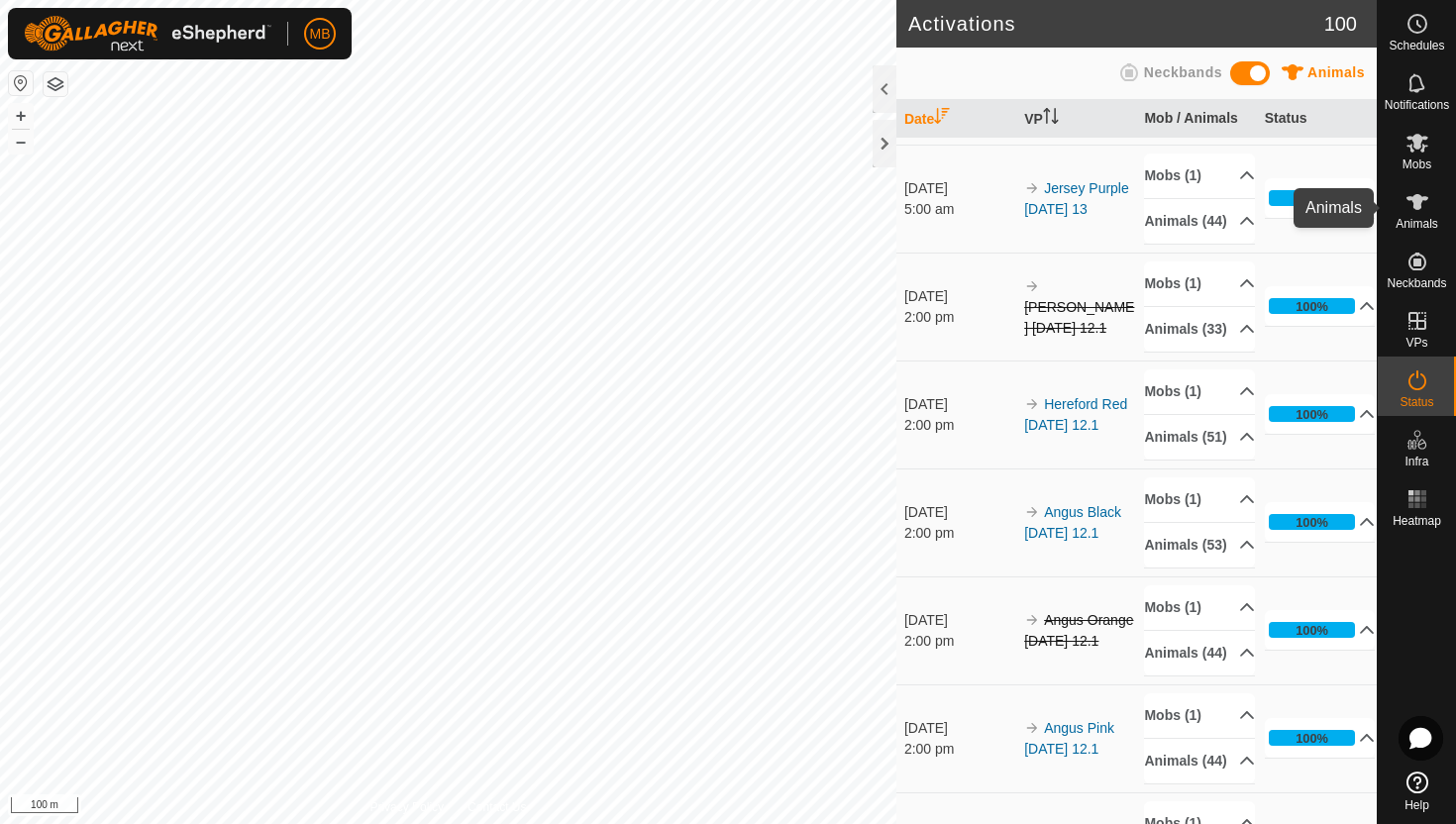 click 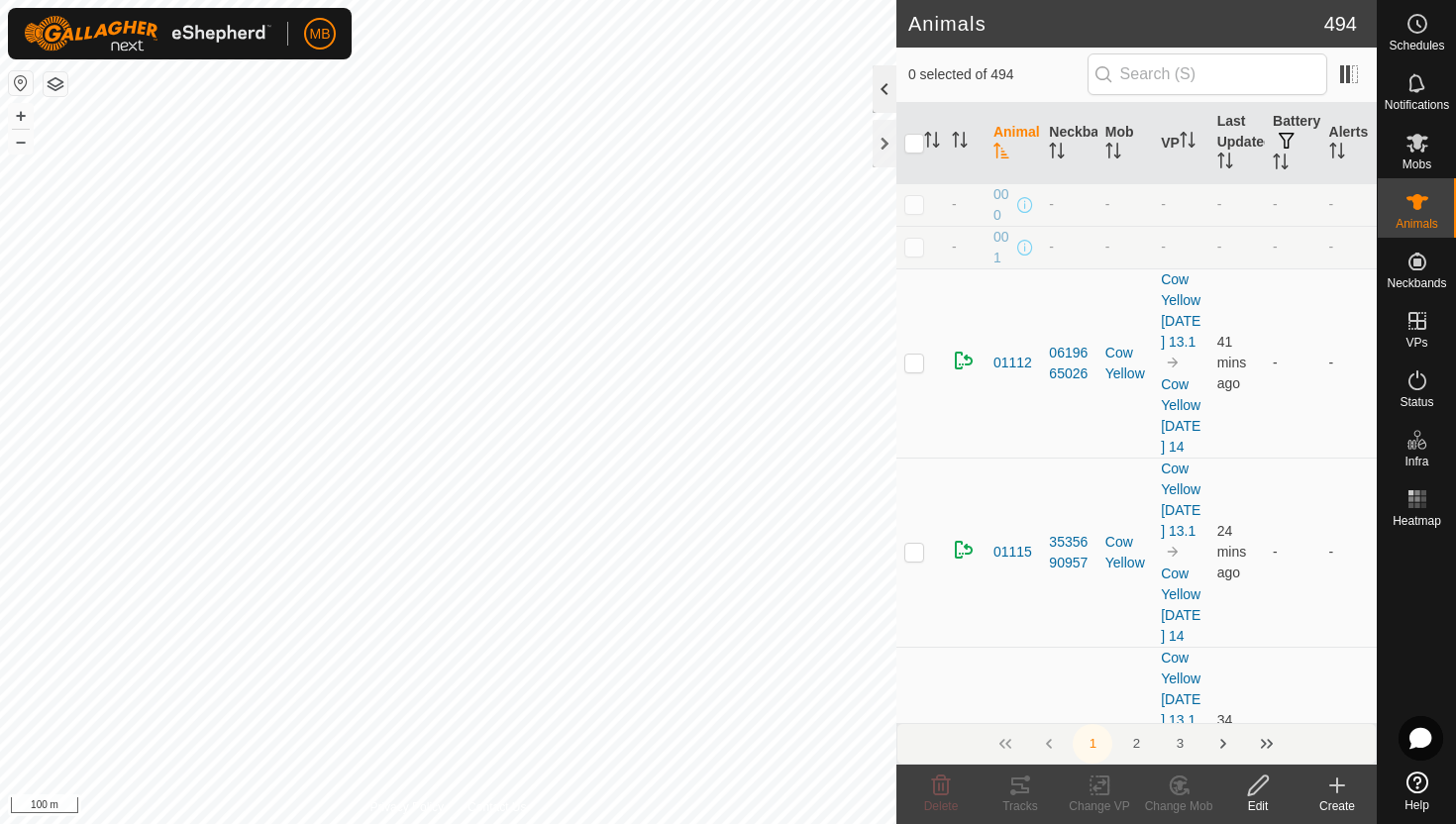 click 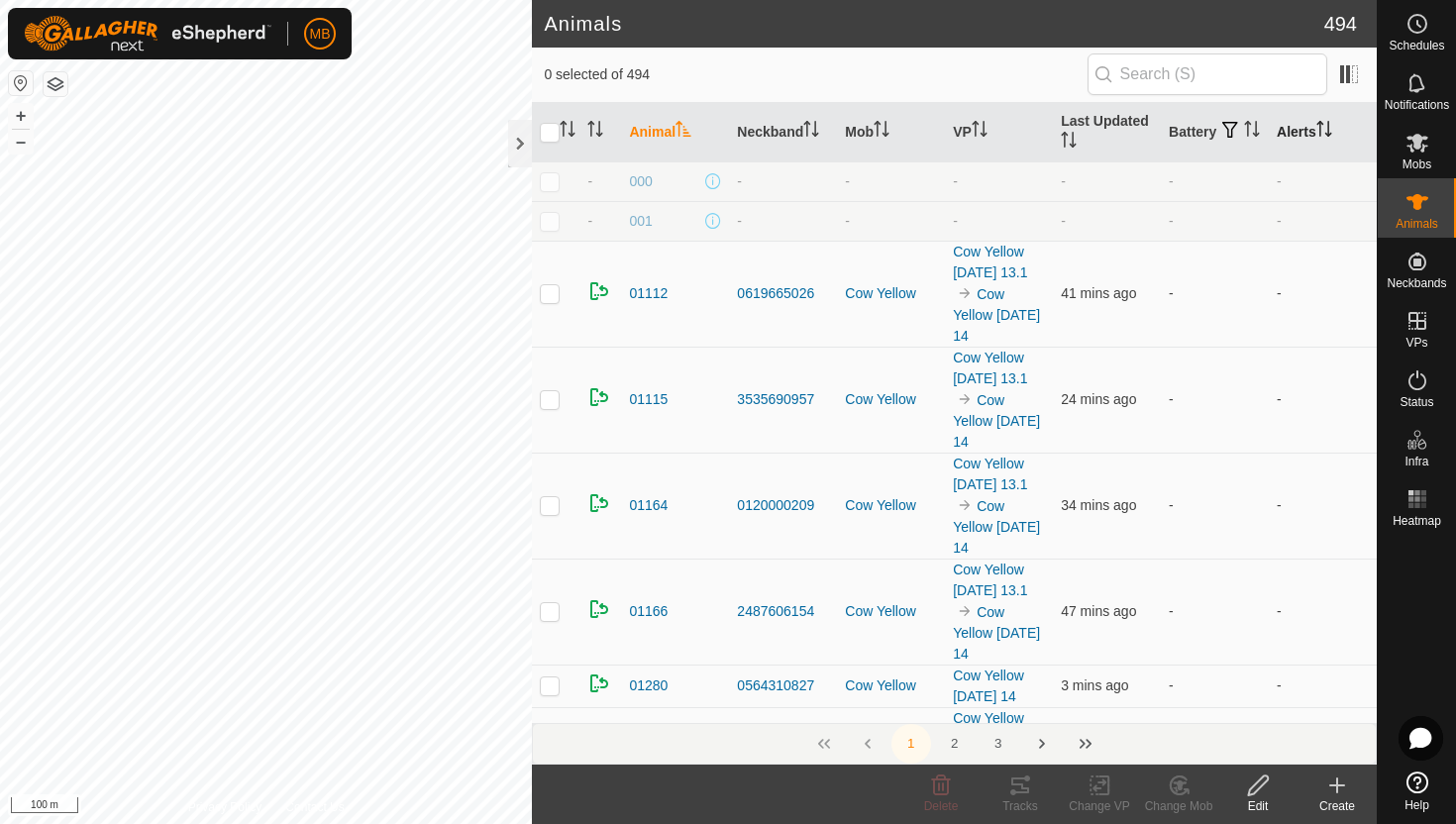 click 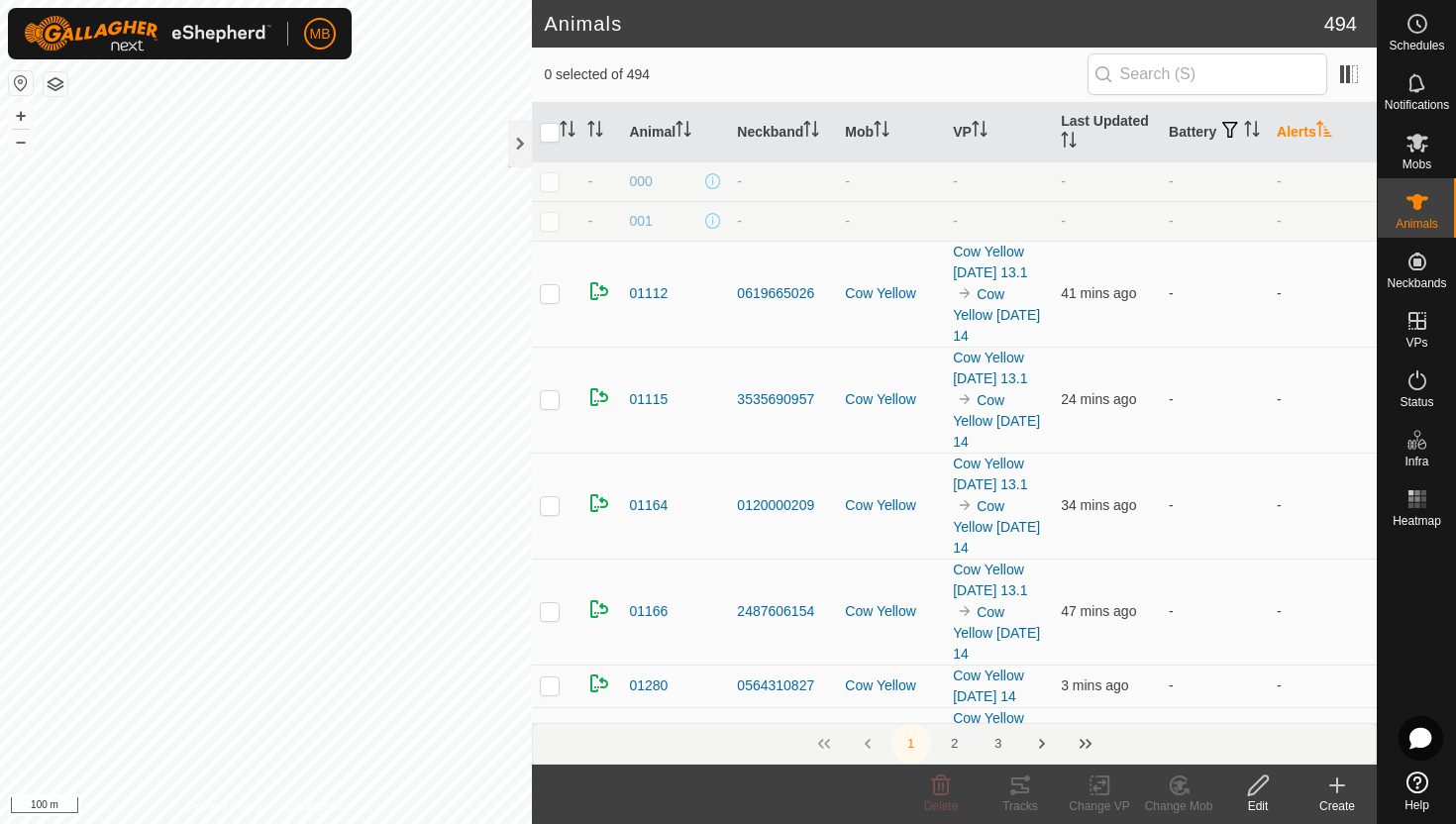 click 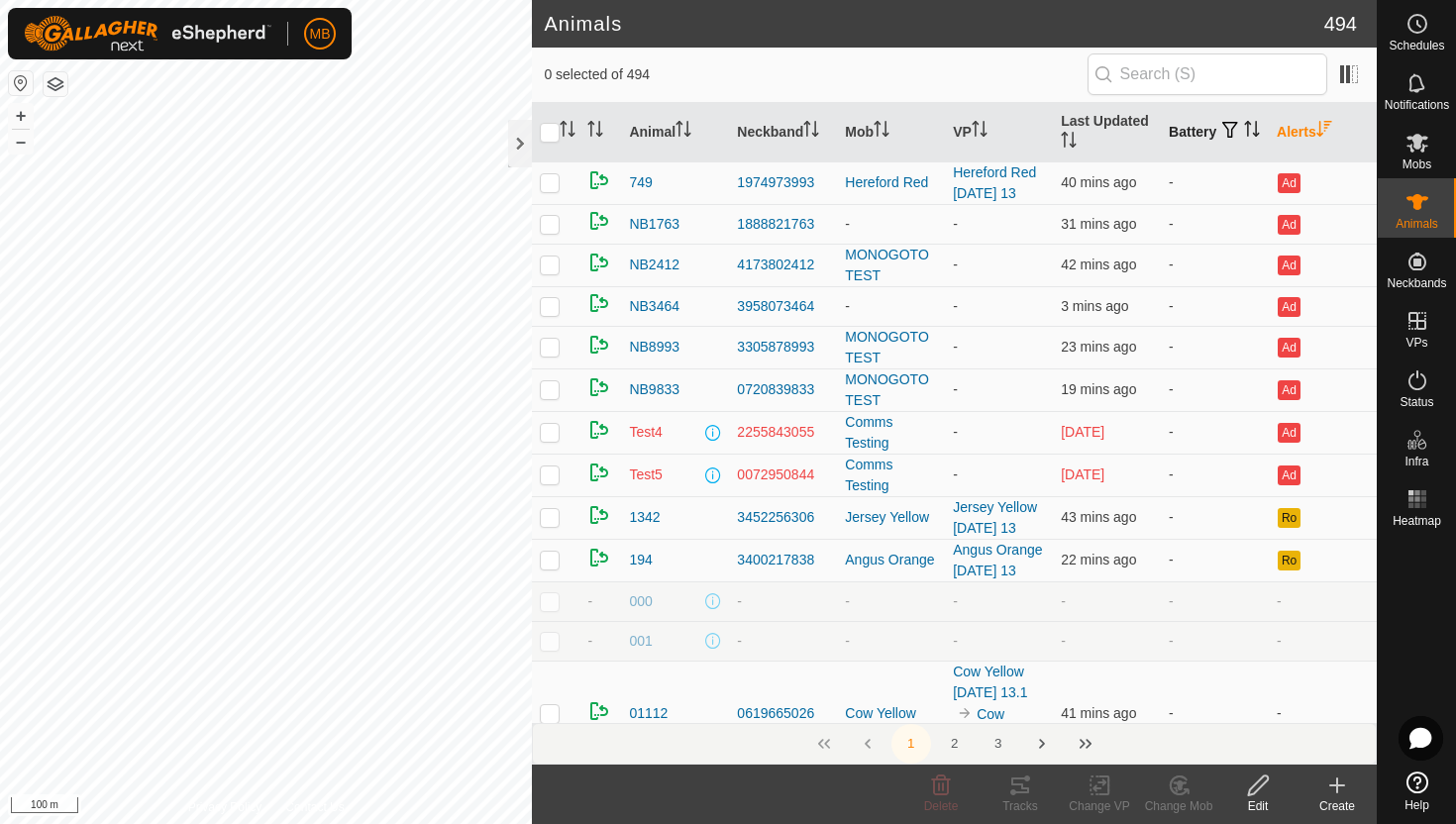 click 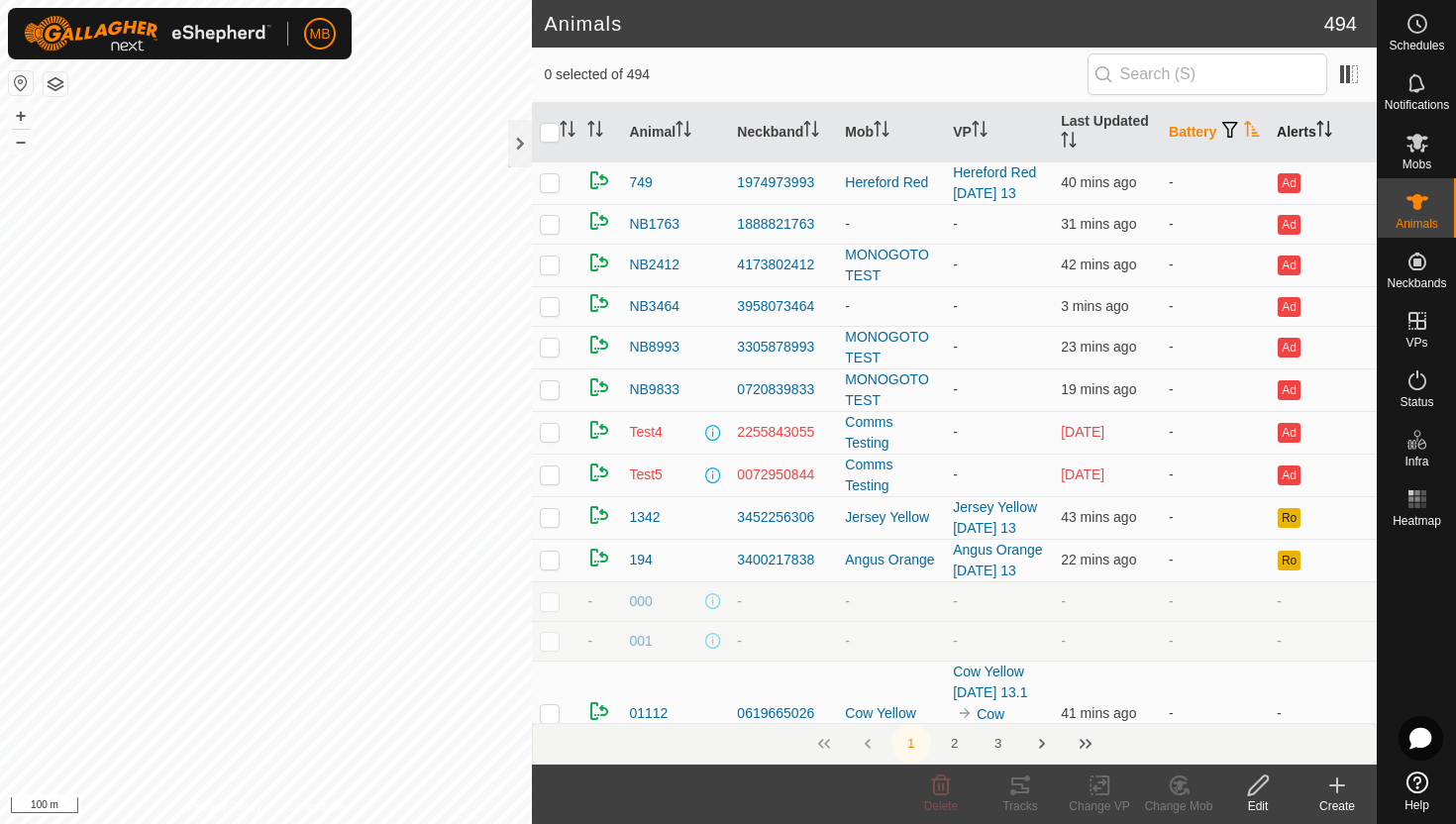 click 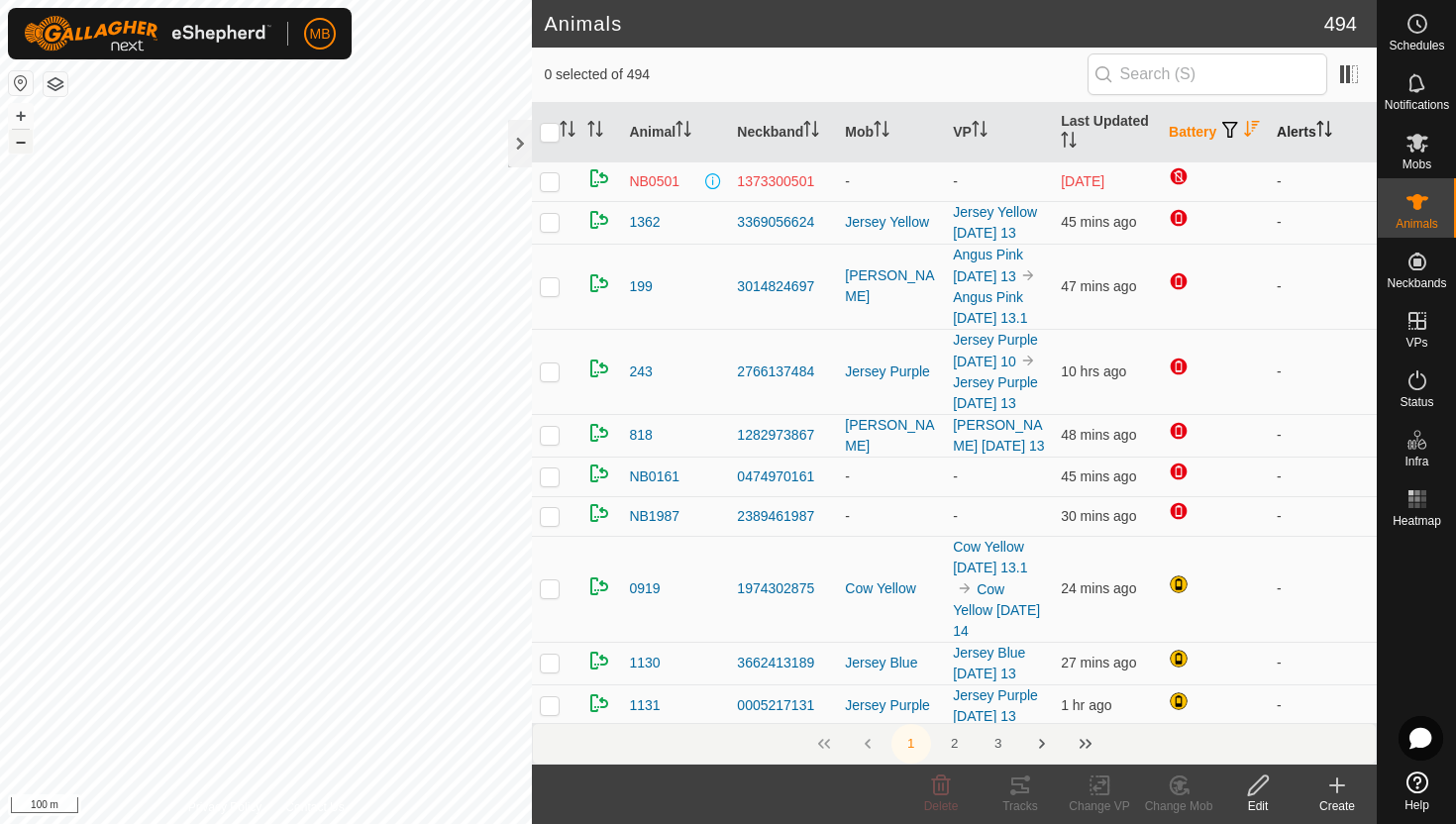 click on "–" at bounding box center (21, 142) 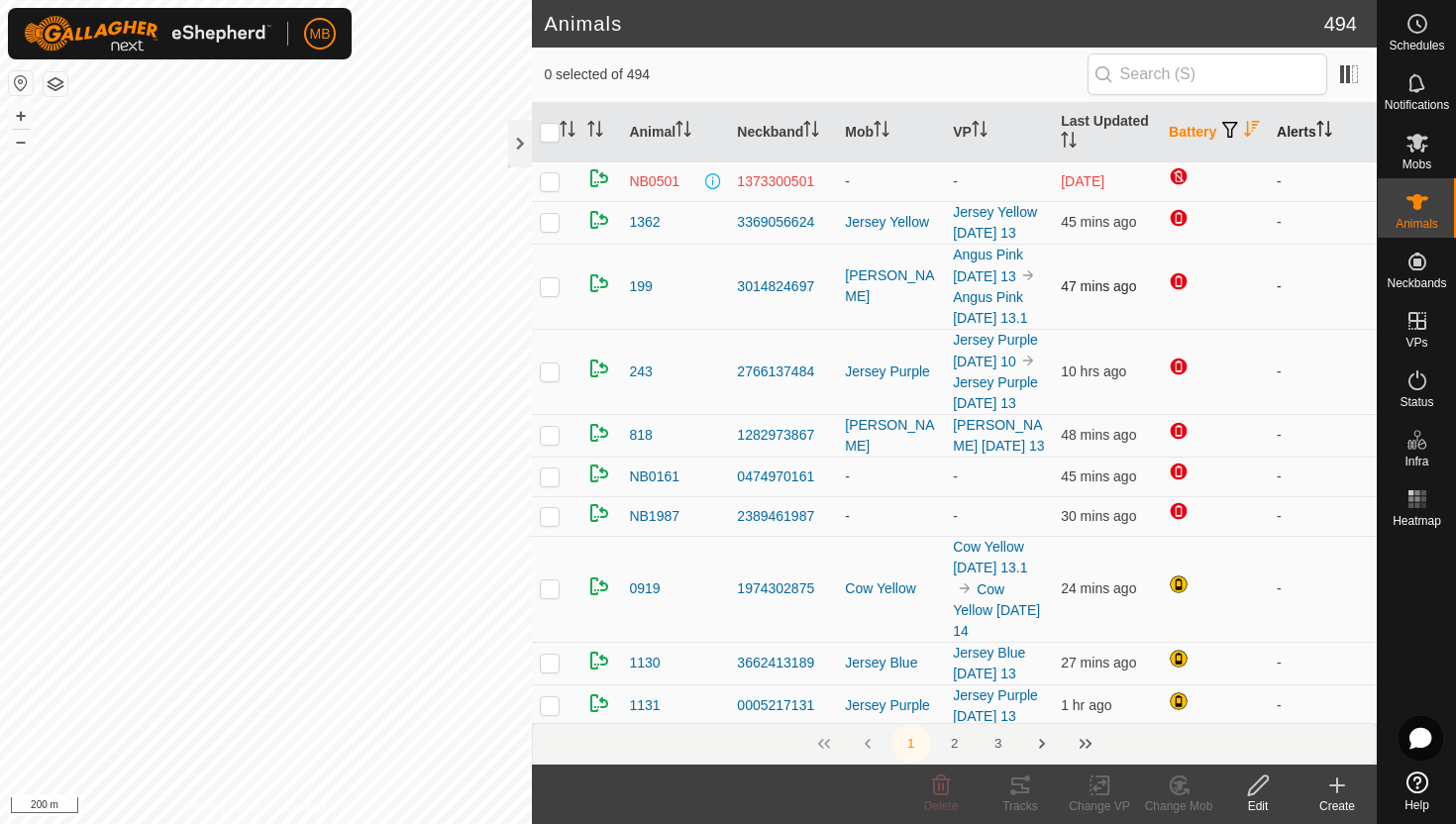 click at bounding box center (550, 286) 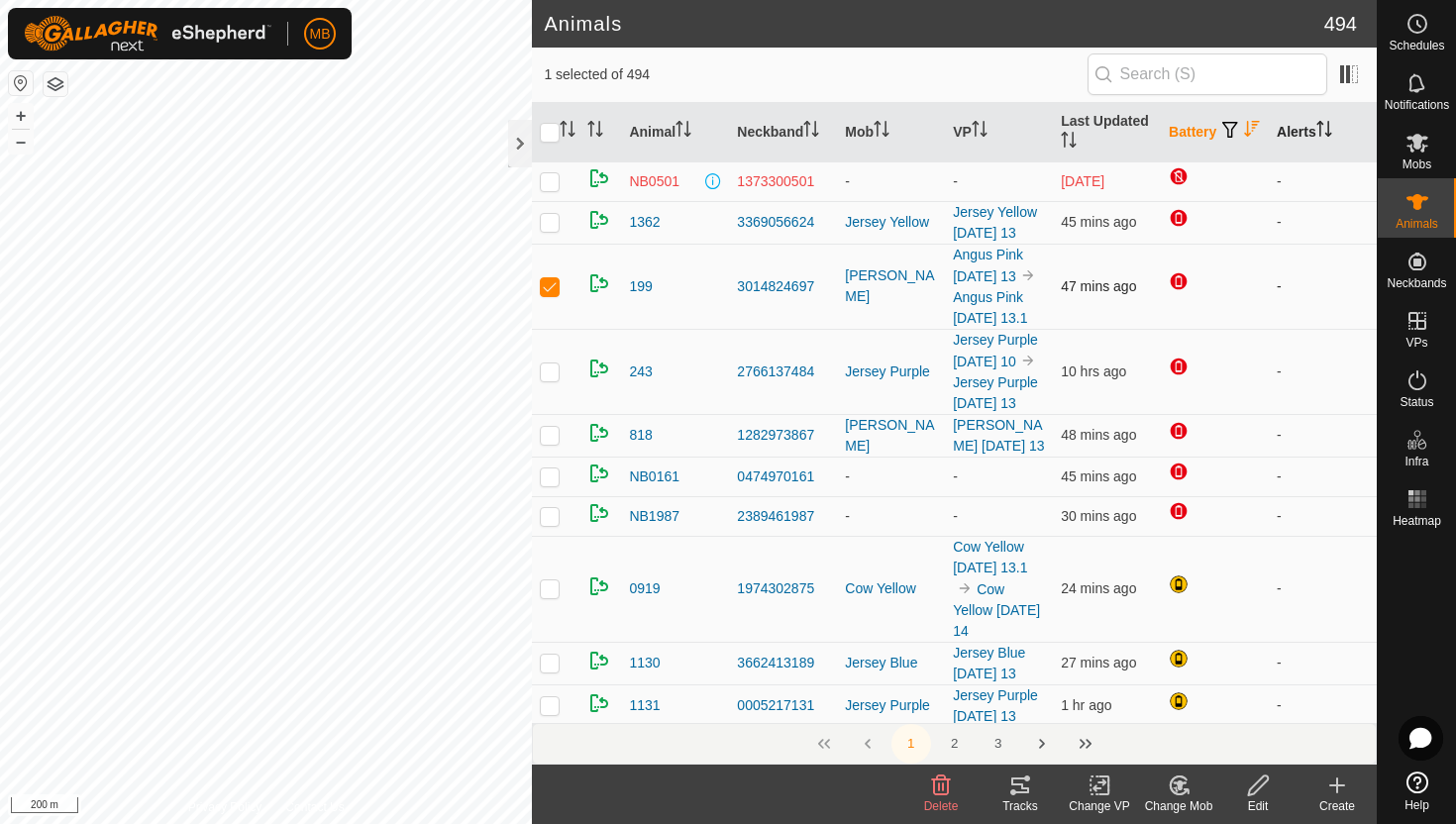 click at bounding box center [550, 286] 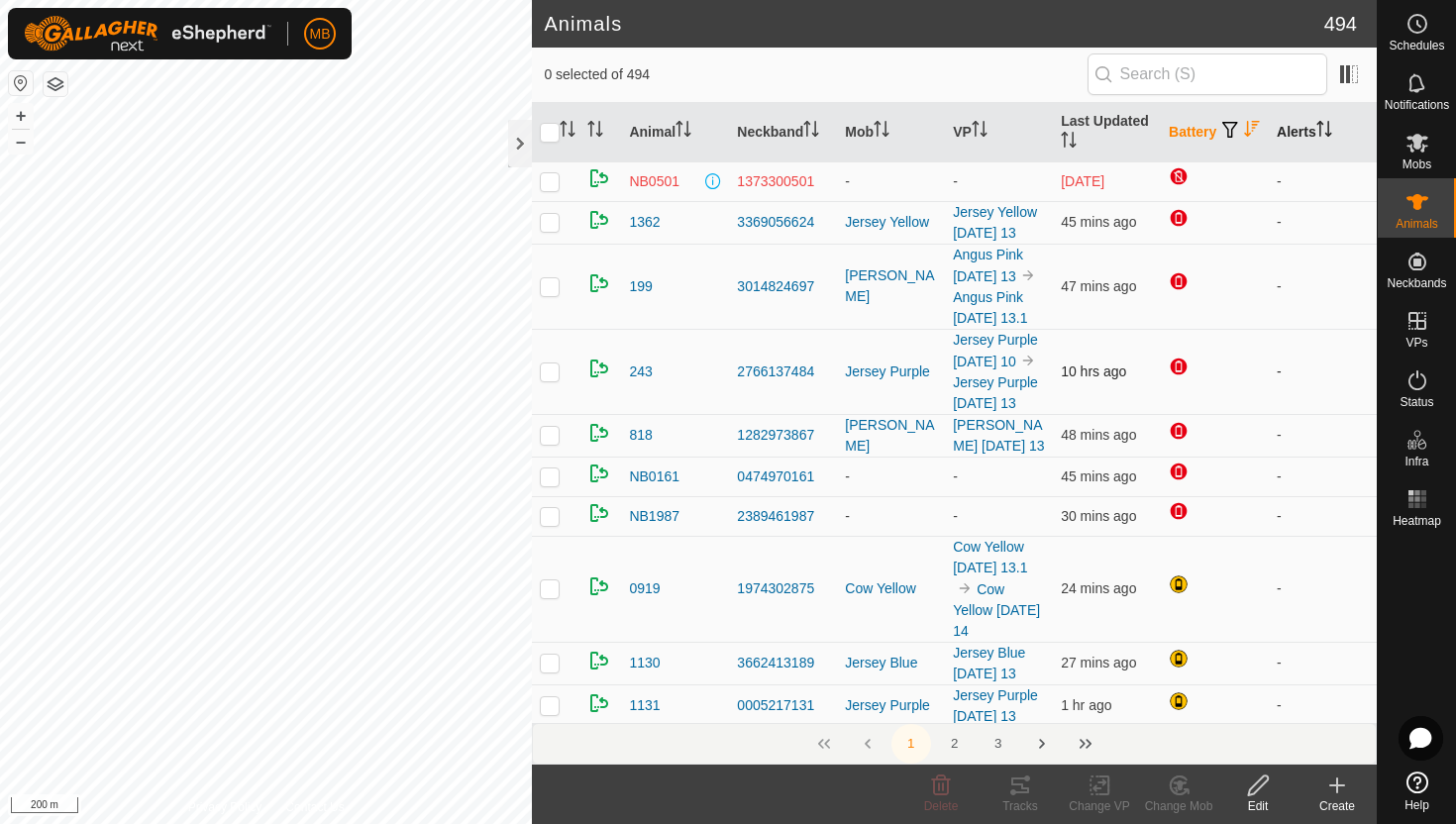 click at bounding box center [550, 371] 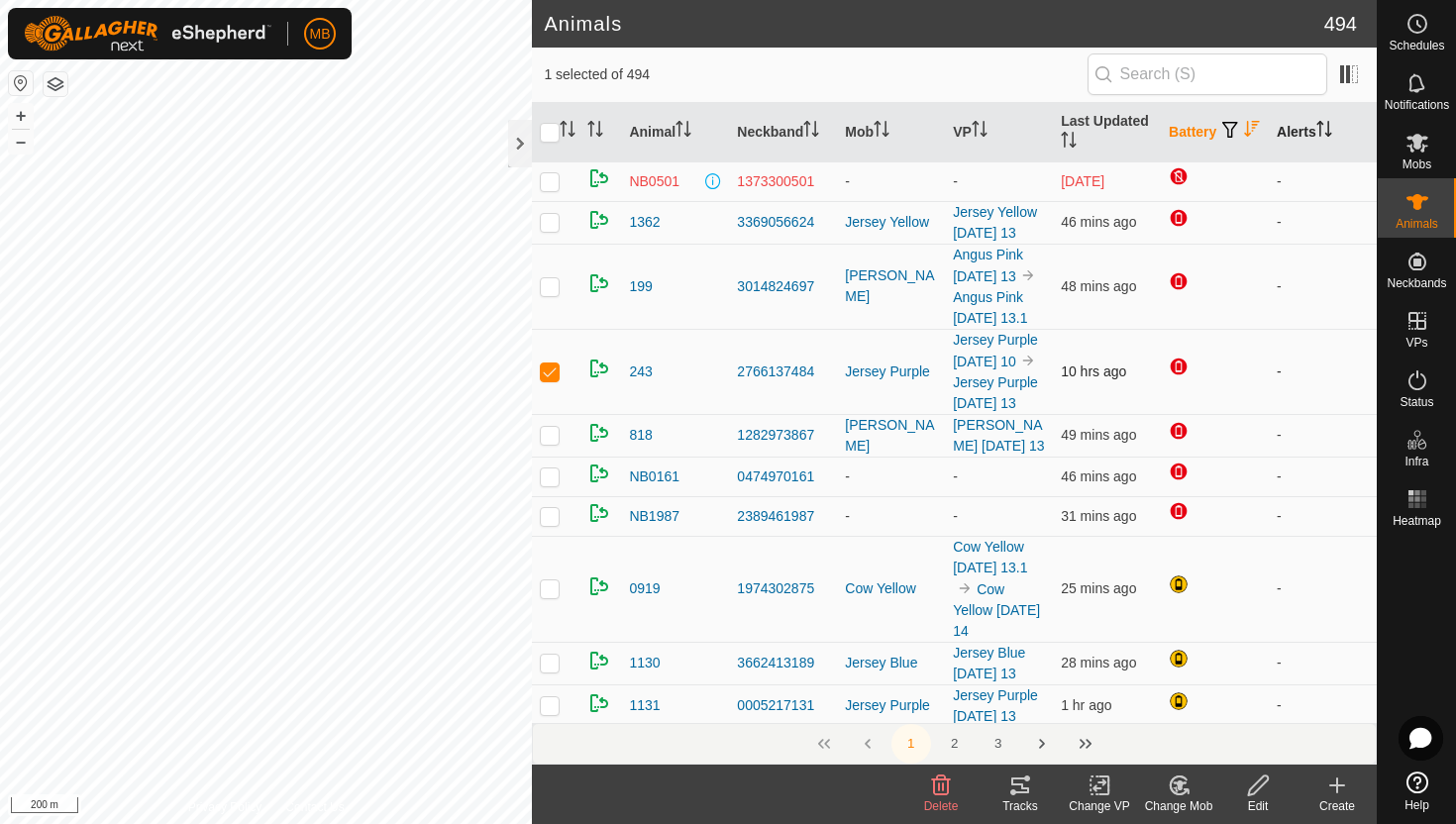 click at bounding box center [550, 371] 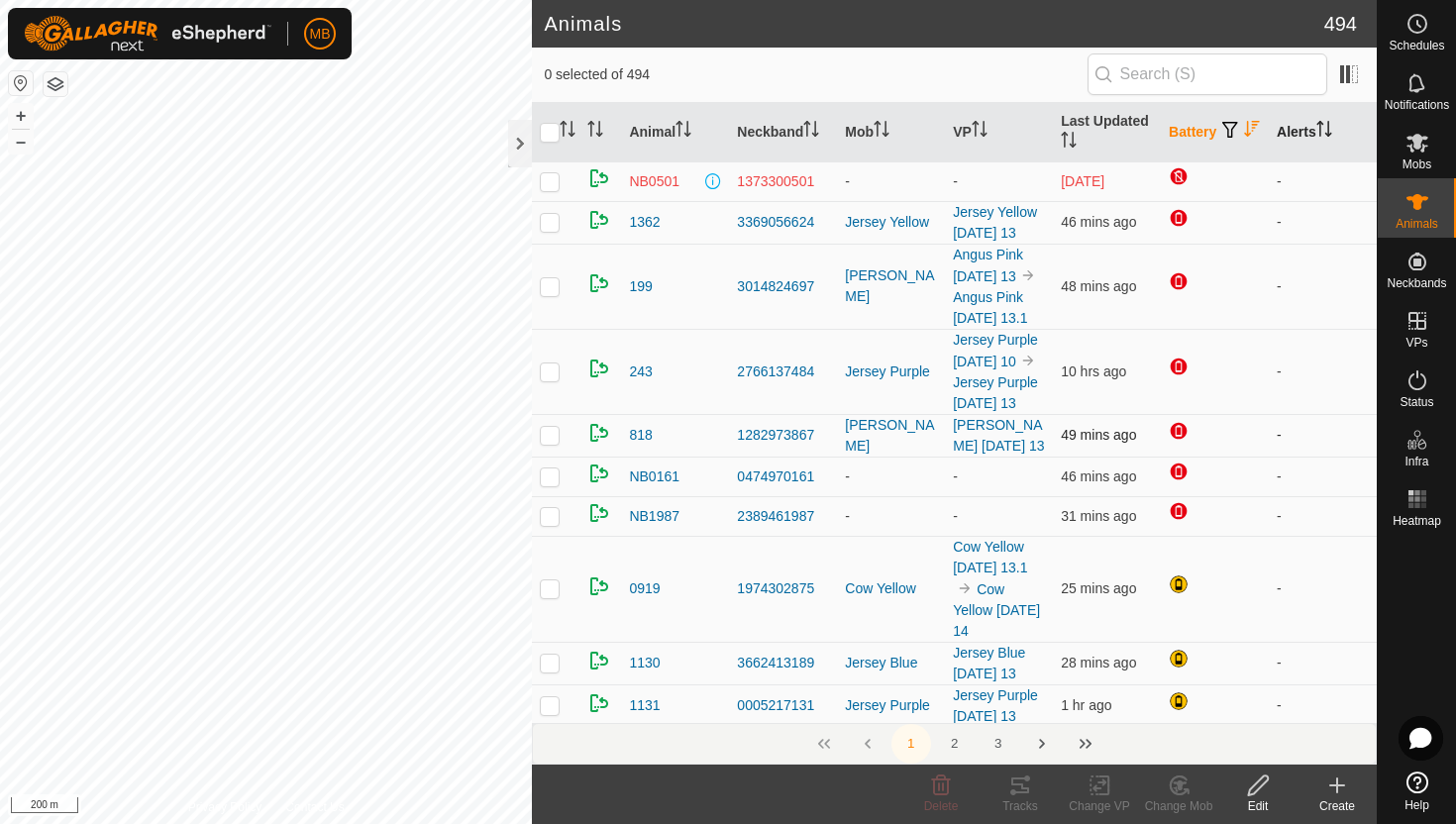 click at bounding box center [550, 435] 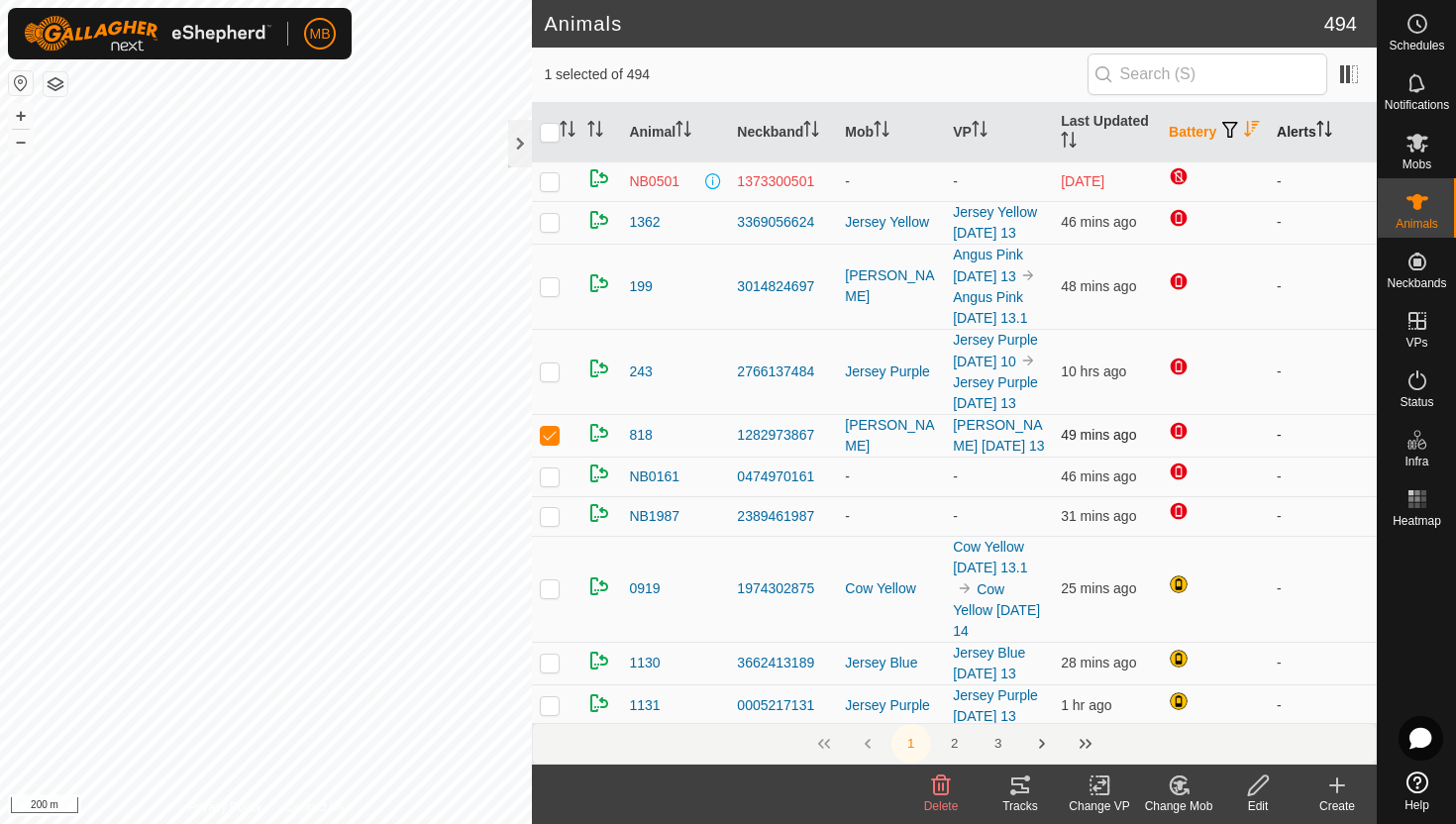 click at bounding box center [550, 435] 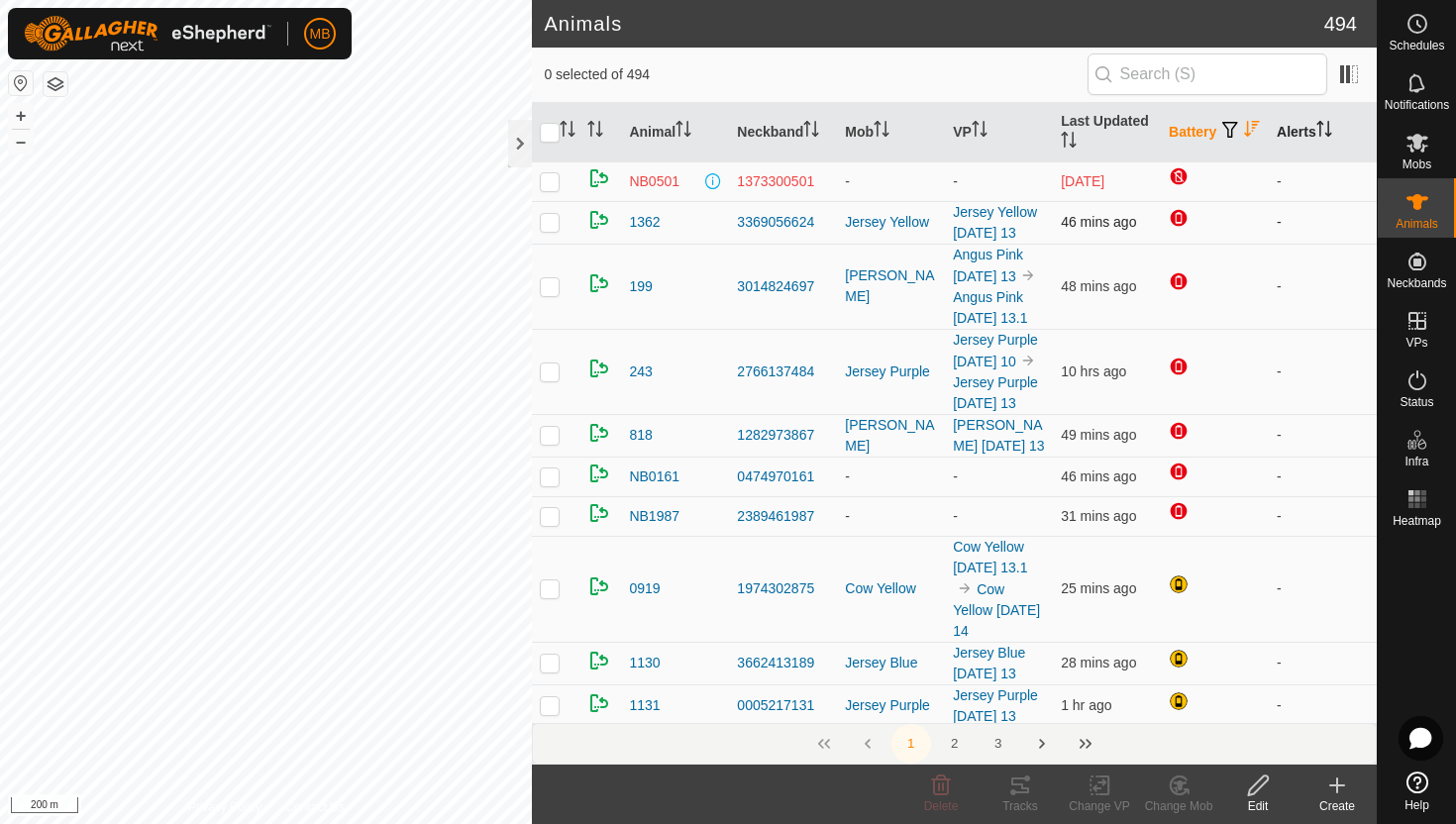 click at bounding box center [550, 222] 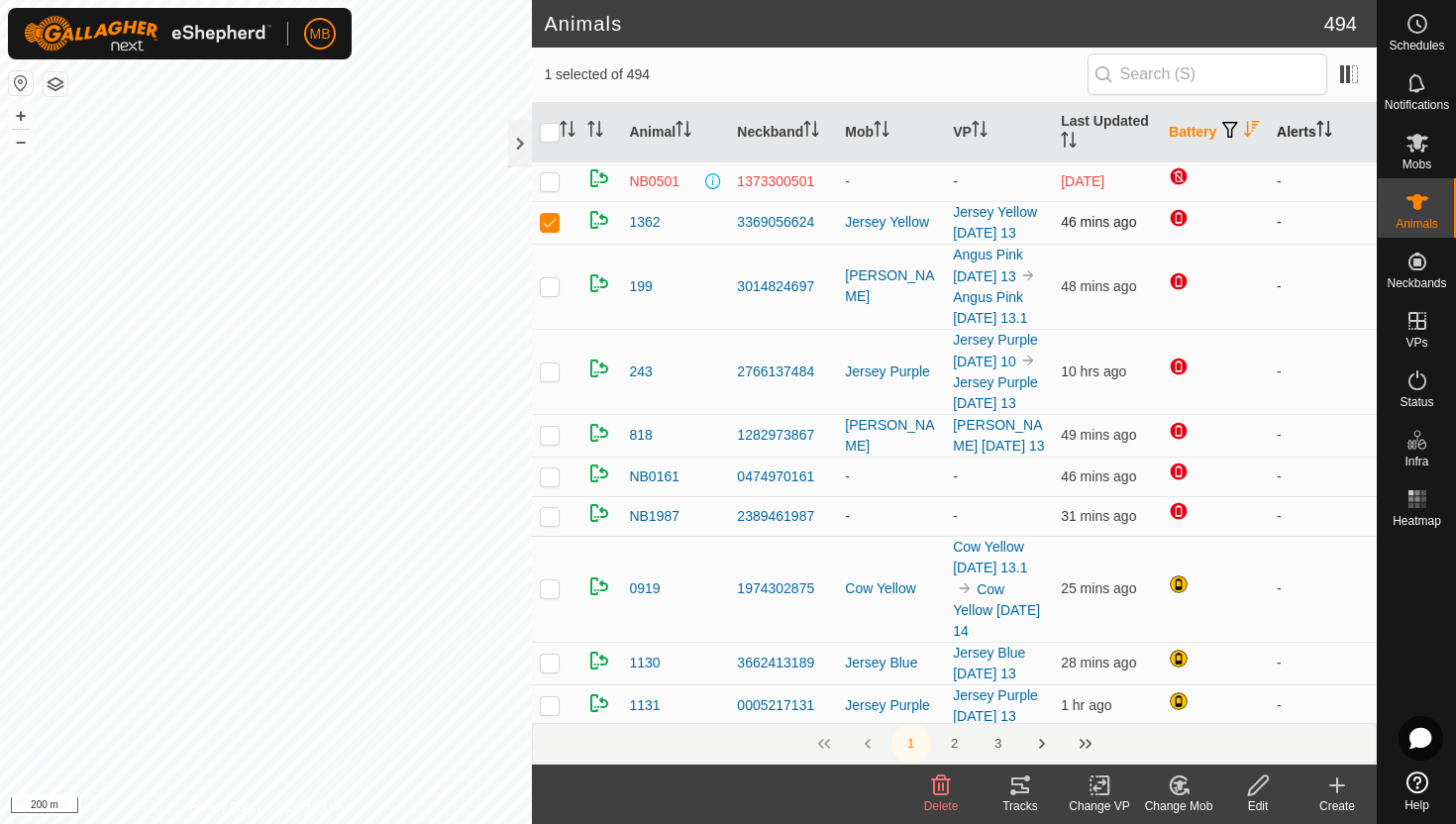 click at bounding box center (550, 222) 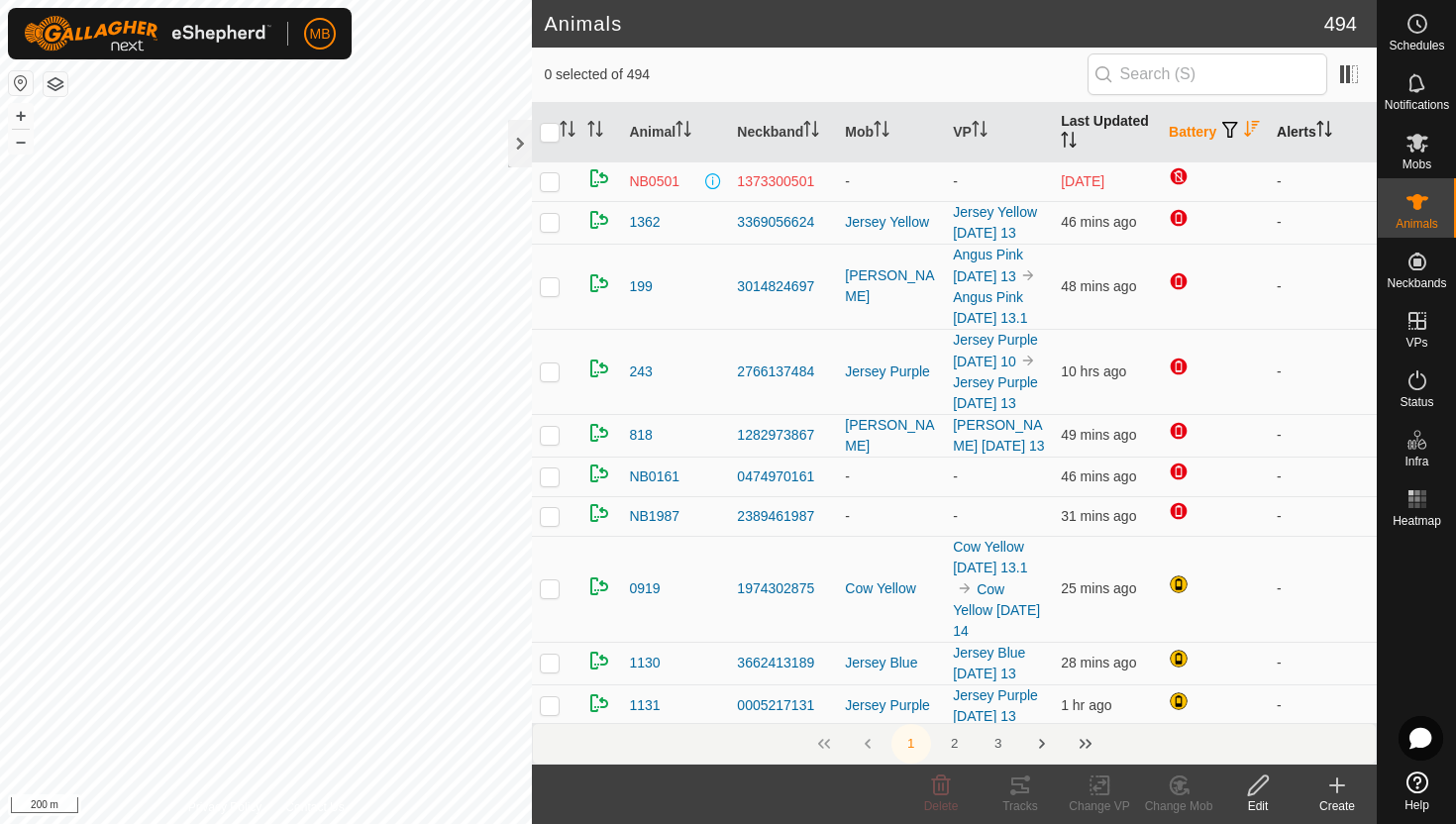 click 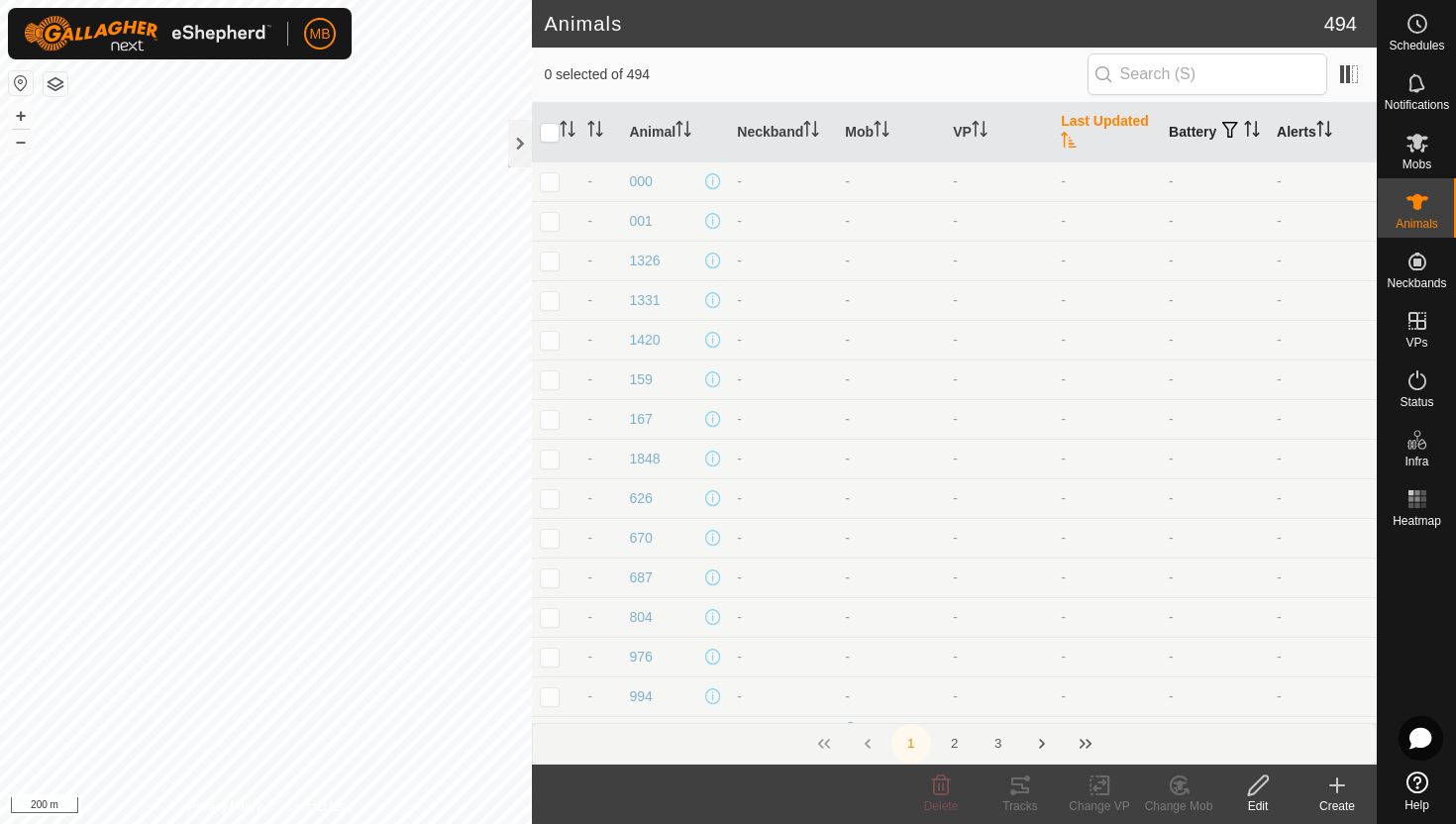 click 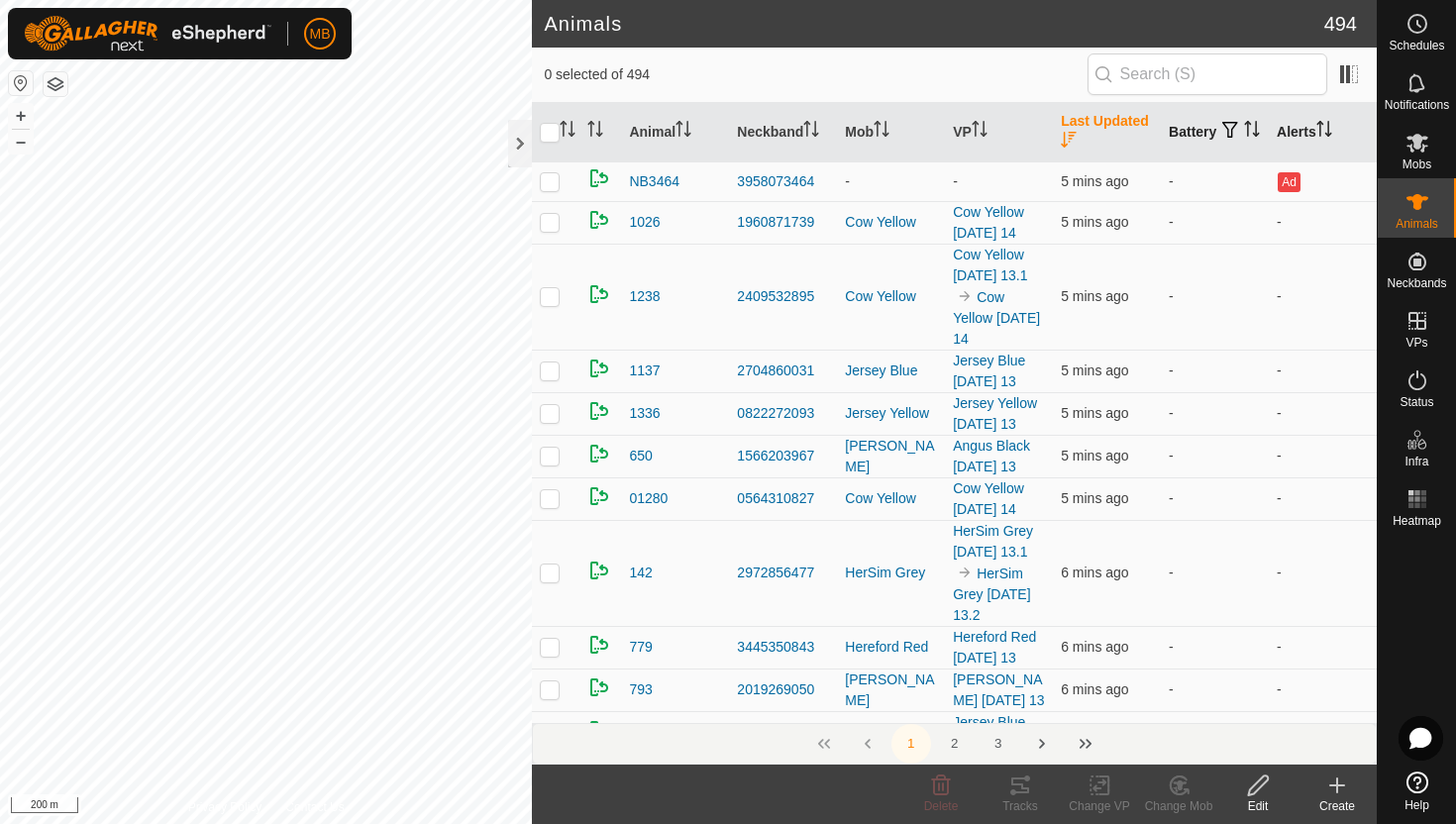 click 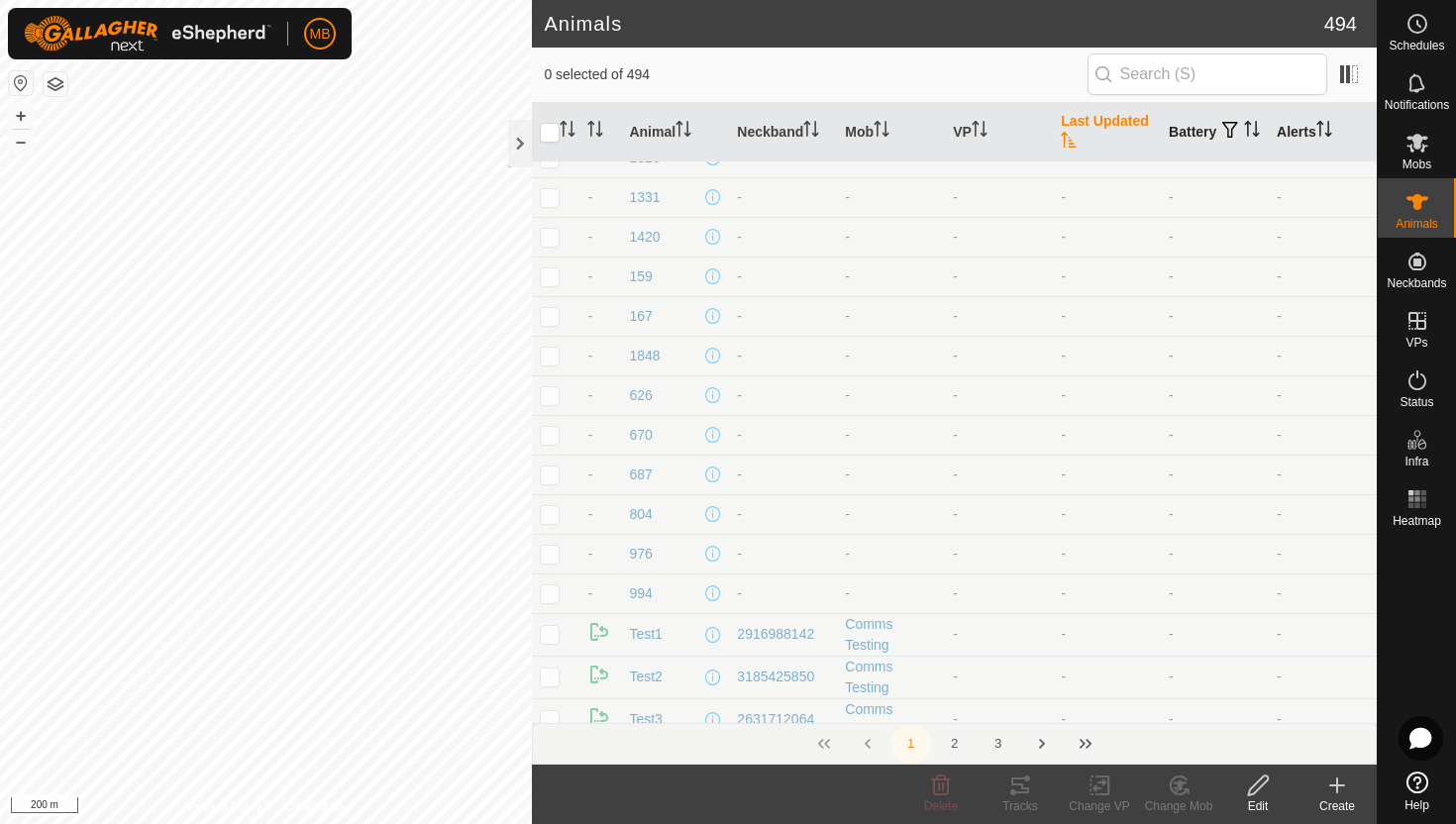 scroll, scrollTop: 0, scrollLeft: 0, axis: both 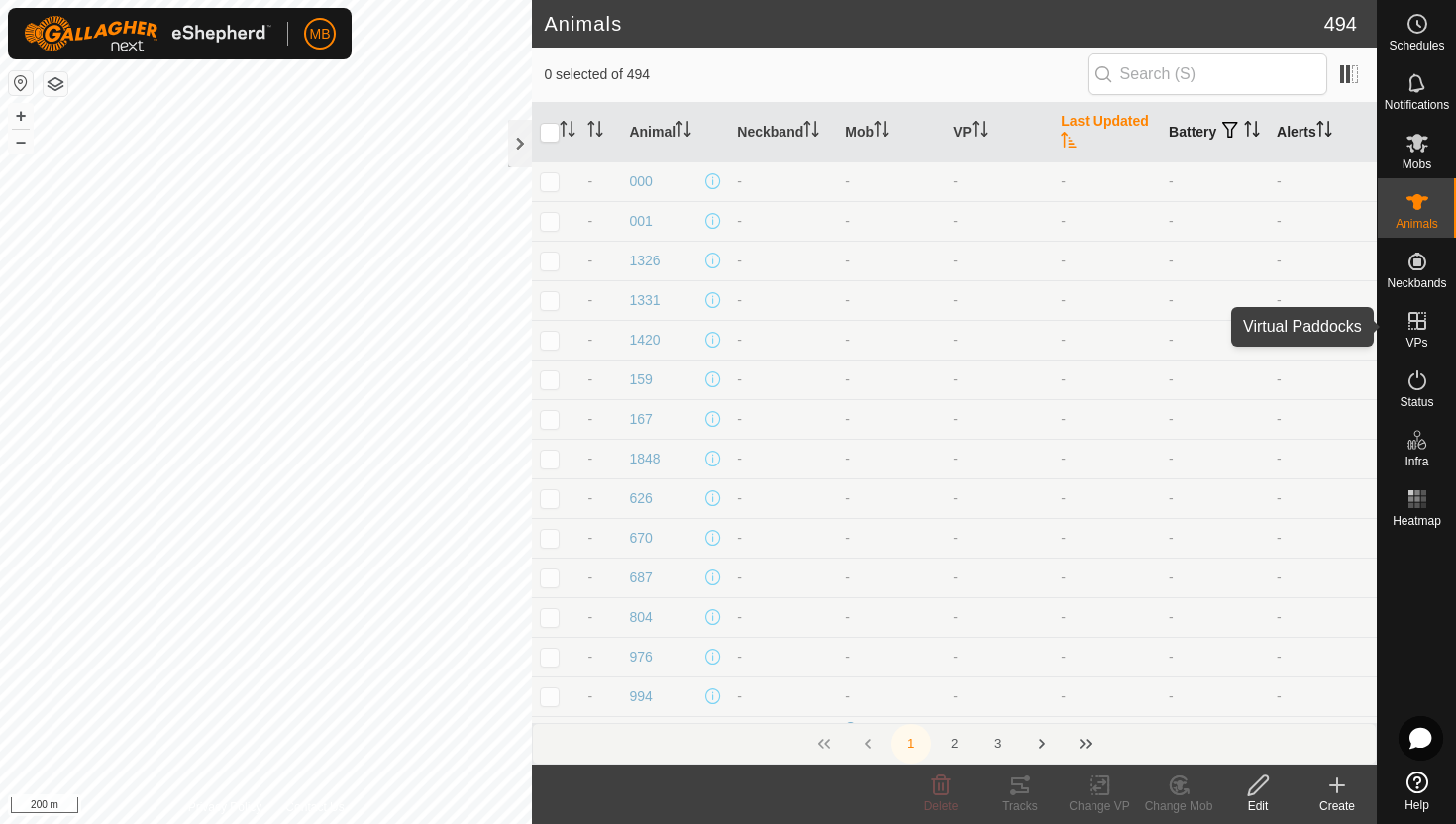 click 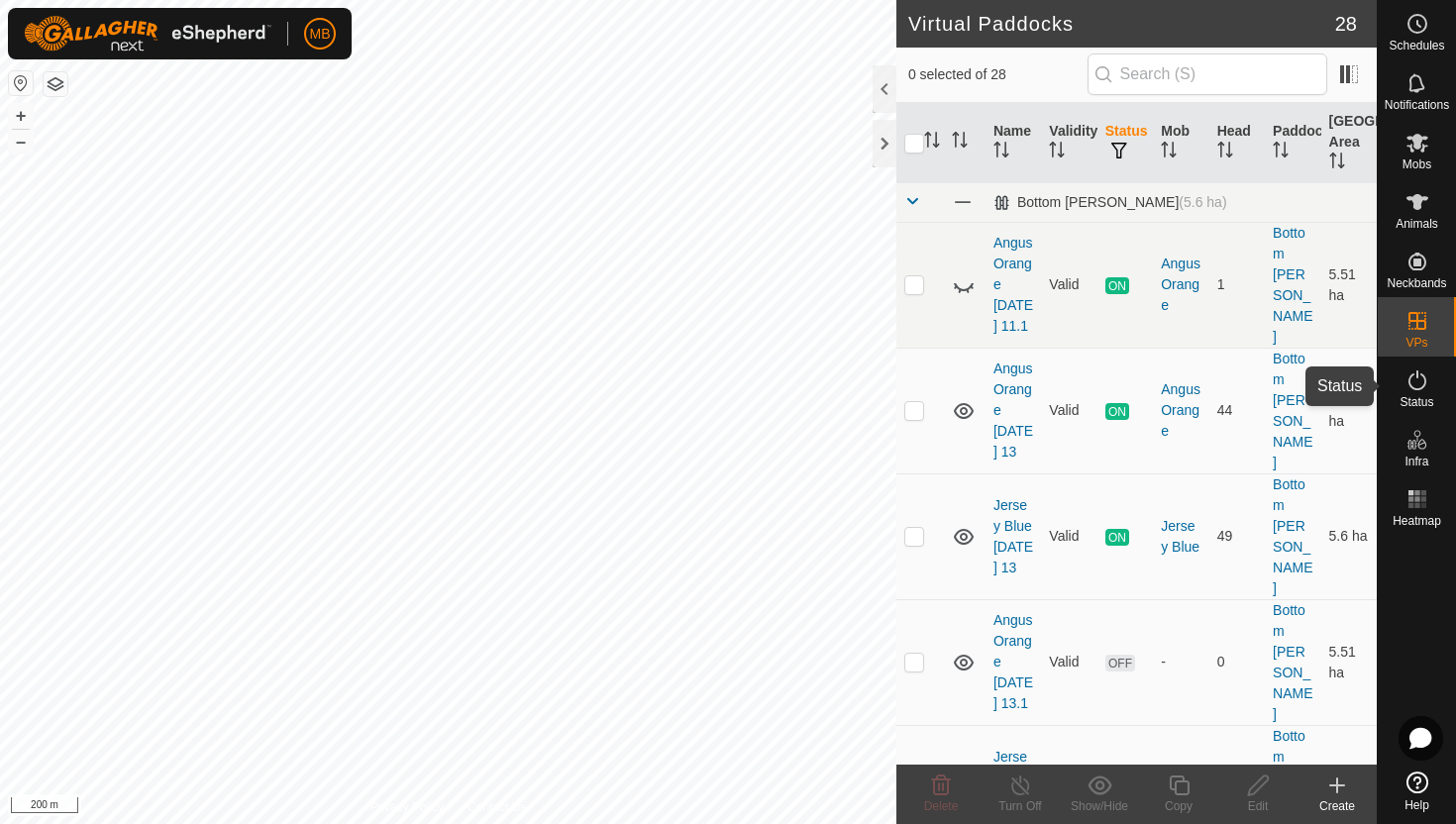 click 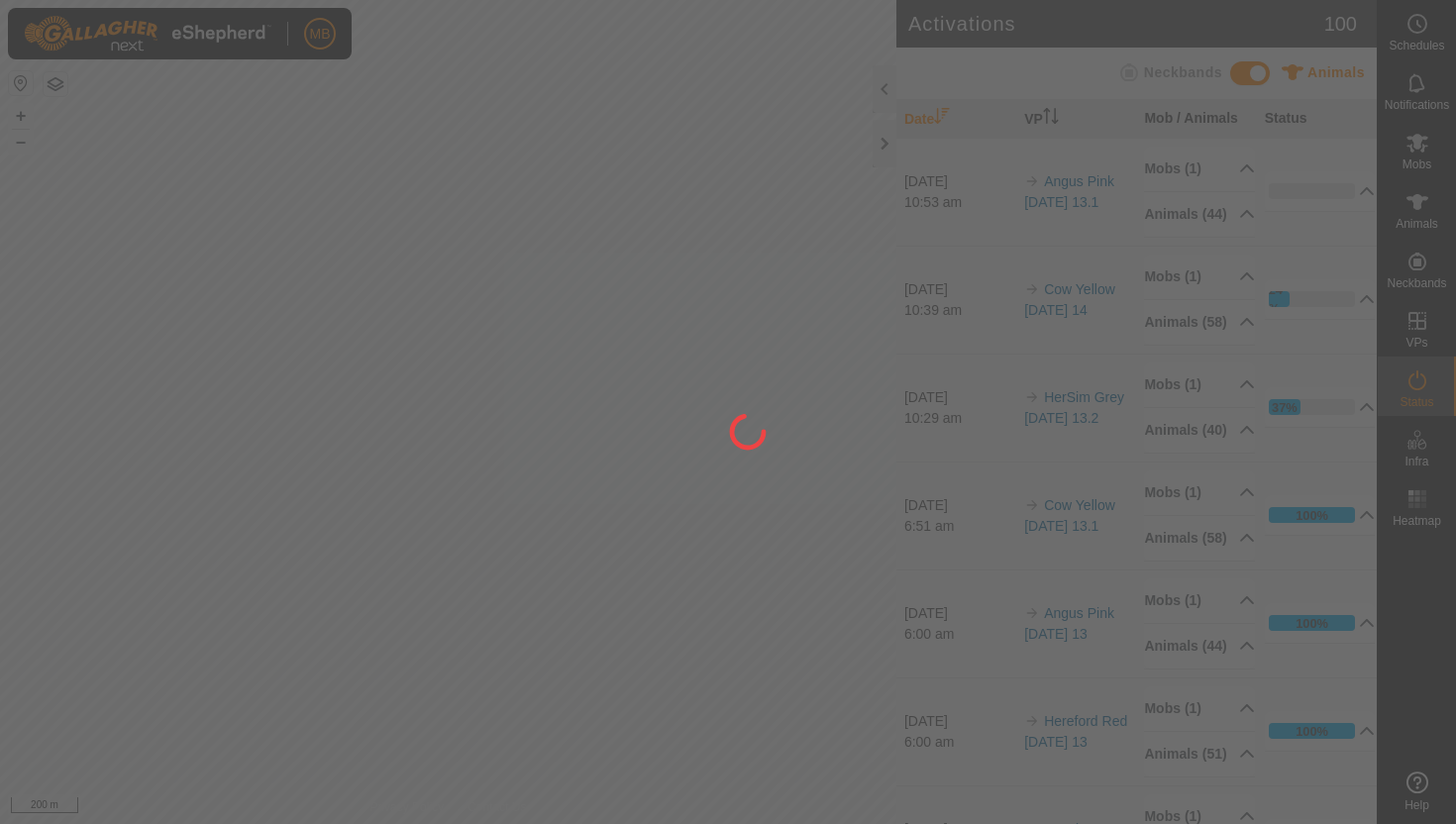 scroll, scrollTop: 0, scrollLeft: 0, axis: both 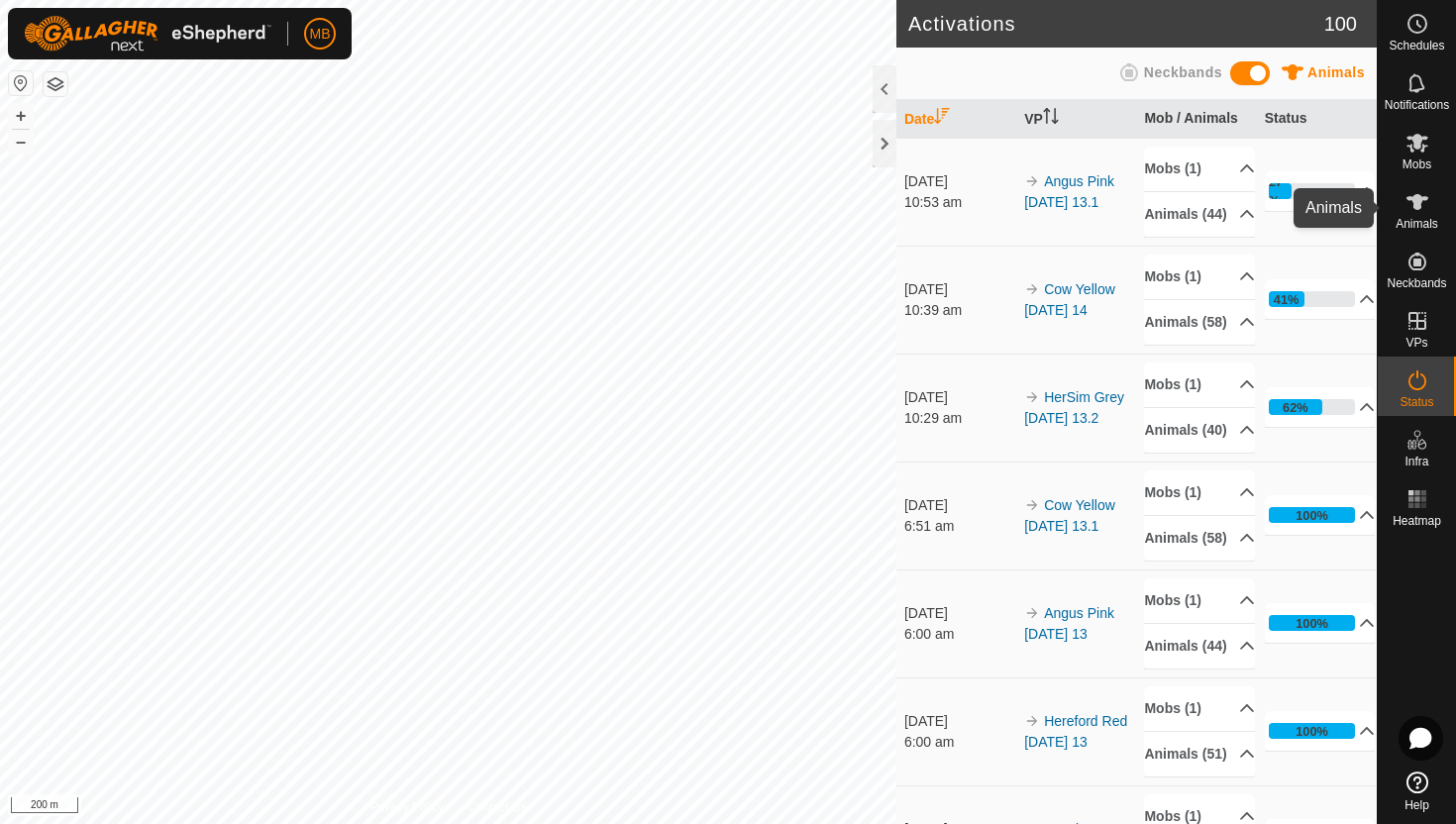 click 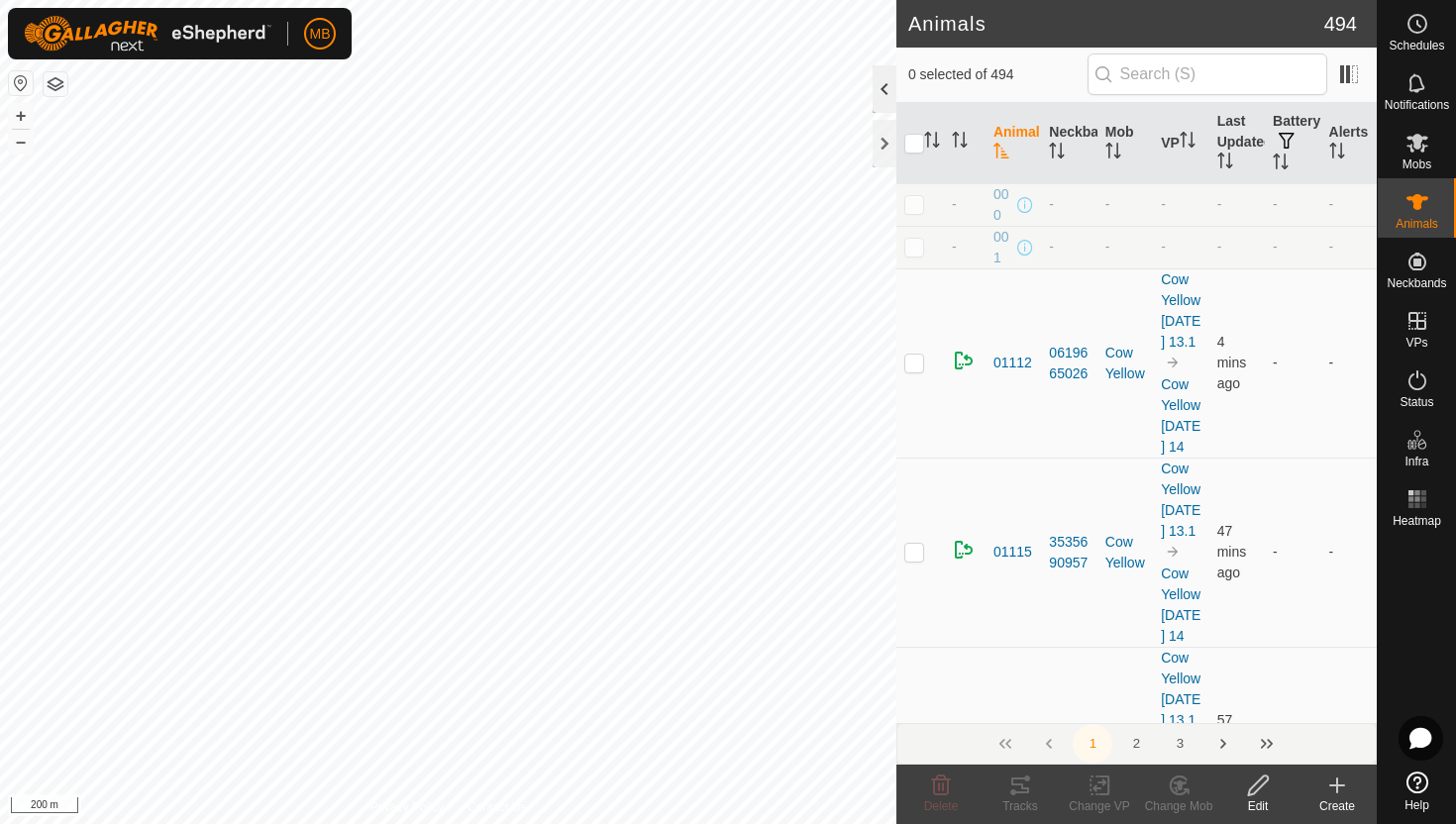 click 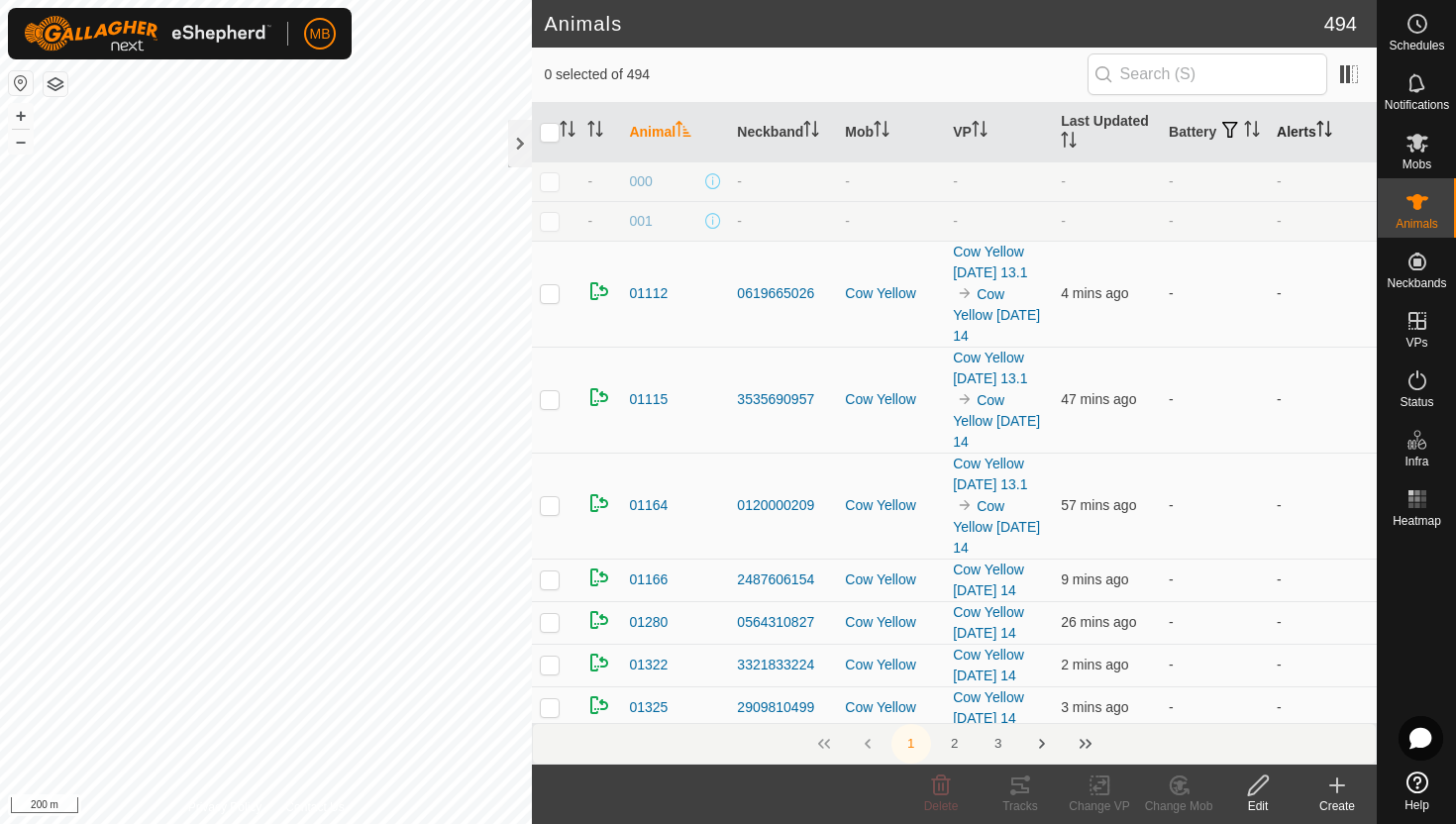 click 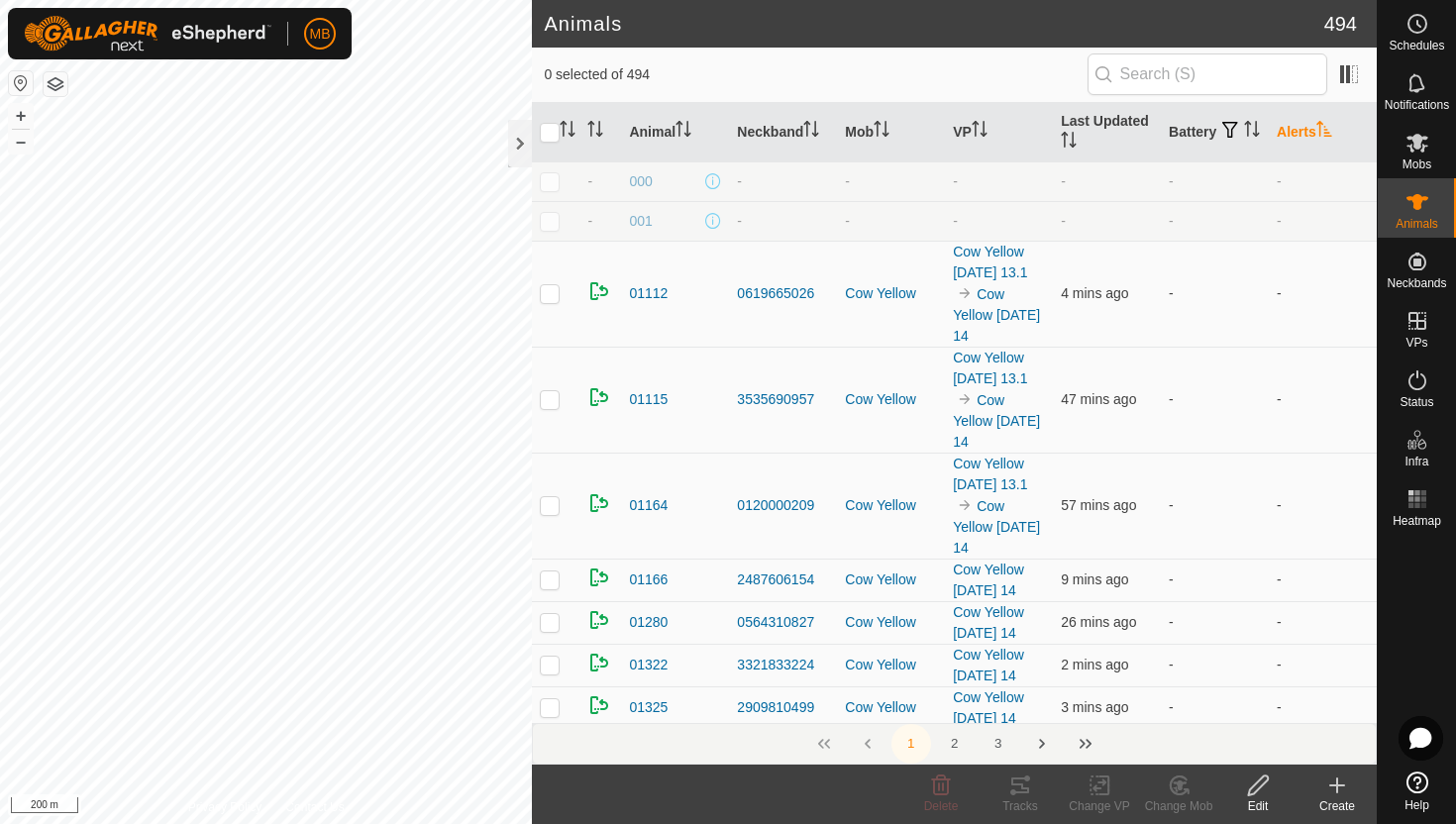 click 